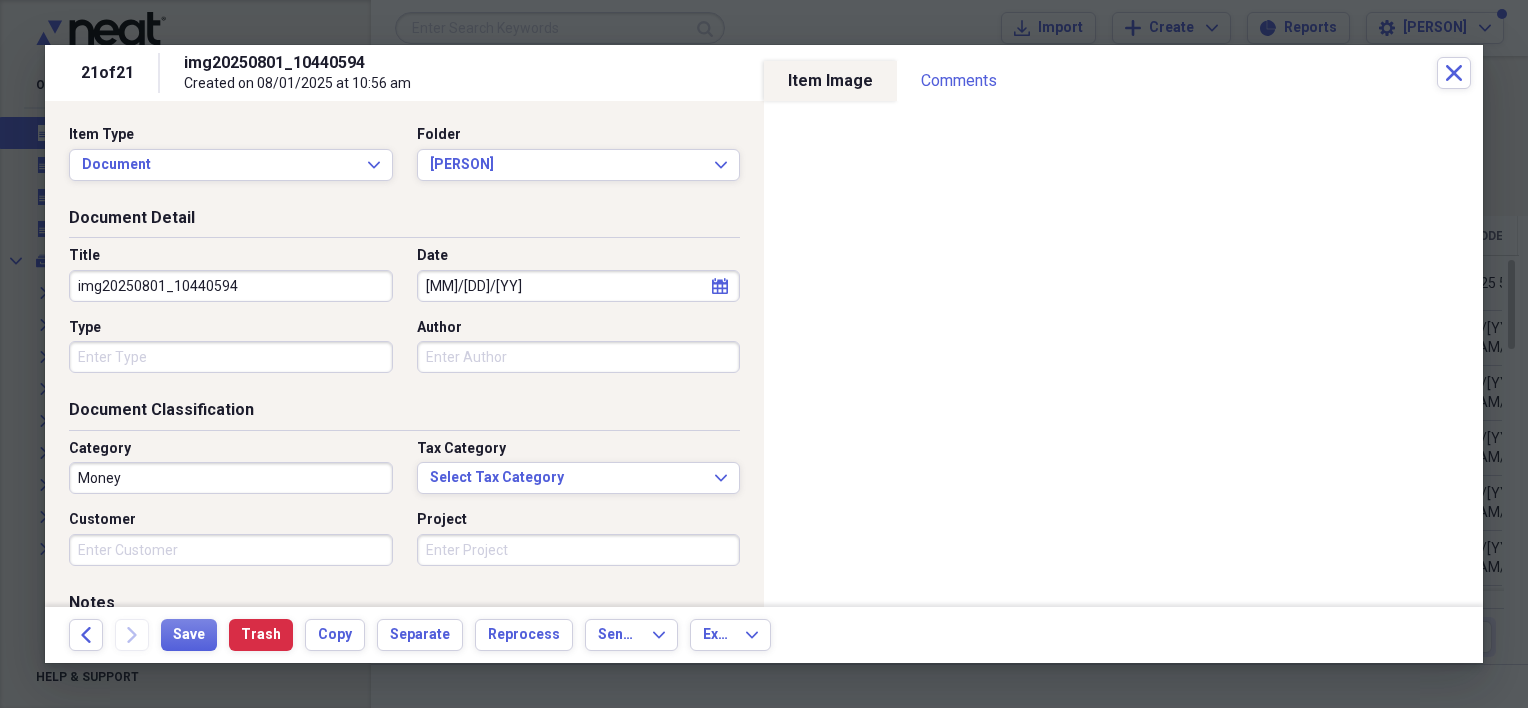 scroll, scrollTop: 0, scrollLeft: 0, axis: both 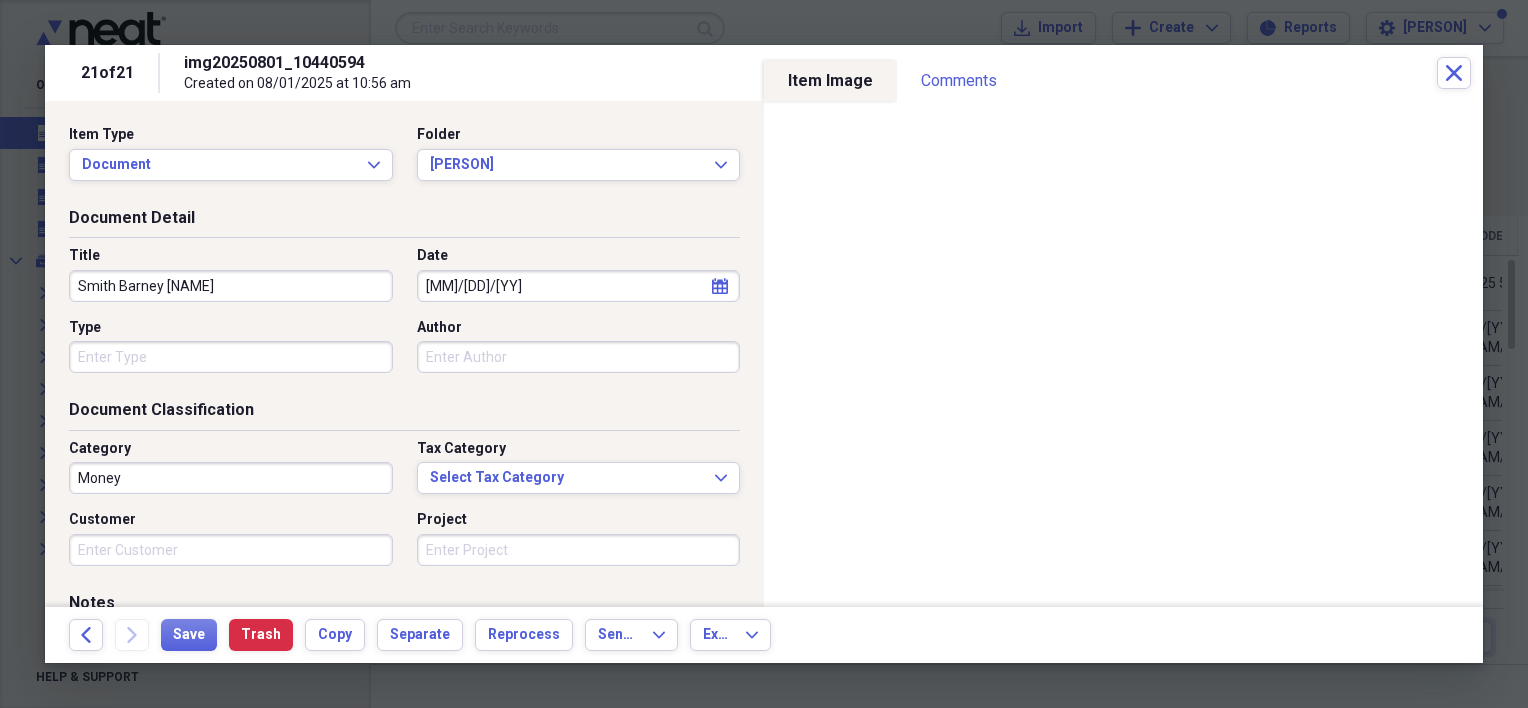 type on "Smith Barney [NAME]" 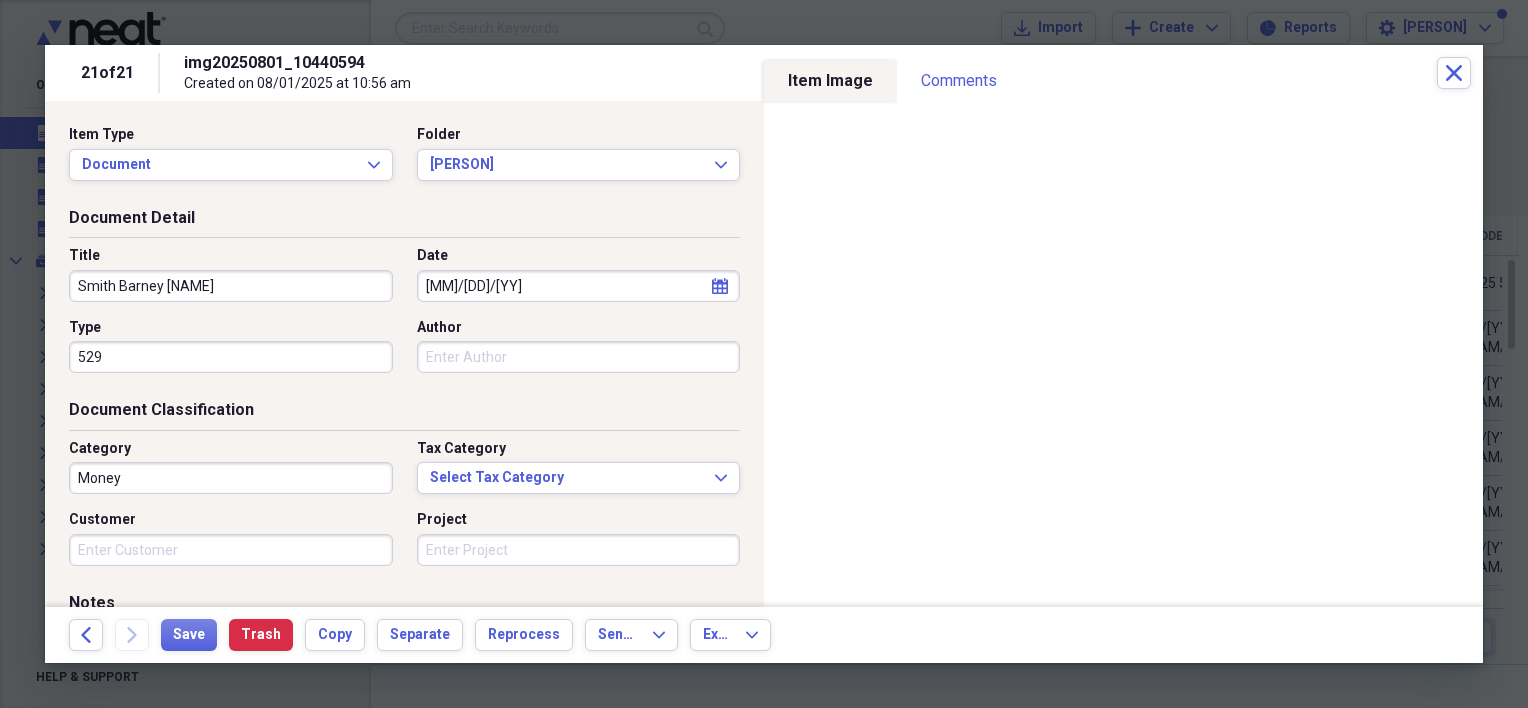 drag, startPoint x: 117, startPoint y: 345, endPoint x: 65, endPoint y: 356, distance: 53.15073 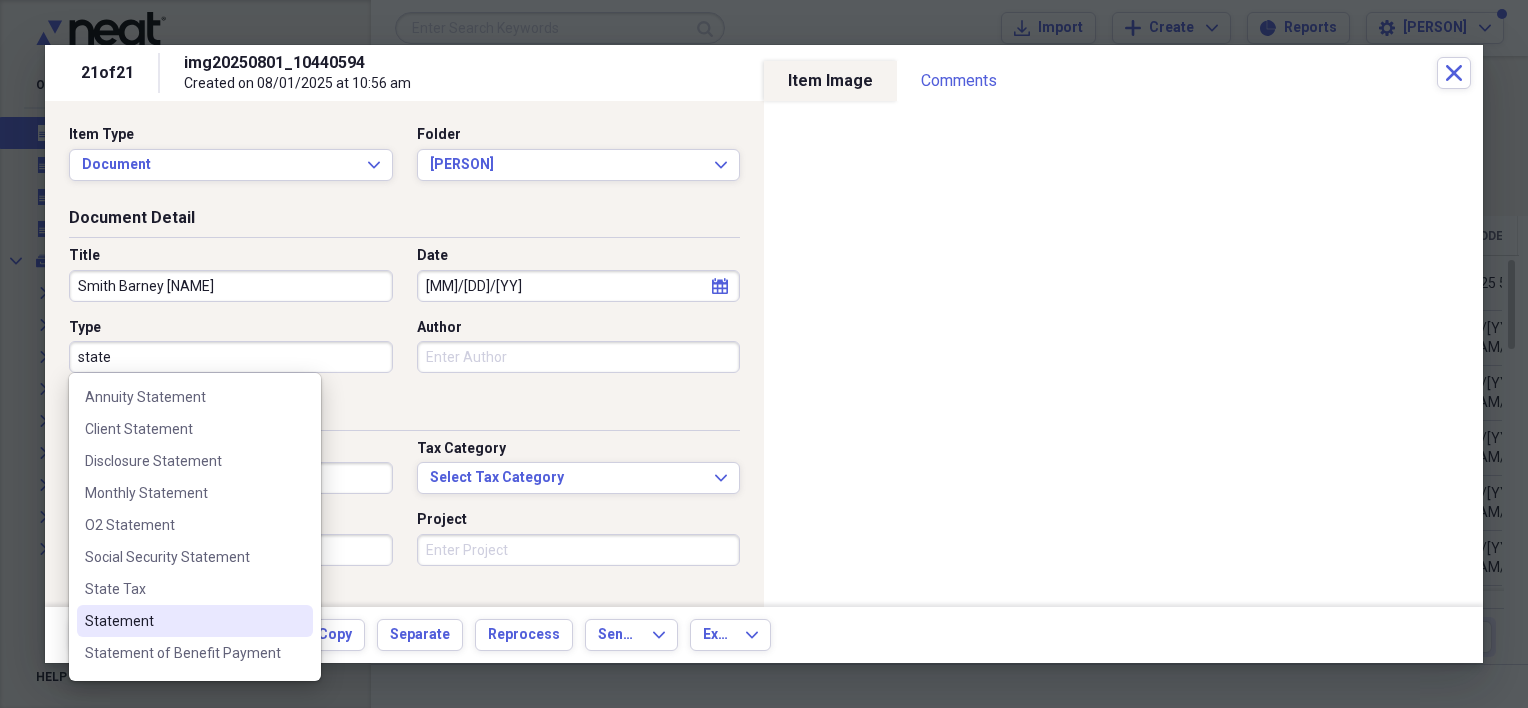 click on "Statement" at bounding box center [195, 621] 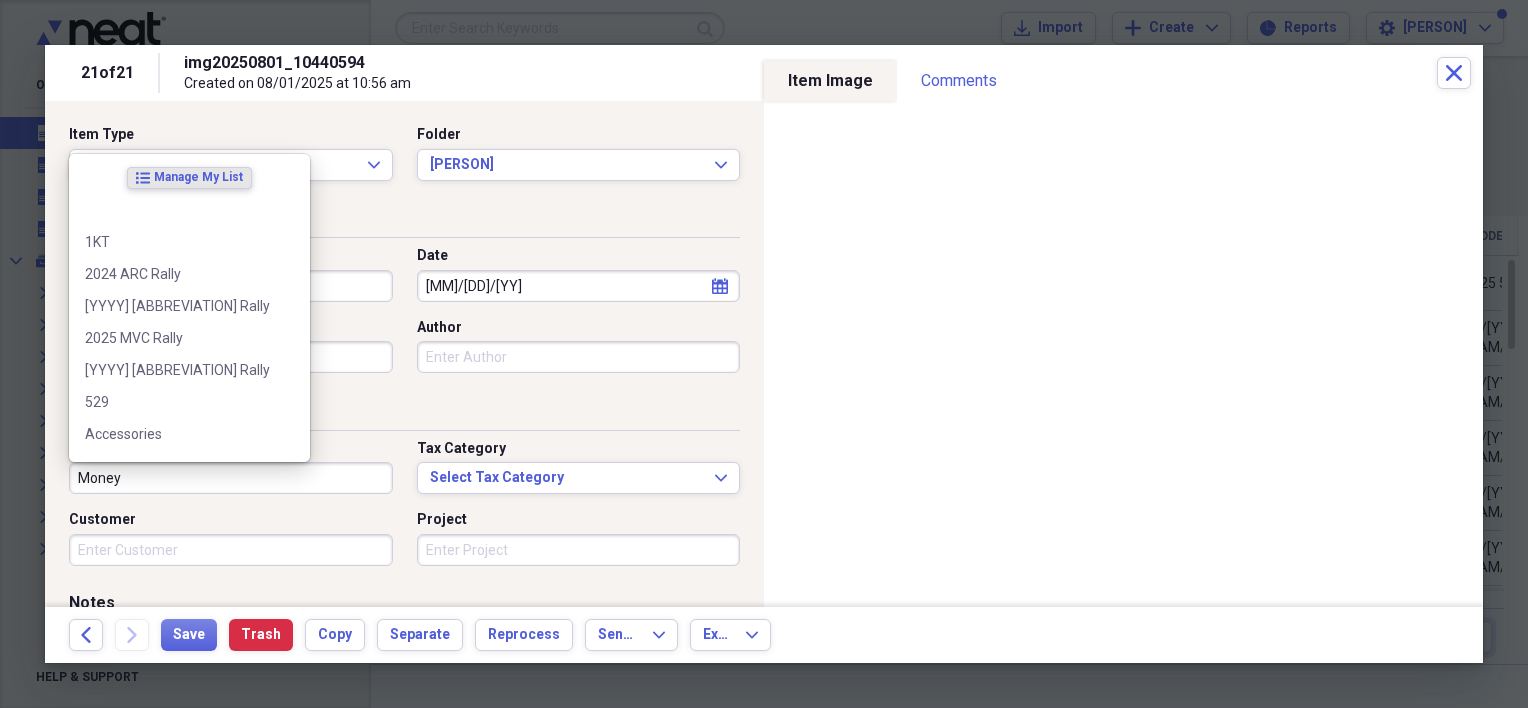click on "Money" at bounding box center [231, 478] 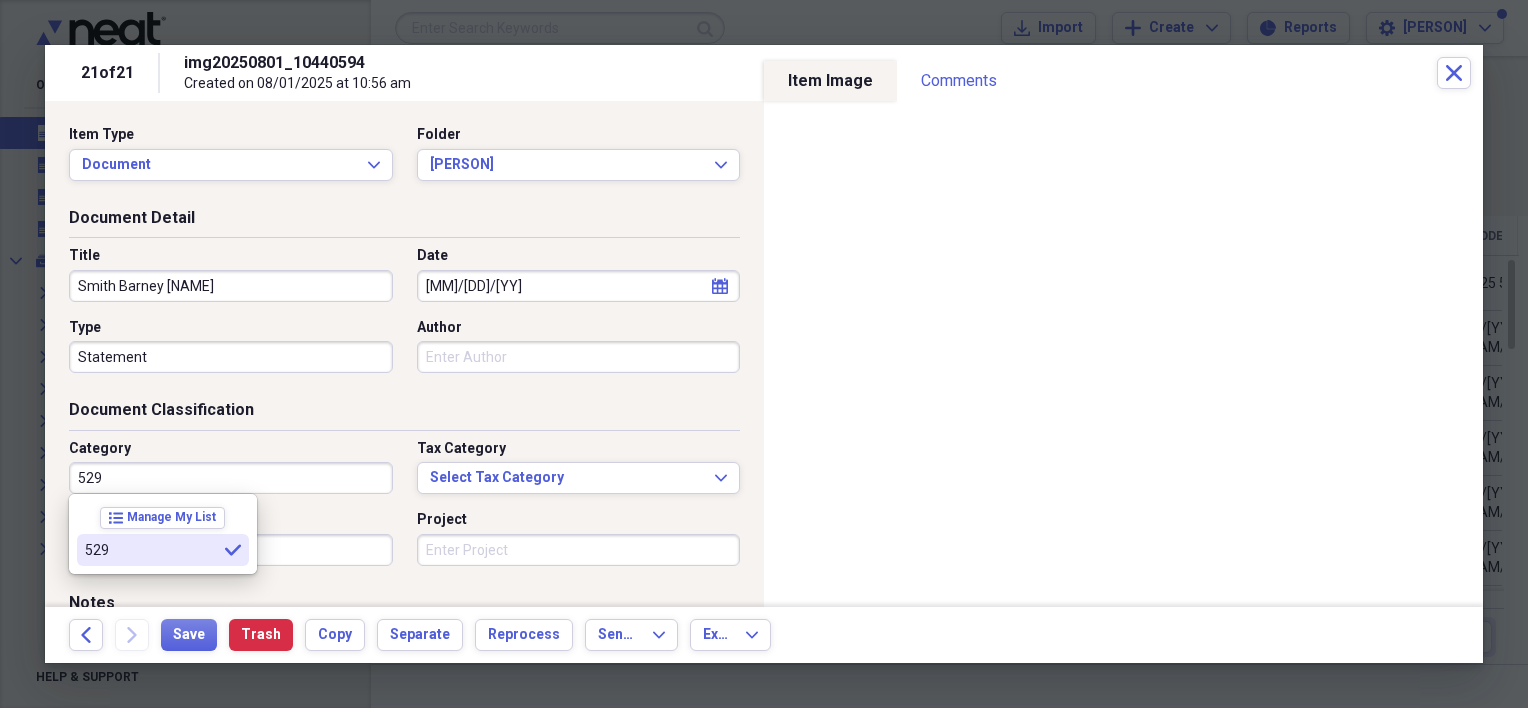 type on "529" 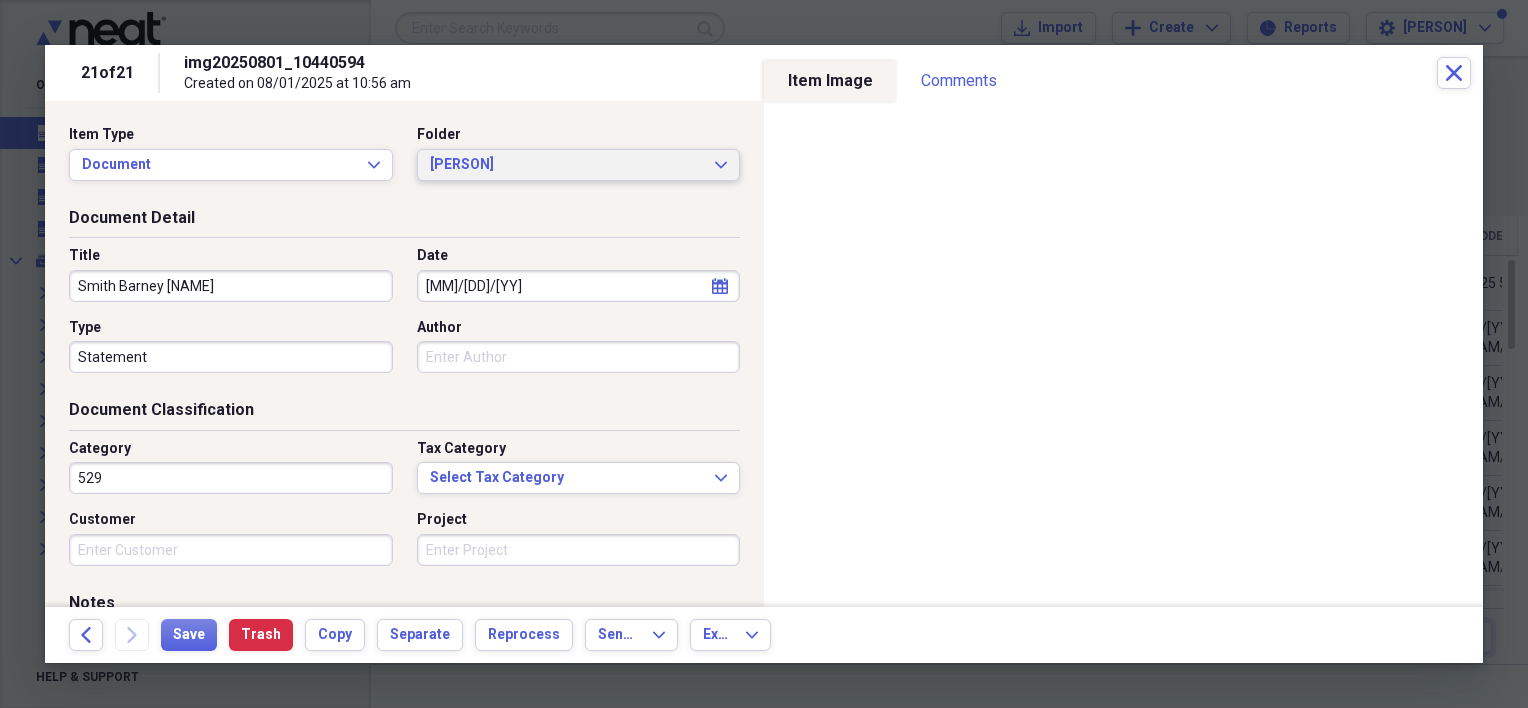 click on "[PERSON]" at bounding box center [567, 165] 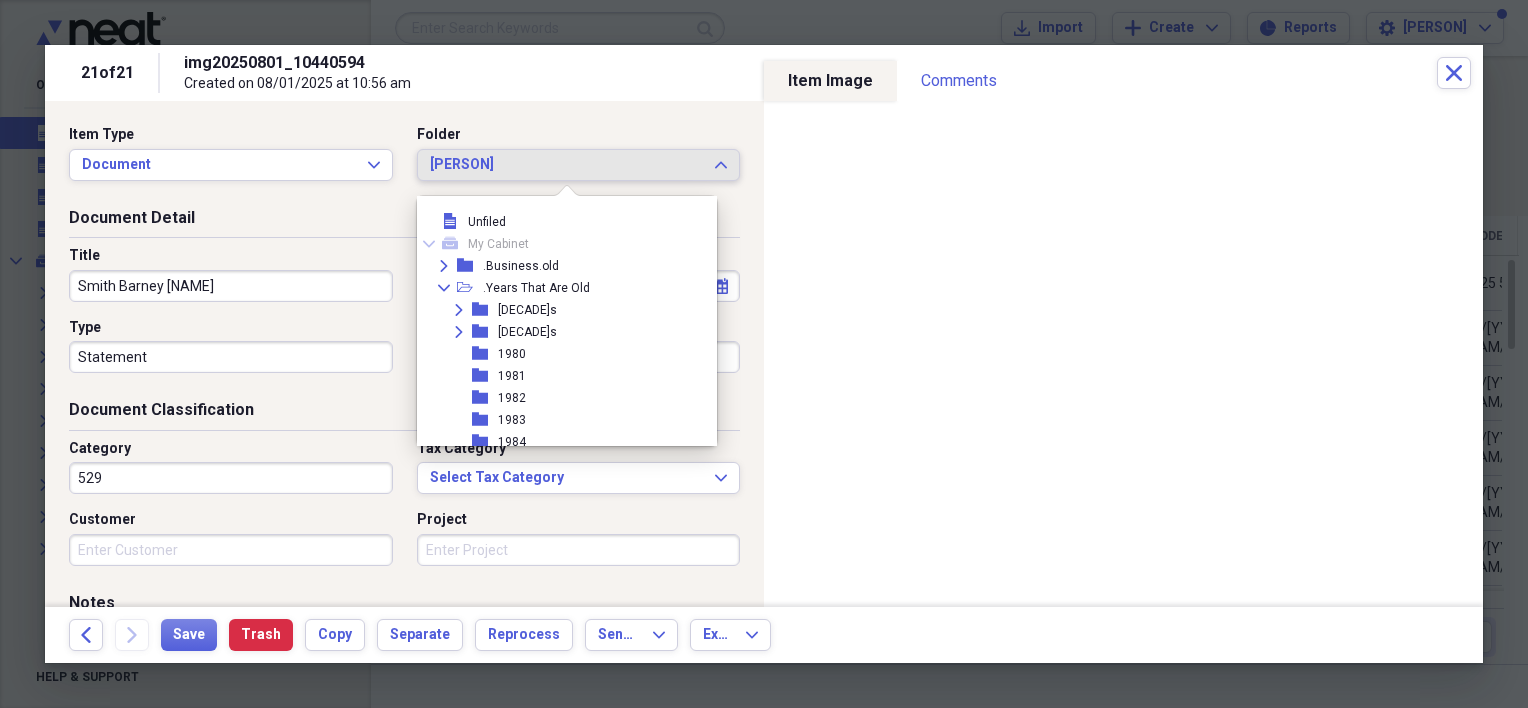 scroll, scrollTop: 1903, scrollLeft: 0, axis: vertical 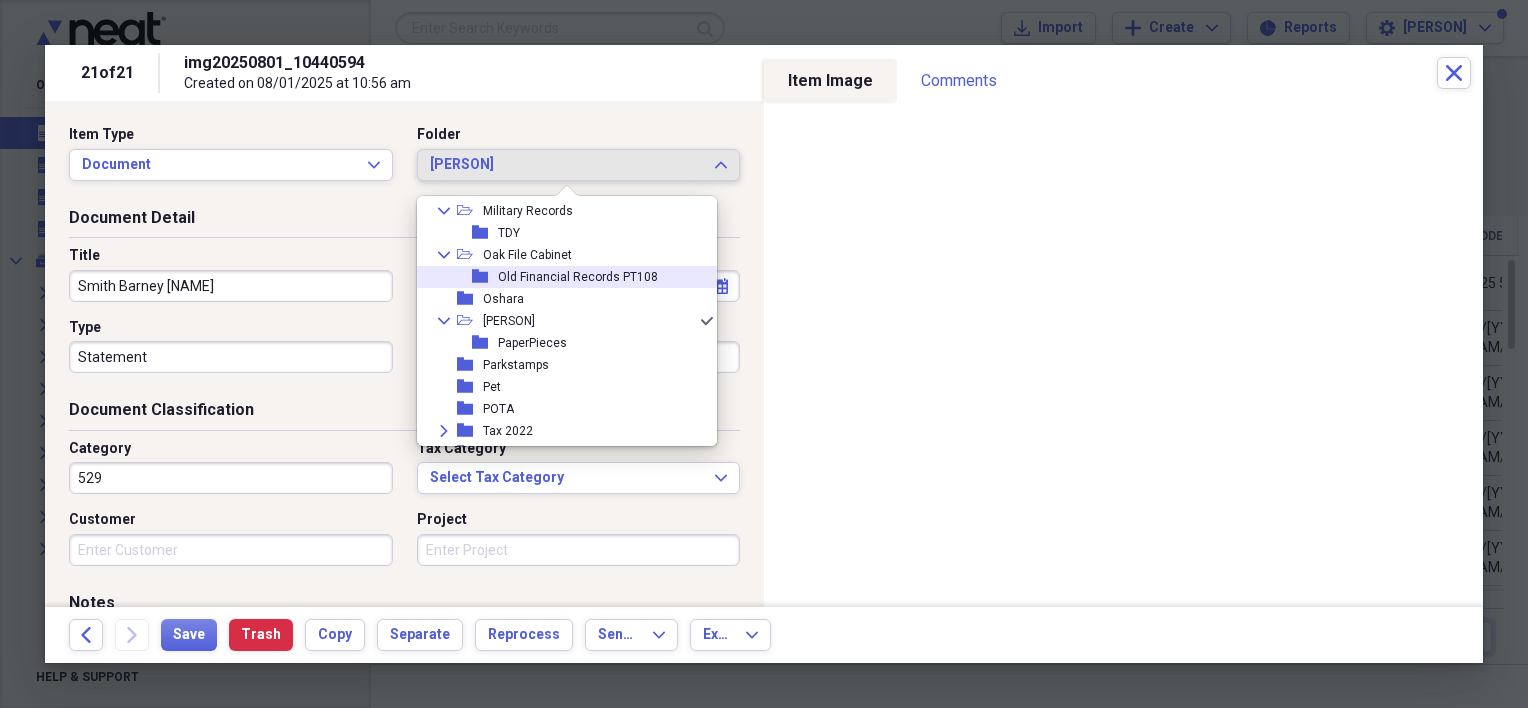 click on "Old Financial Records PT108" at bounding box center [578, 277] 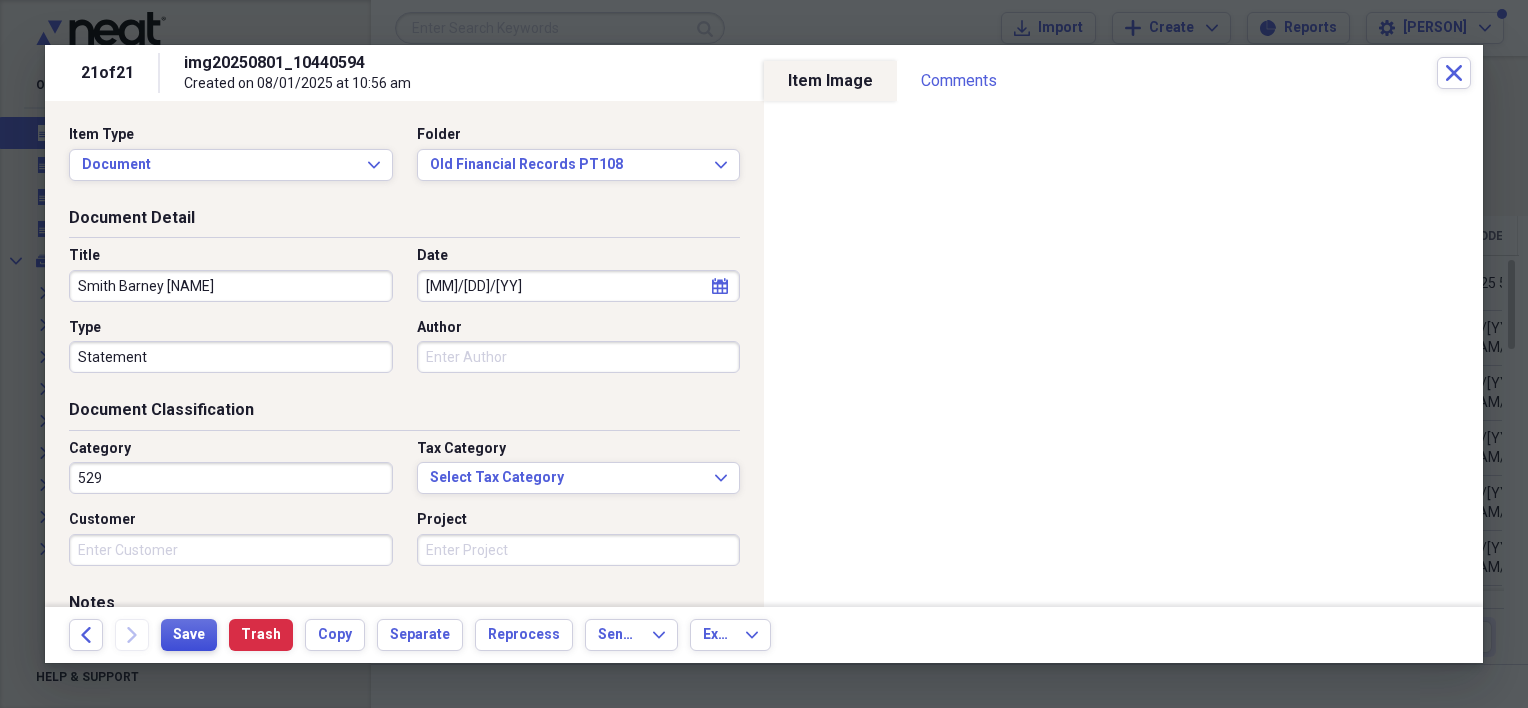 click on "Save" at bounding box center [189, 635] 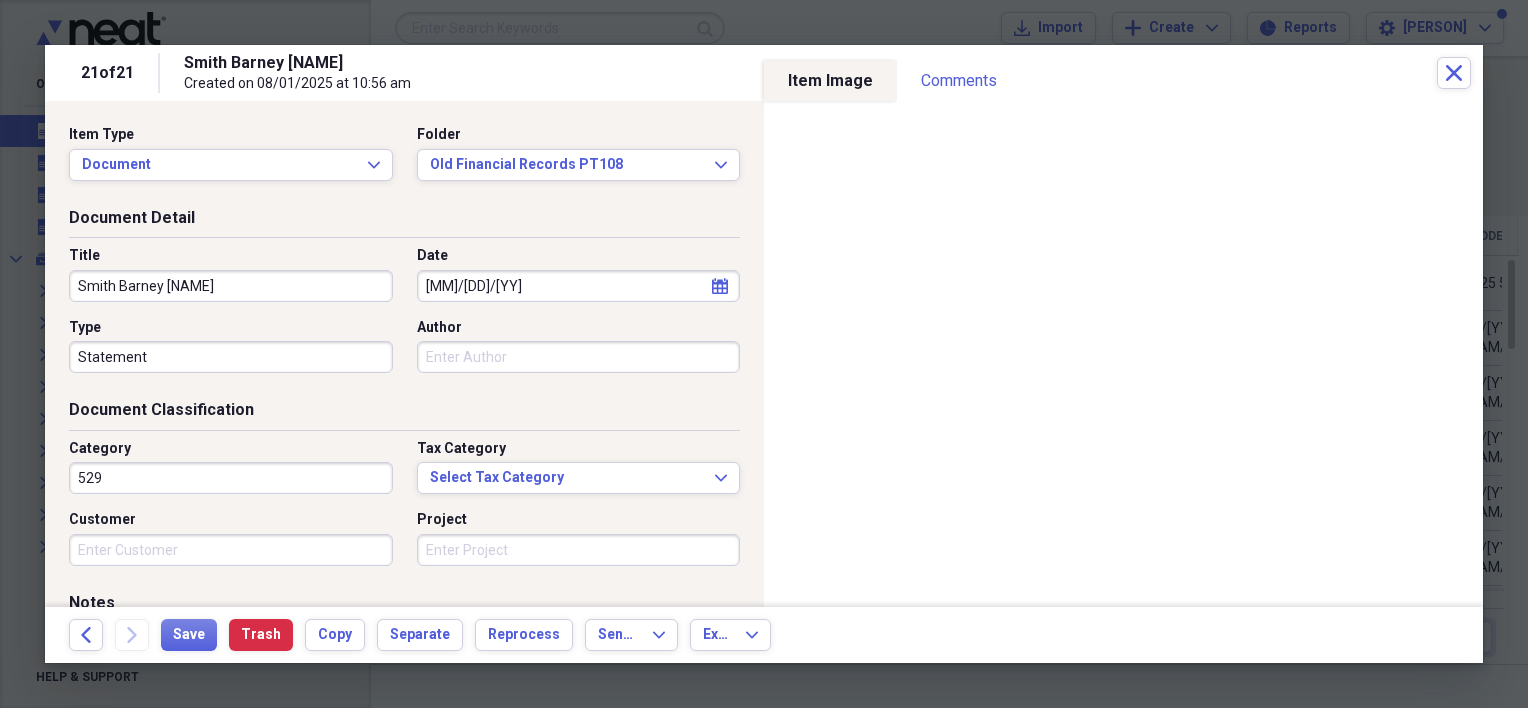 click on "Customer" at bounding box center [231, 550] 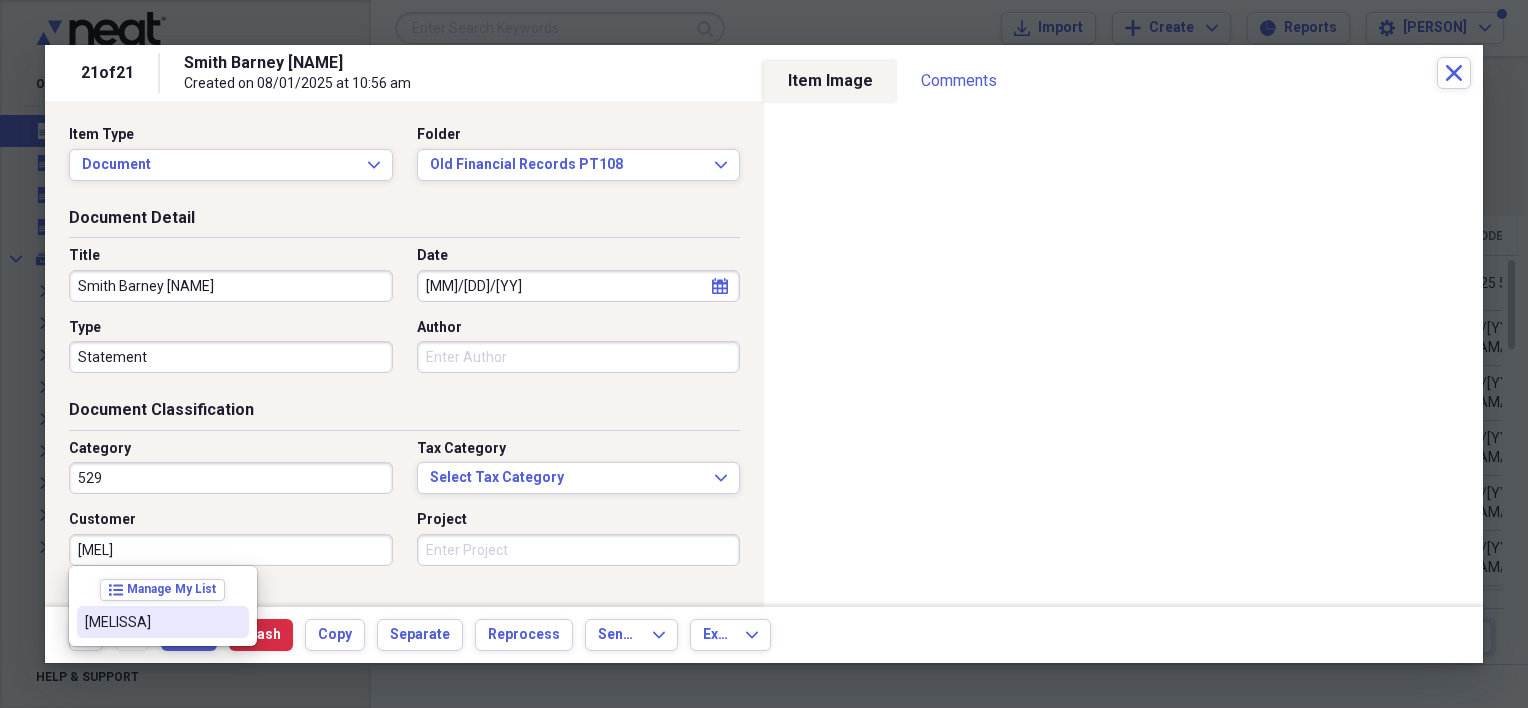 click on "[MELISSA]" at bounding box center (163, 622) 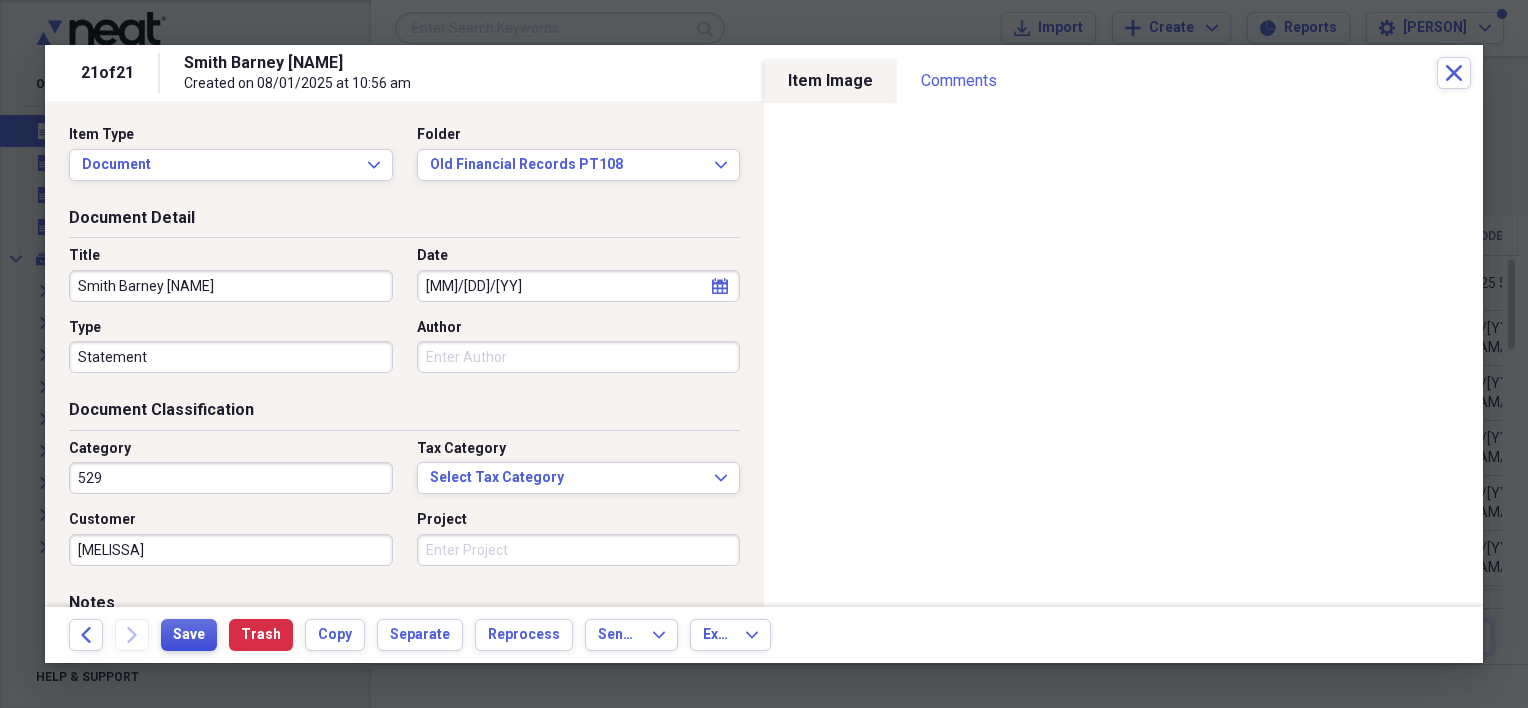 click on "Save" at bounding box center (189, 635) 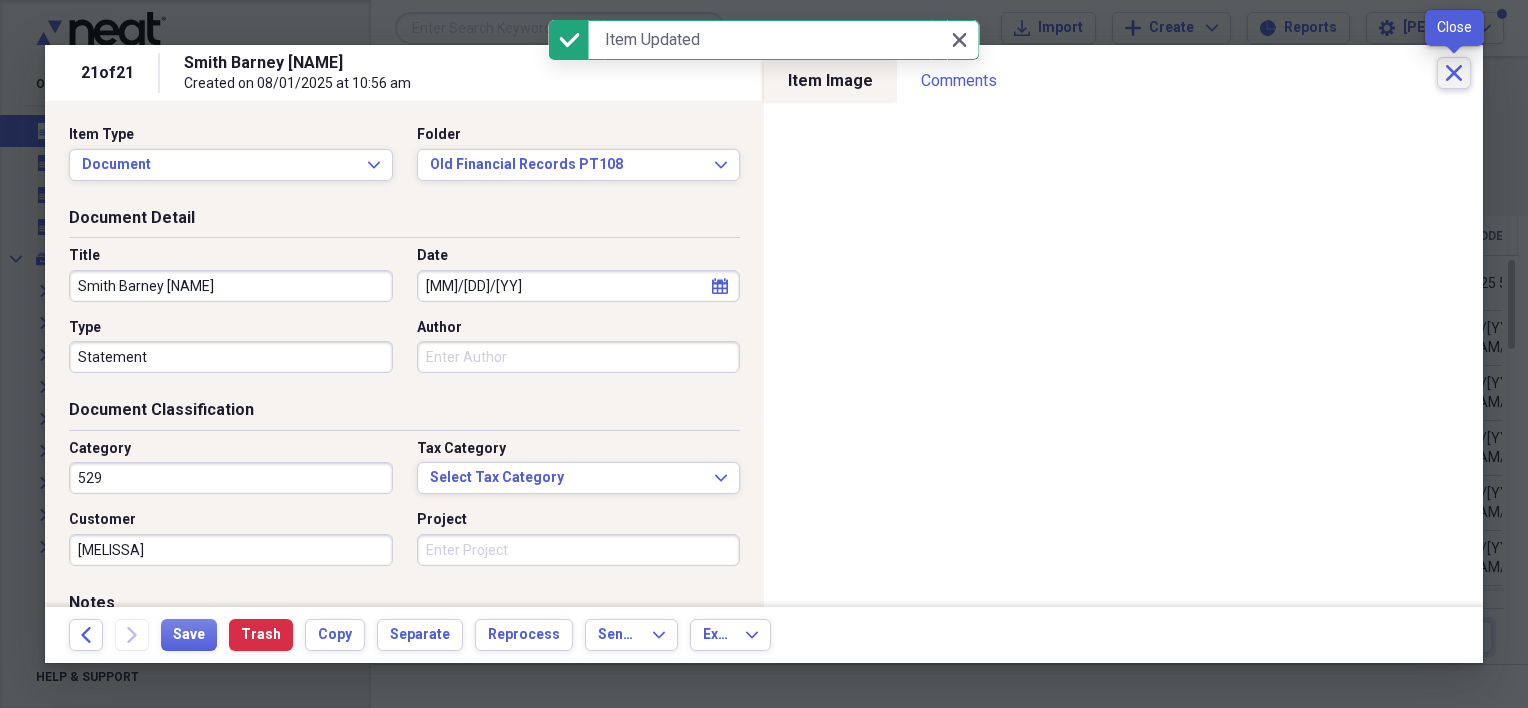 click on "Close" 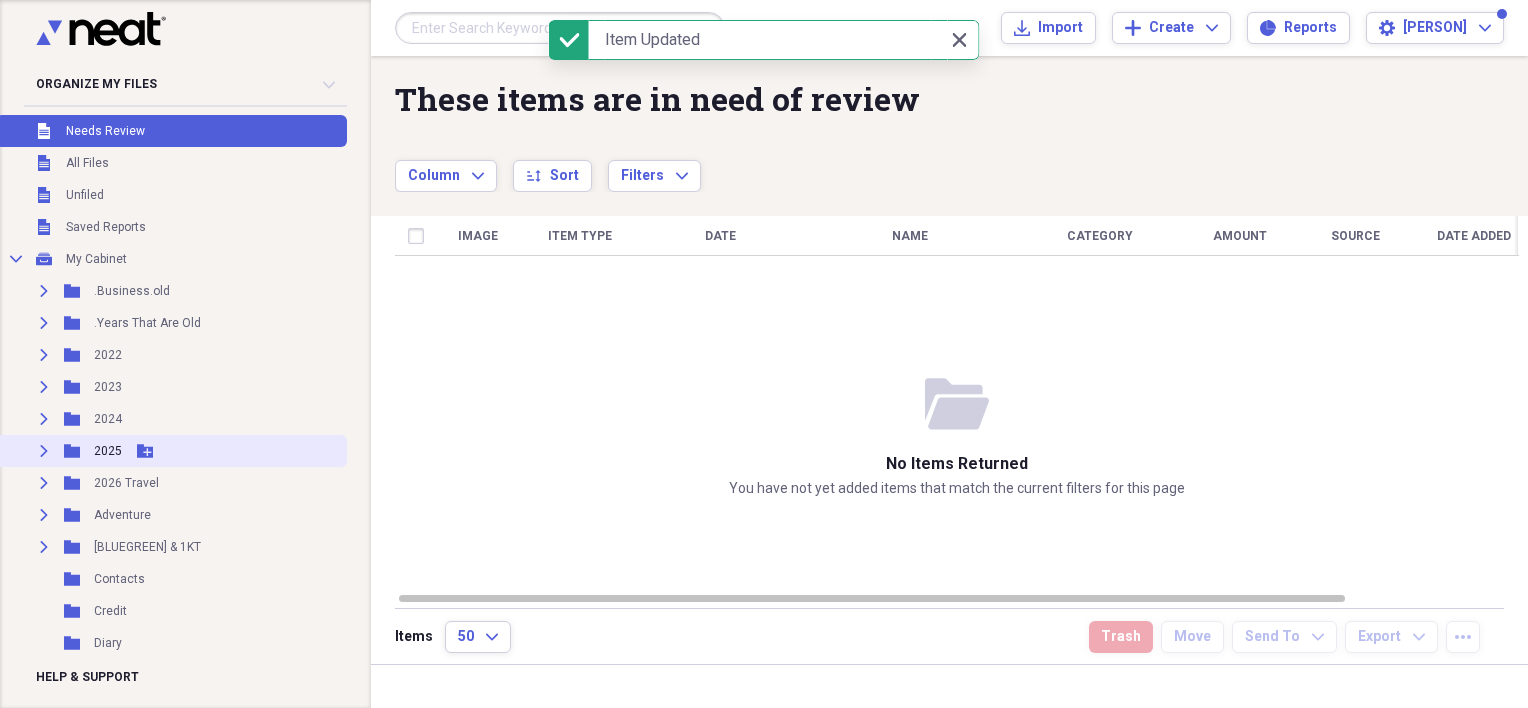 click on "2025" at bounding box center [108, 451] 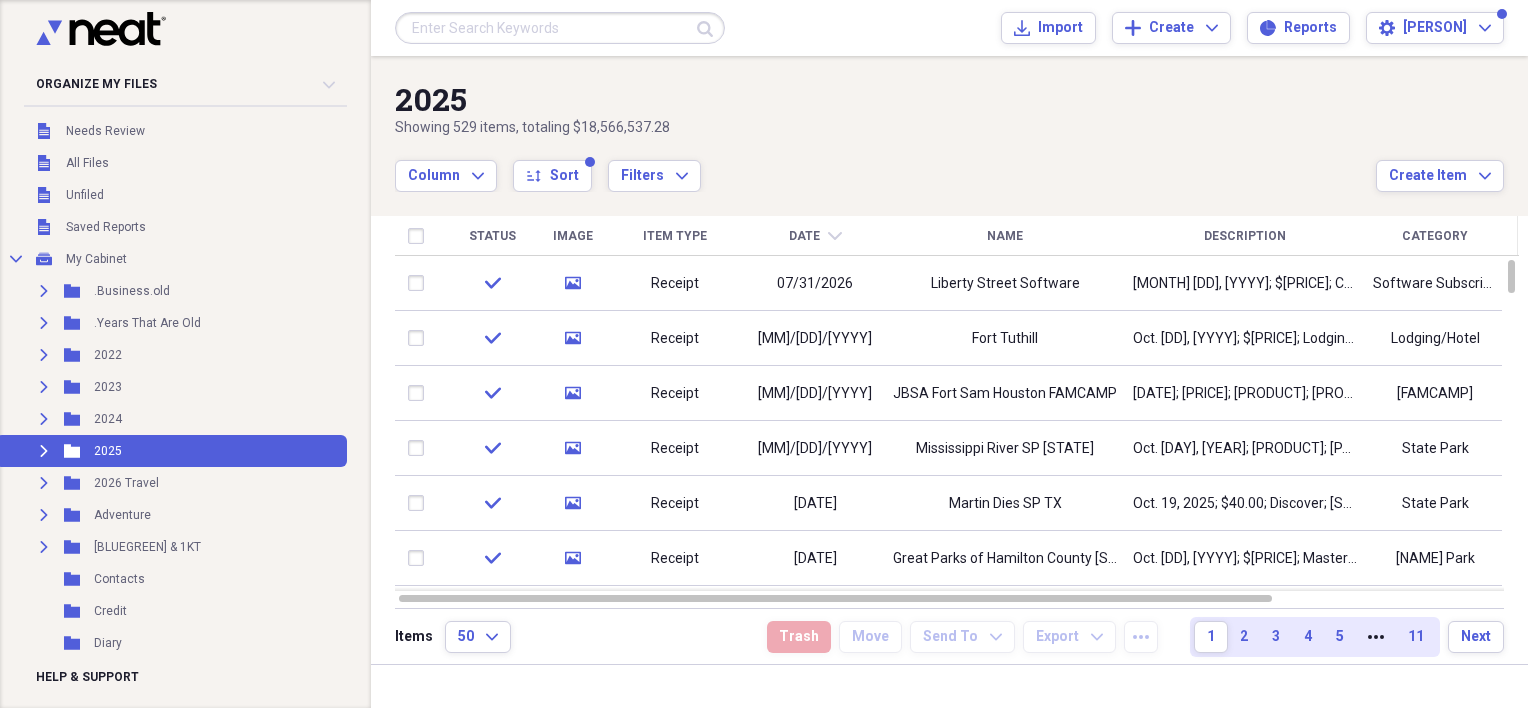 click at bounding box center (560, 28) 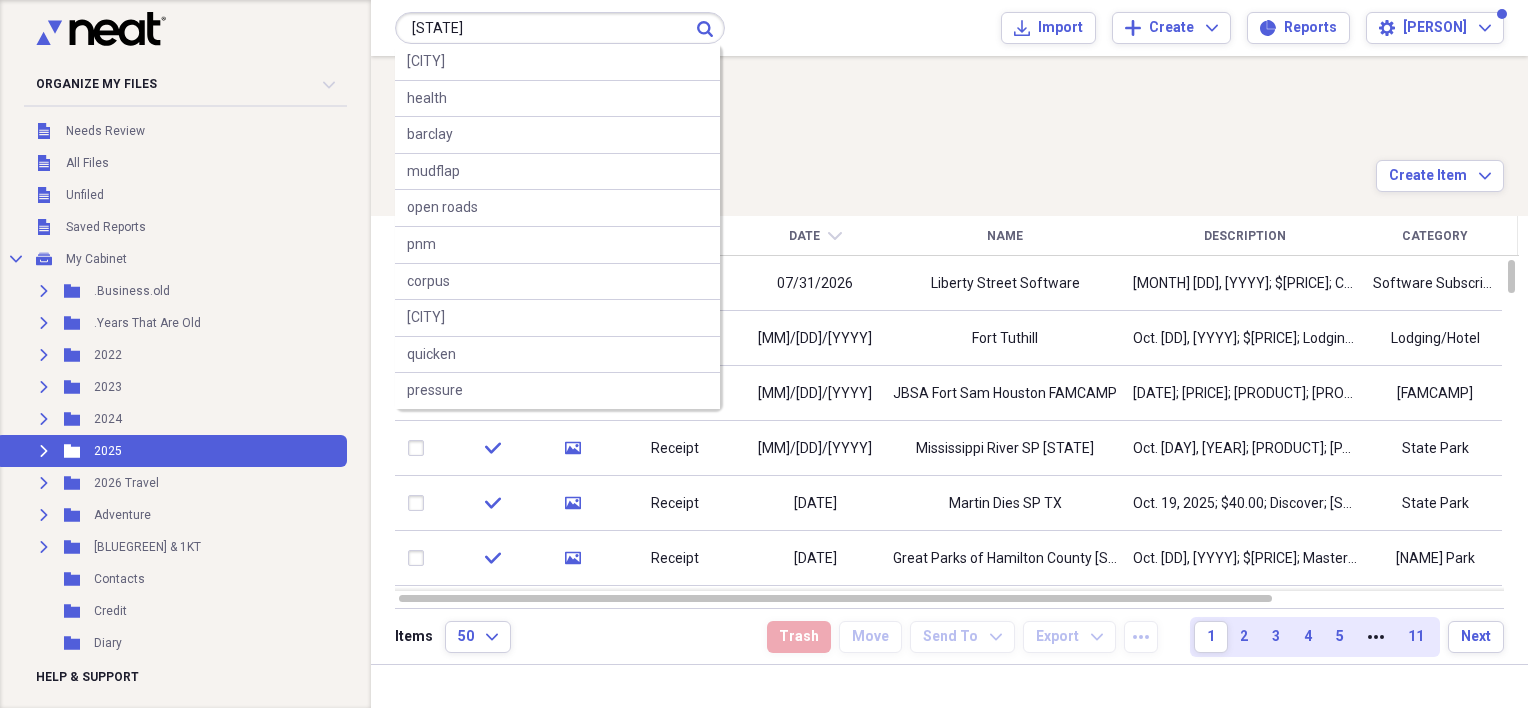 type on "[STATE]" 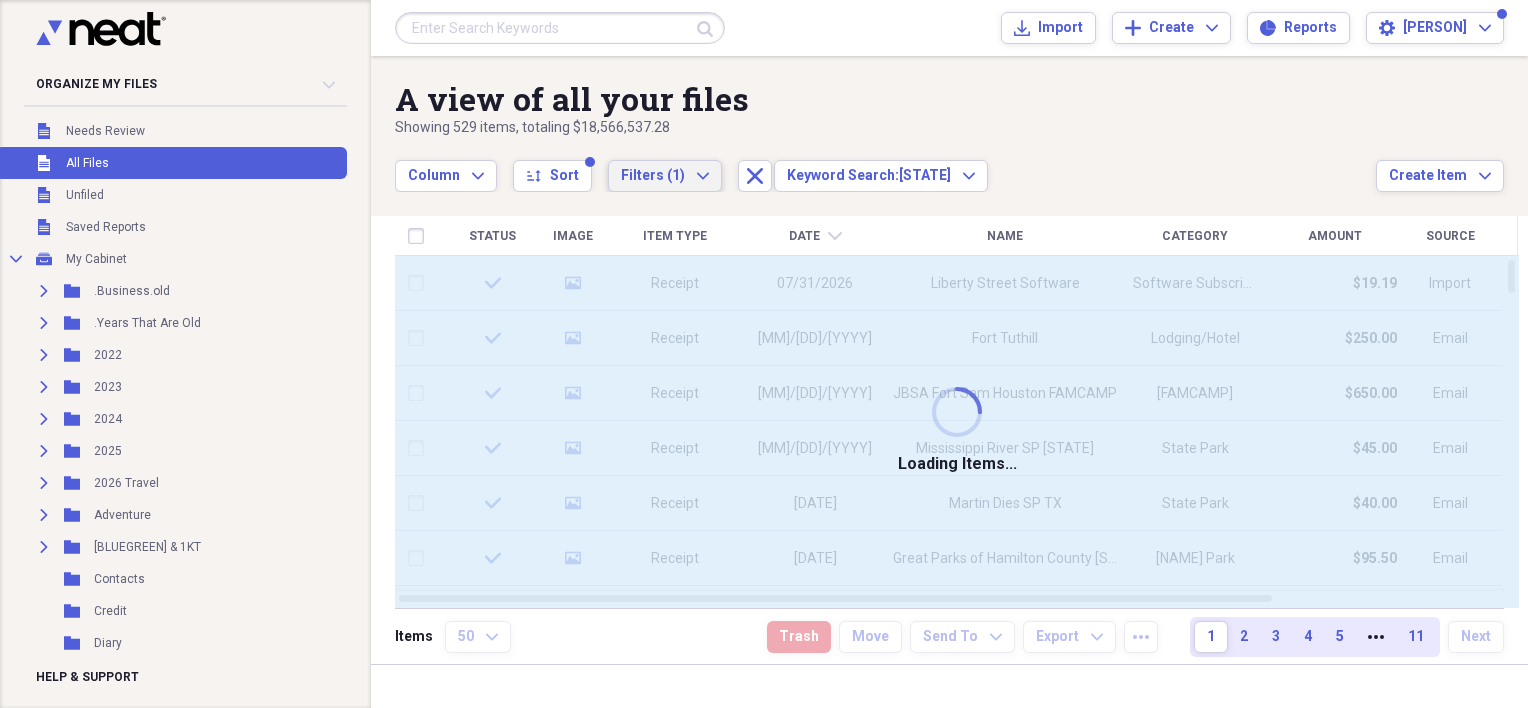 click on "Filters (1)" at bounding box center [653, 175] 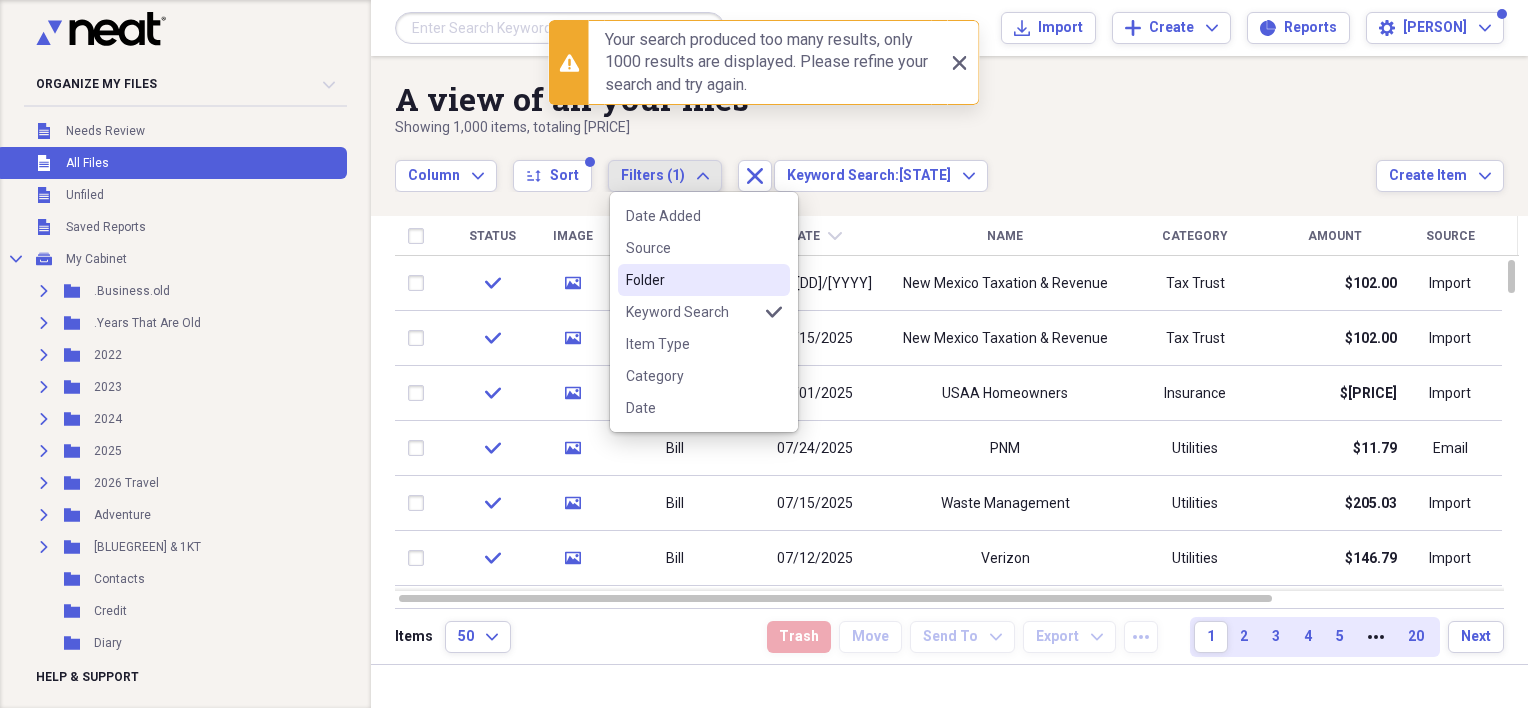 click on "Folder" at bounding box center (692, 280) 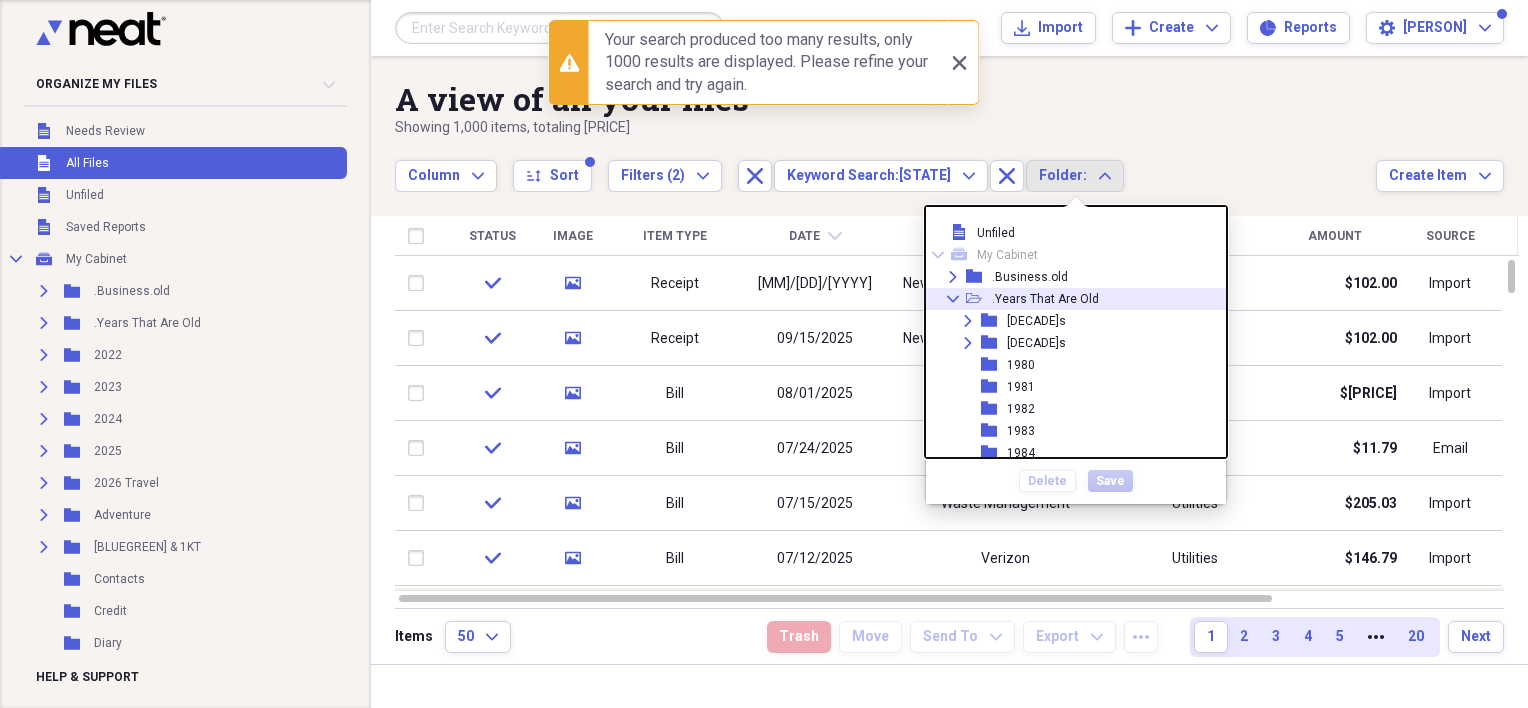 click on "Collapse" 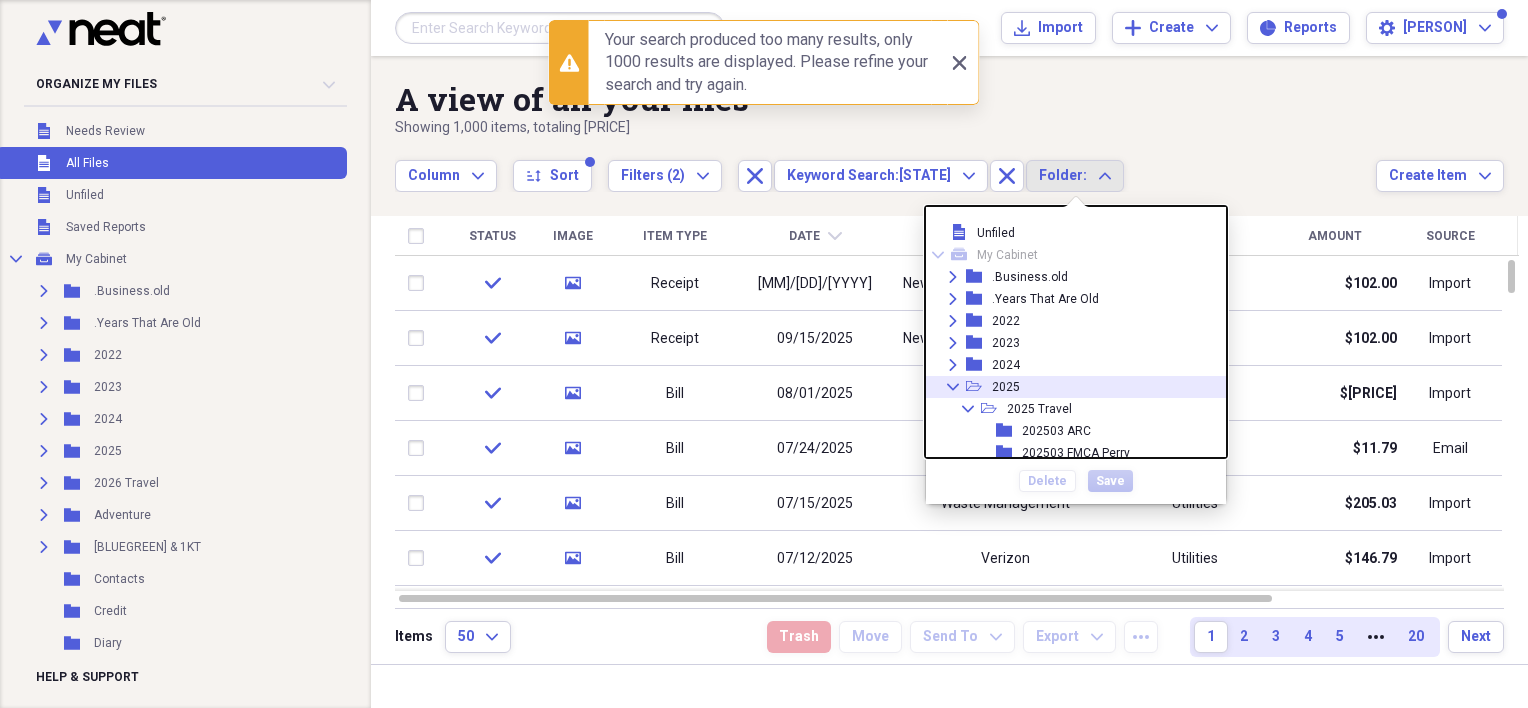 click on "open-folder" 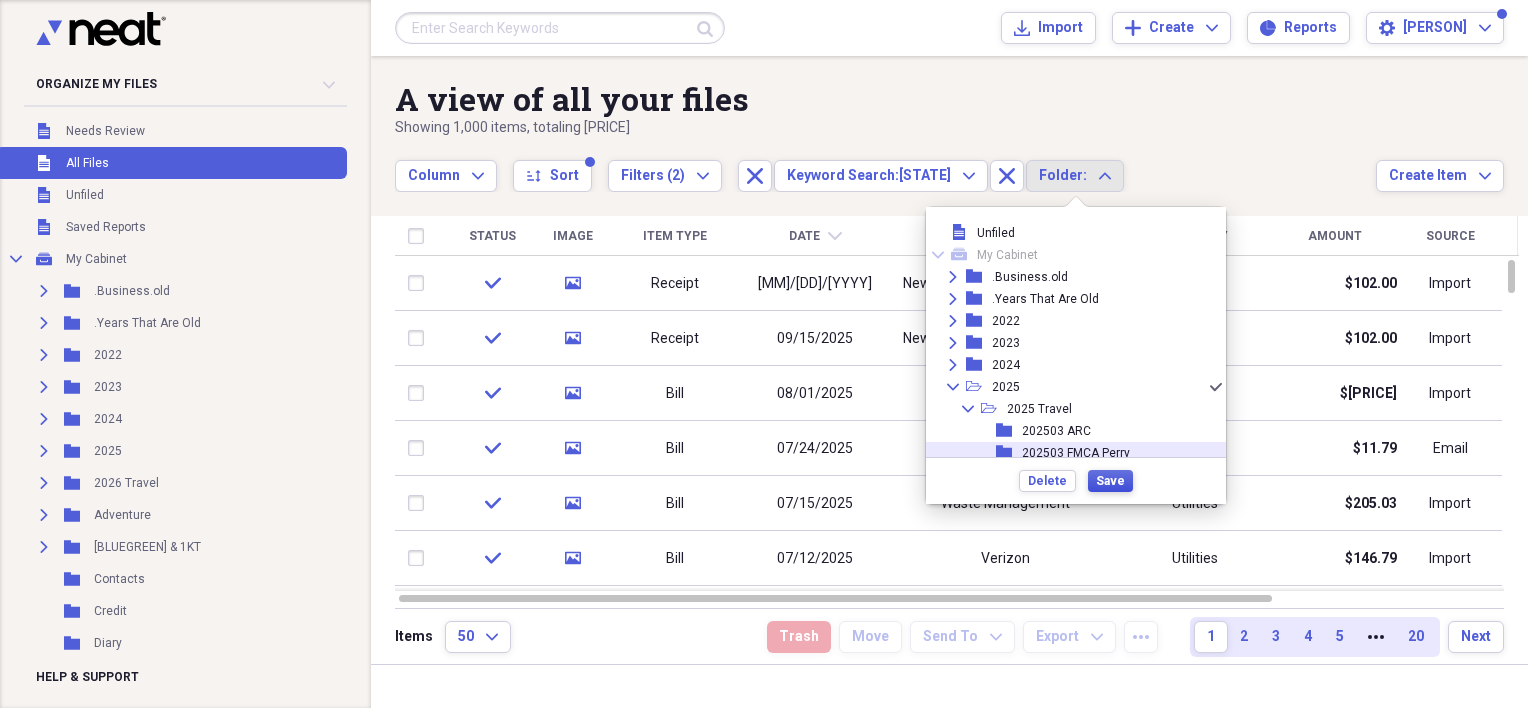 click on "Save" at bounding box center (1110, 481) 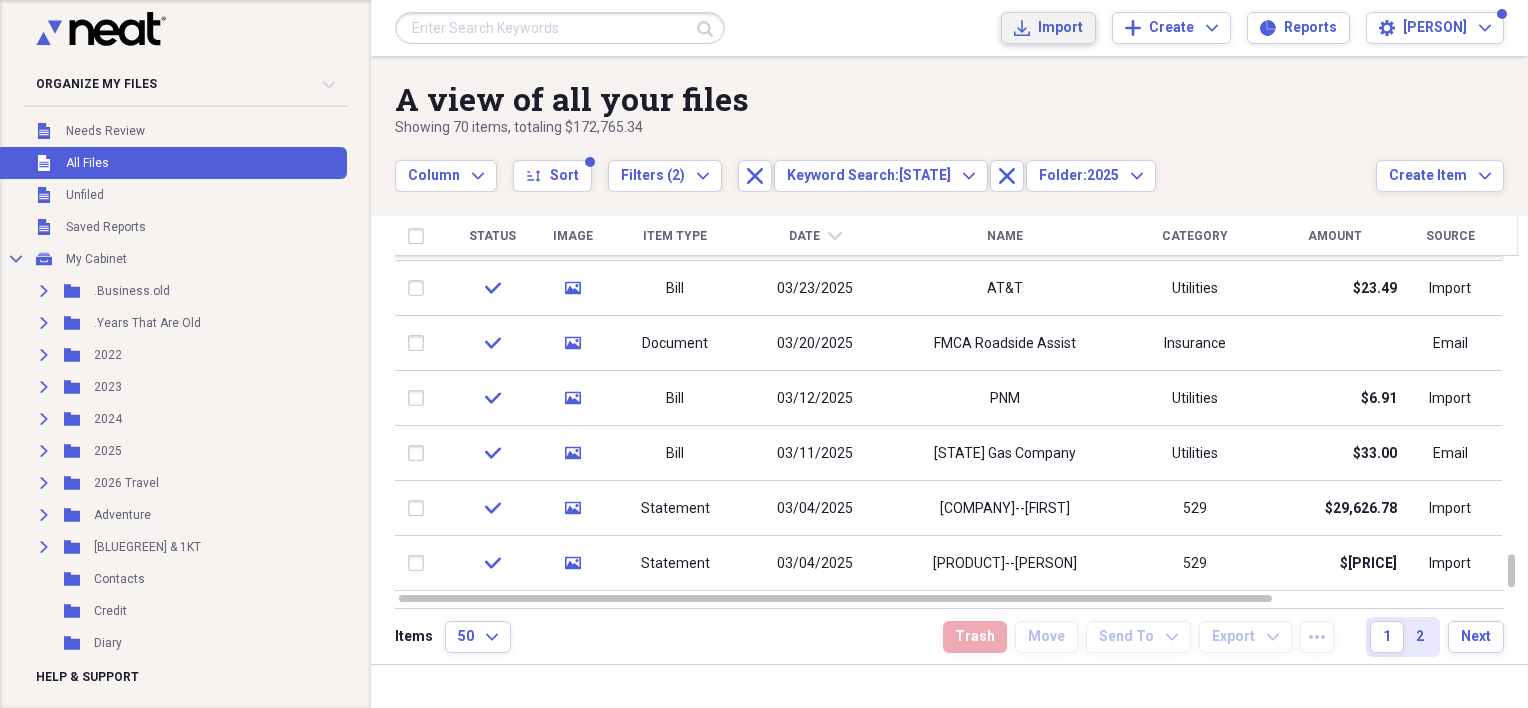 click on "Import Import" at bounding box center (1048, 28) 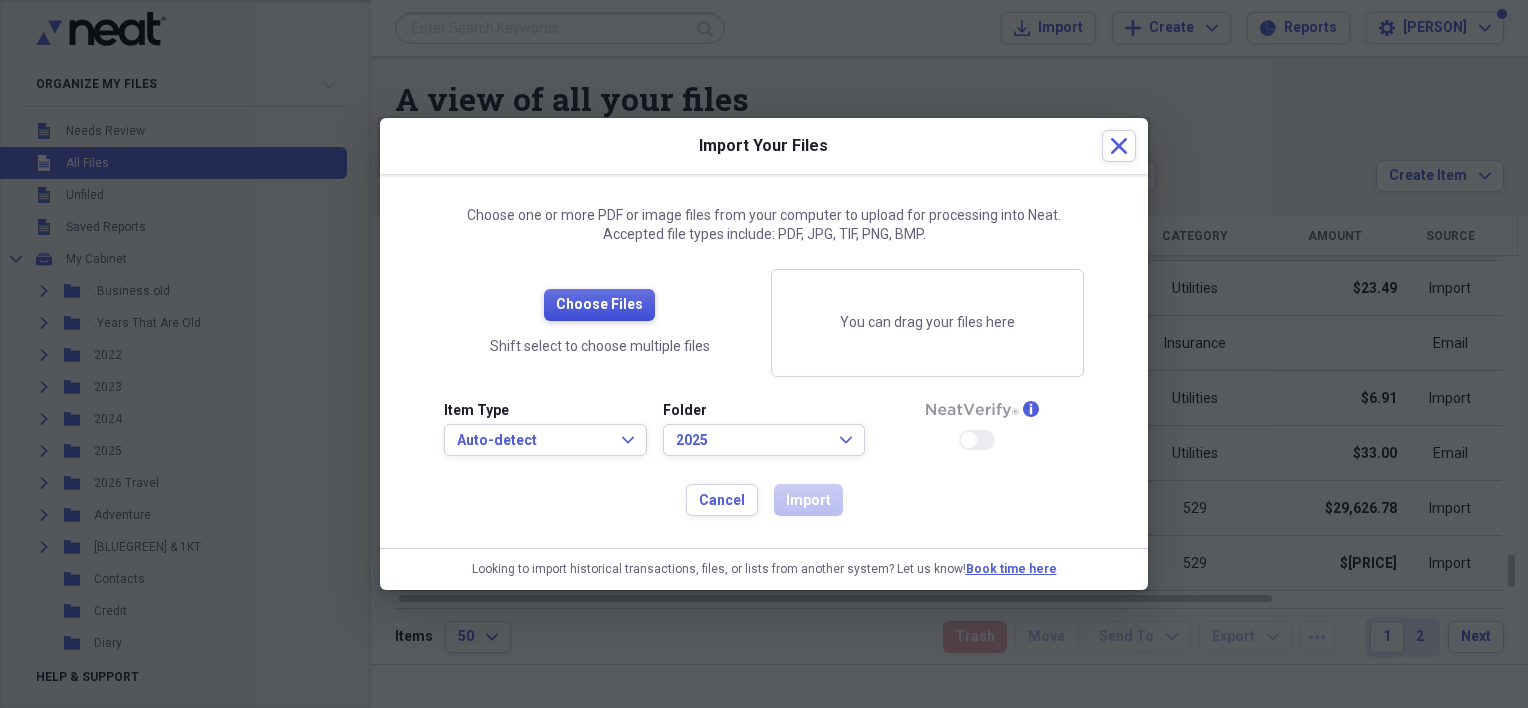 click on "Choose Files" at bounding box center (599, 305) 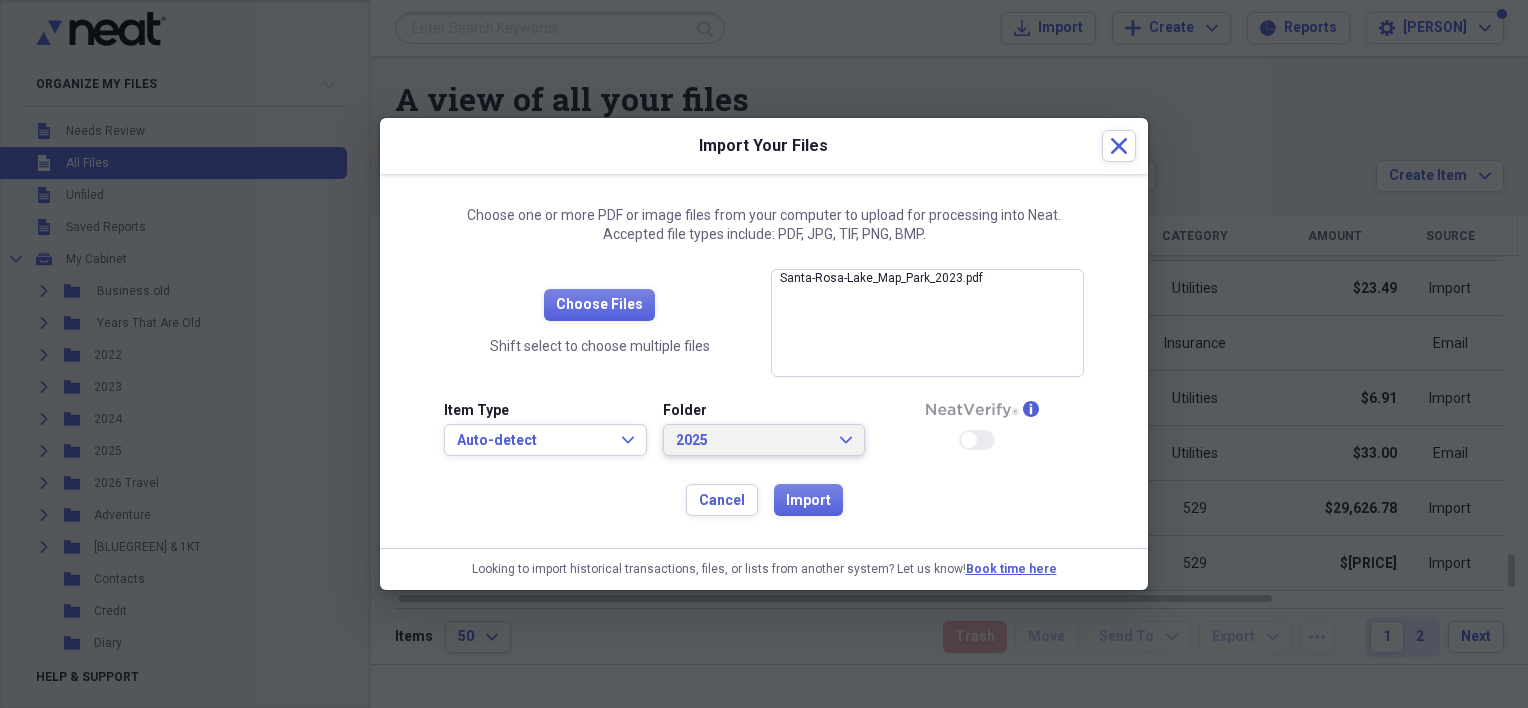 click on "2025" at bounding box center (752, 441) 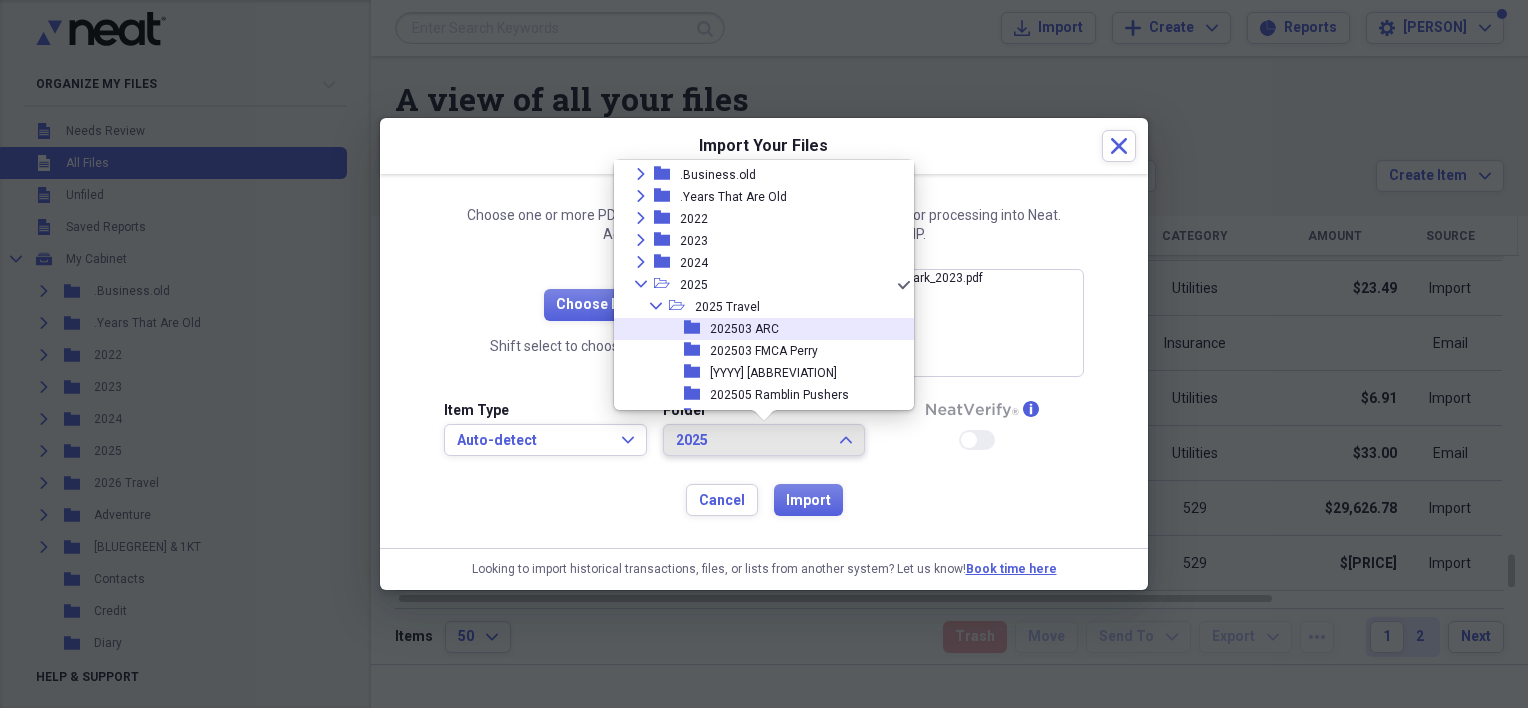 scroll, scrollTop: 355, scrollLeft: 0, axis: vertical 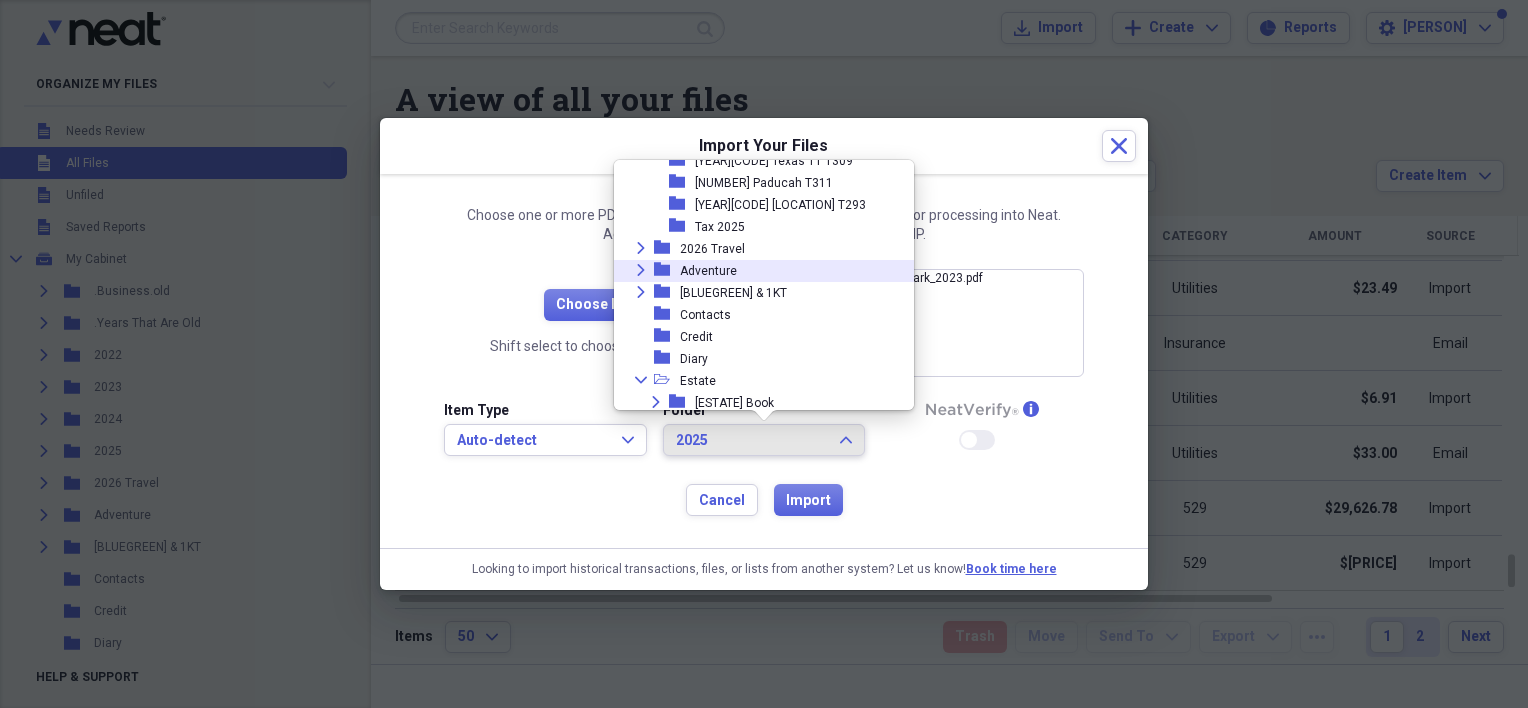 click on "Expand" 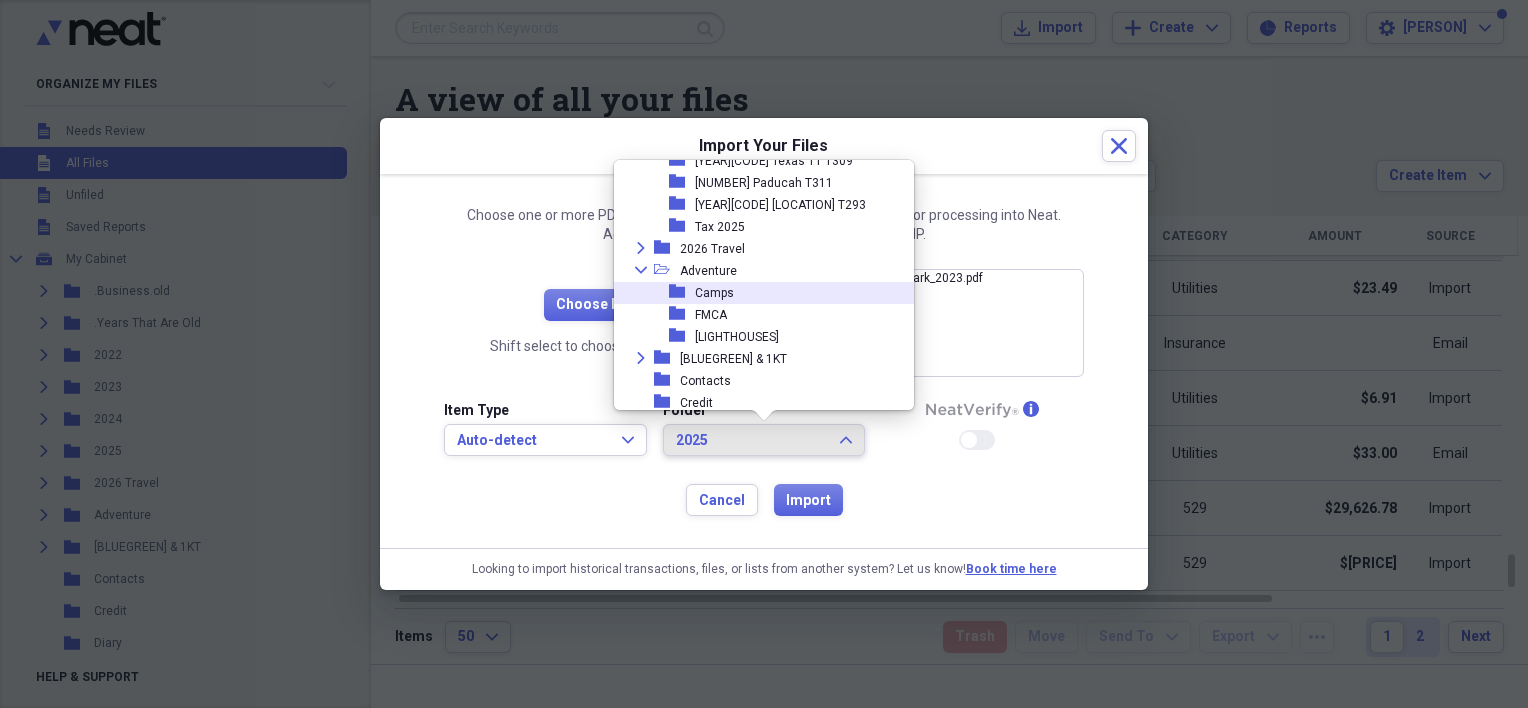 click 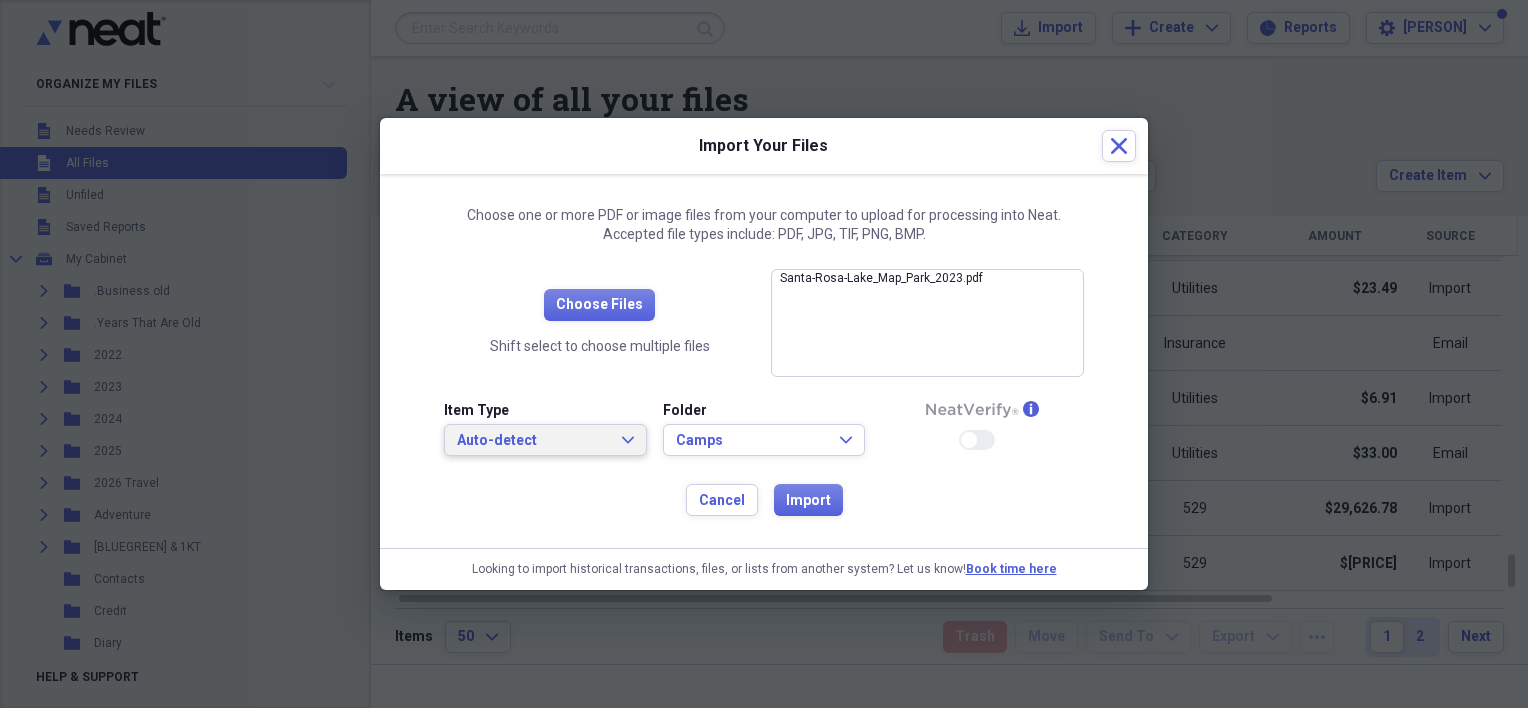 click on "Auto-detect" at bounding box center (533, 441) 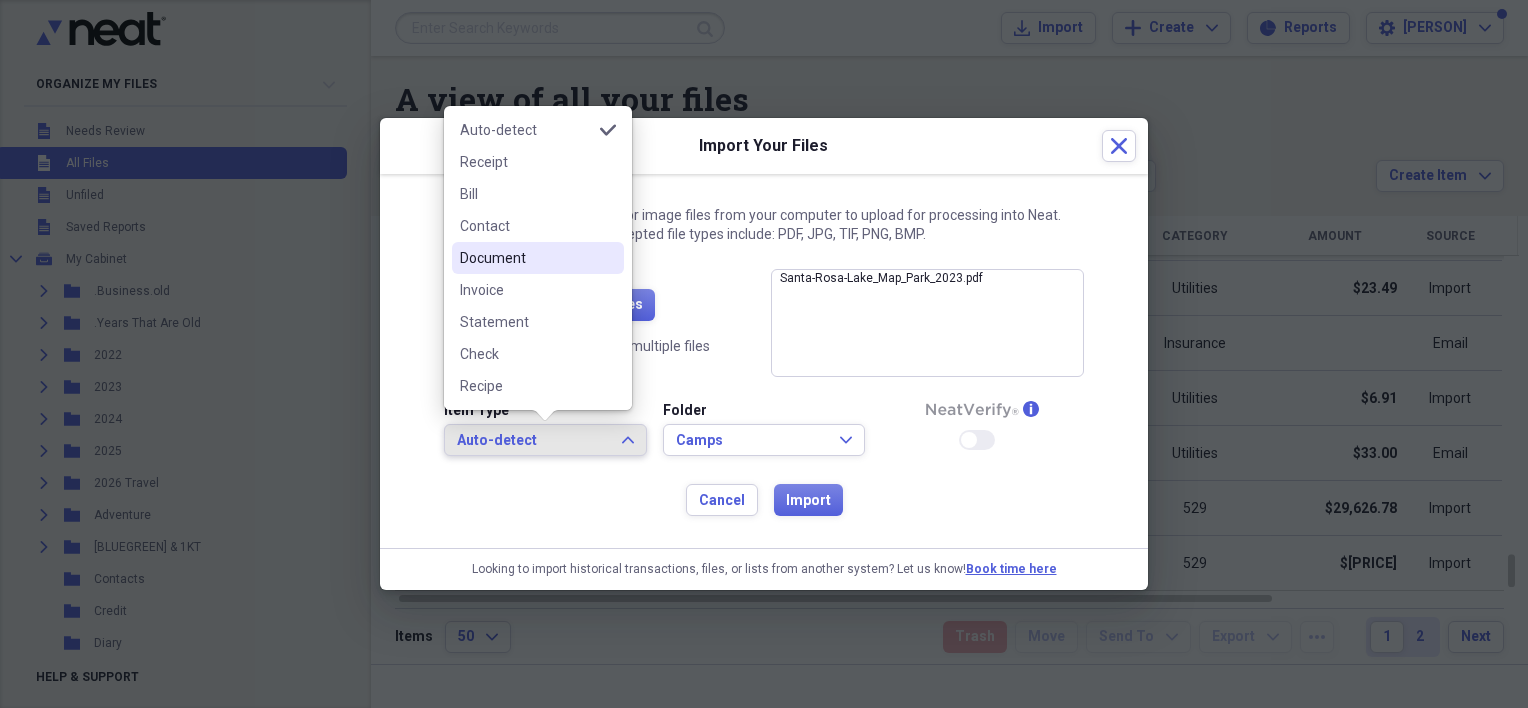 click on "Document" at bounding box center (538, 258) 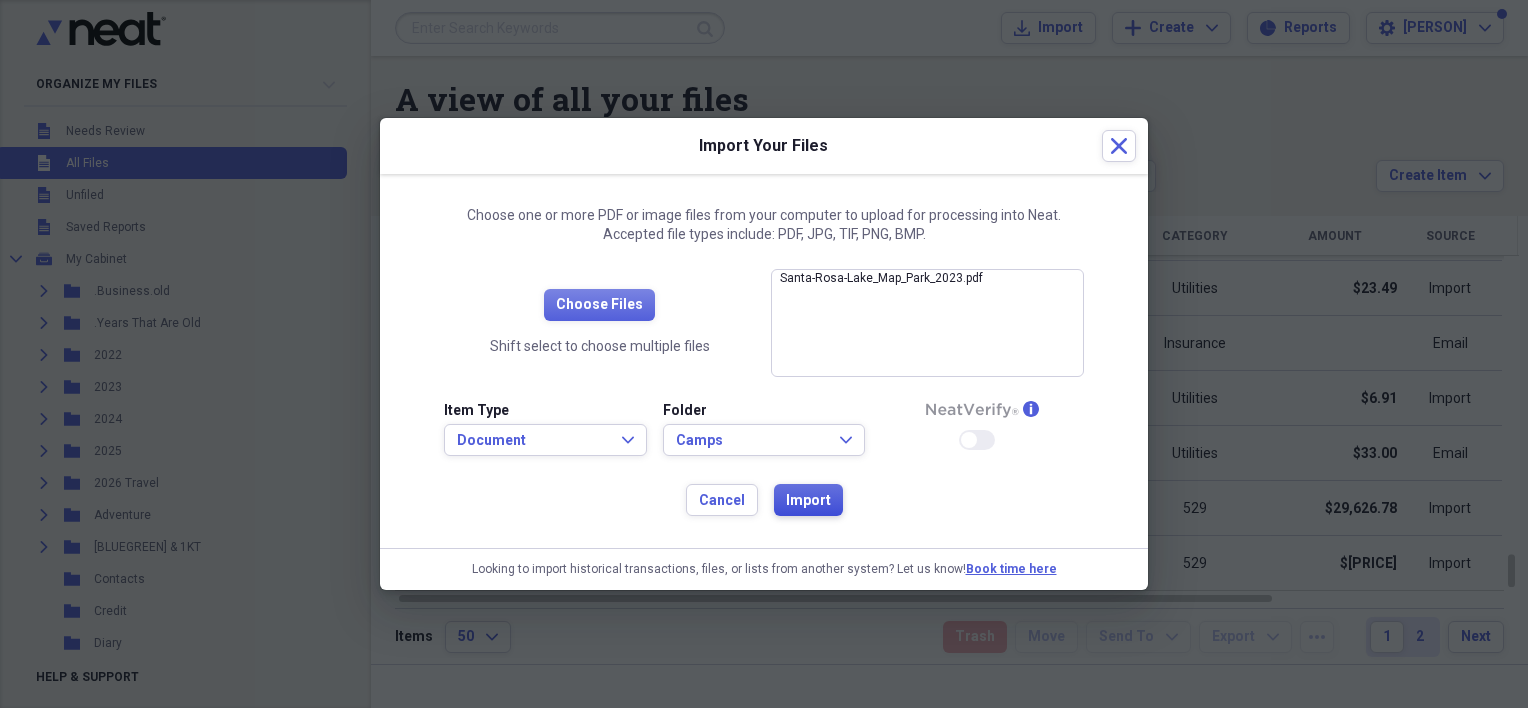 click on "Import" at bounding box center (808, 501) 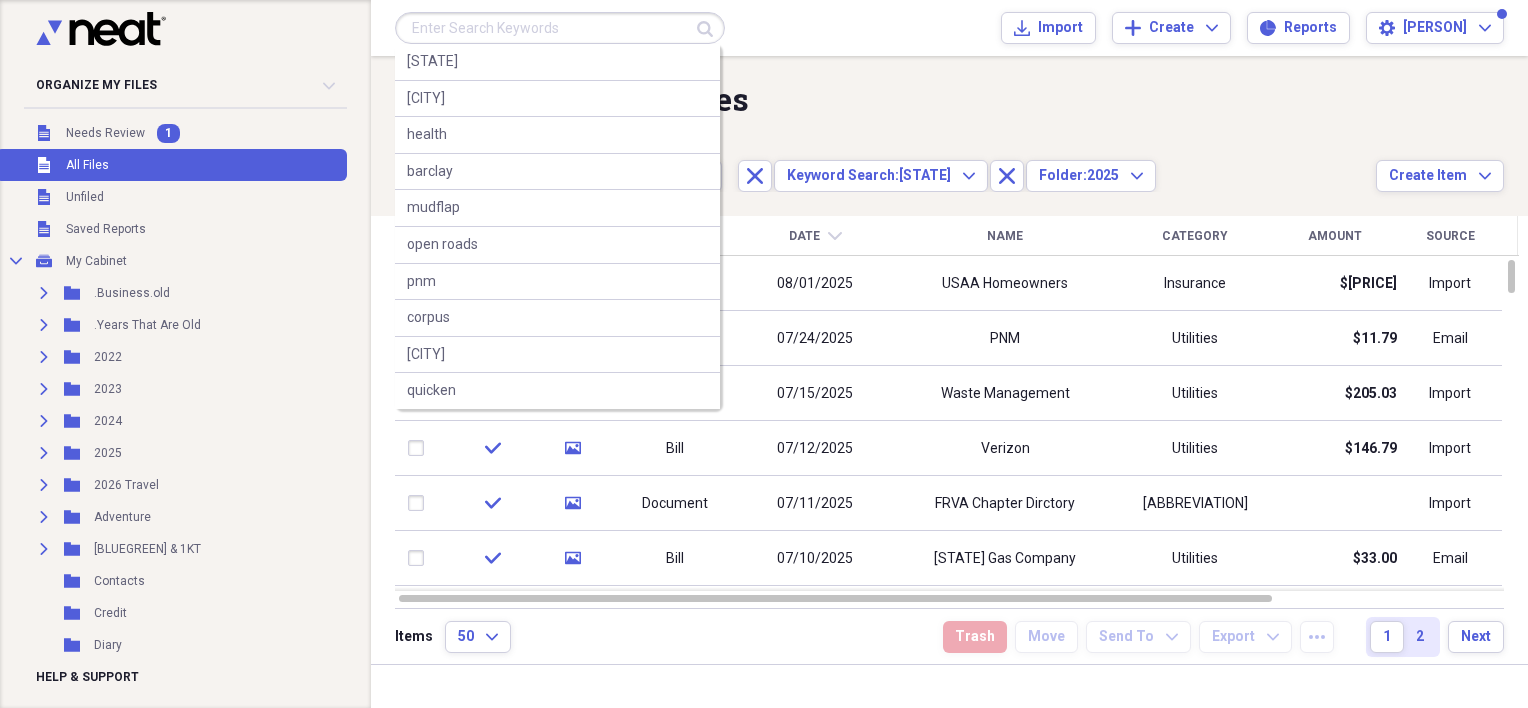 click at bounding box center [560, 28] 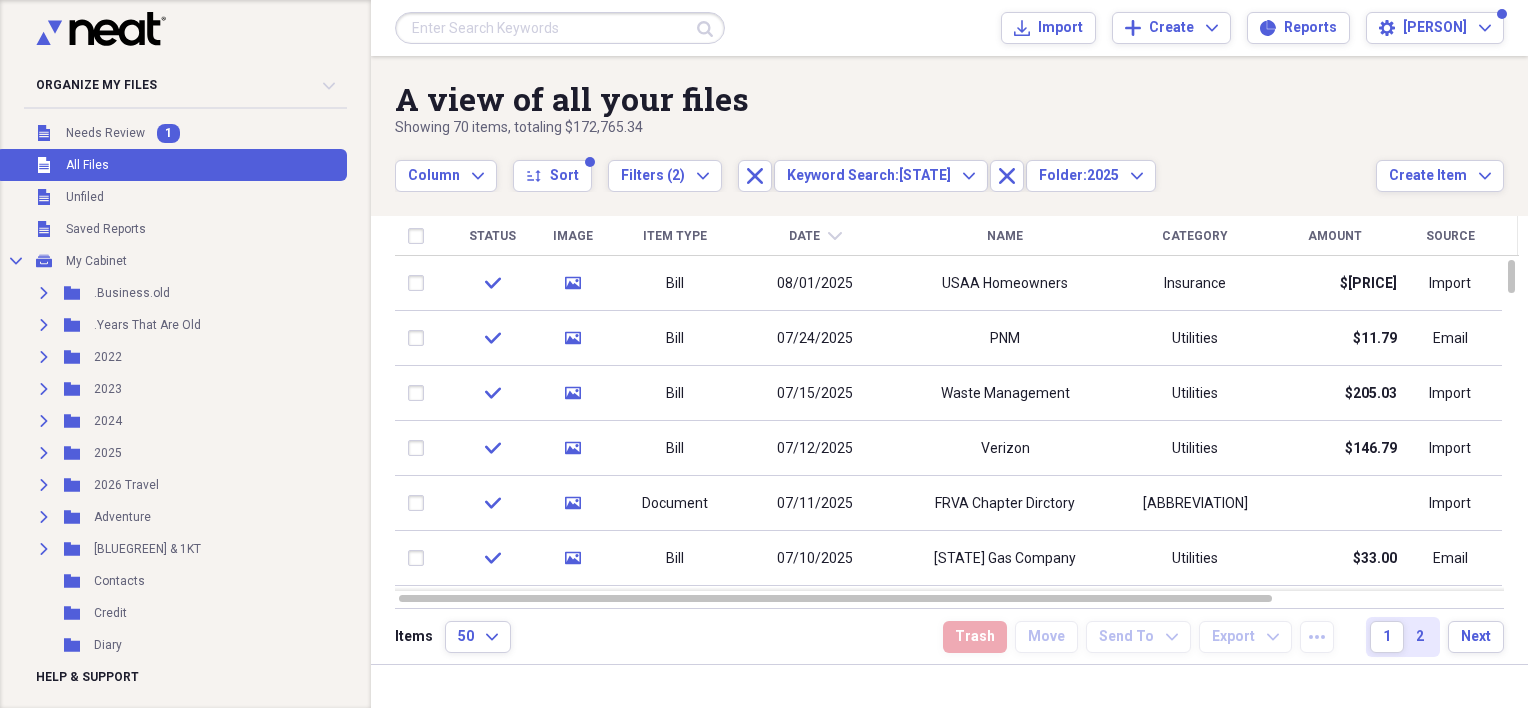 click on "A view of all your files Showing [NUMBER] items , totaling $[PRICE] Column Expand sort Sort Filters ([NUMBER]) Expand Close Keyword Search: [STATE] Expand Close Folder: [YYYY] Expand Create Item Expand" at bounding box center (949, 124) 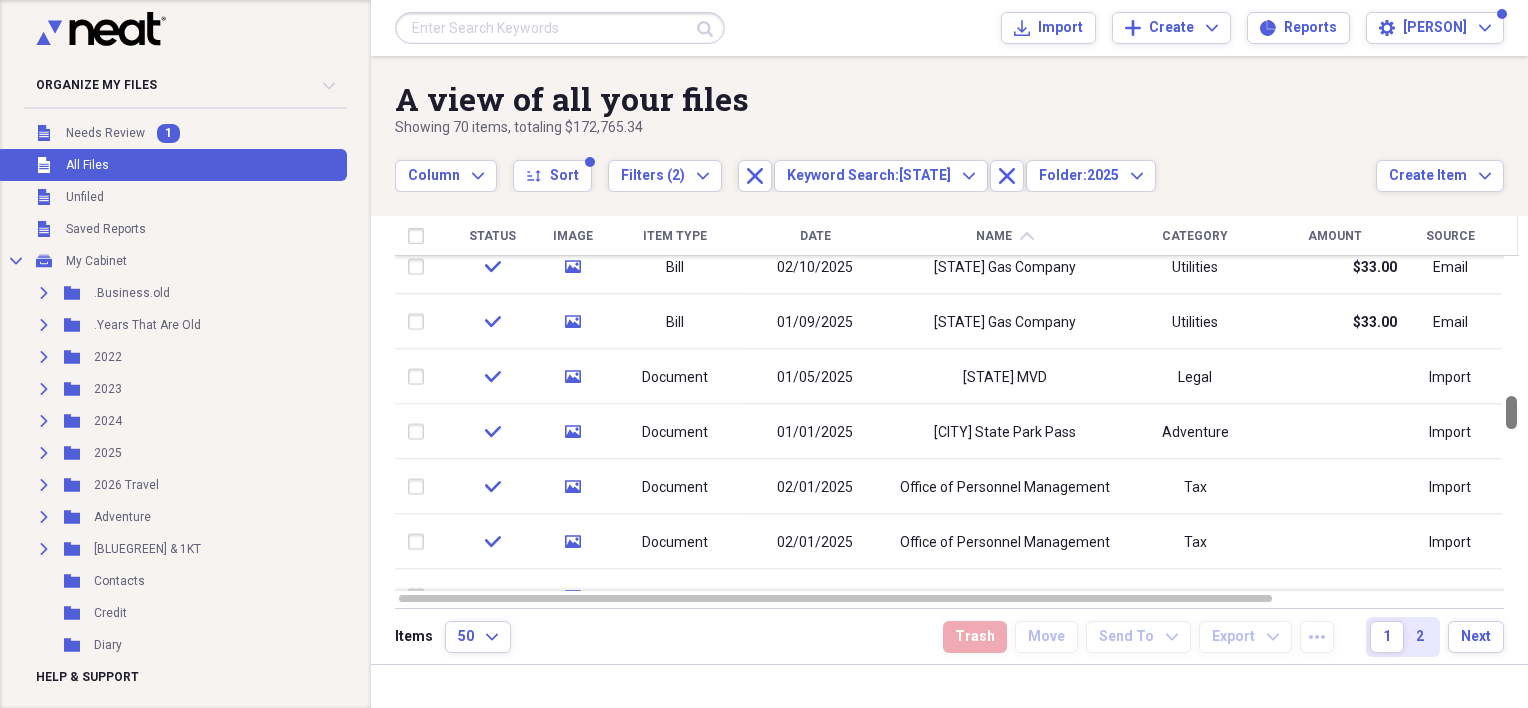 drag, startPoint x: 1521, startPoint y: 284, endPoint x: 1521, endPoint y: 420, distance: 136 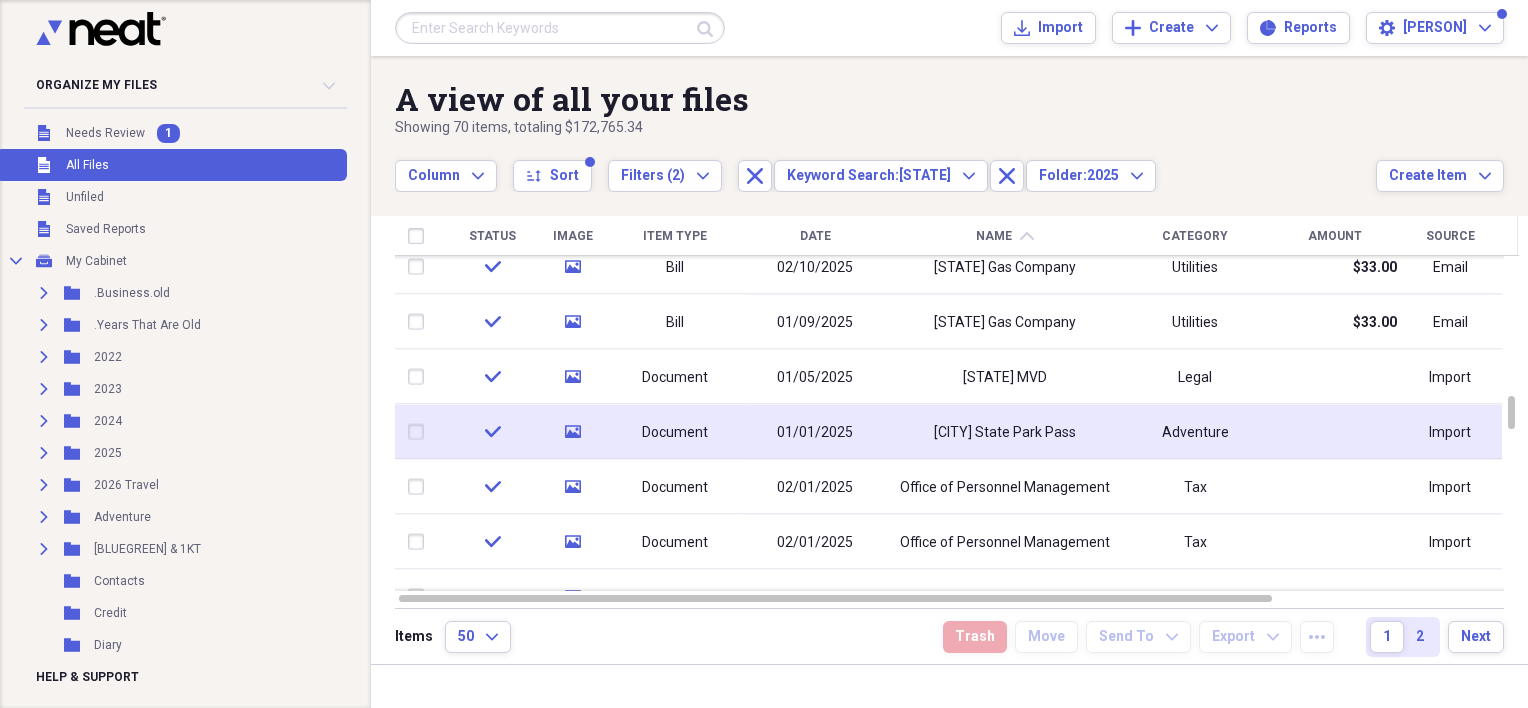 click on "Adventure" at bounding box center (1195, 432) 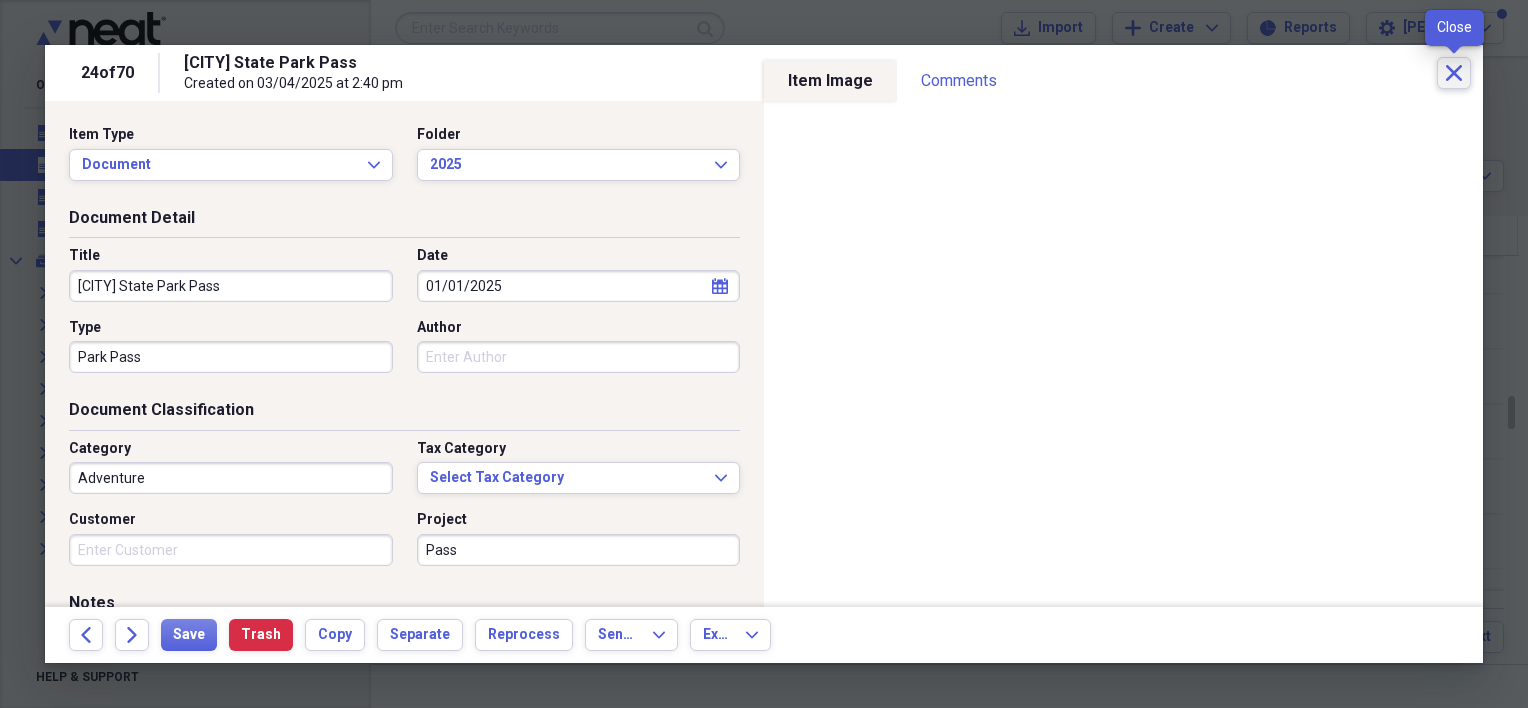 click on "Close" at bounding box center [1454, 73] 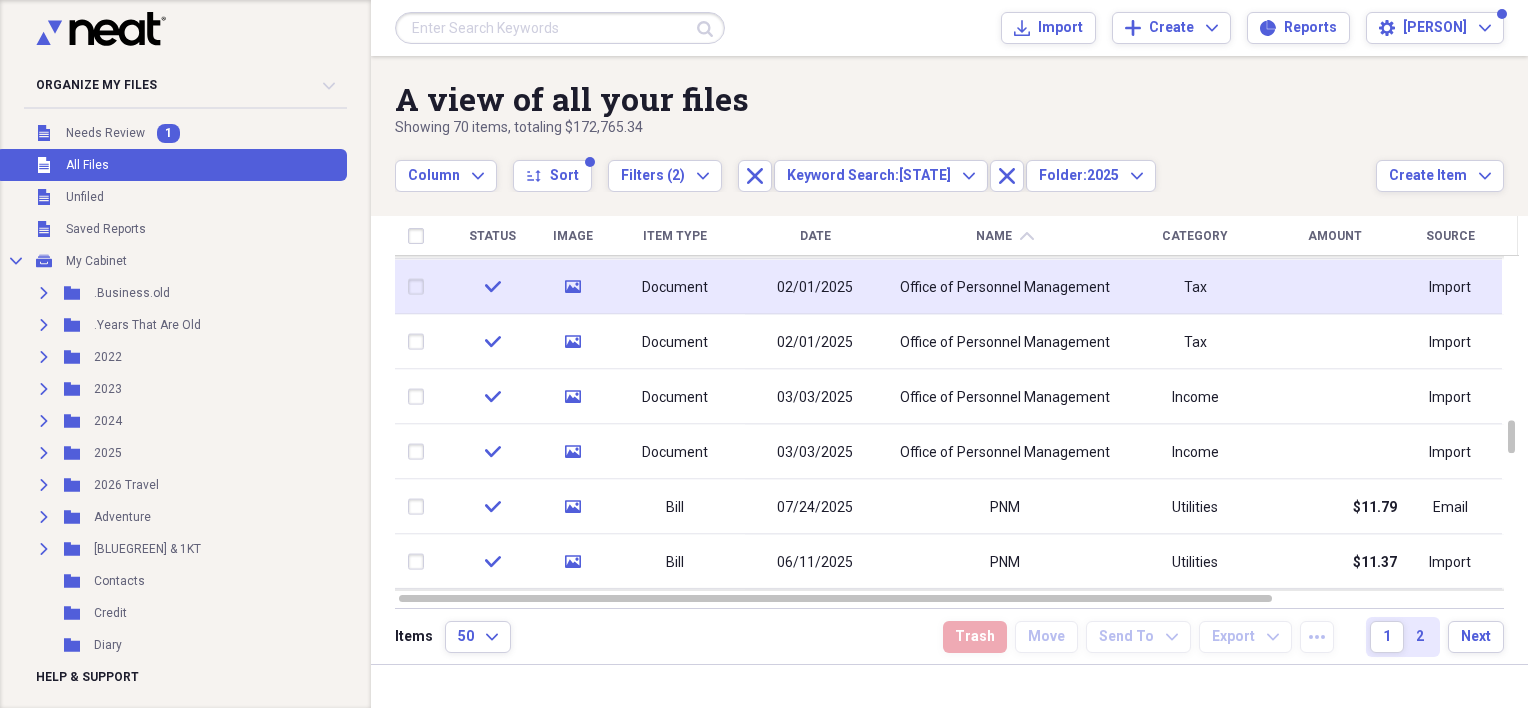 click on "Document" at bounding box center [675, 287] 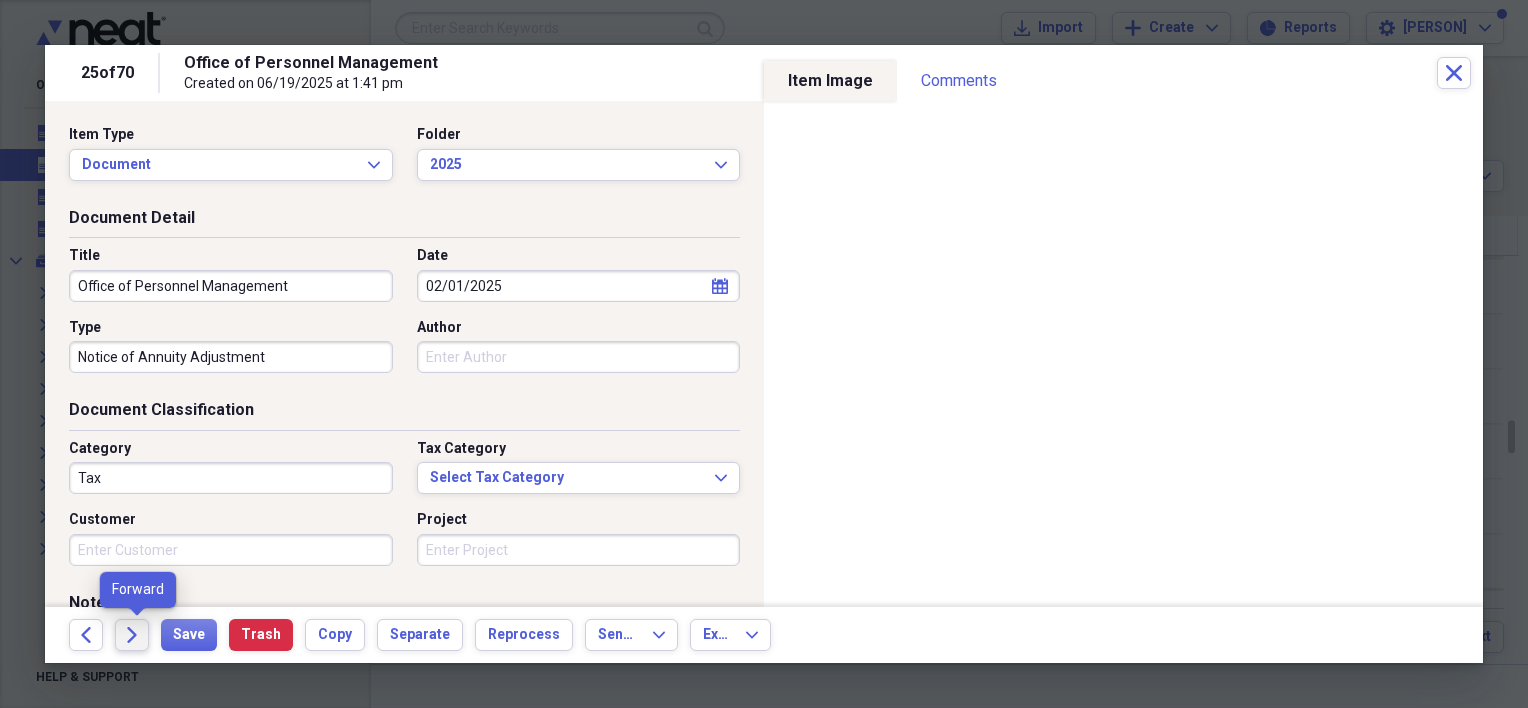 click on "Forward" 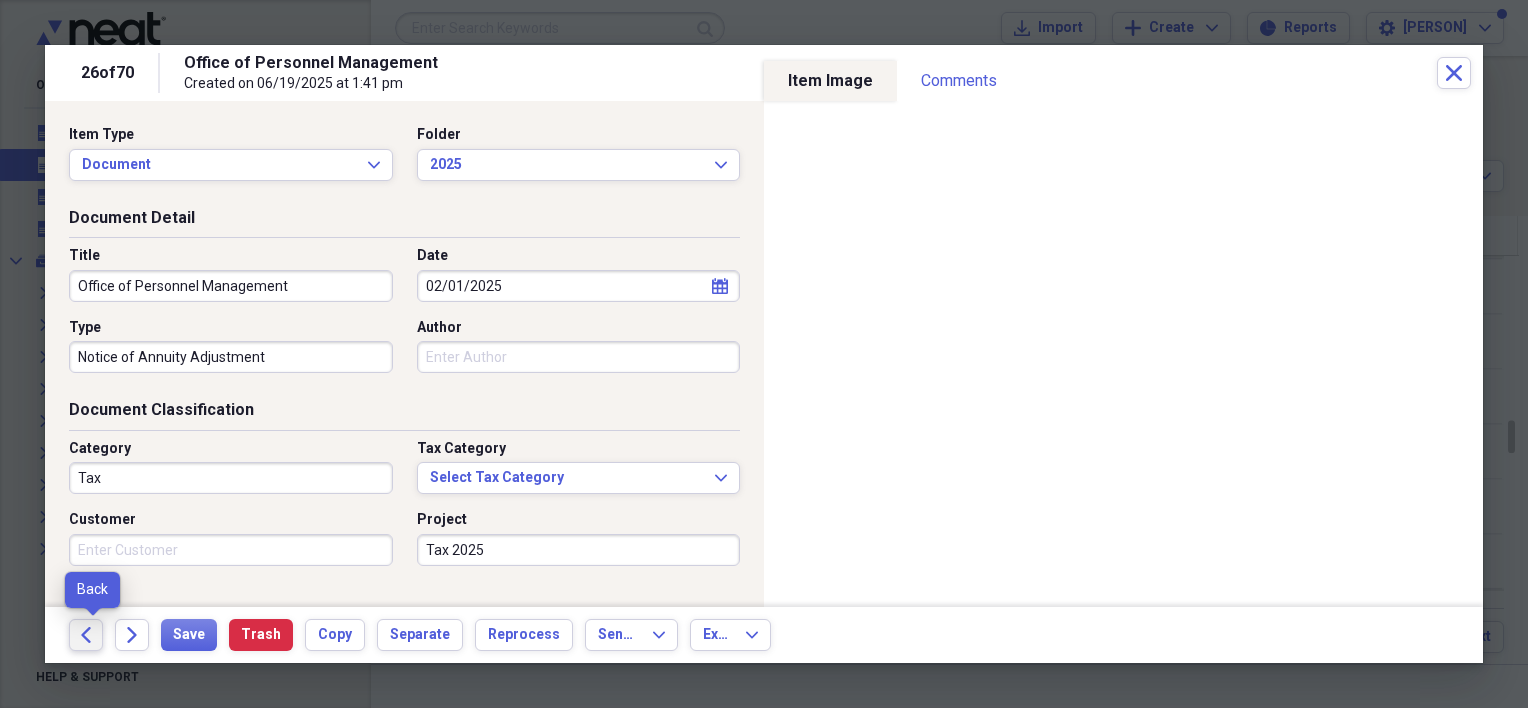 click on "Back" at bounding box center [86, 635] 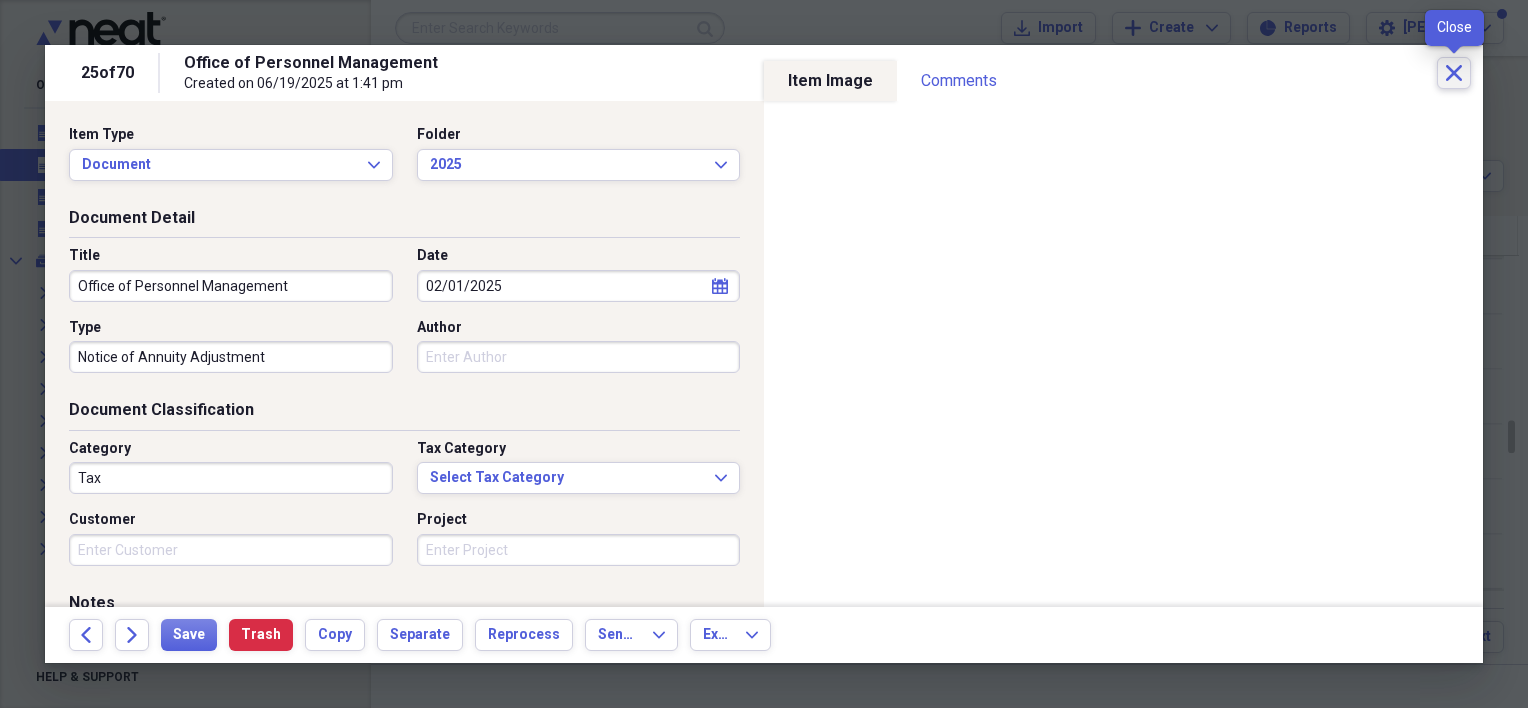 click 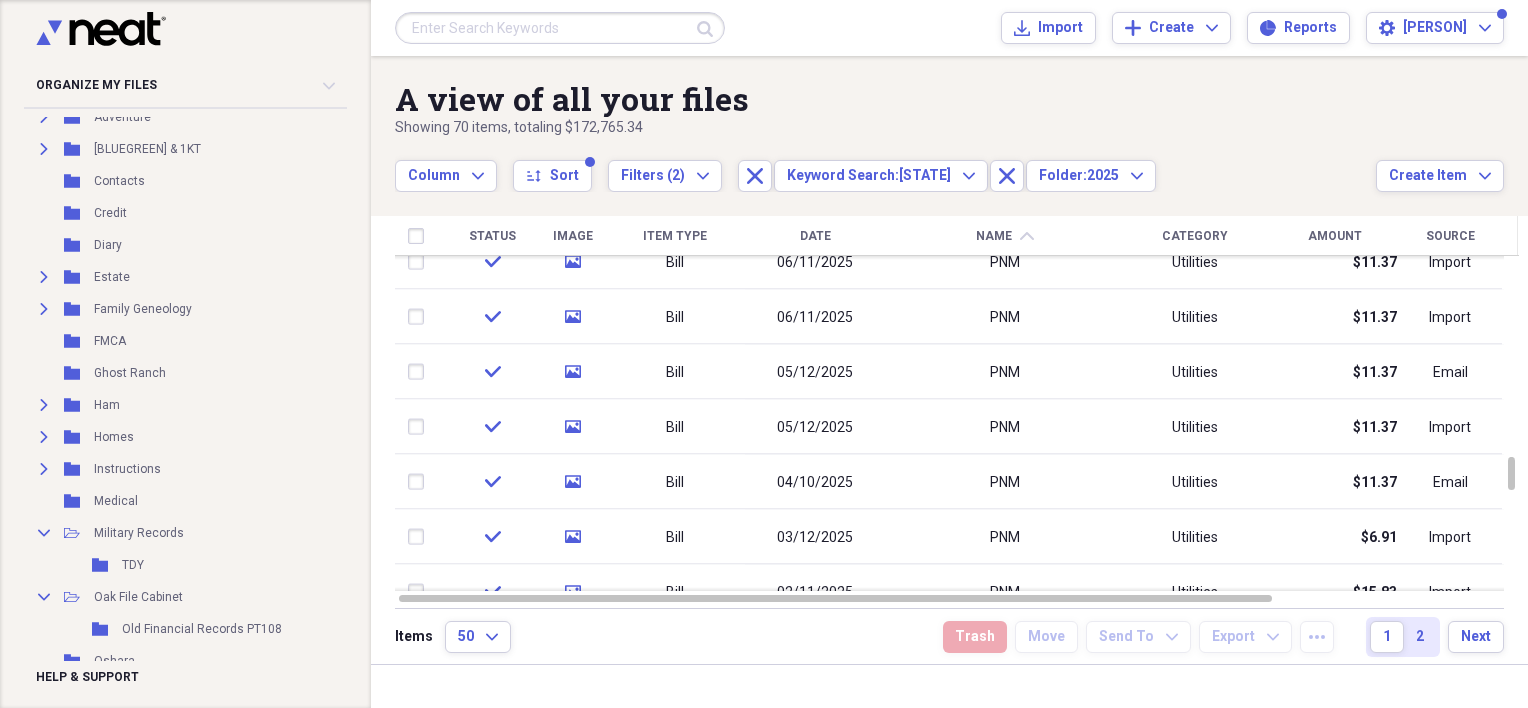 scroll, scrollTop: 600, scrollLeft: 0, axis: vertical 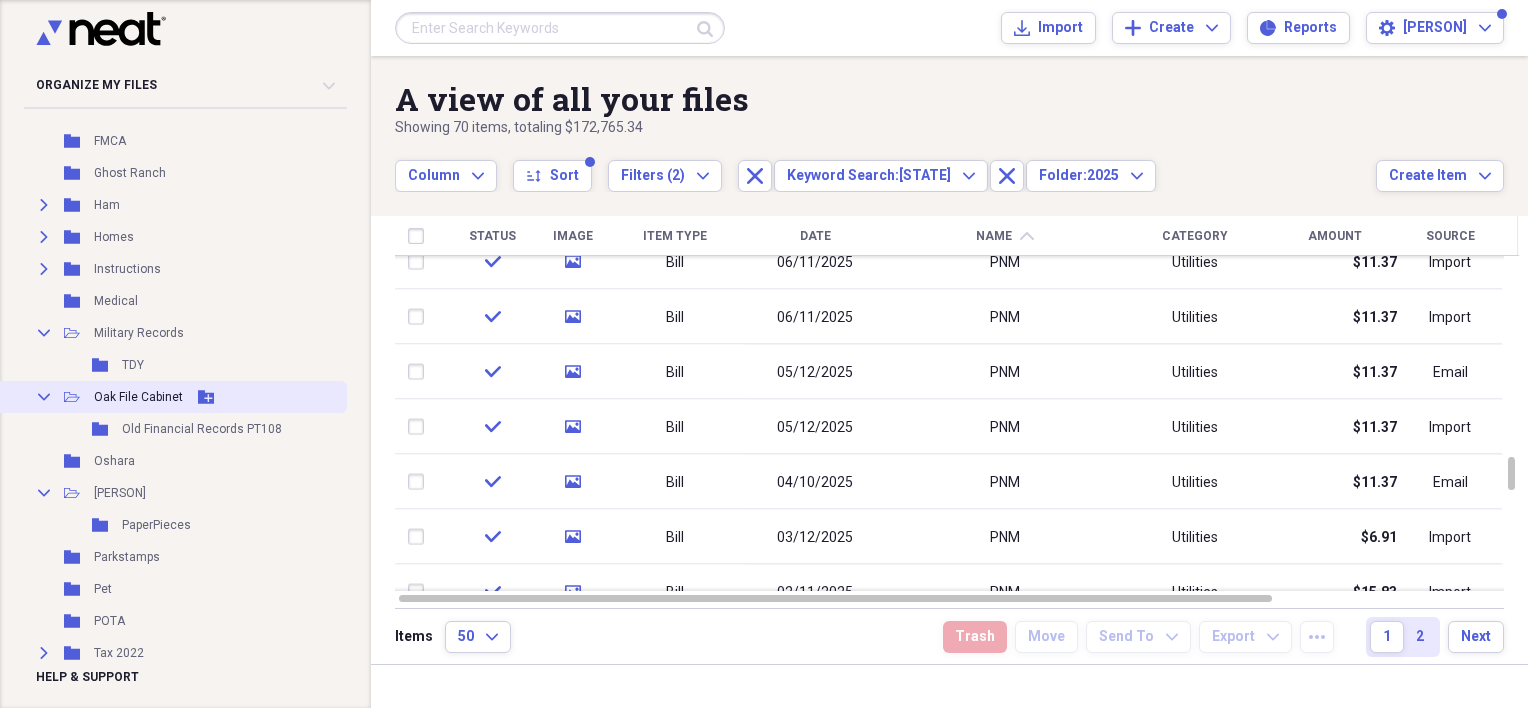 click on "Collapse Open Folder Oak File Cabinet Add Folder" at bounding box center (171, 397) 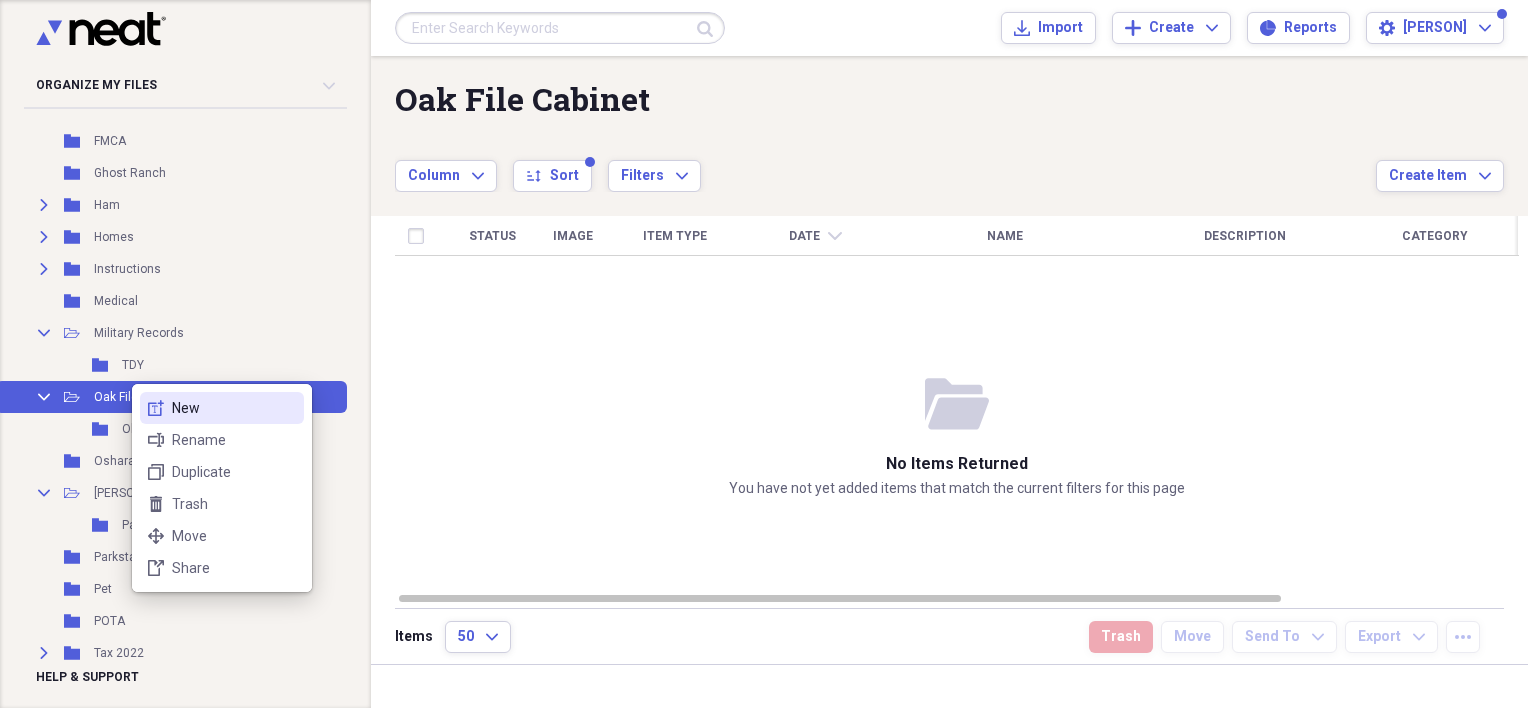 click on "new-textbox New" at bounding box center (222, 408) 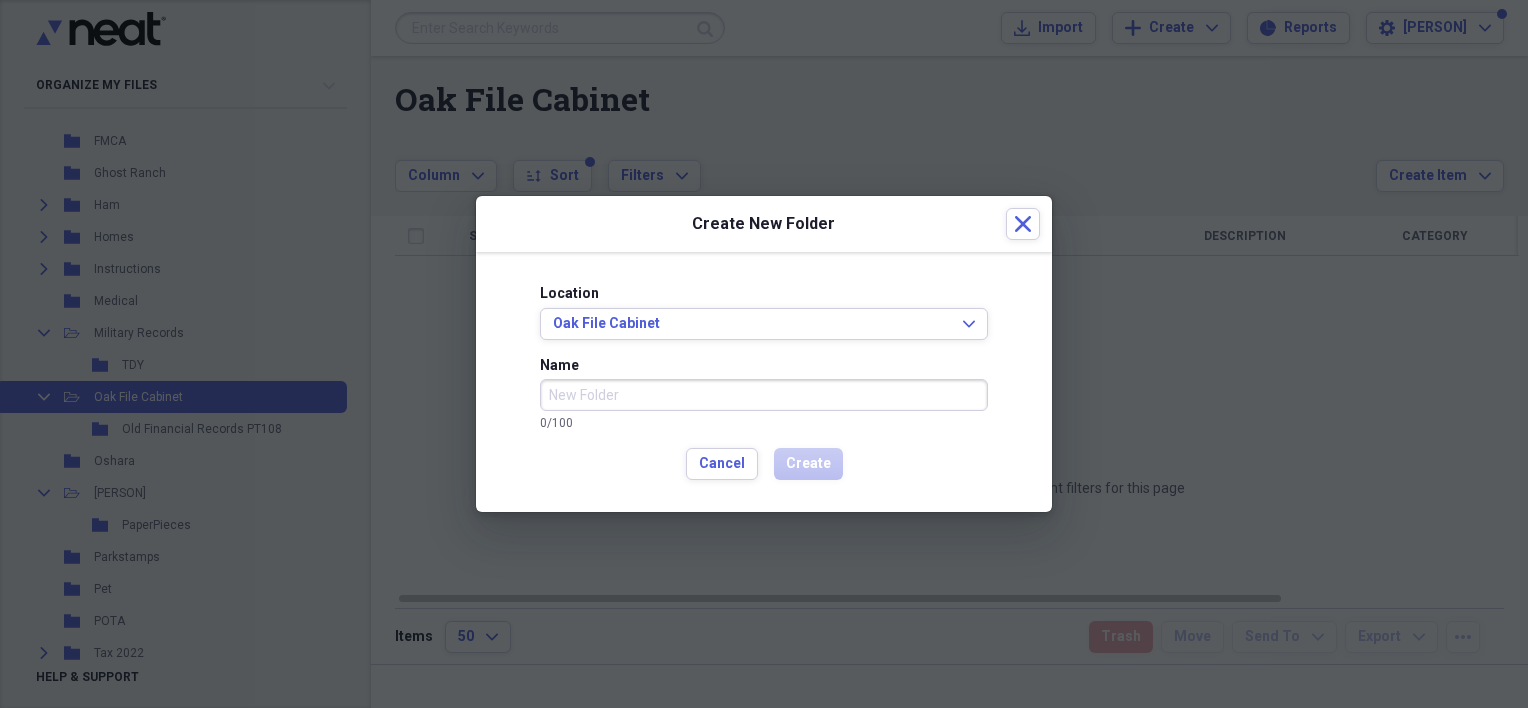 click on "Name" at bounding box center [764, 395] 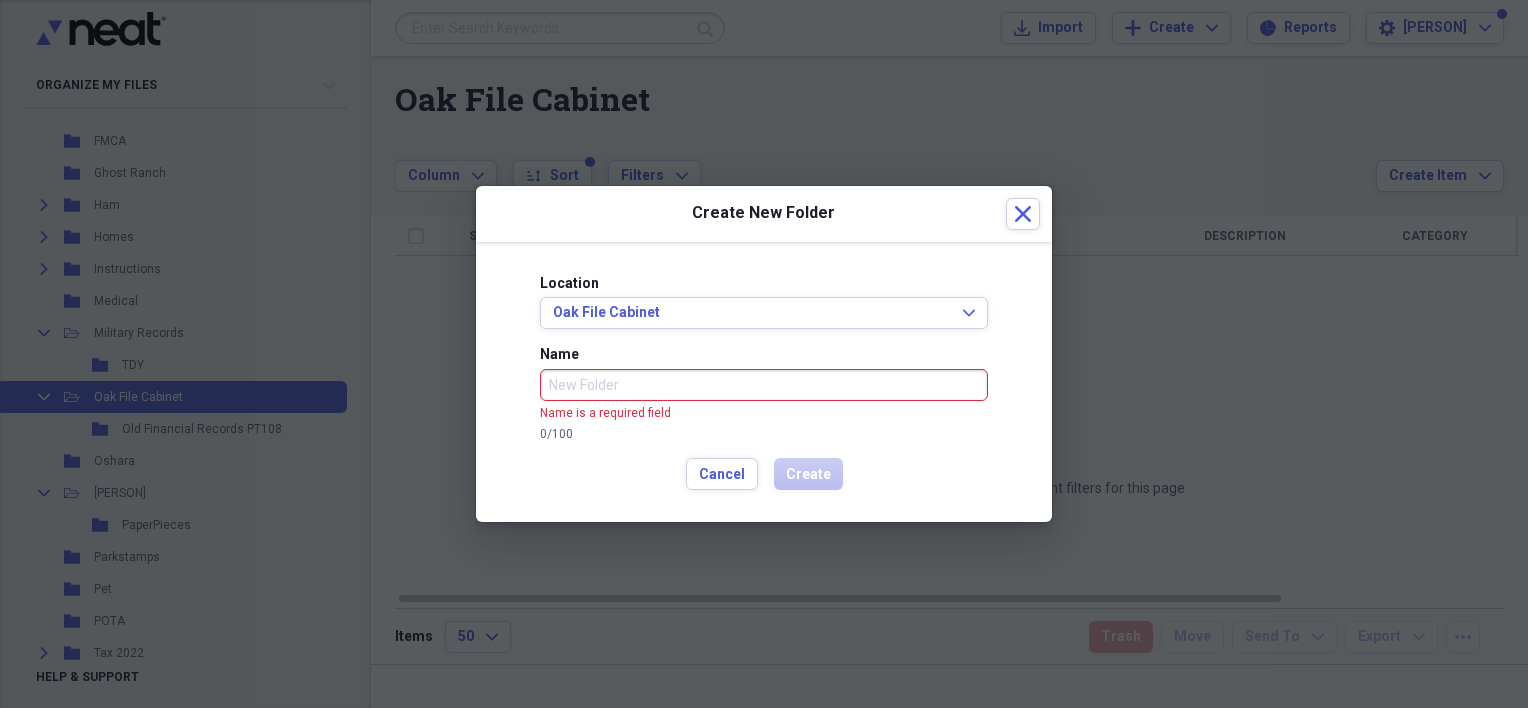click on "Name" at bounding box center (764, 385) 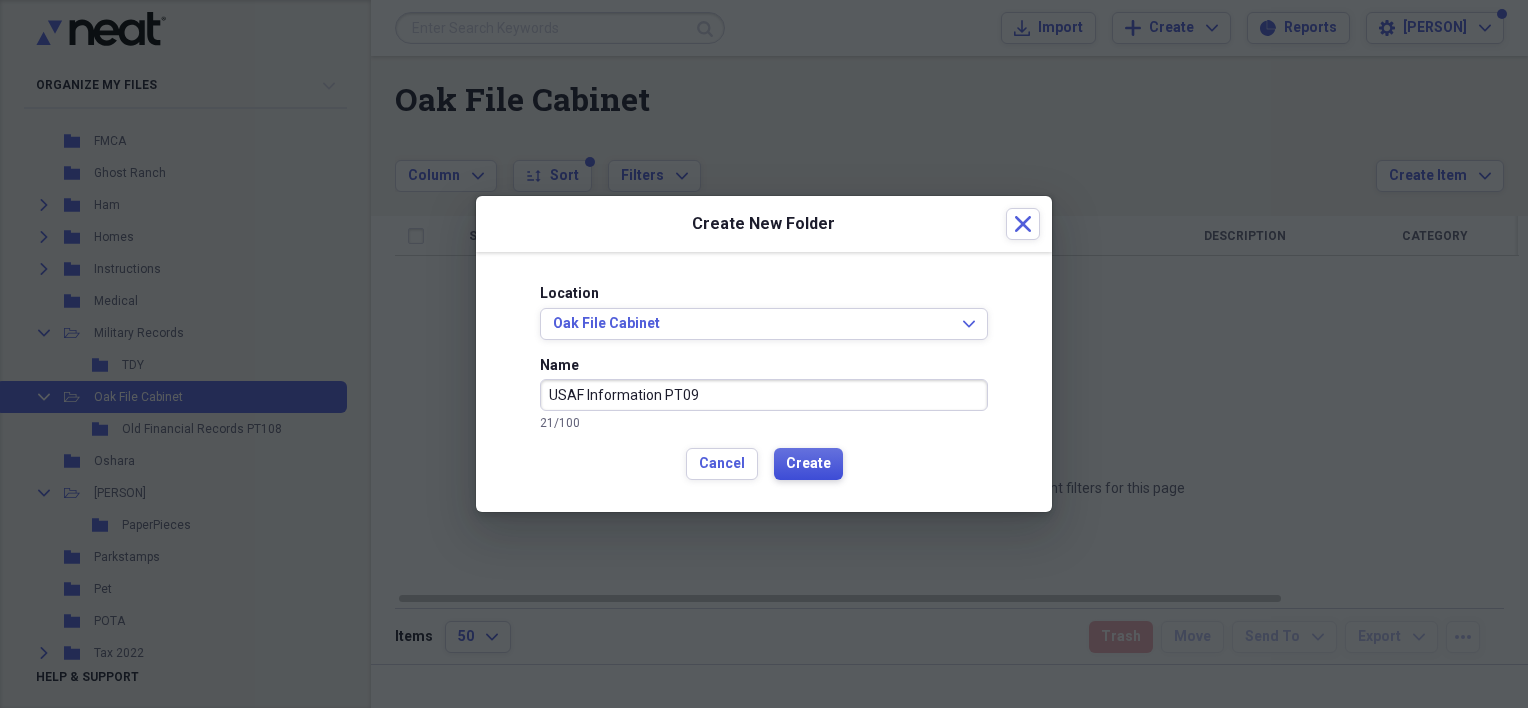 type on "USAF Information PT09" 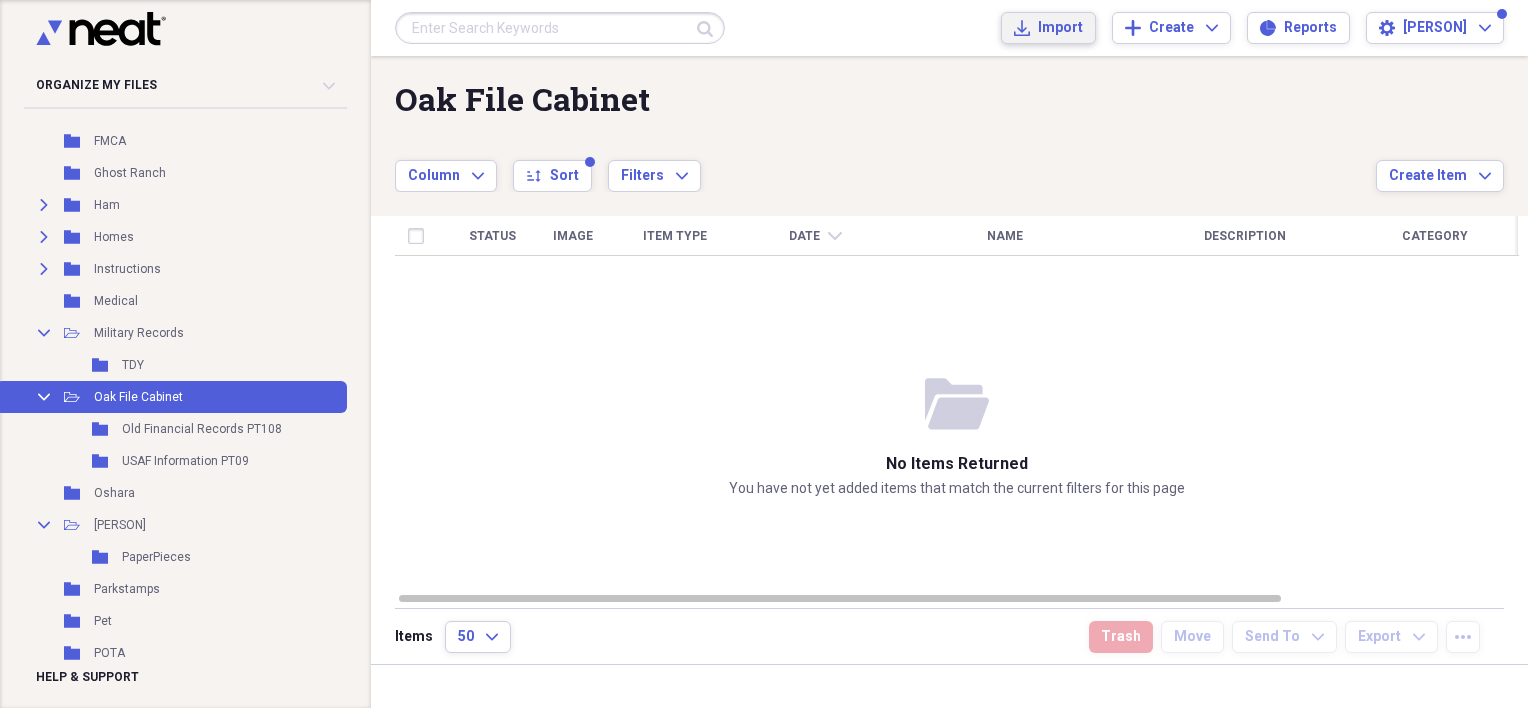 click on "Import" at bounding box center [1060, 28] 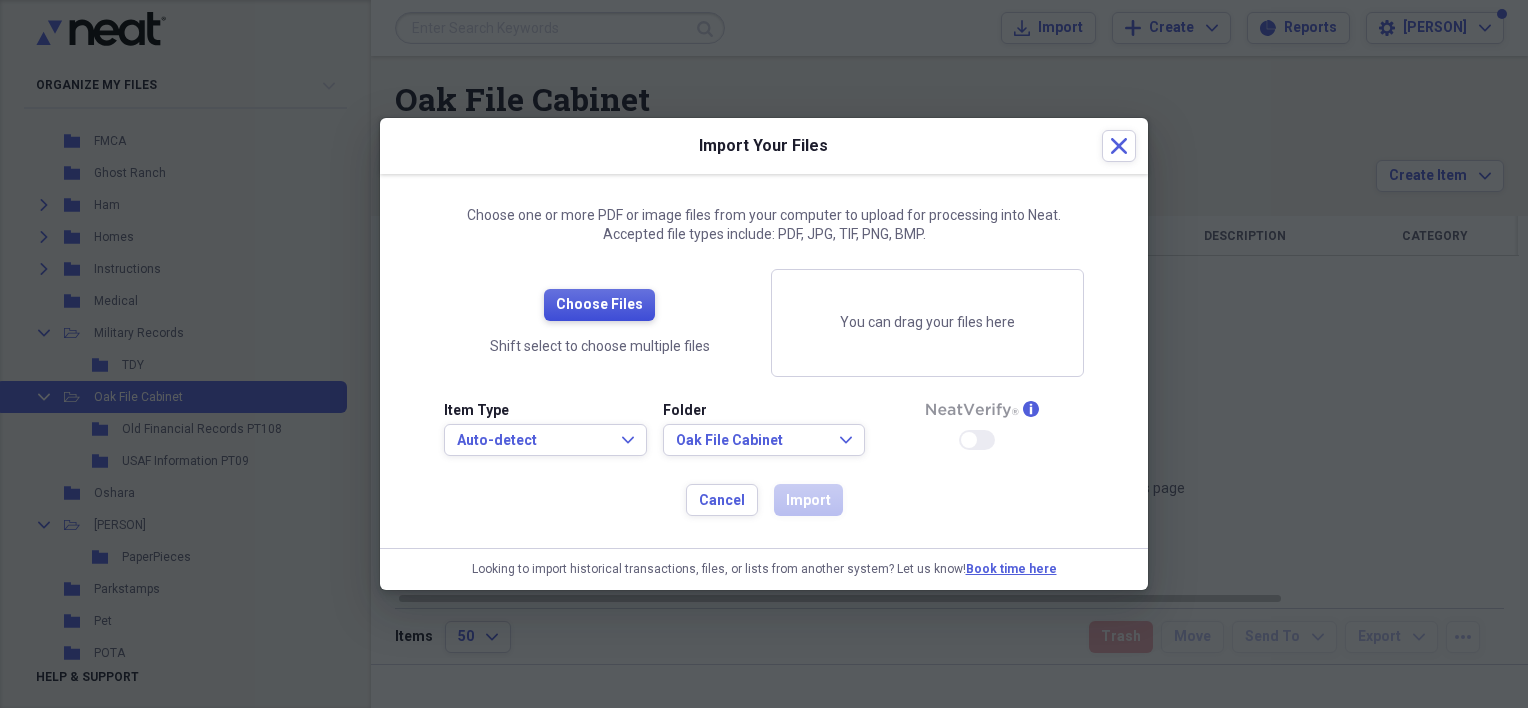 click on "Choose Files" at bounding box center (599, 305) 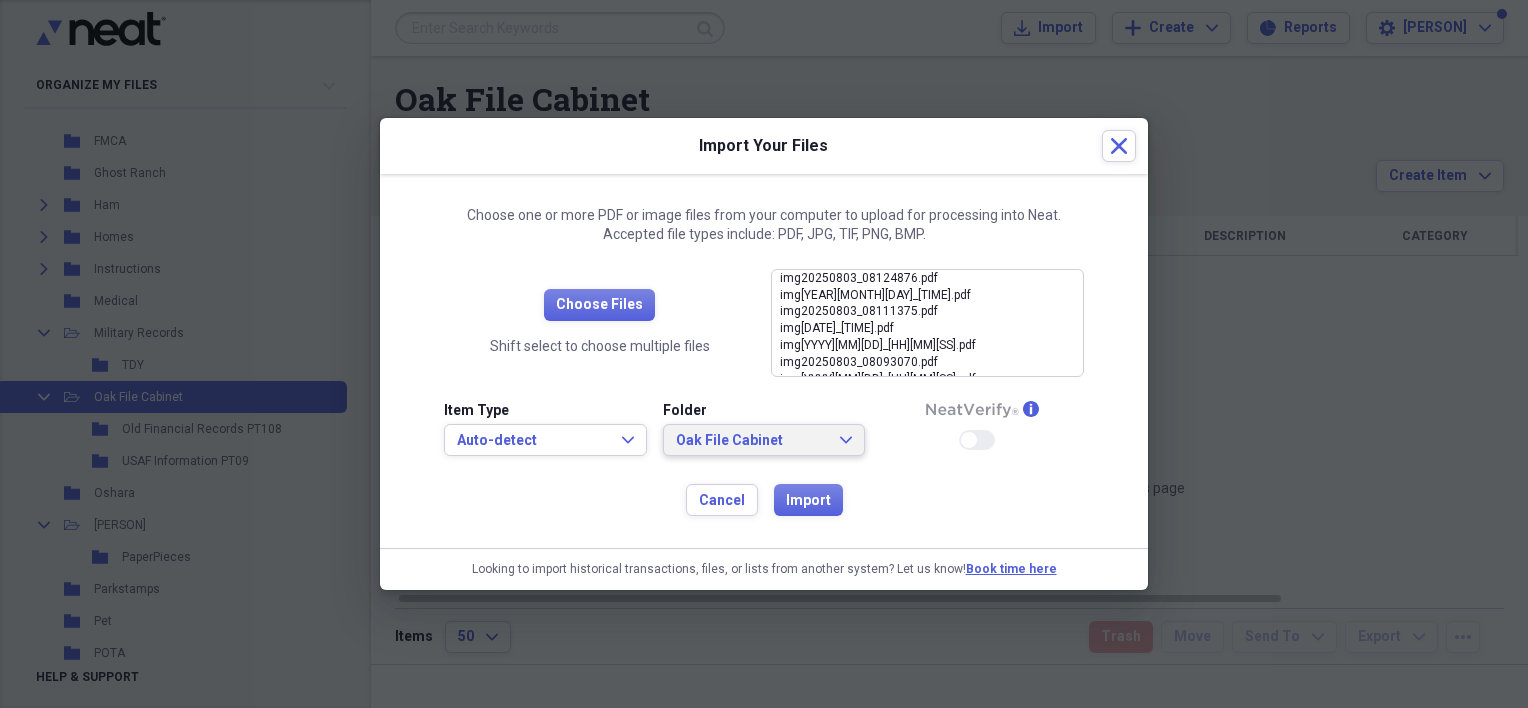 click on "Oak File Cabinet" at bounding box center [752, 441] 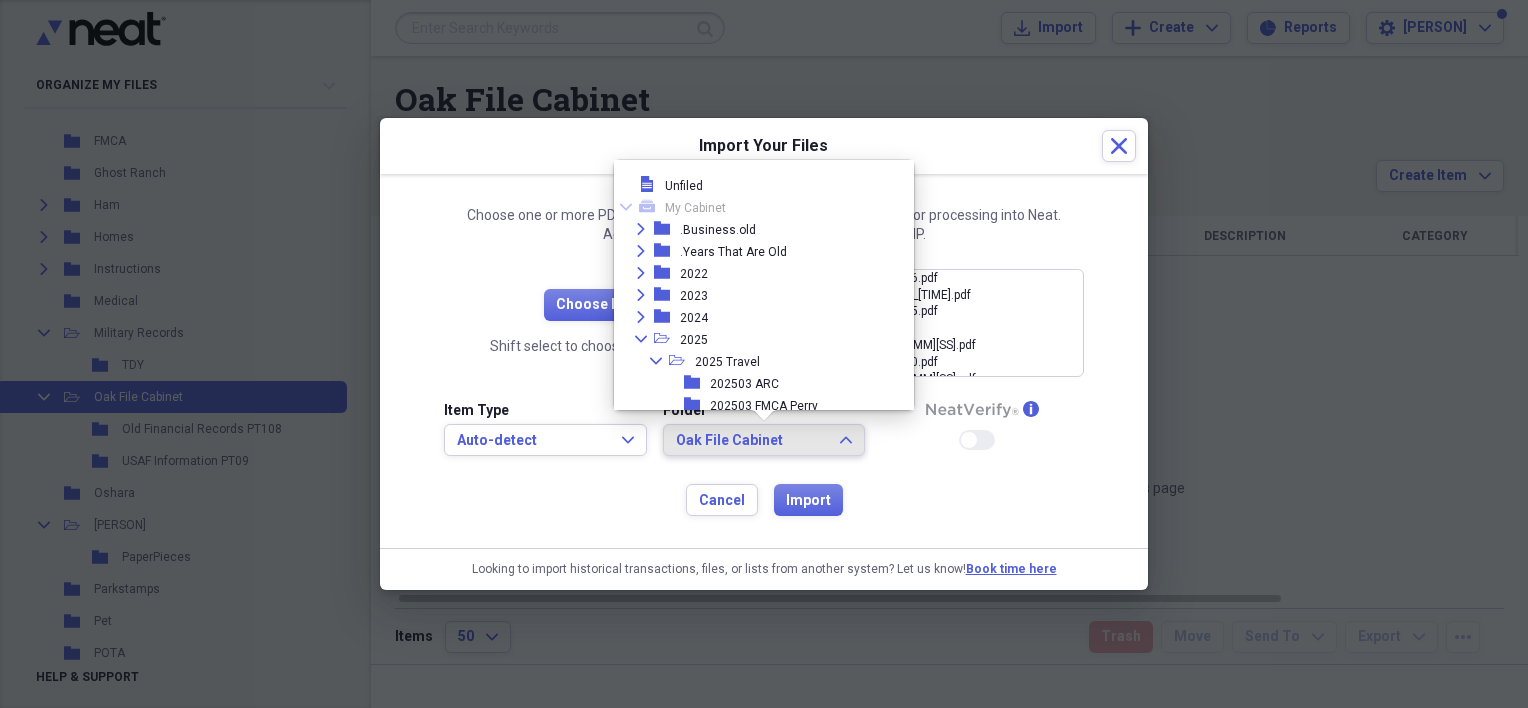 scroll, scrollTop: 891, scrollLeft: 0, axis: vertical 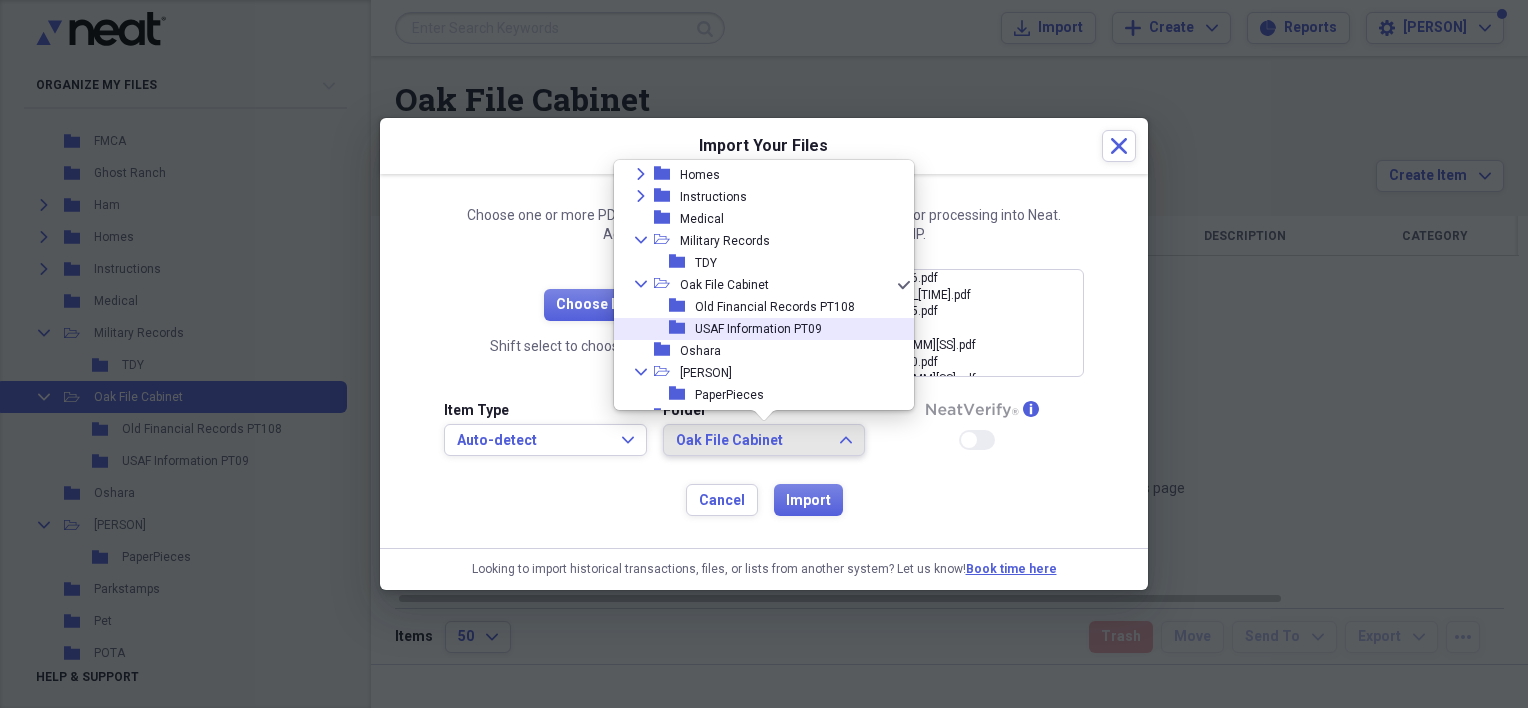 click on "USAF Information PT09" at bounding box center (758, 329) 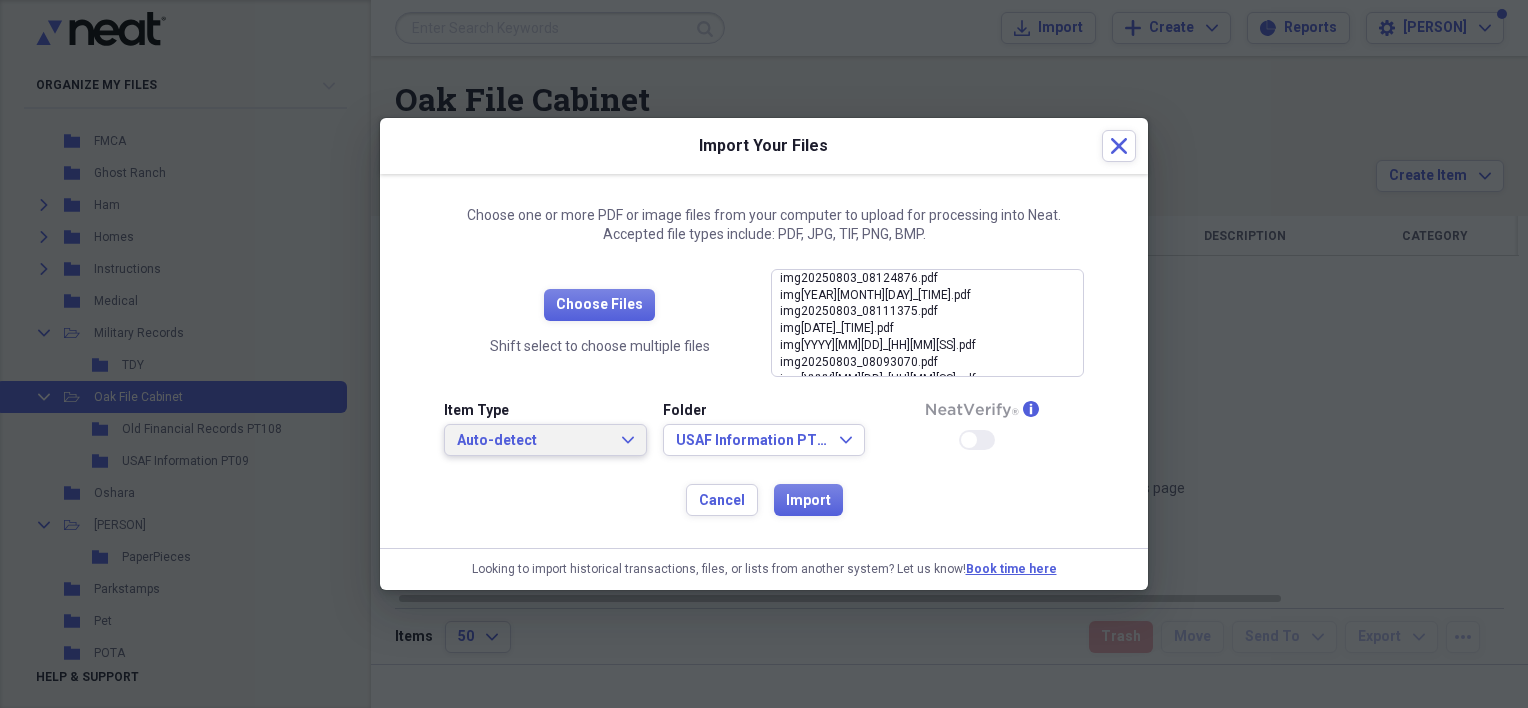 click on "Auto-detect" at bounding box center (533, 441) 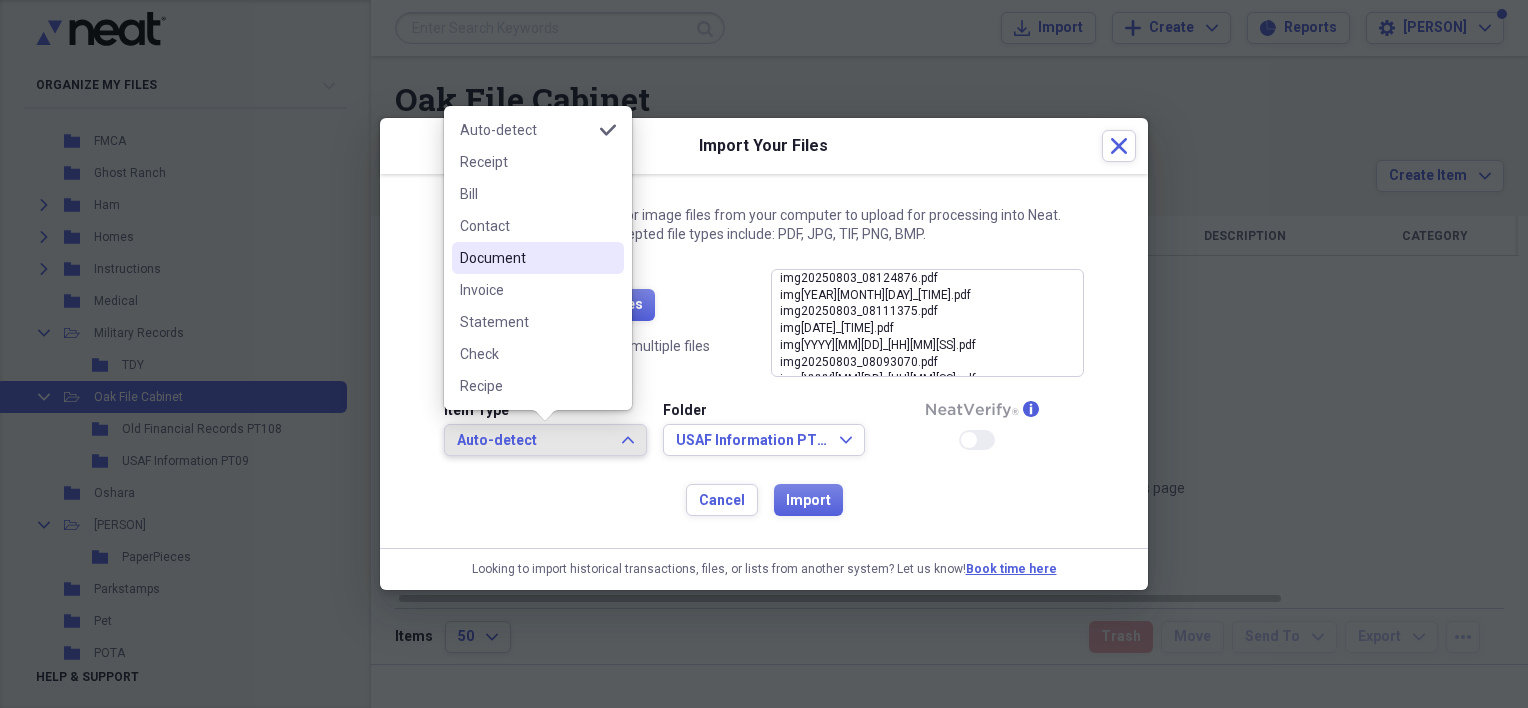 click on "Document" at bounding box center [526, 258] 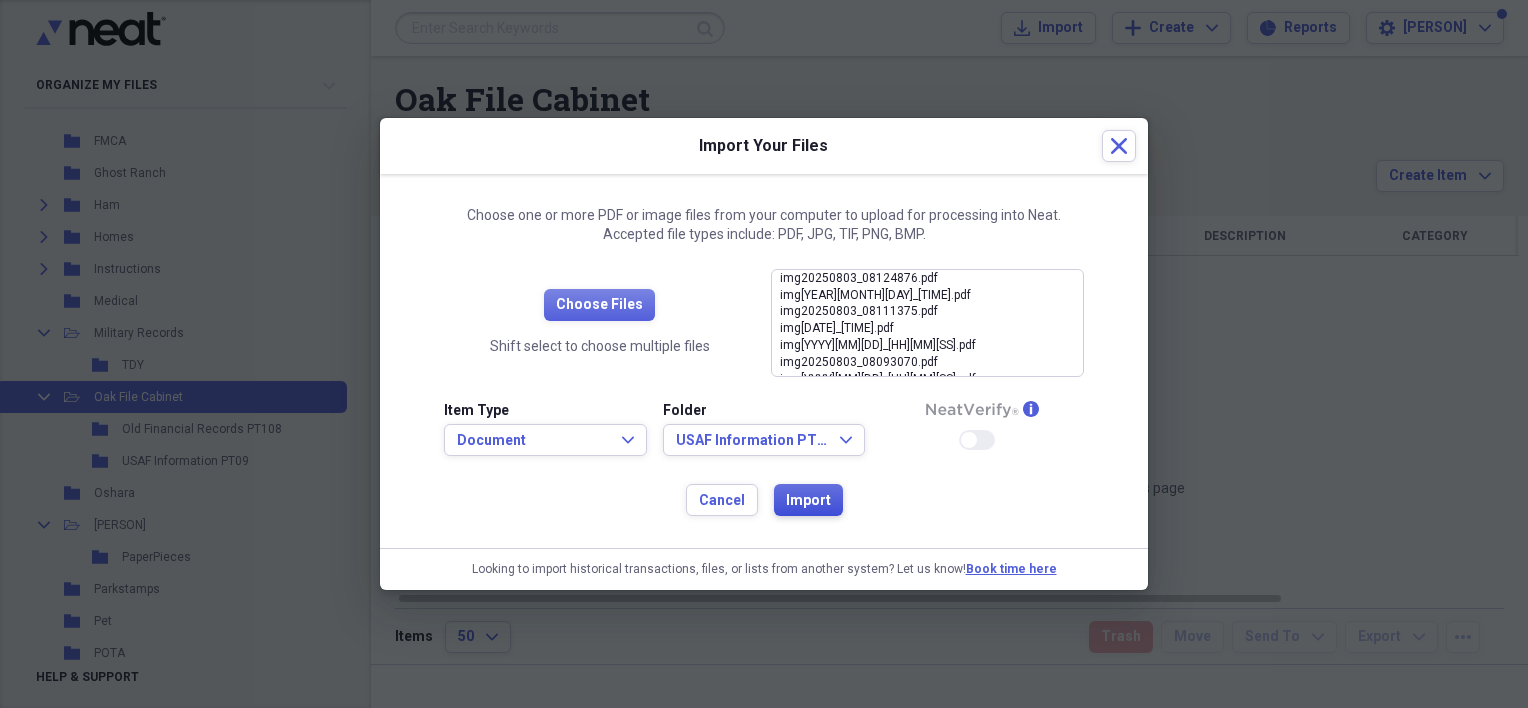click on "Import" at bounding box center (808, 501) 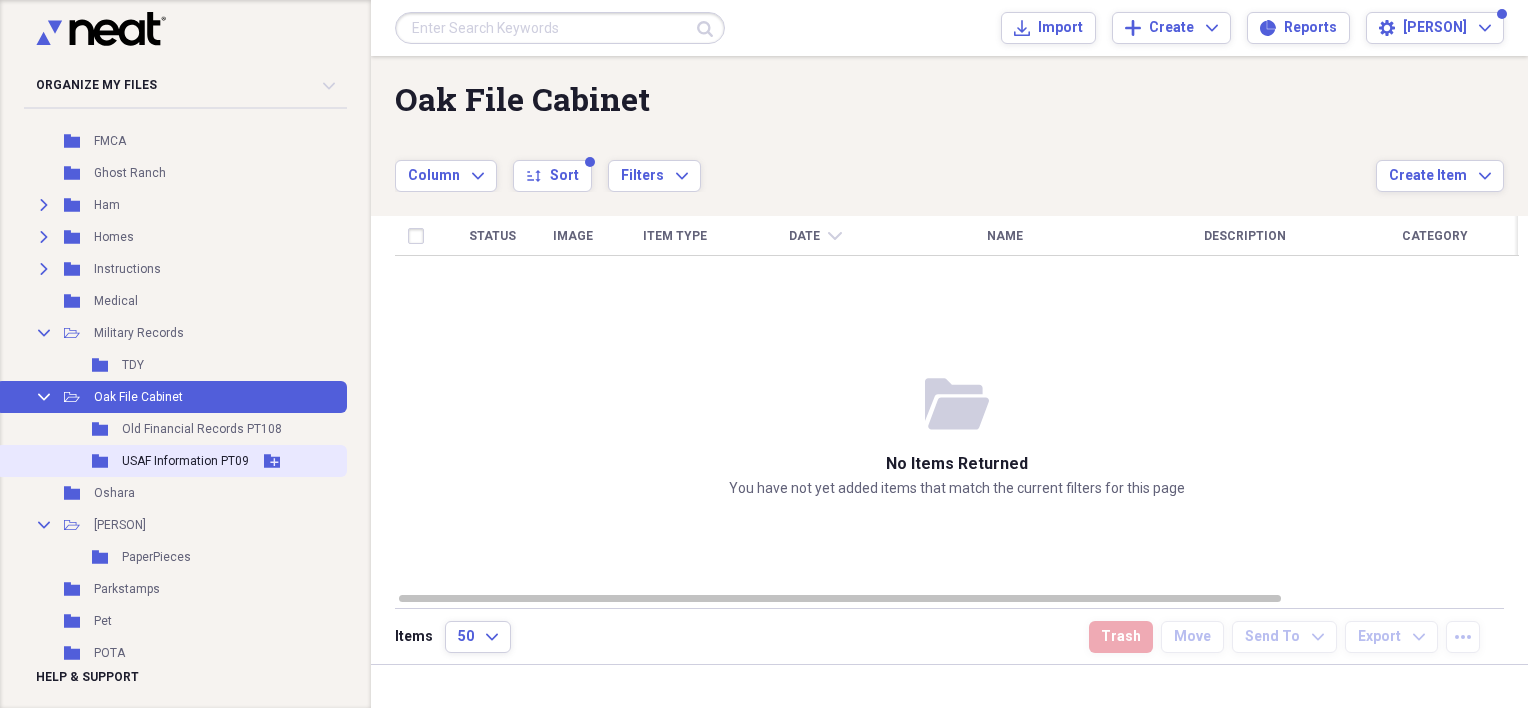 click on "USAF Information PT09" at bounding box center (185, 461) 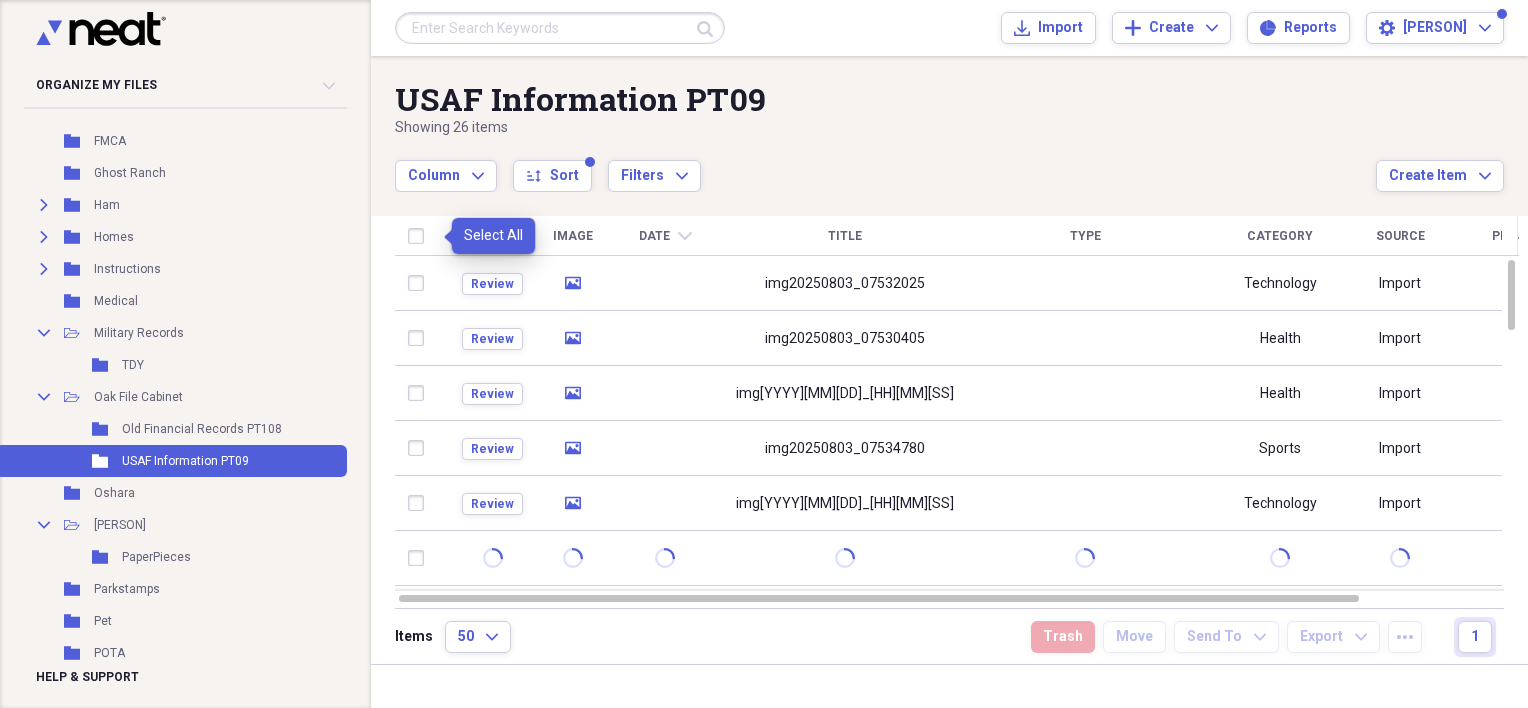 click at bounding box center [420, 236] 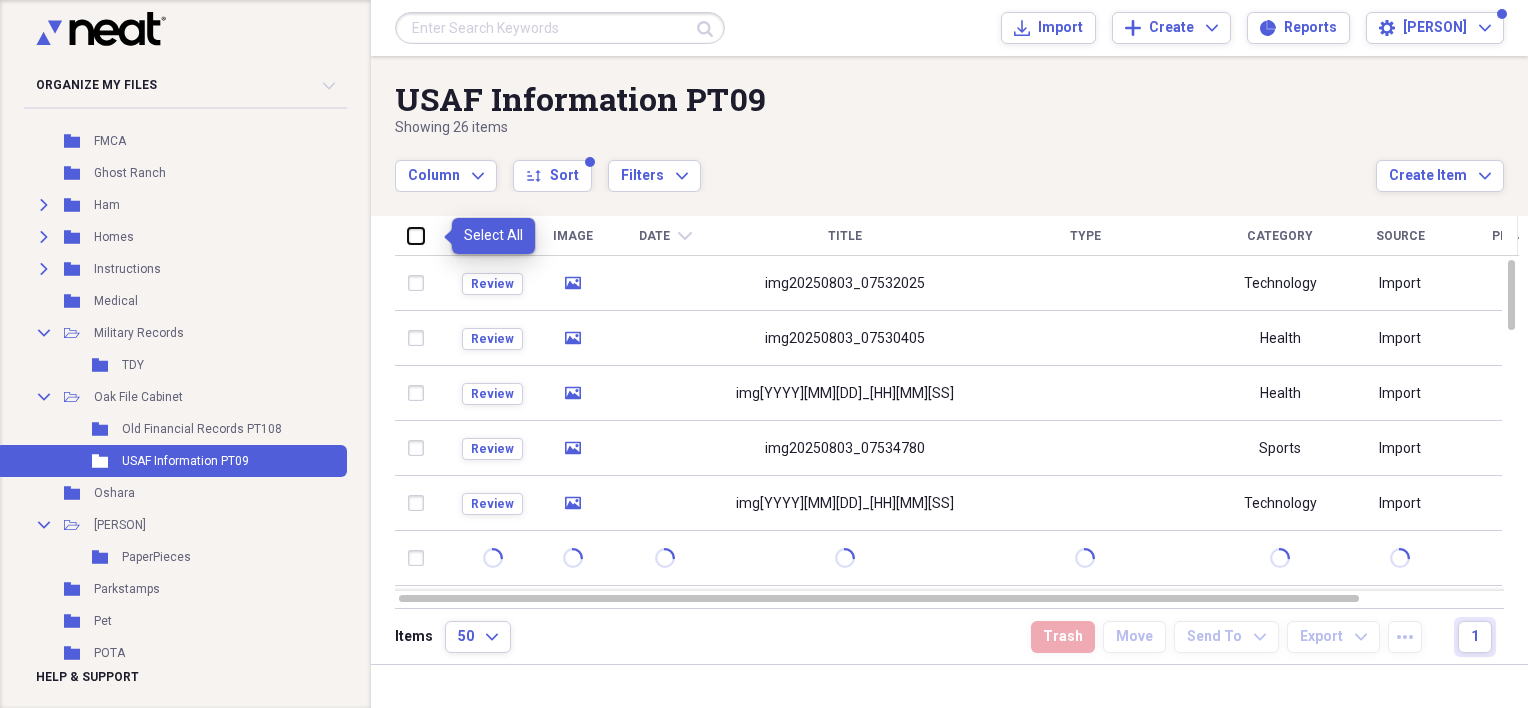 click at bounding box center [408, 235] 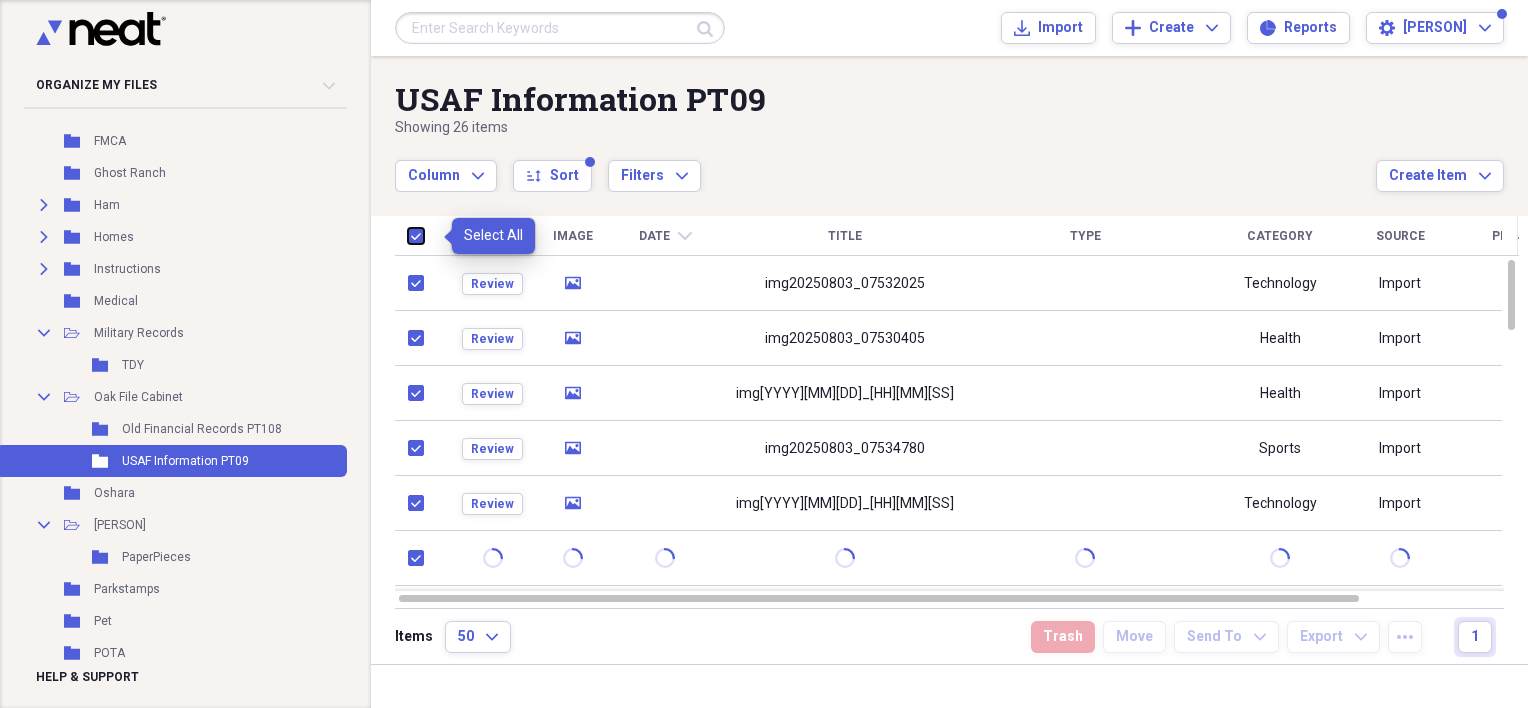 checkbox on "true" 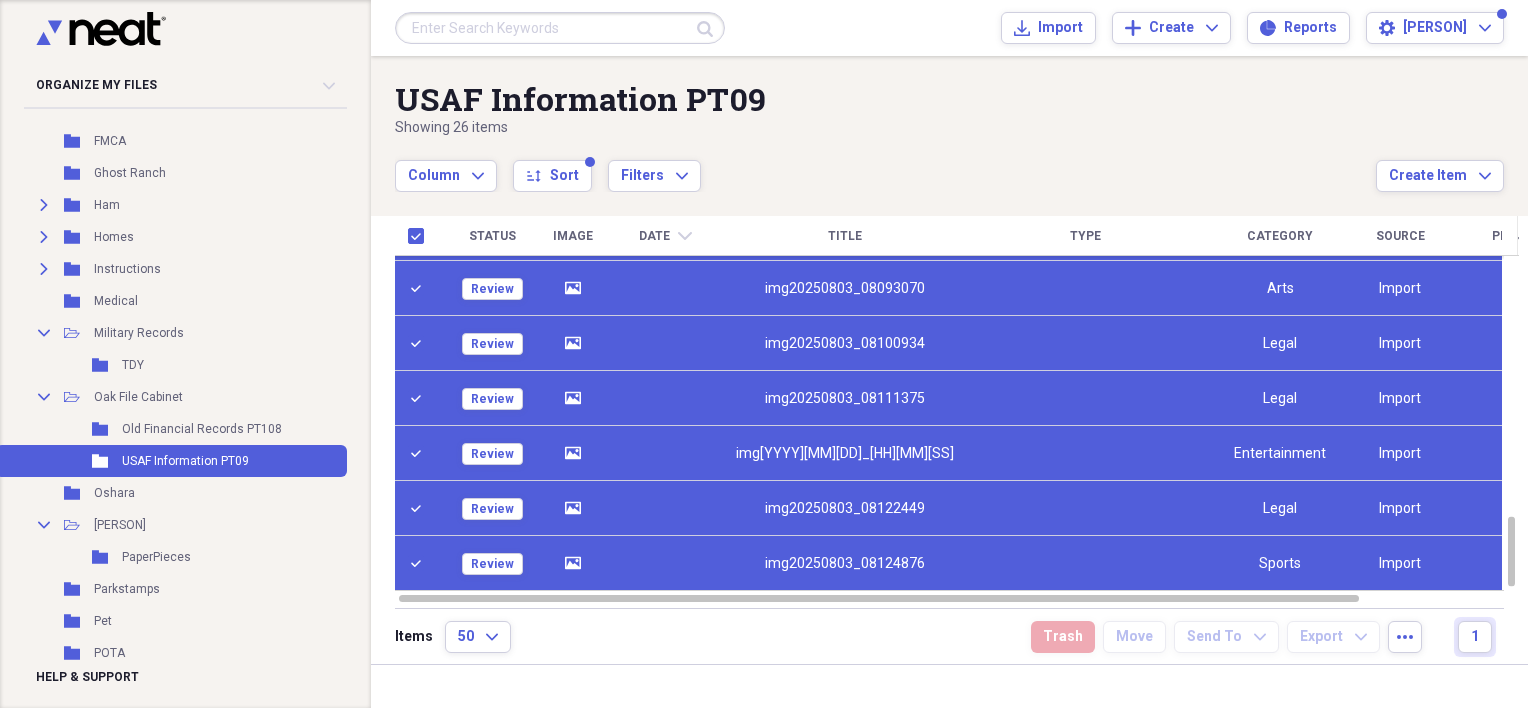 click on "Organize My Files 27 Collapse Unfiled Needs Review 27 Unfiled All Files Unfiled Unfiled Unfiled Saved Reports Collapse My Cabinet My Cabinet Add Folder Expand Folder .Business.old Add Folder Expand Folder .Years That Are Old Add Folder Expand Folder 2022 Add Folder Expand Folder 2023 Add Folder Expand Folder 2024 Add Folder Expand Folder 2025 Add Folder Expand Folder 2026 Travel Add Folder Expand Folder Adventure Add Folder Expand Folder Bluegreen  & 1KT Add Folder Folder Contacts Add Folder Folder Credit Add Folder Folder Diary Add Folder Expand Folder Estate Add Folder Expand Folder Family Geneology Add Folder Folder FMCA Add Folder Folder Ghost Ranch Add Folder Expand Folder Ham Add Folder Expand Folder Homes Add Folder Expand Folder Instructions Add Folder Folder Medical Add Folder Collapse Open Folder Military Records Add Folder Folder TDY Add Folder Collapse Open Folder Oak File Cabinet Add Folder Folder Old Financial Records PT108 Add Folder Folder USAF Information PT09 Add Folder Folder Oshara [NAME] Pet" at bounding box center (764, 354) 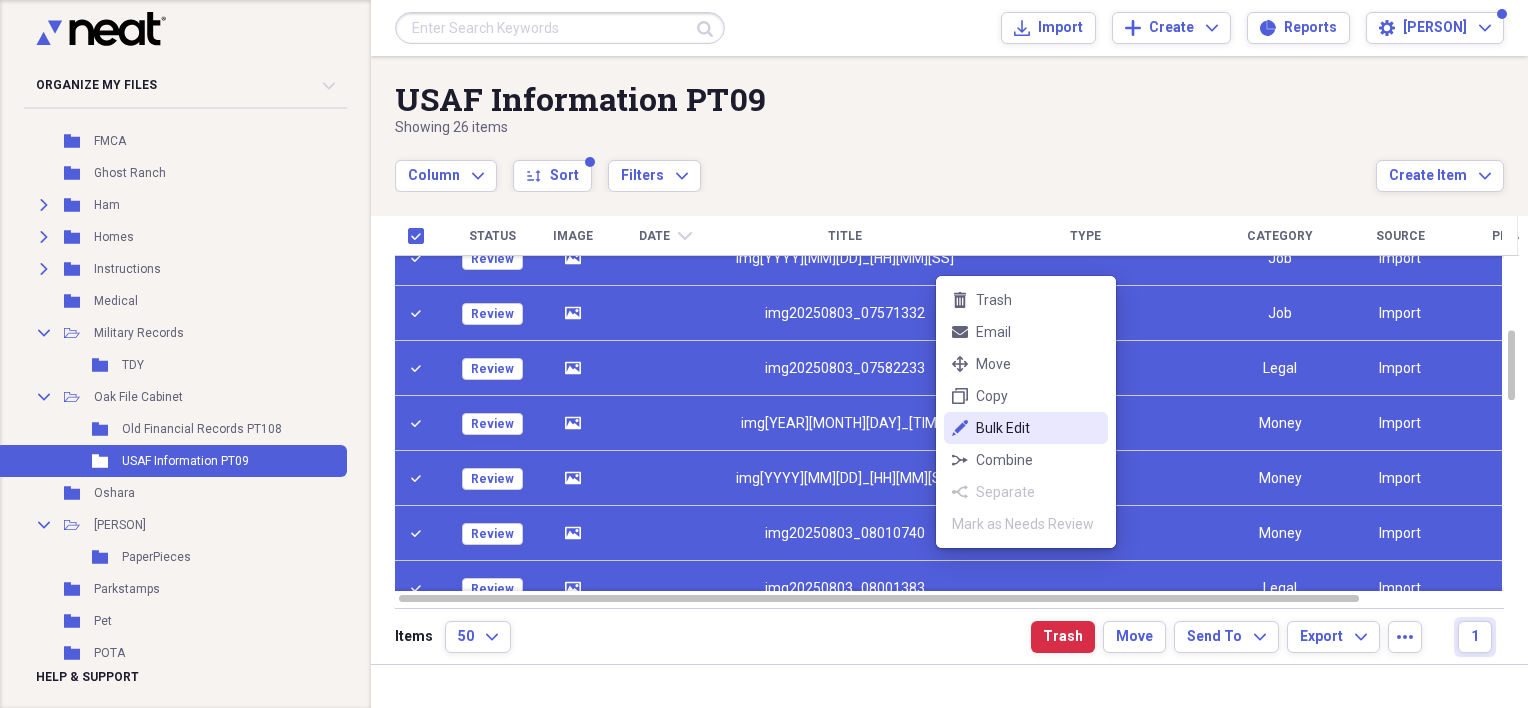 click on "edit Bulk Edit" at bounding box center [1026, 428] 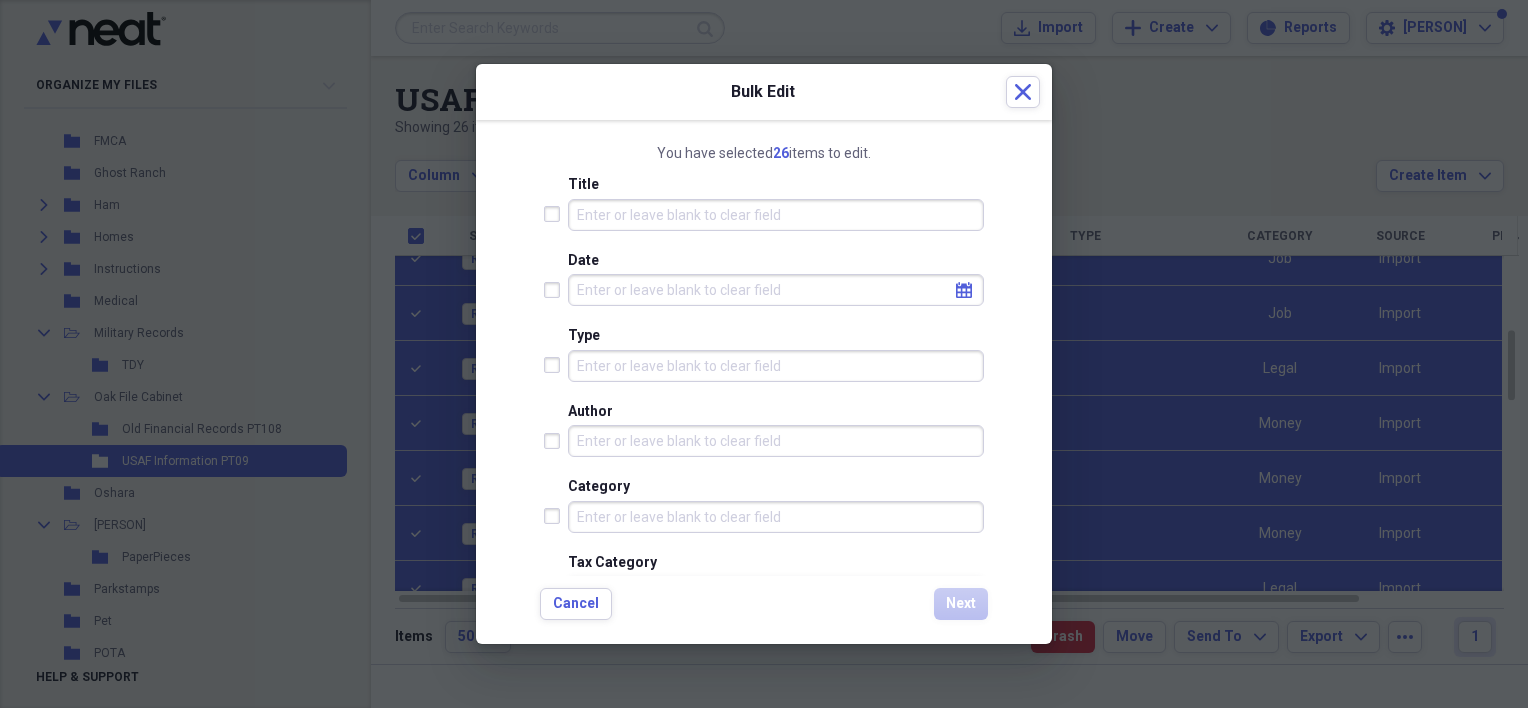 scroll, scrollTop: 162, scrollLeft: 0, axis: vertical 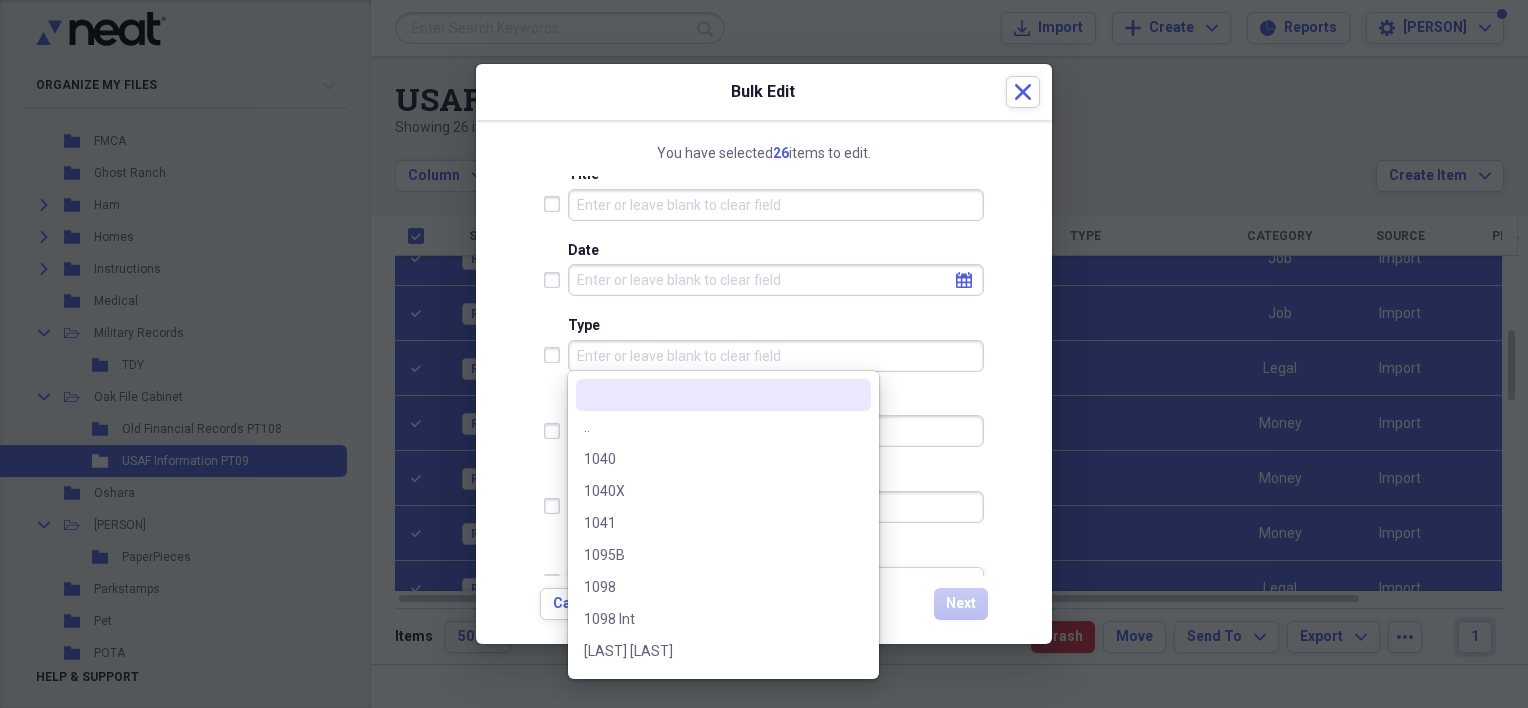 click on "Type" at bounding box center (776, 356) 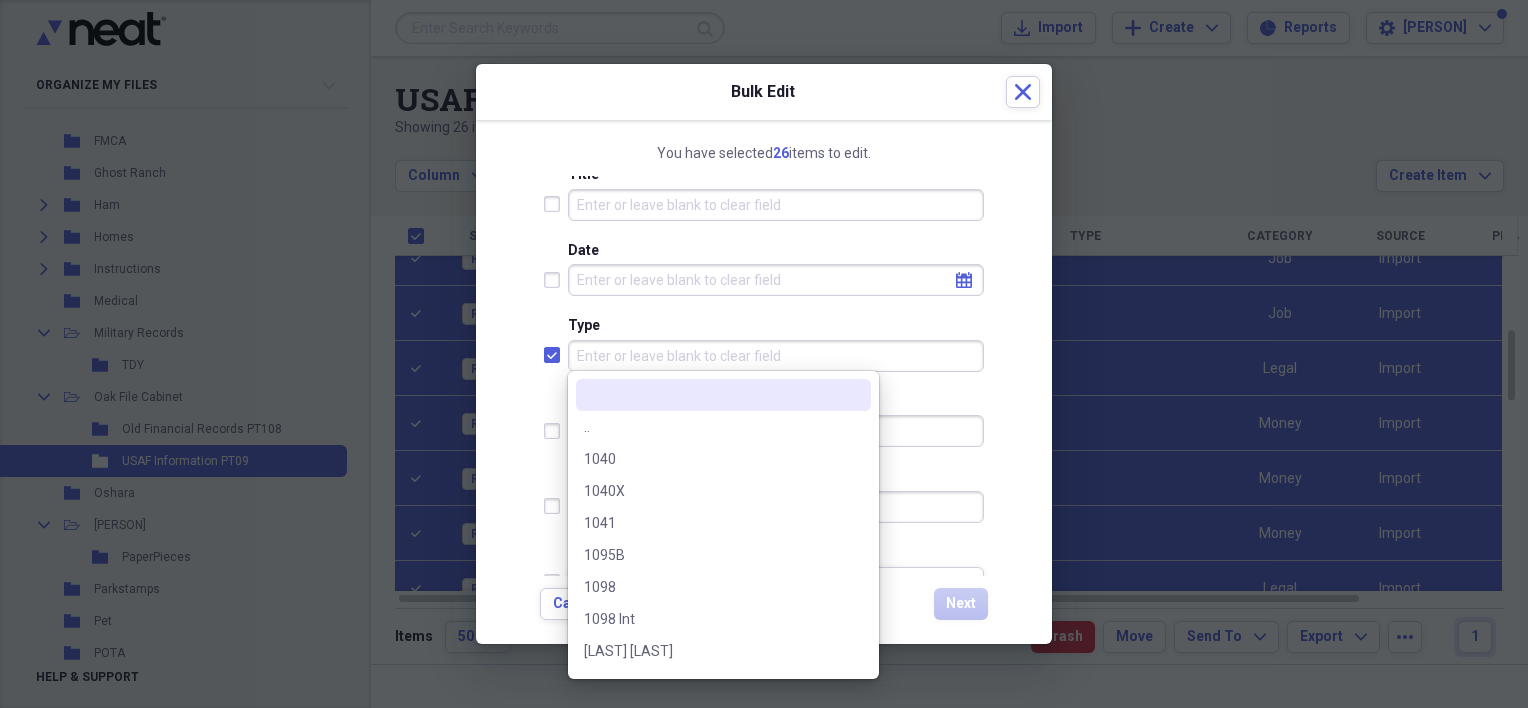 checkbox on "true" 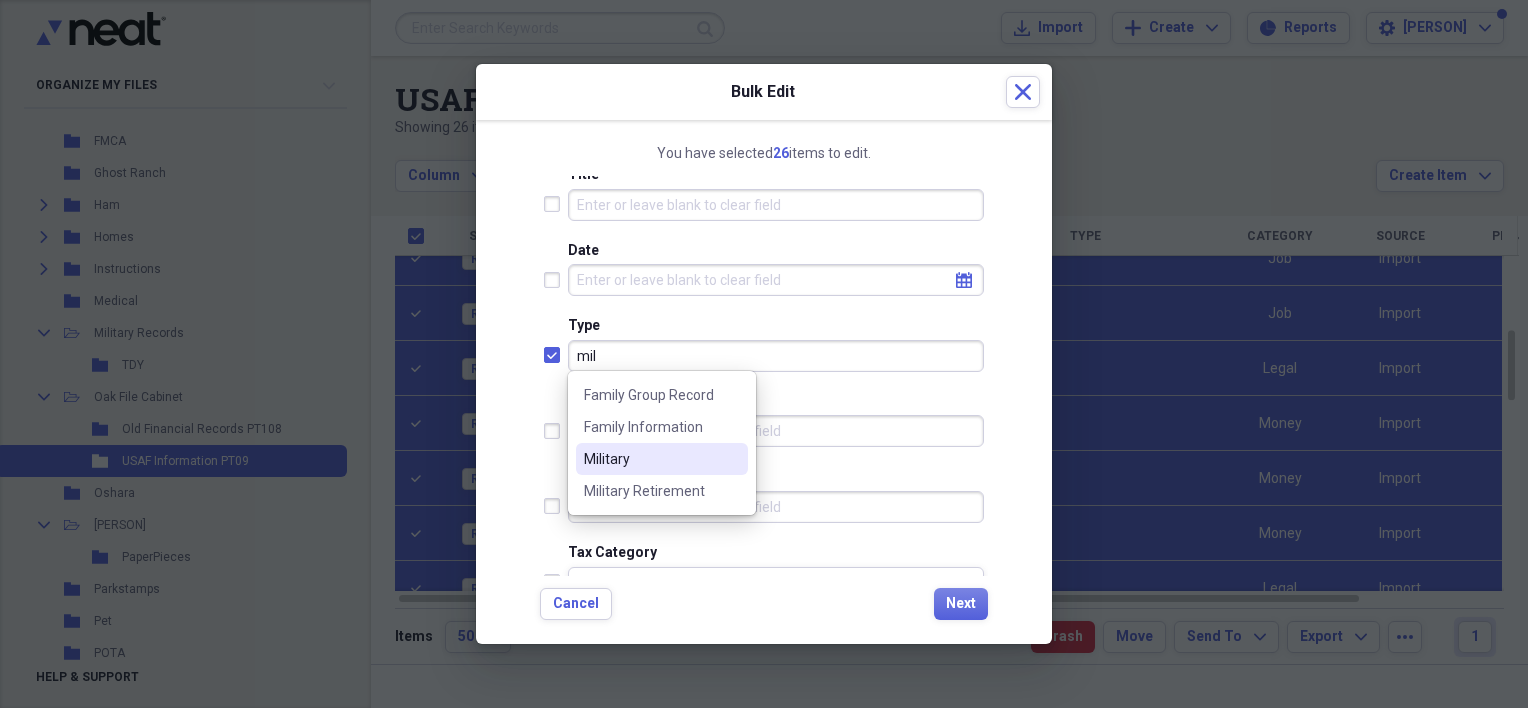click on "Military" at bounding box center (650, 459) 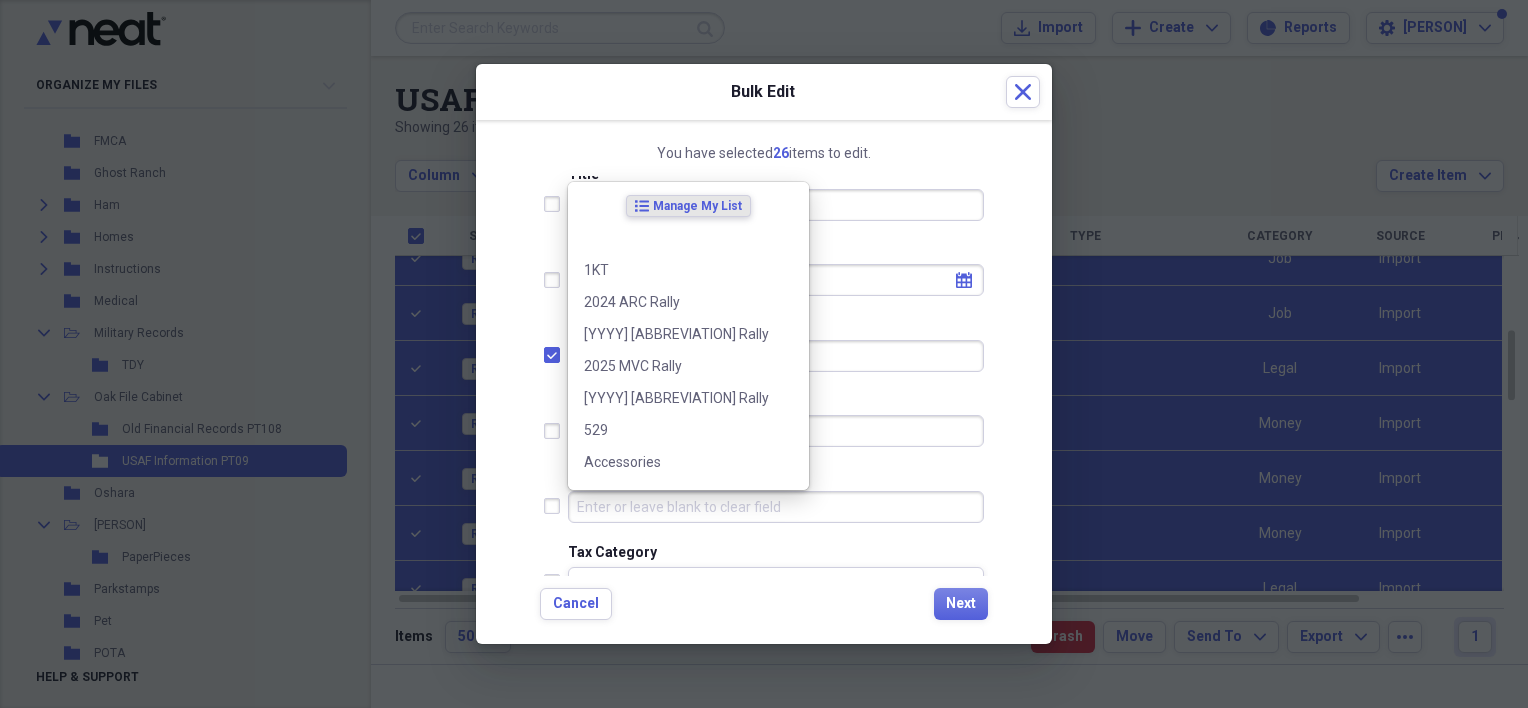 click on "Category" at bounding box center (776, 507) 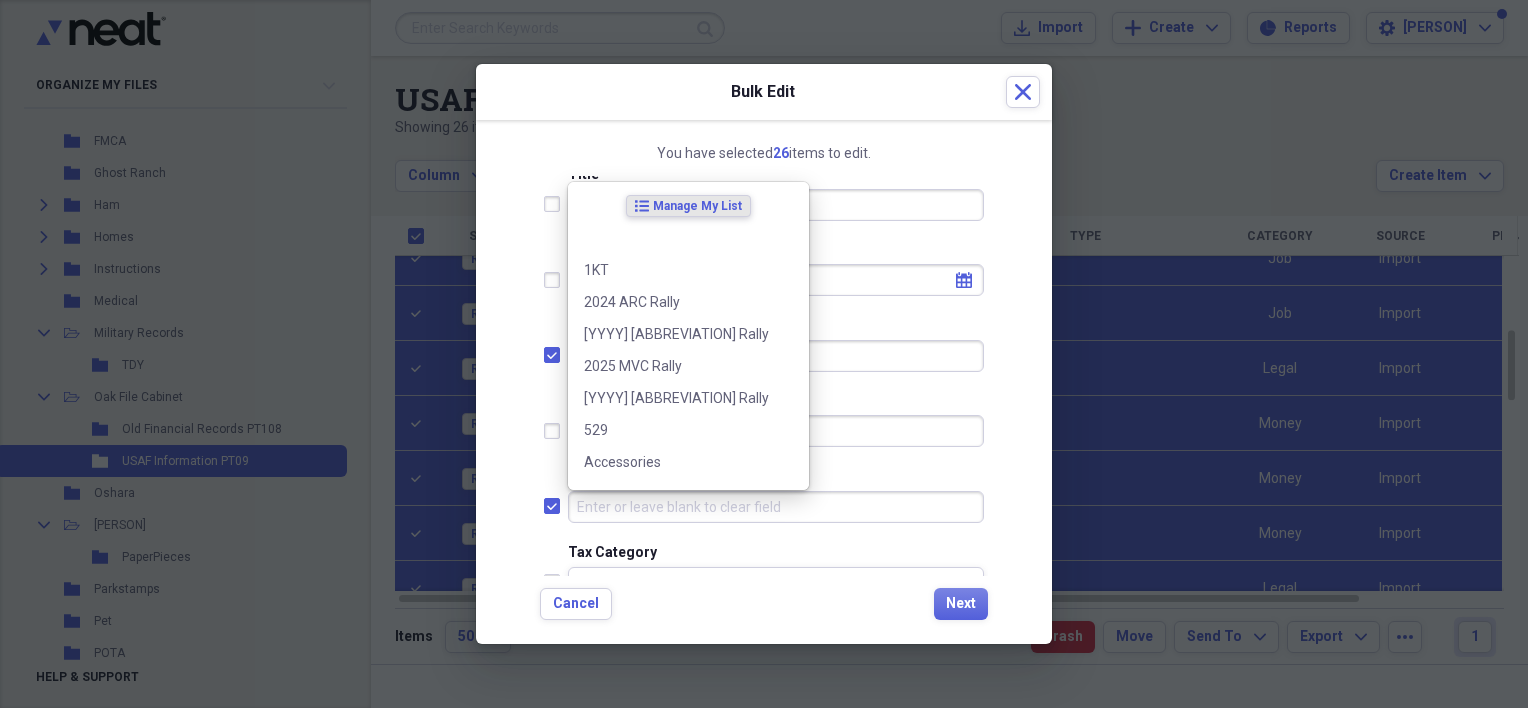 checkbox on "true" 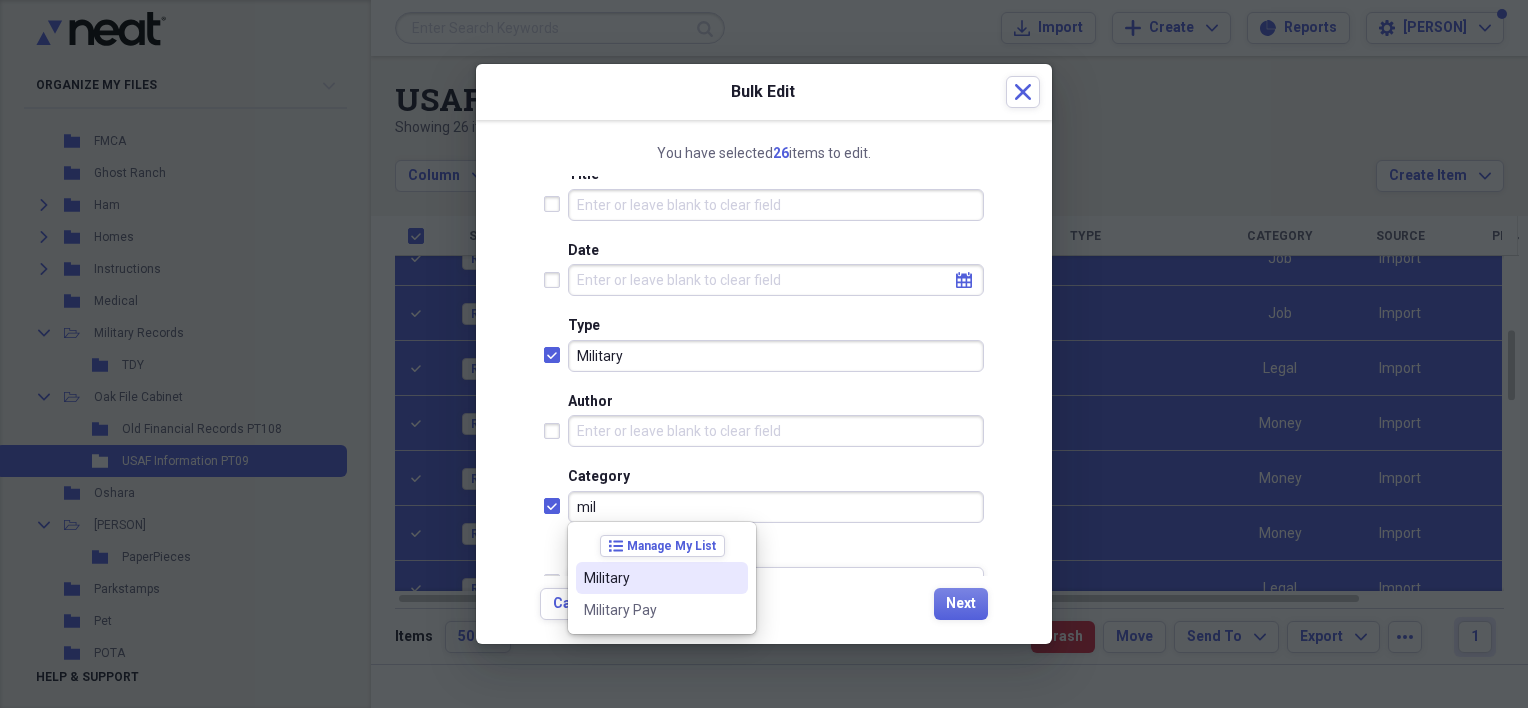 click on "Military" at bounding box center (650, 578) 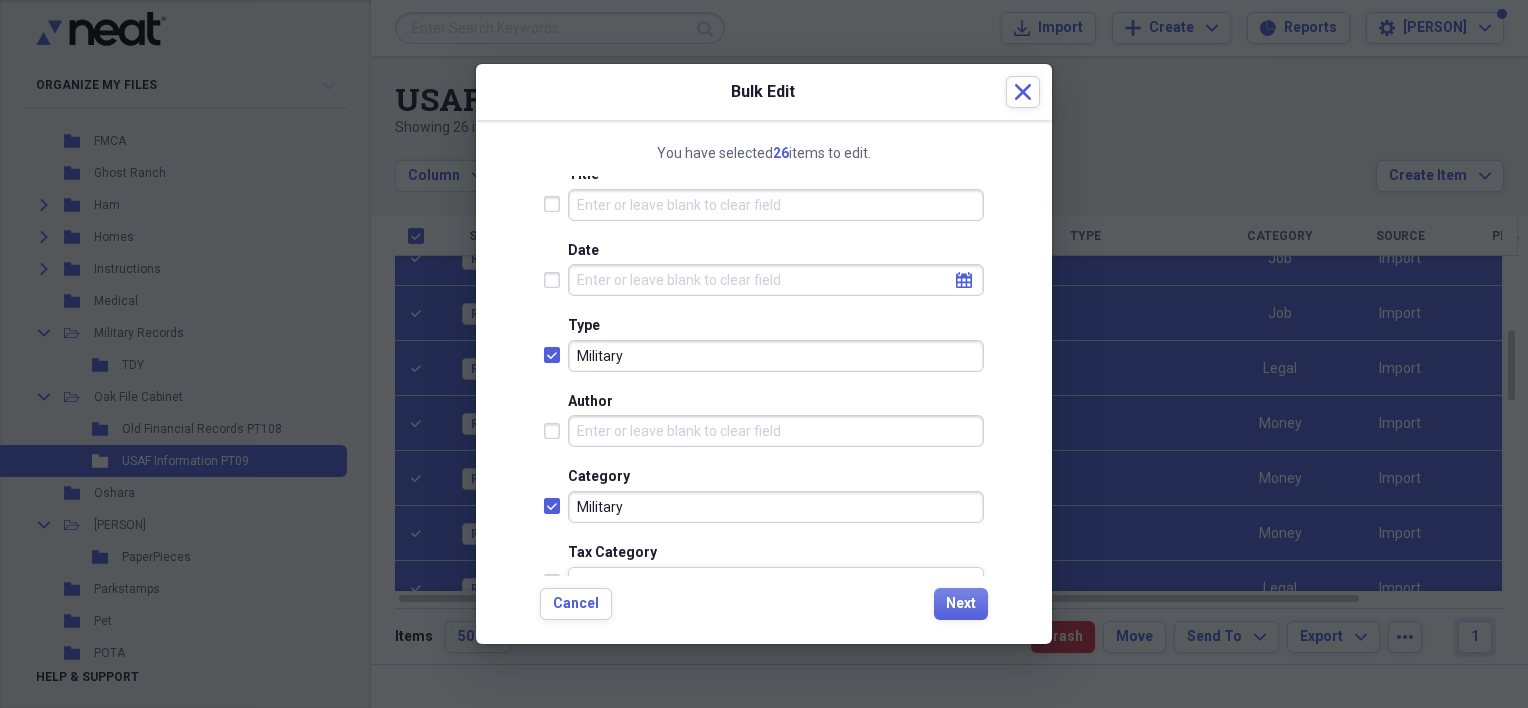 scroll, scrollTop: 362, scrollLeft: 0, axis: vertical 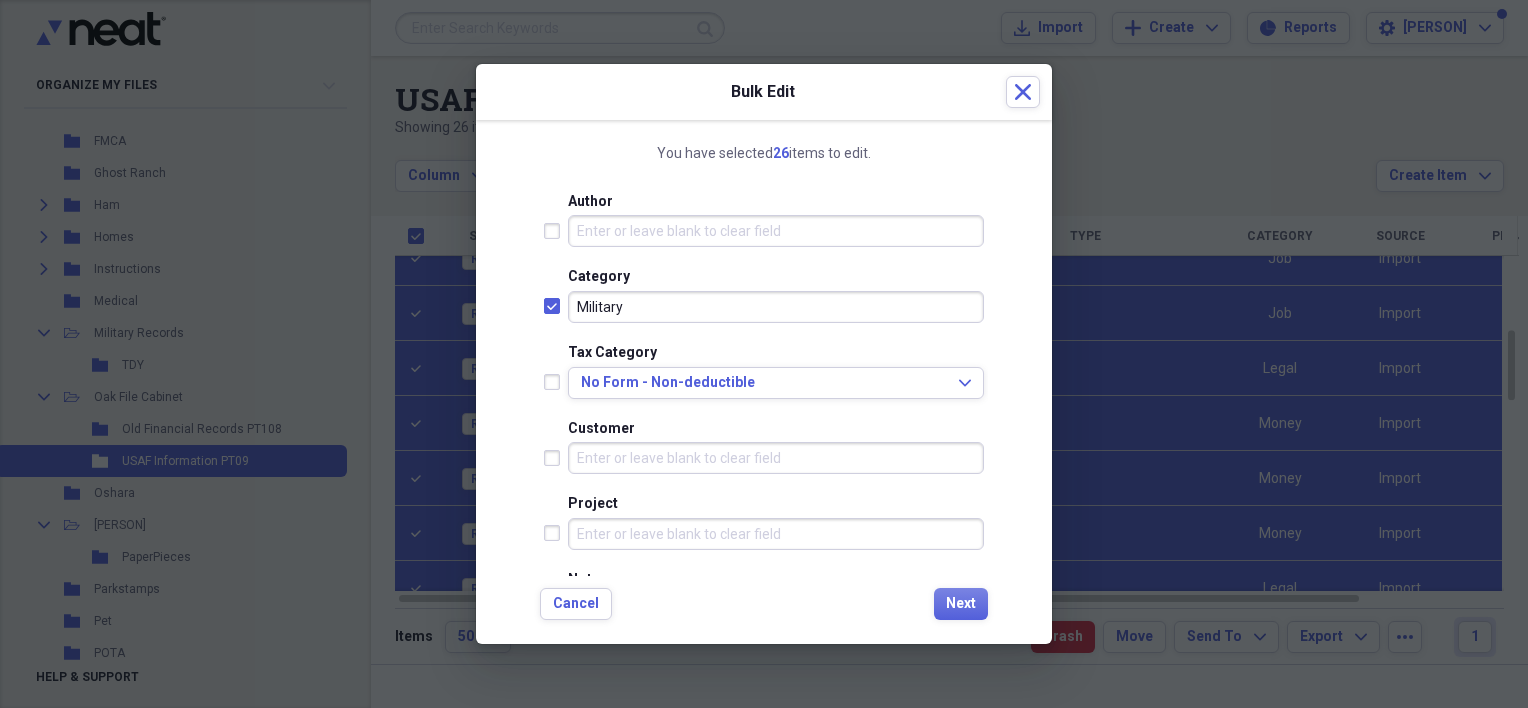 click on "Customer" at bounding box center (776, 458) 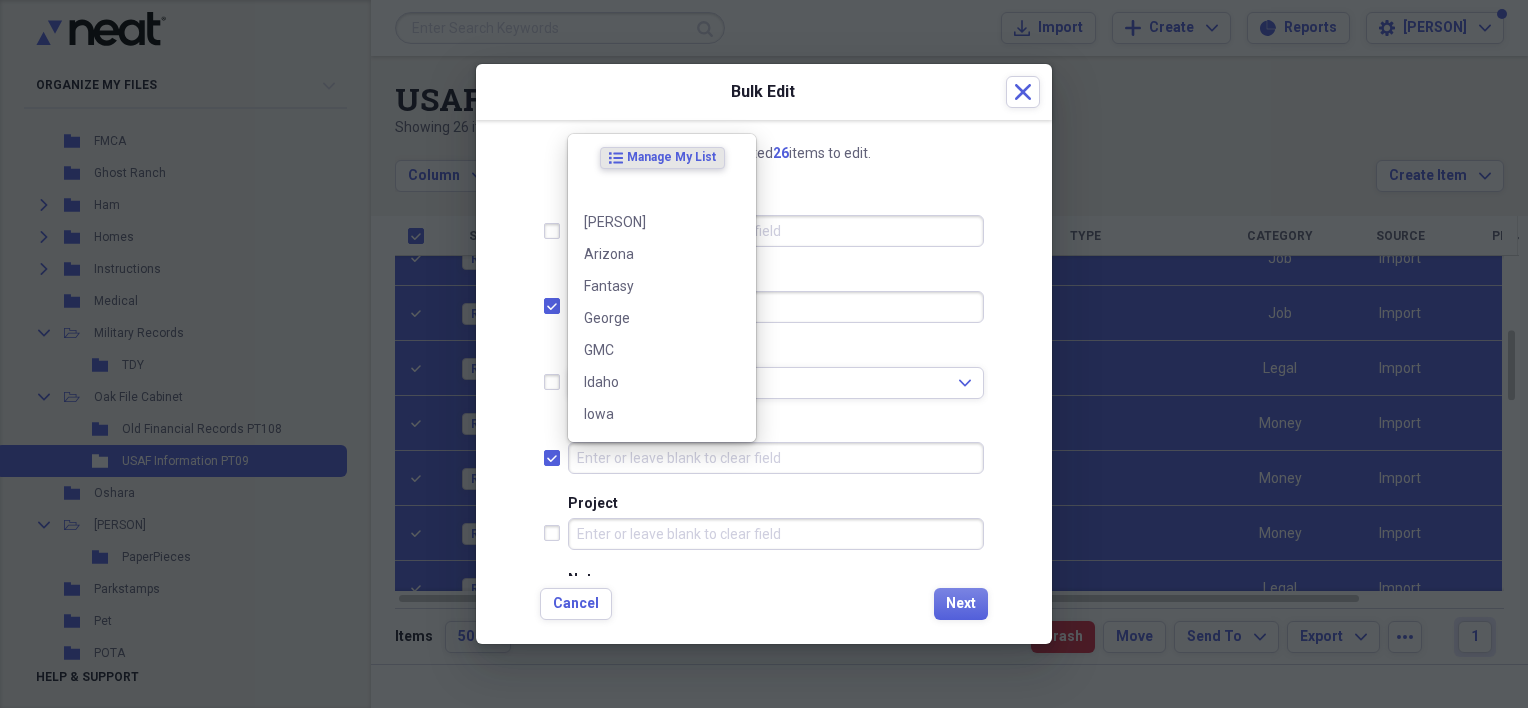 checkbox on "true" 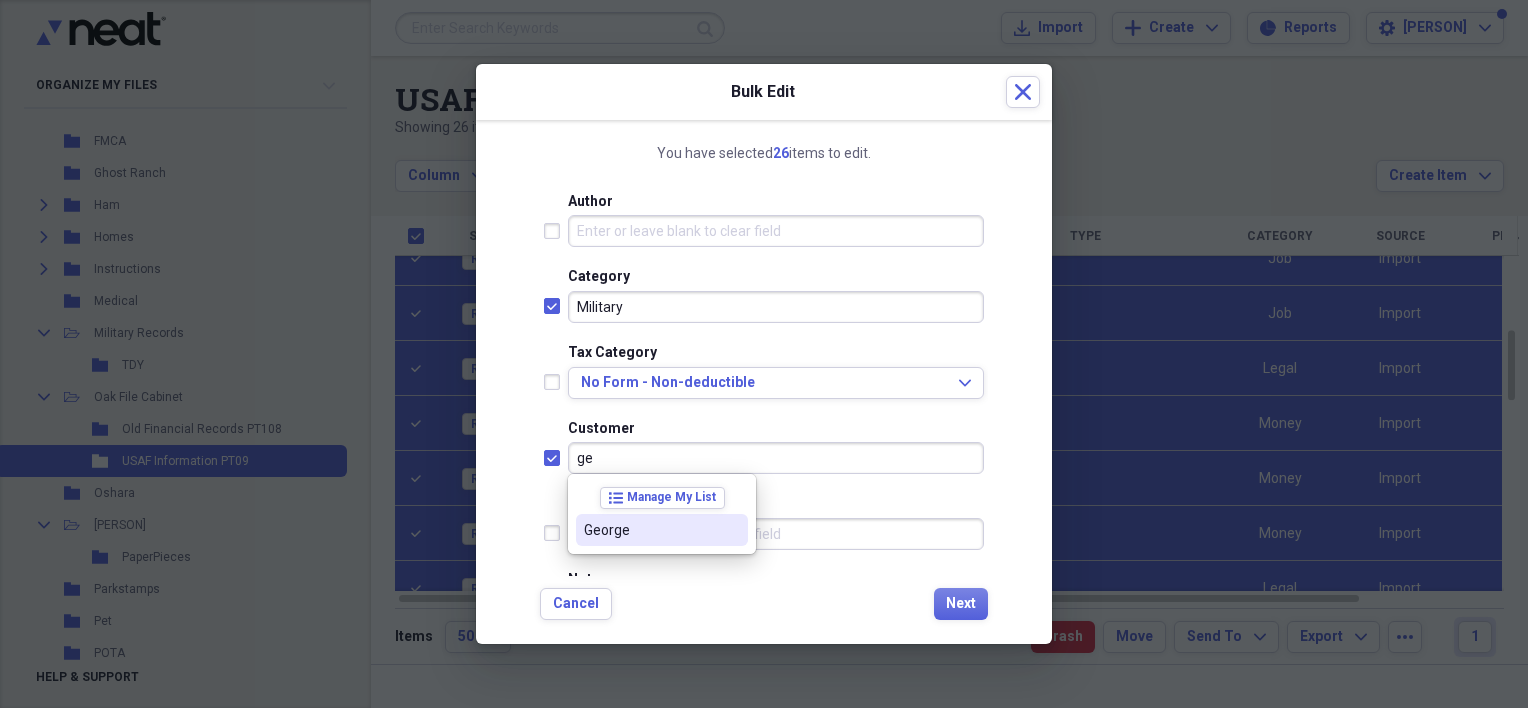 click on "George" at bounding box center [662, 530] 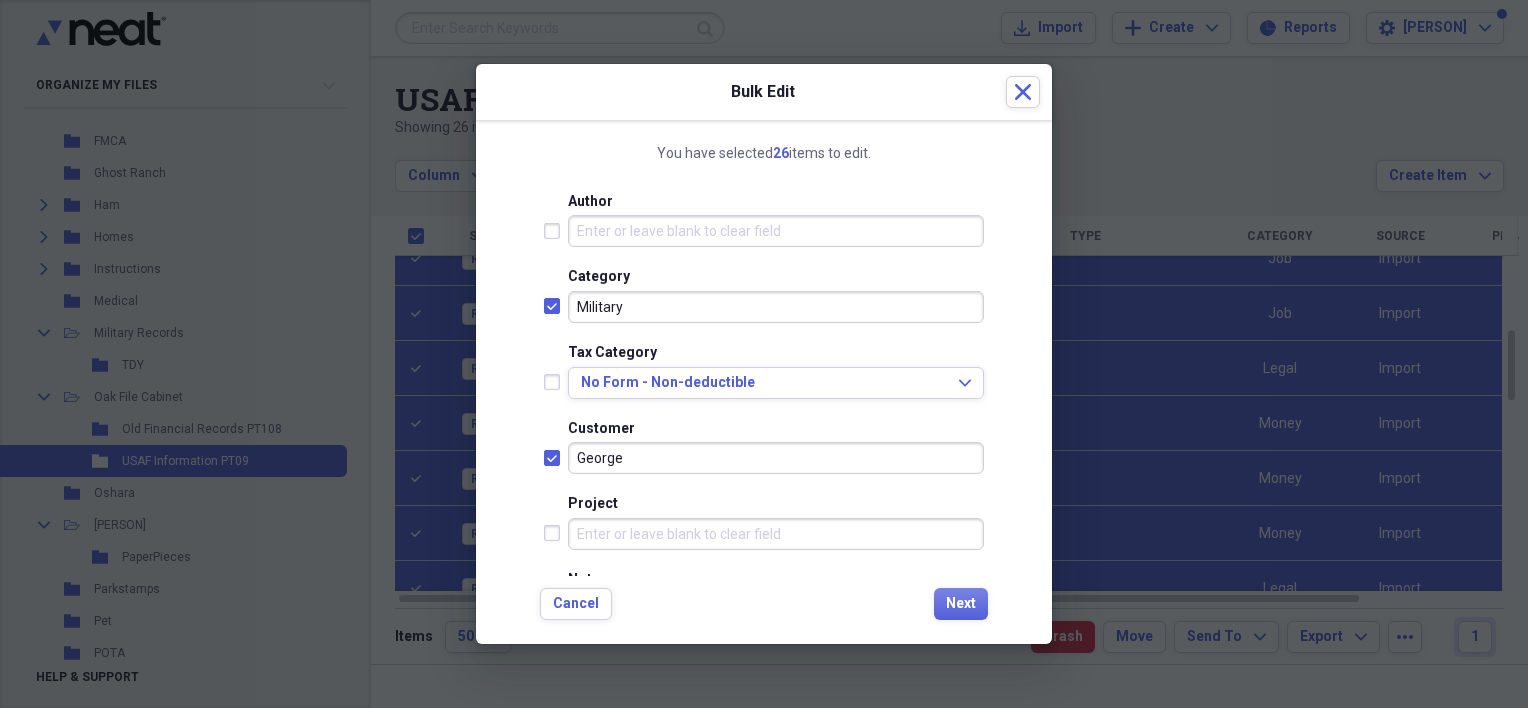 scroll, scrollTop: 444, scrollLeft: 0, axis: vertical 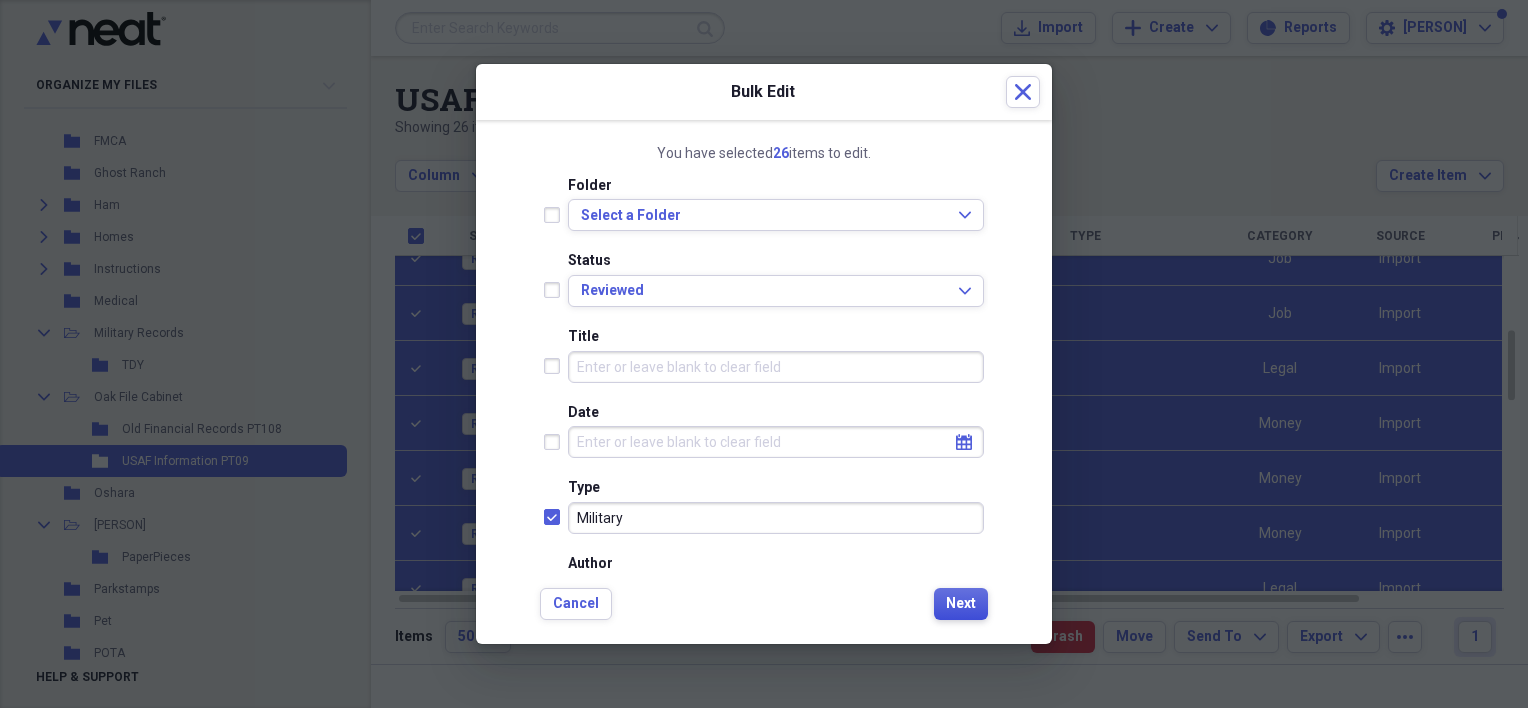 click on "Next" at bounding box center (961, 604) 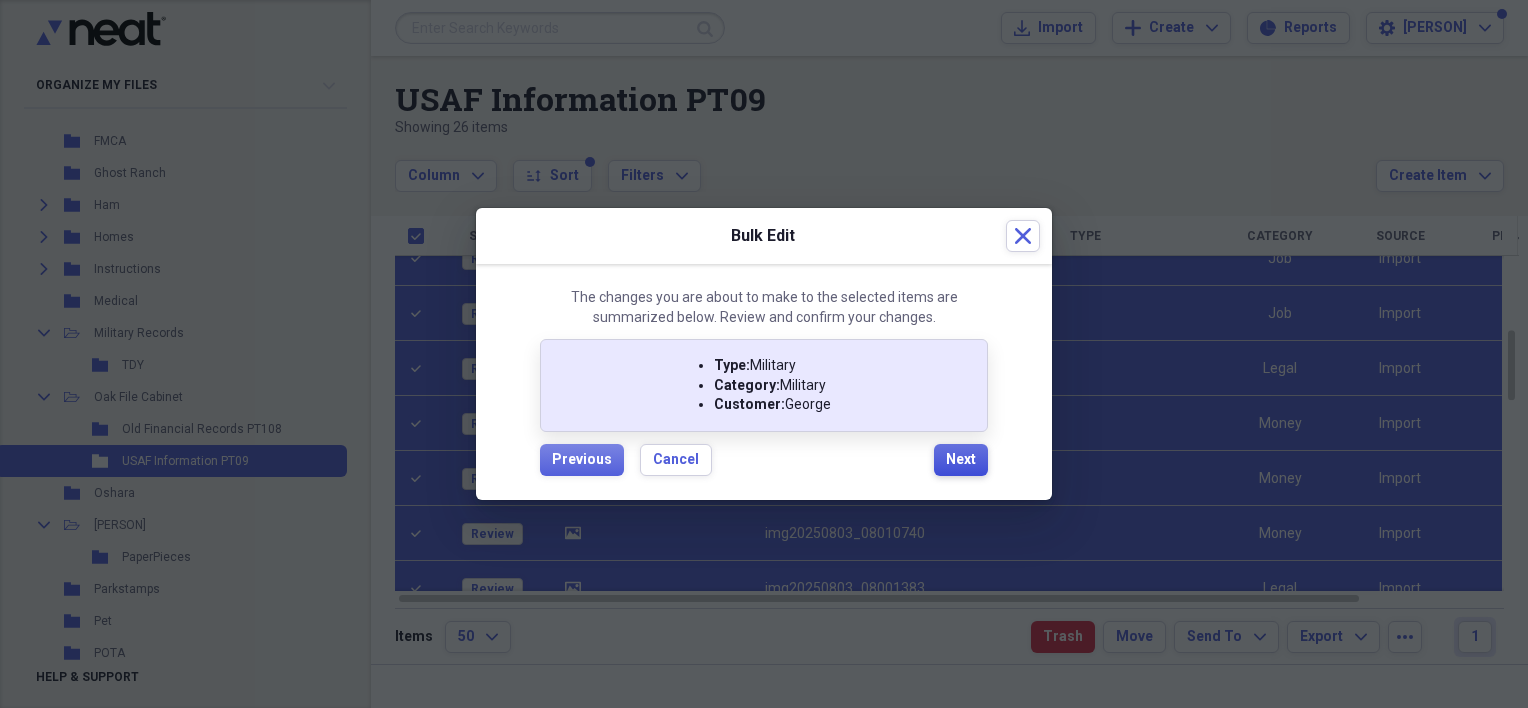 click on "Next" at bounding box center [961, 460] 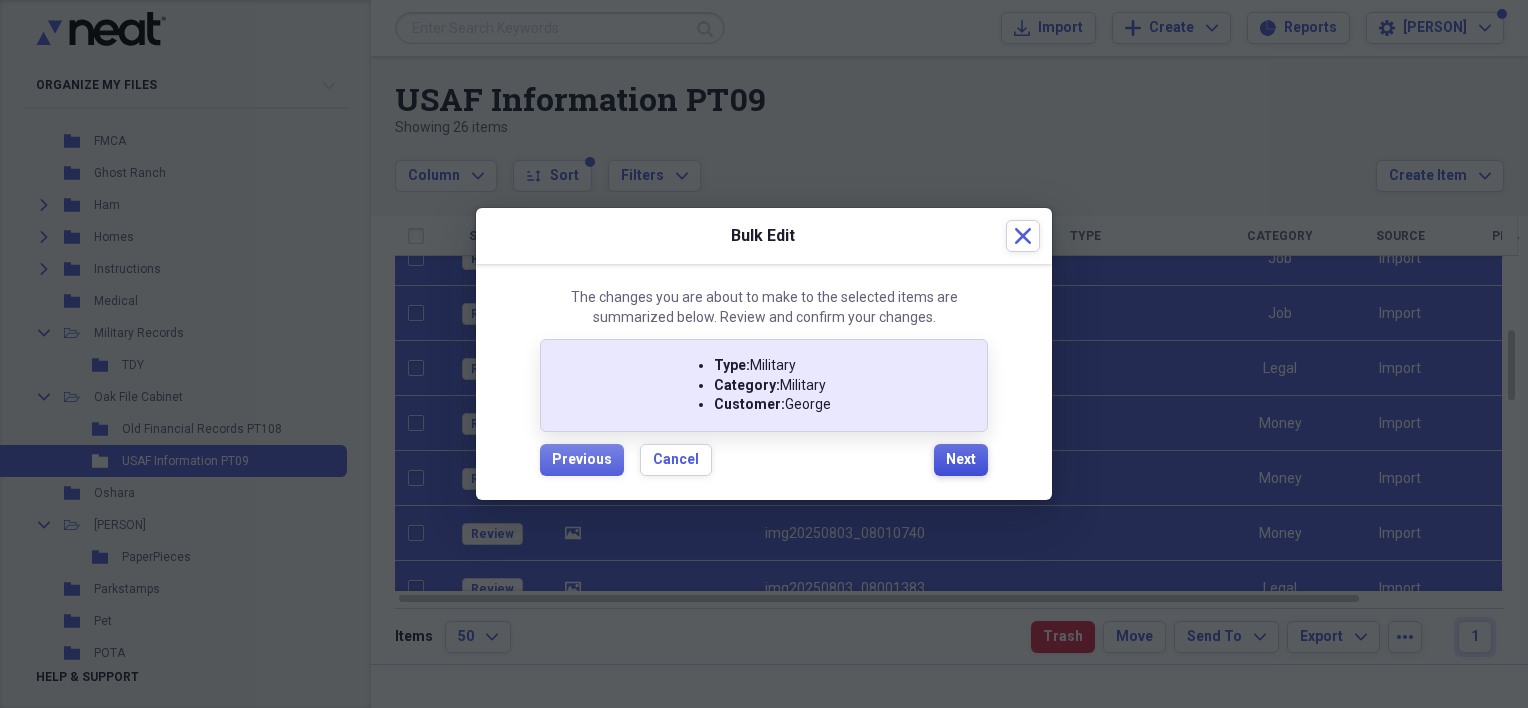 checkbox on "false" 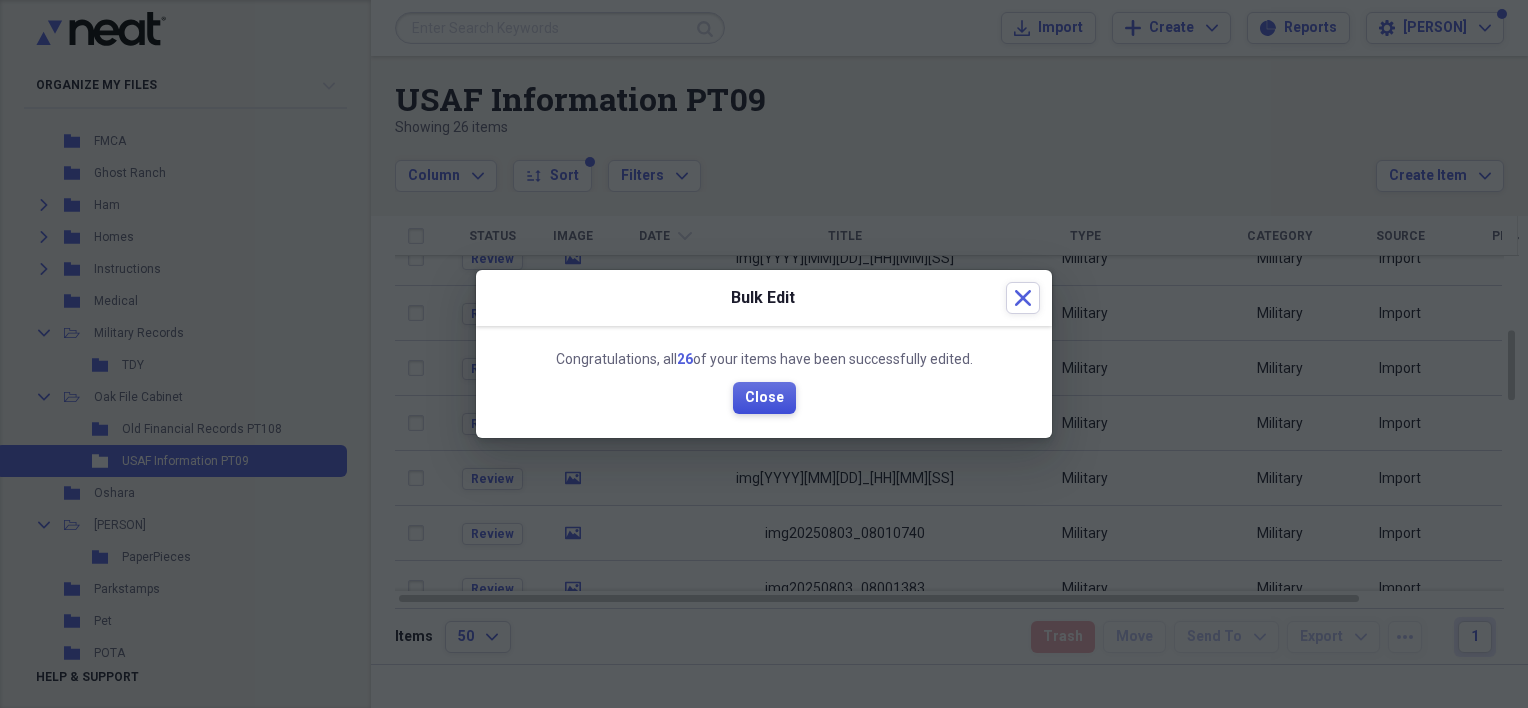 click on "Close" at bounding box center [764, 398] 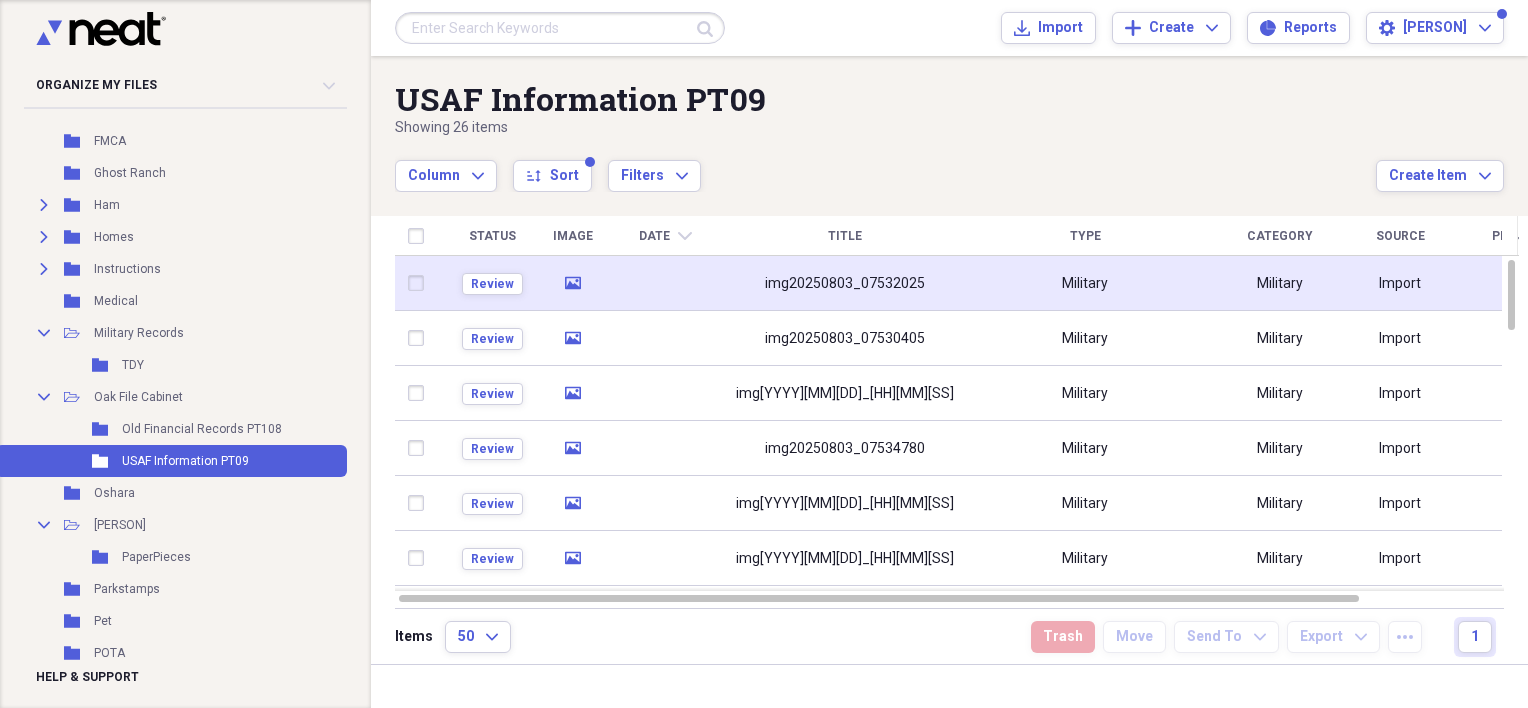 click on "img20250803_07532025" at bounding box center (845, 283) 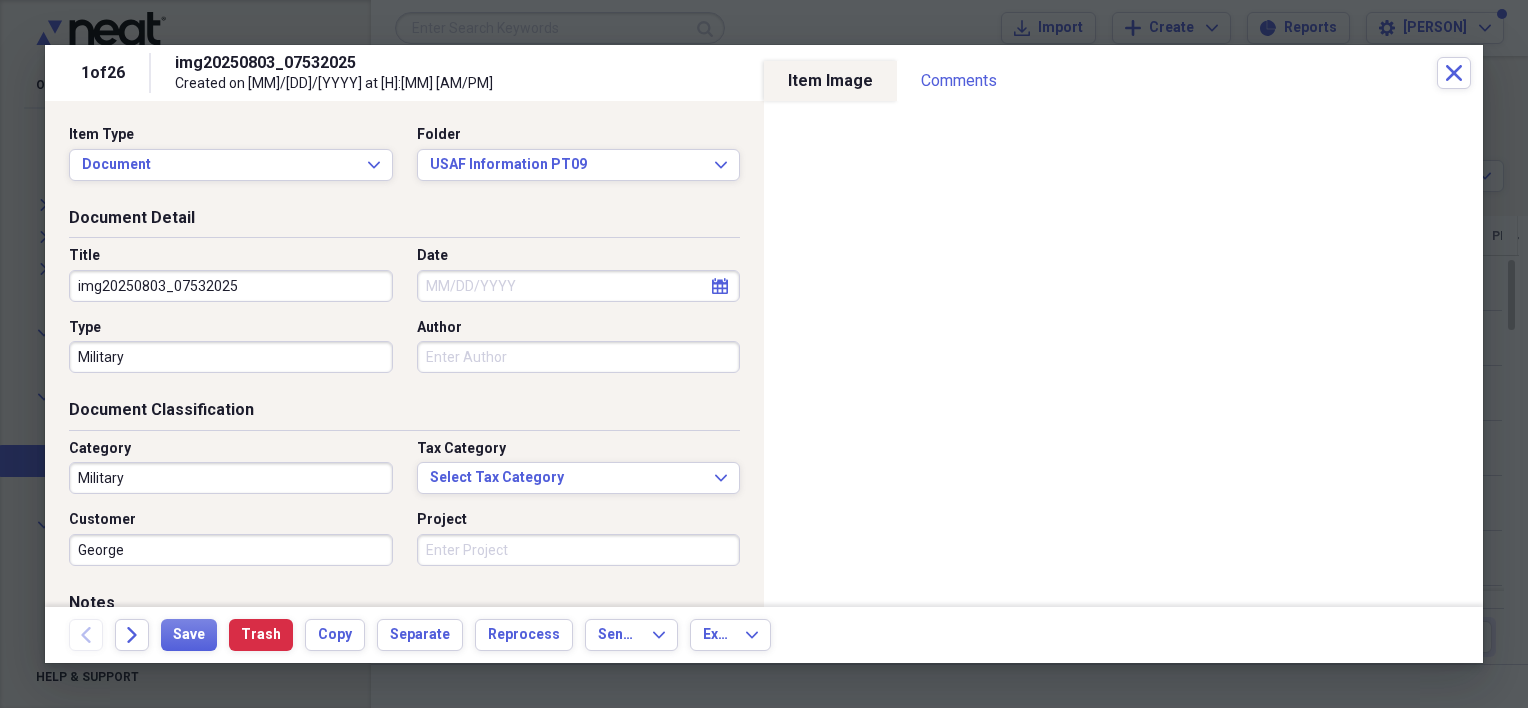 click on "img20250803_07532025" at bounding box center [231, 286] 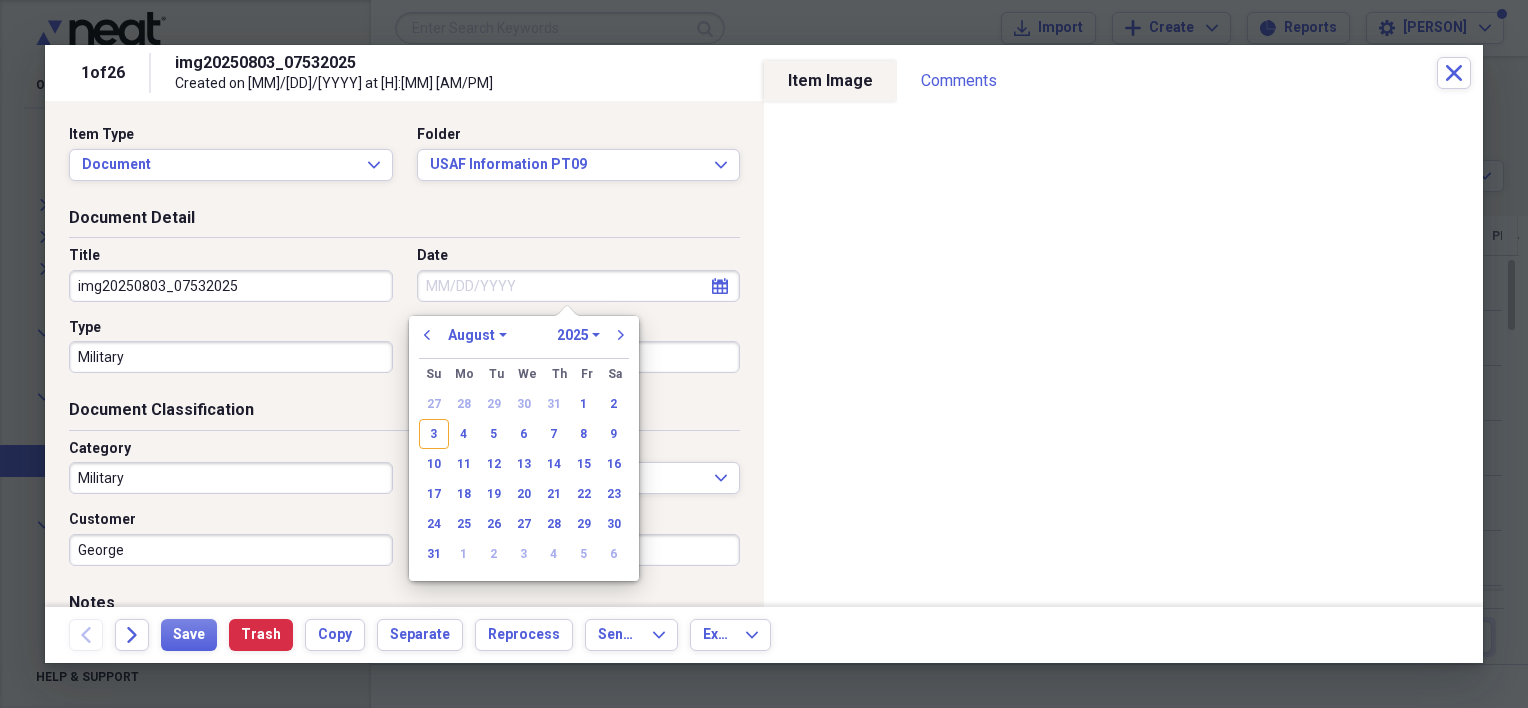 click on "Date" at bounding box center [579, 286] 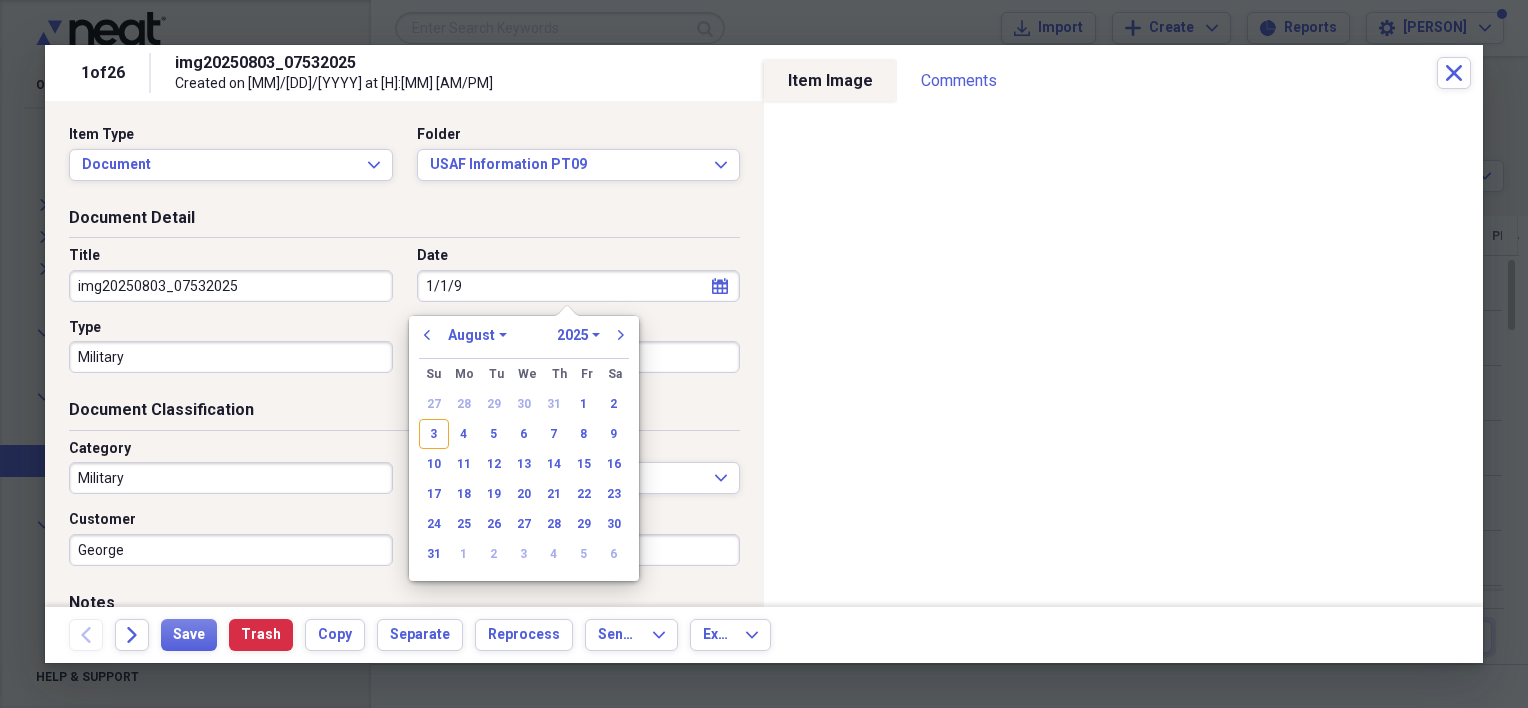 type on "1/1/97" 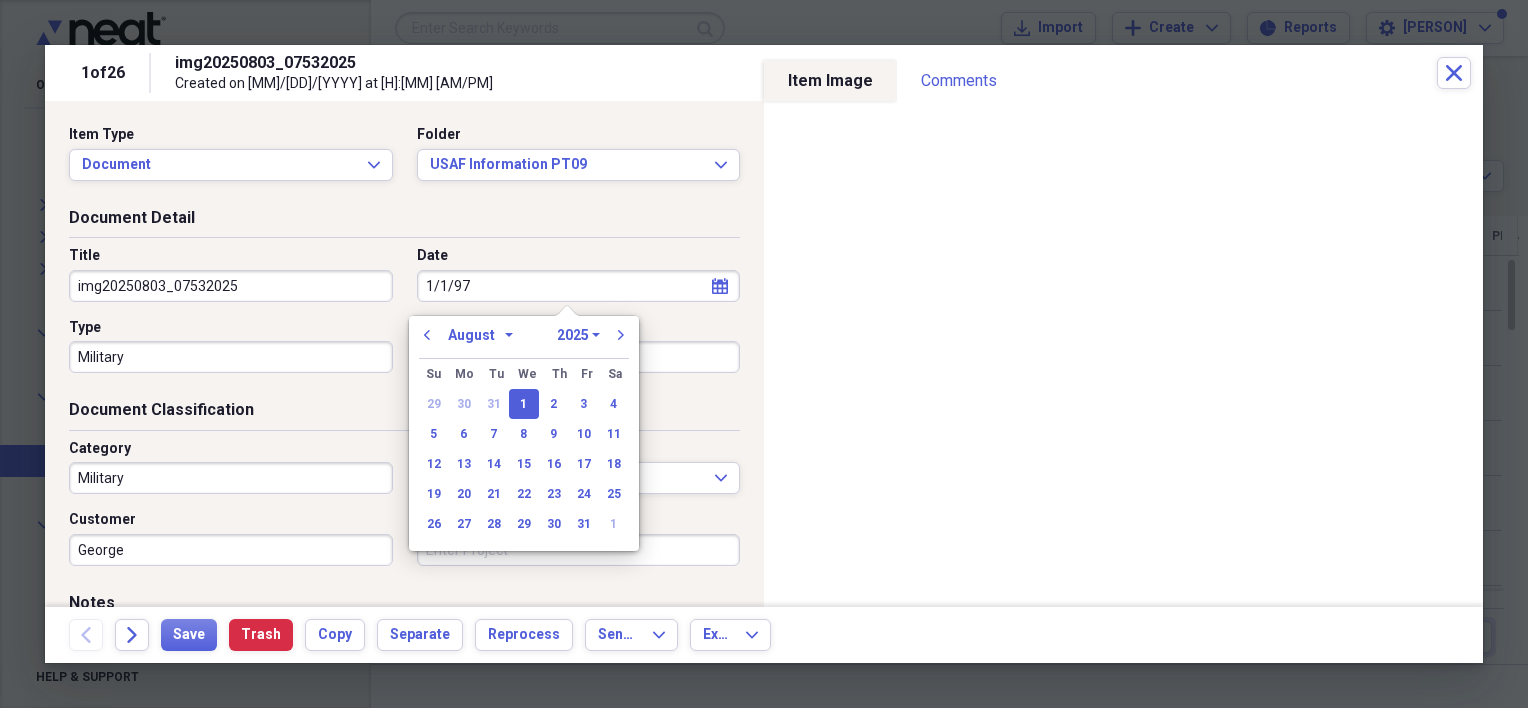select on "0" 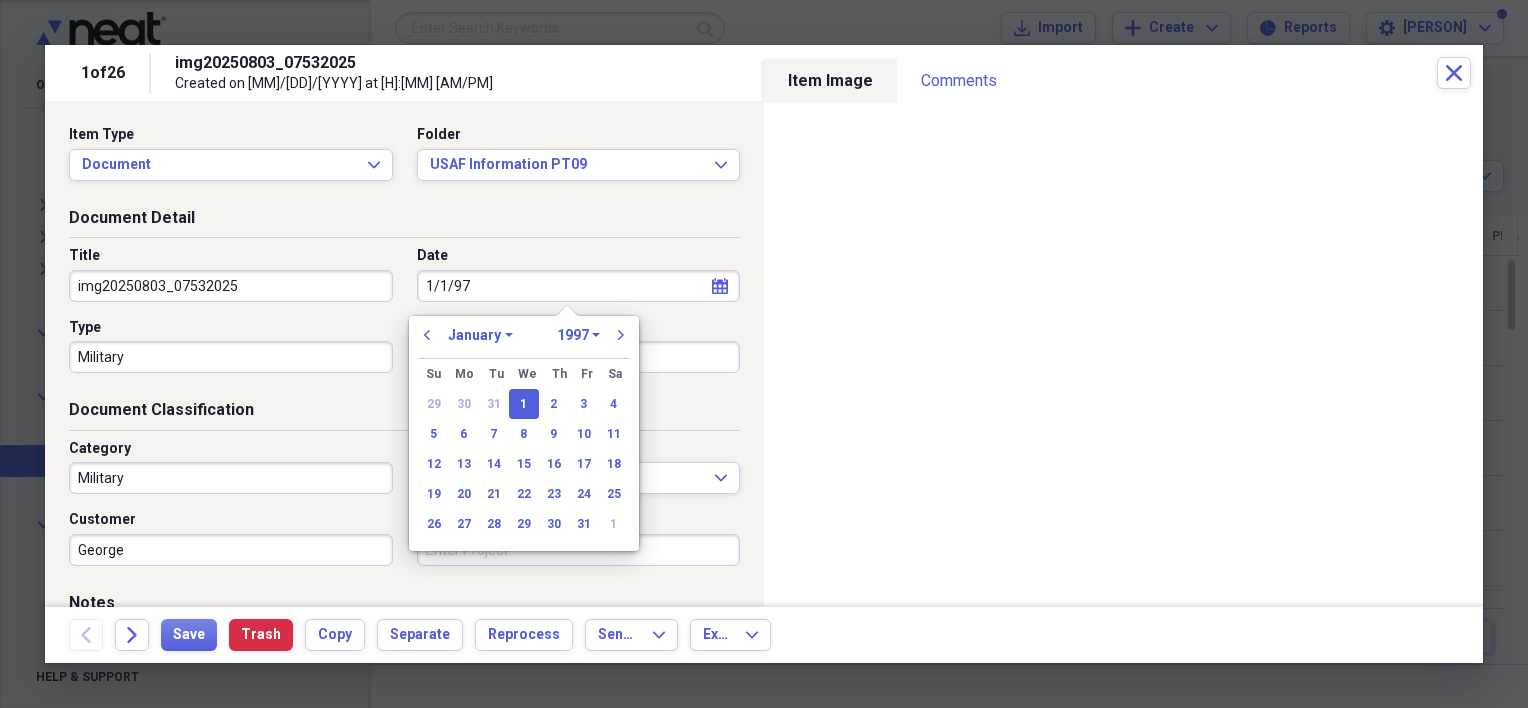 type on "01/01/1997" 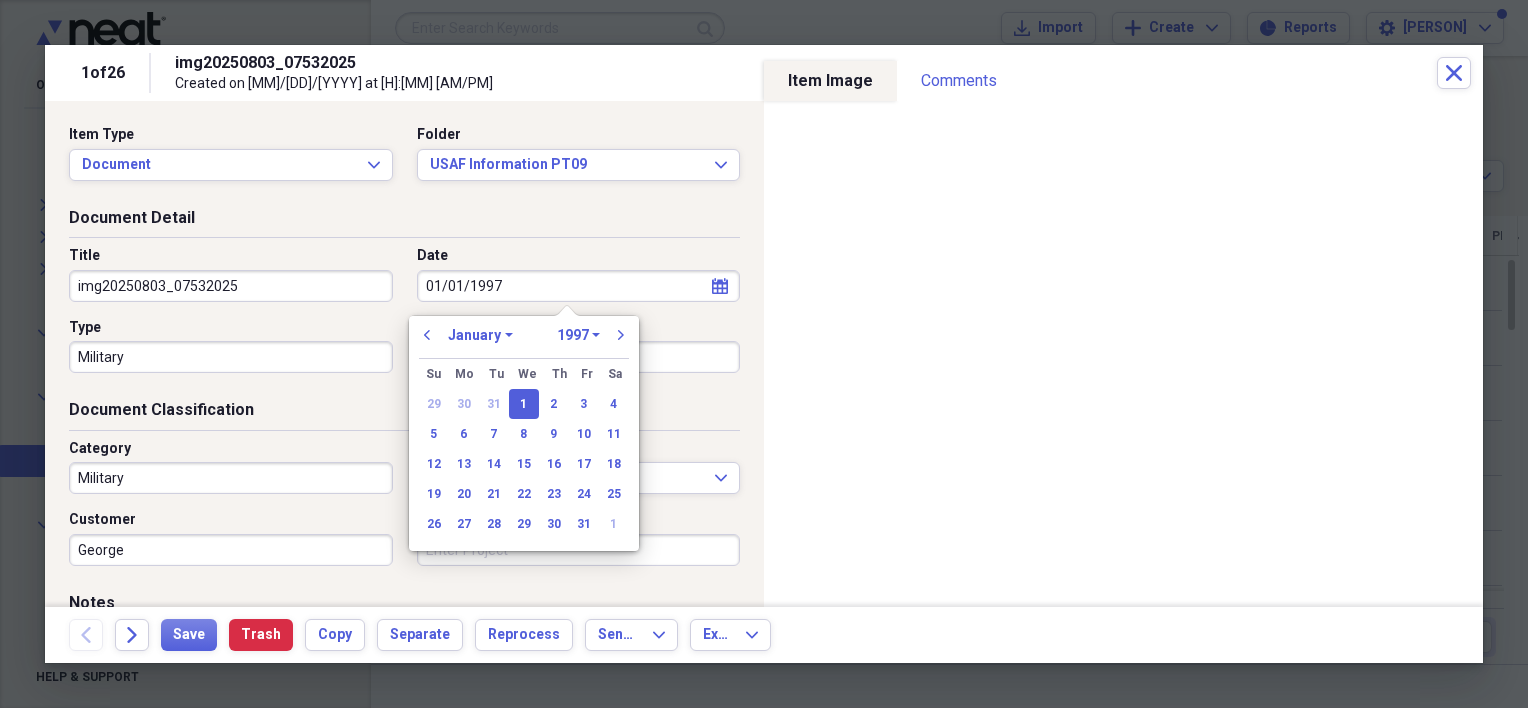 click on "Document Detail Title img[YYYY][MM][DD]_[HH][MM][SS] Date [MM]/[DD]/[YY] calendar Calendar Type Military Author" at bounding box center (404, 303) 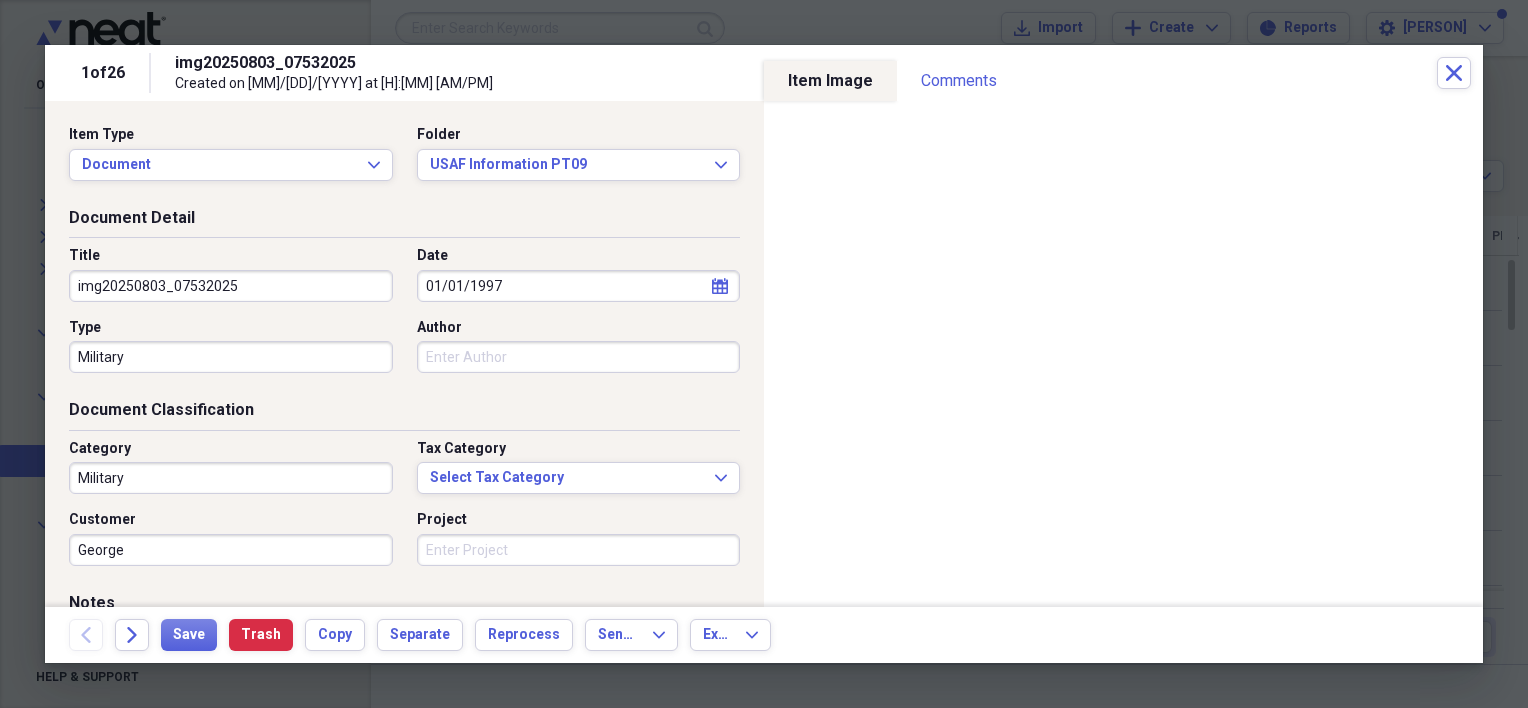 drag, startPoint x: 296, startPoint y: 296, endPoint x: 109, endPoint y: 296, distance: 187 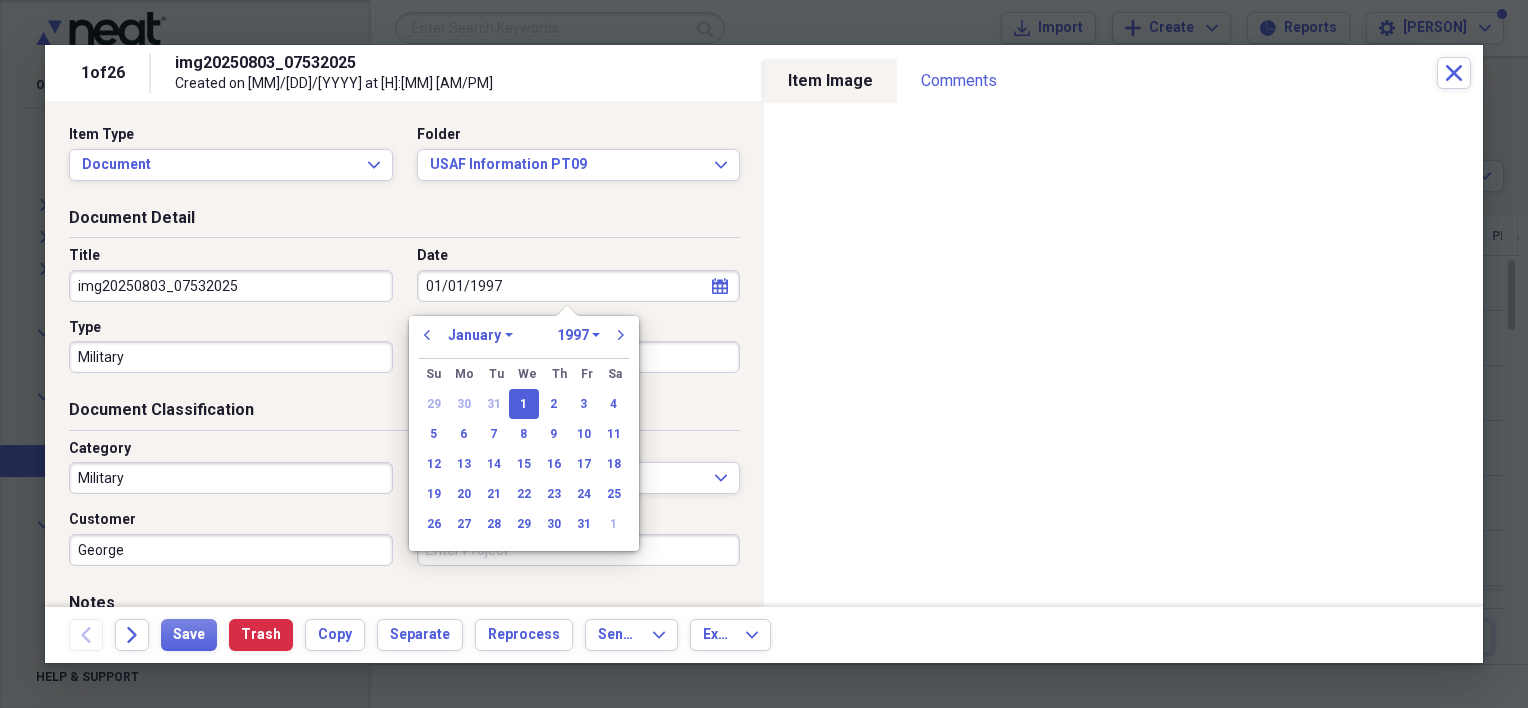drag, startPoint x: 543, startPoint y: 276, endPoint x: 412, endPoint y: 284, distance: 131.24405 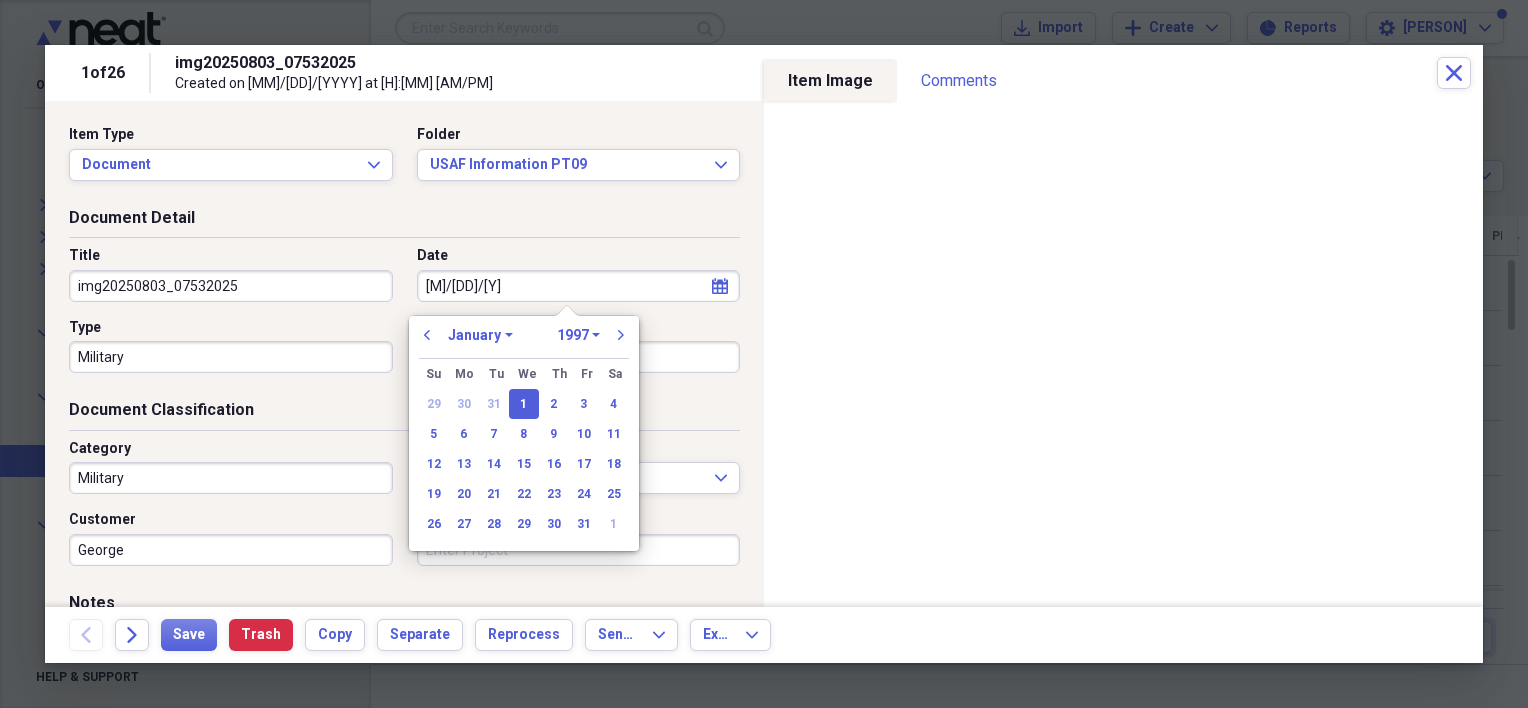 type on "[M]/[DD]/[YY]" 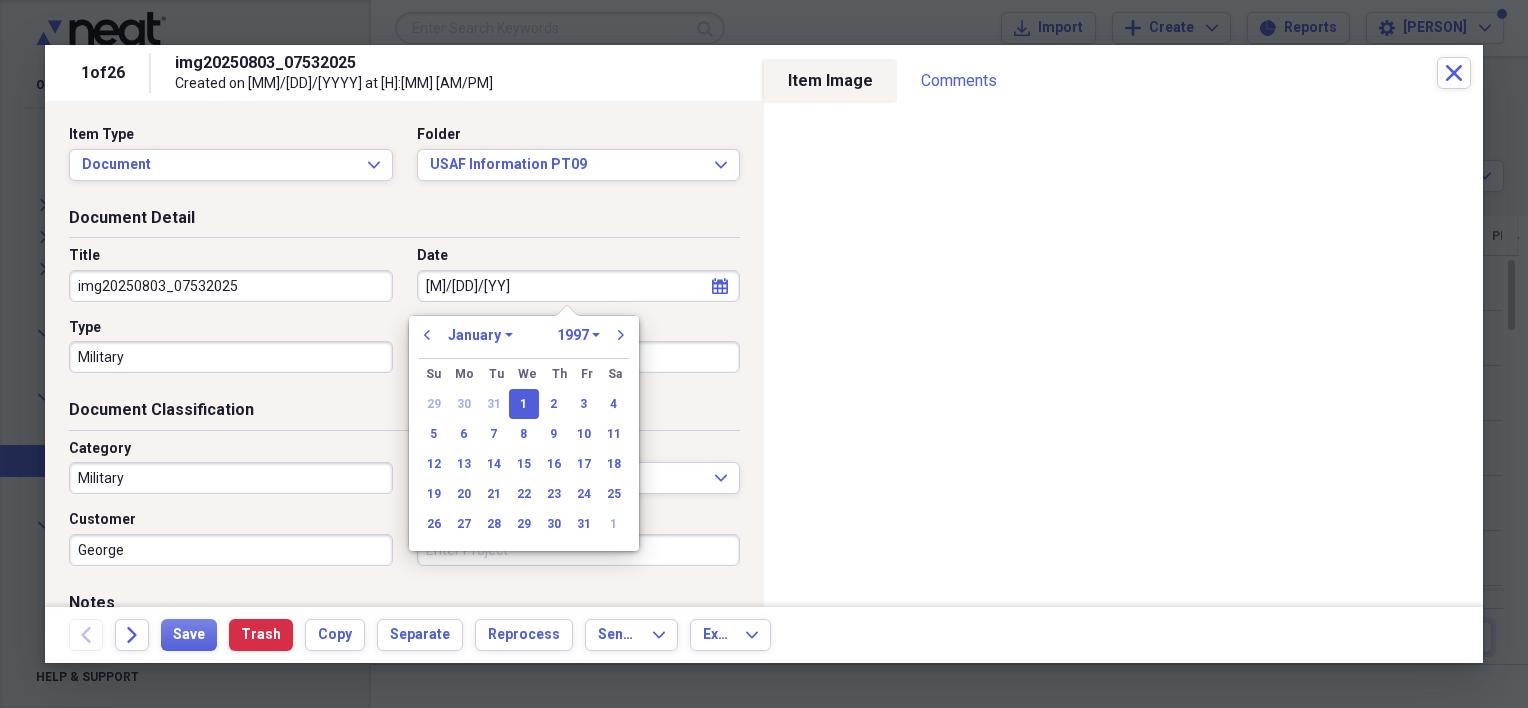 select on "5" 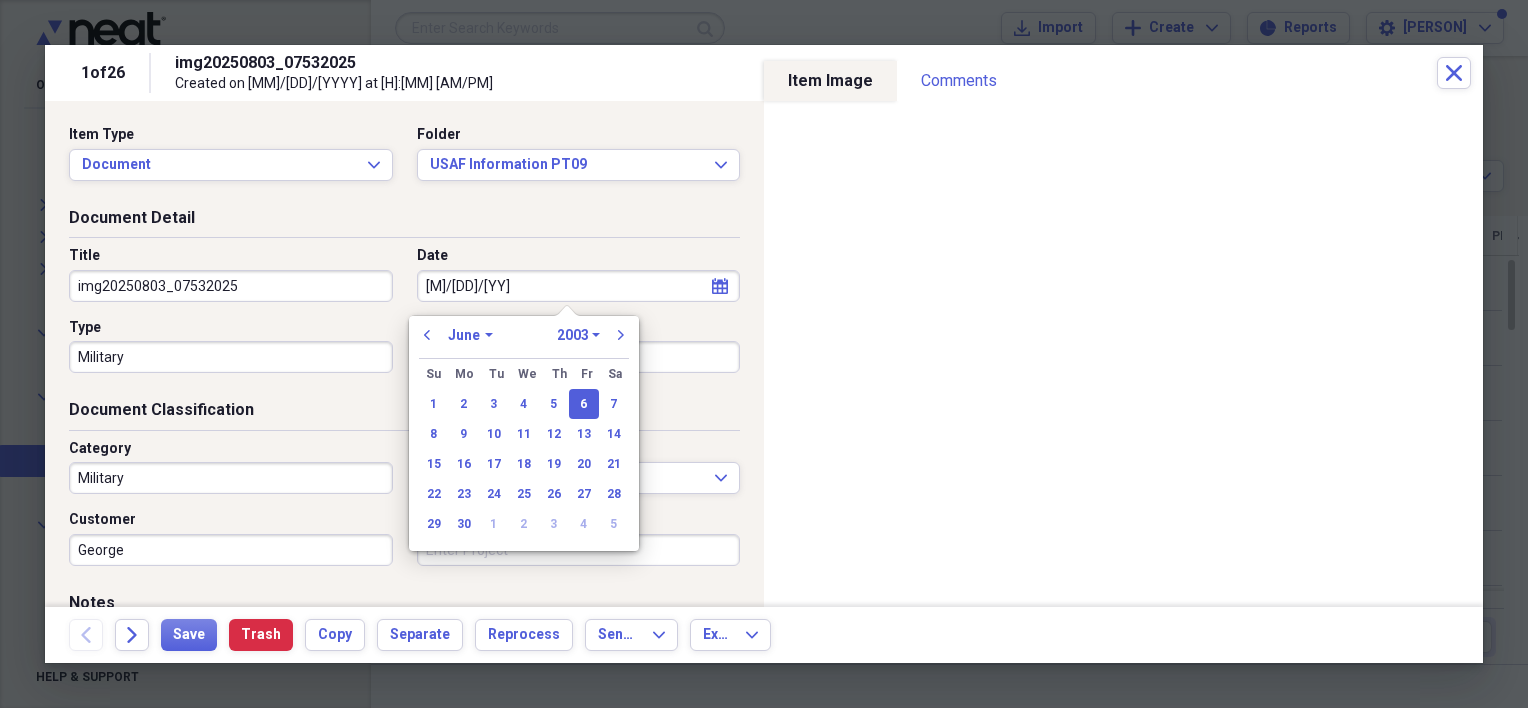 type on "[MM]/[DD]/[YY]" 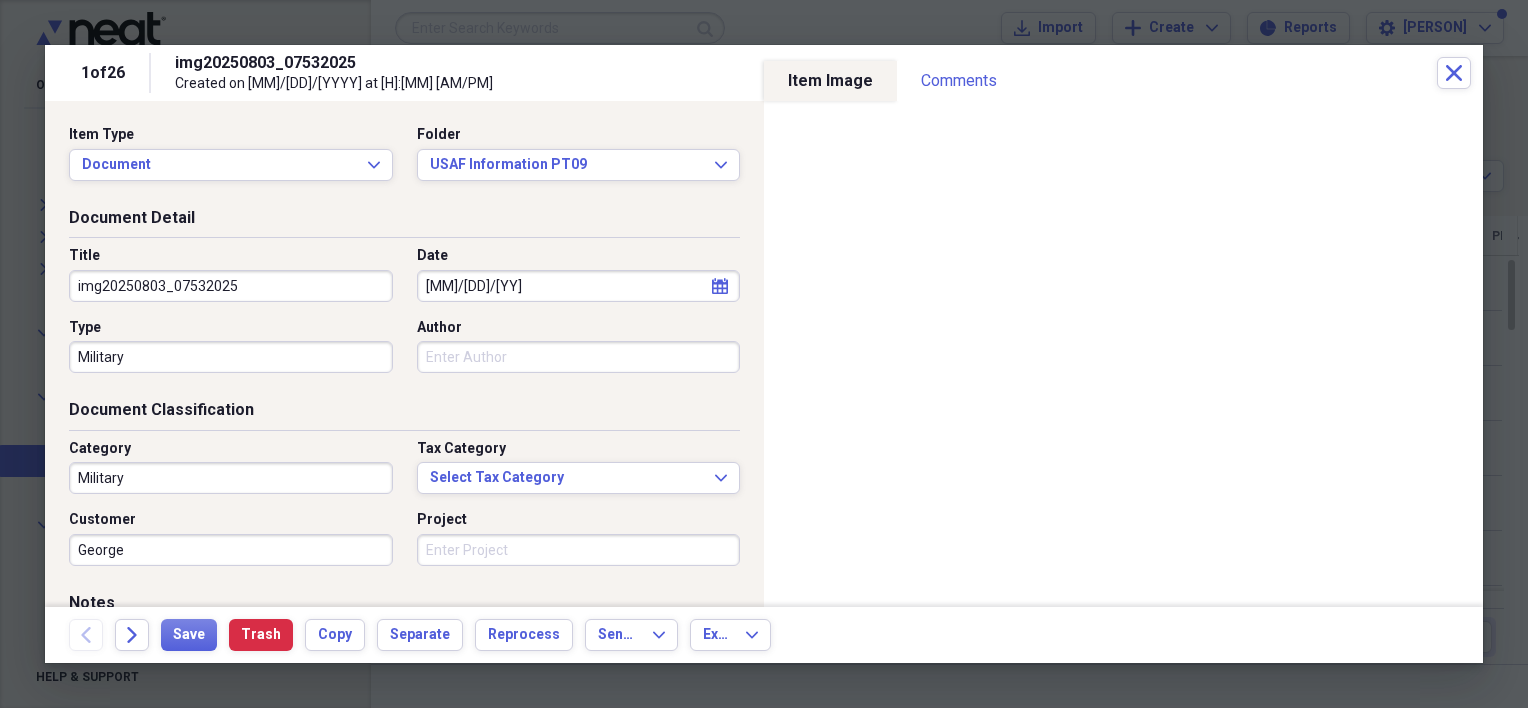 drag, startPoint x: 264, startPoint y: 281, endPoint x: 15, endPoint y: 281, distance: 249 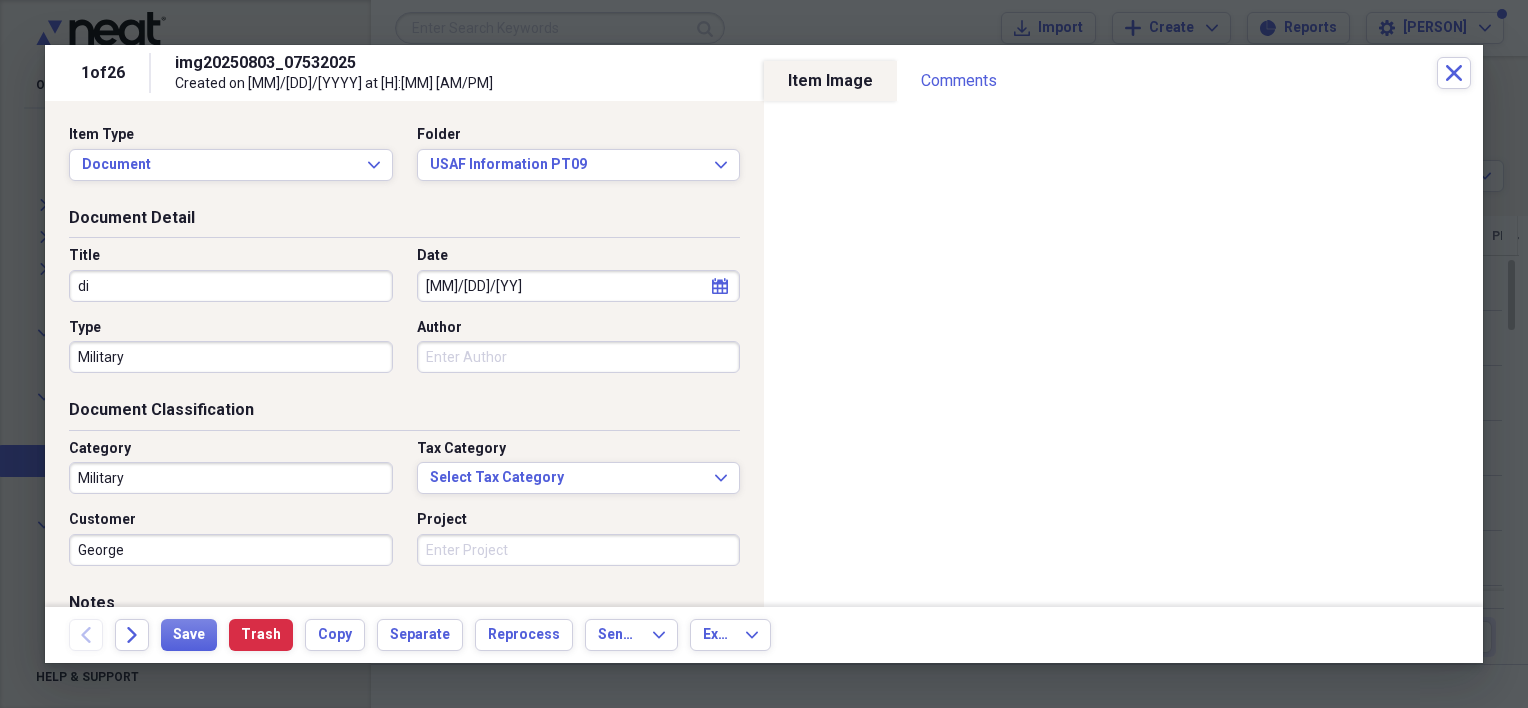 type on "d" 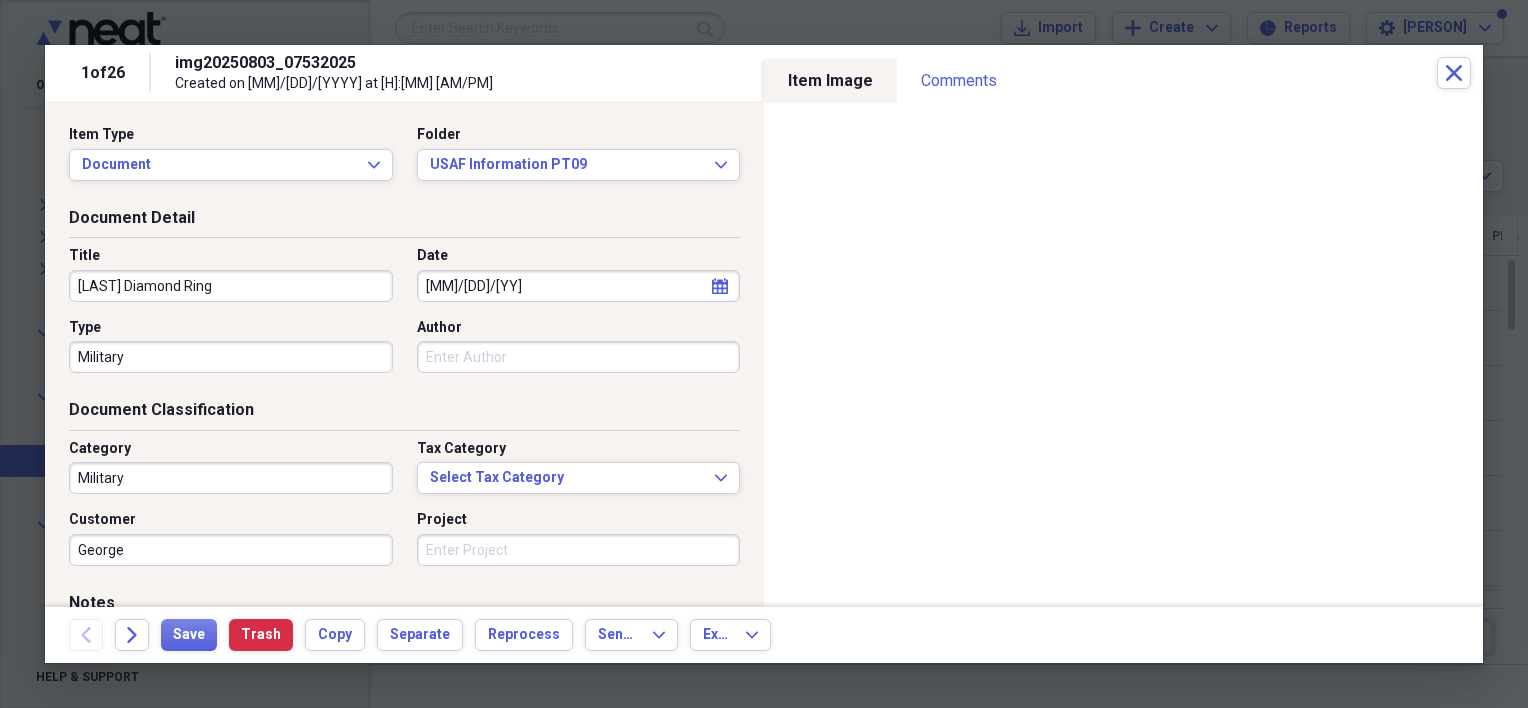 type on "[LAST] Diamond Ring" 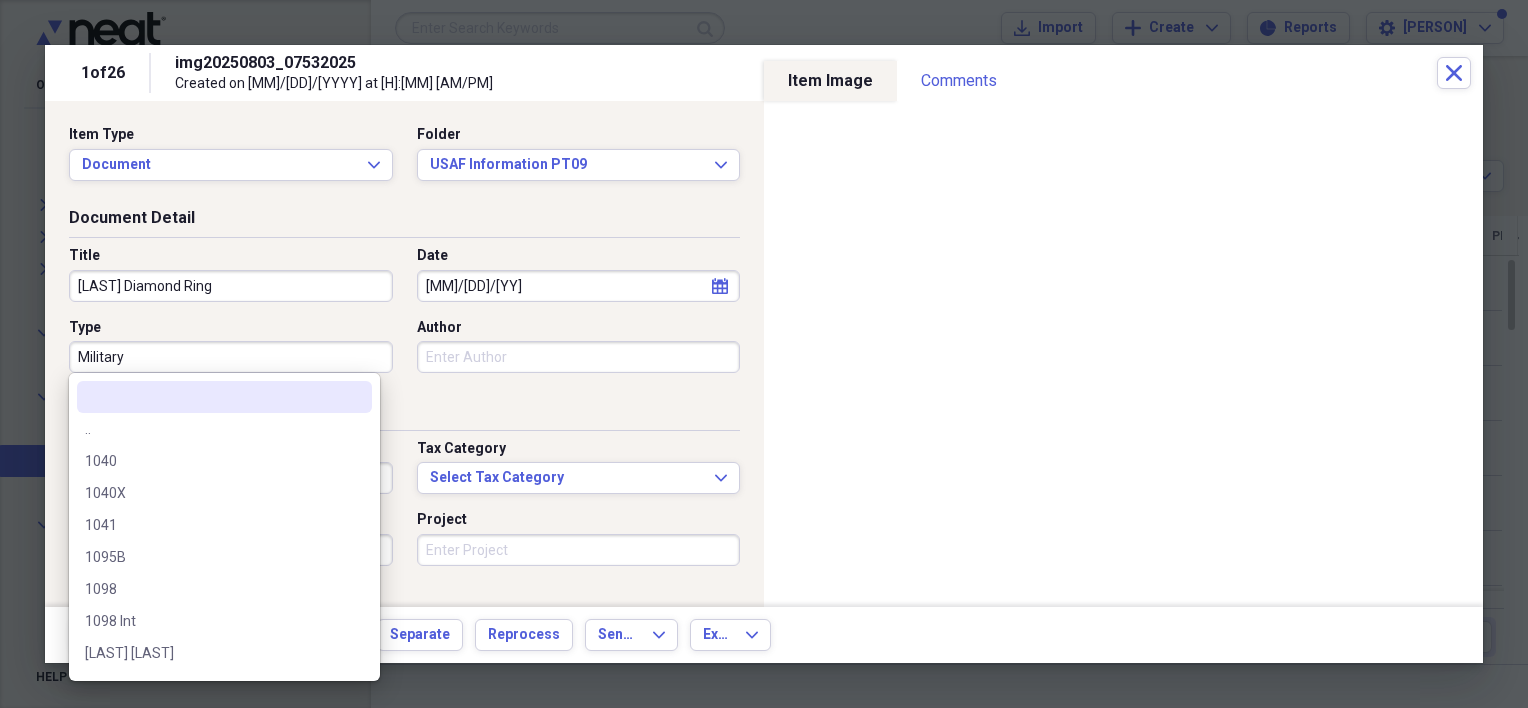 click on "Military" at bounding box center [231, 357] 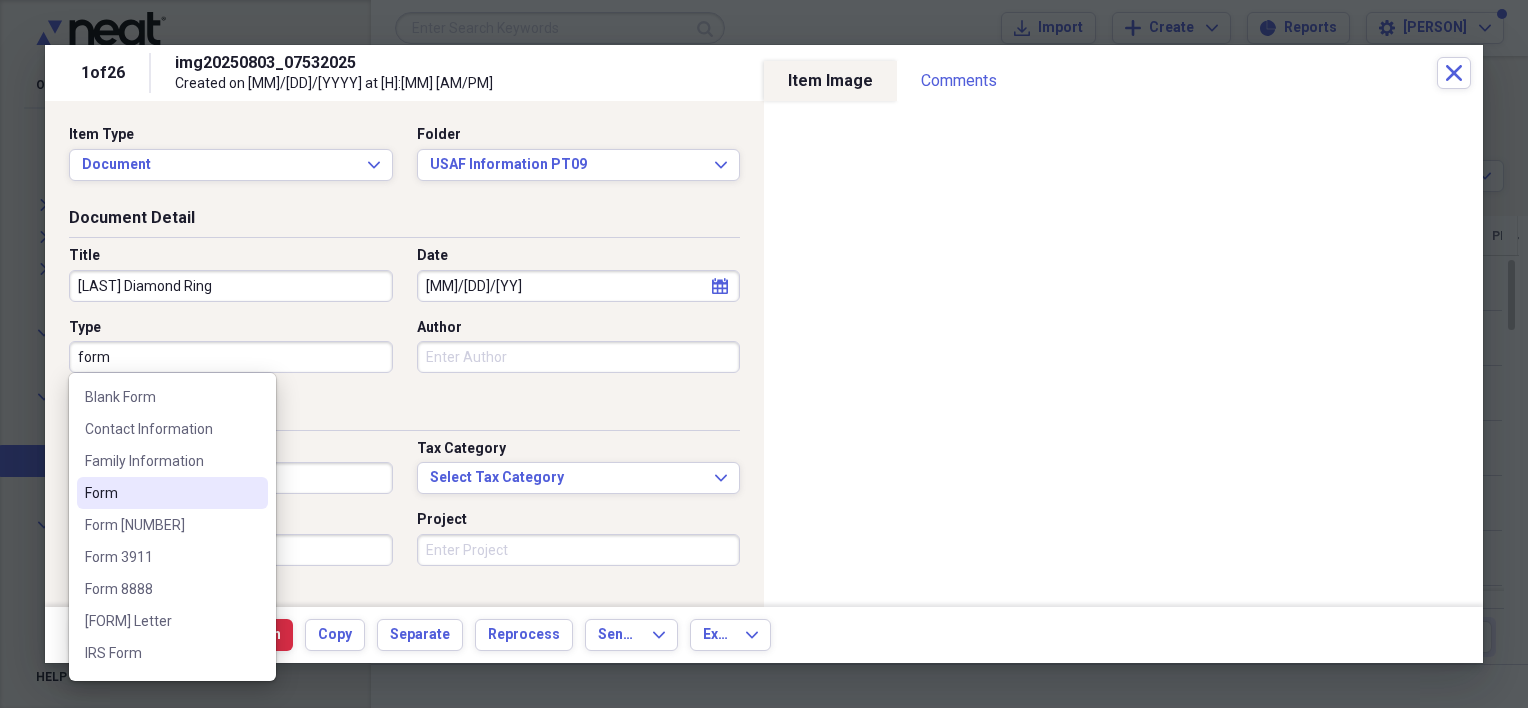 click on "Form" at bounding box center (160, 493) 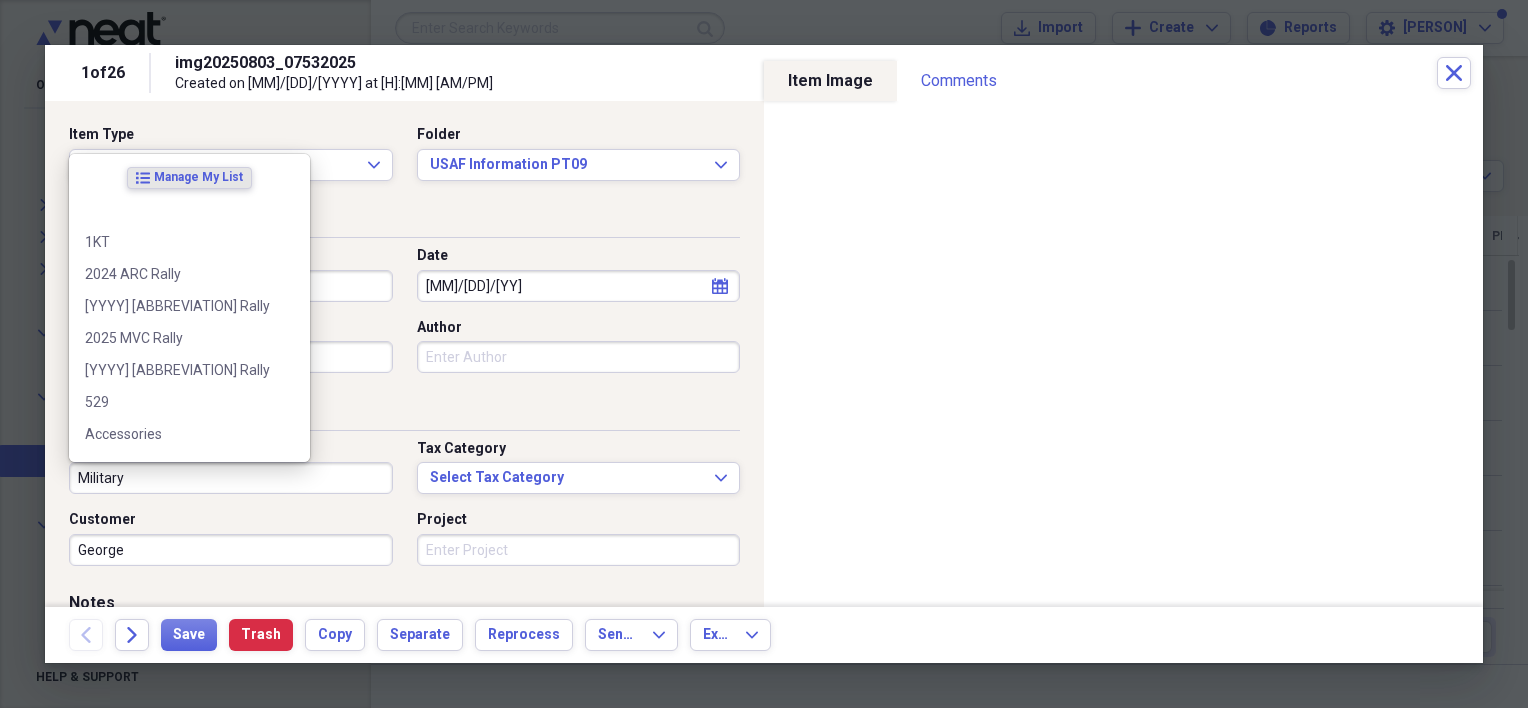 click on "Military" at bounding box center (231, 478) 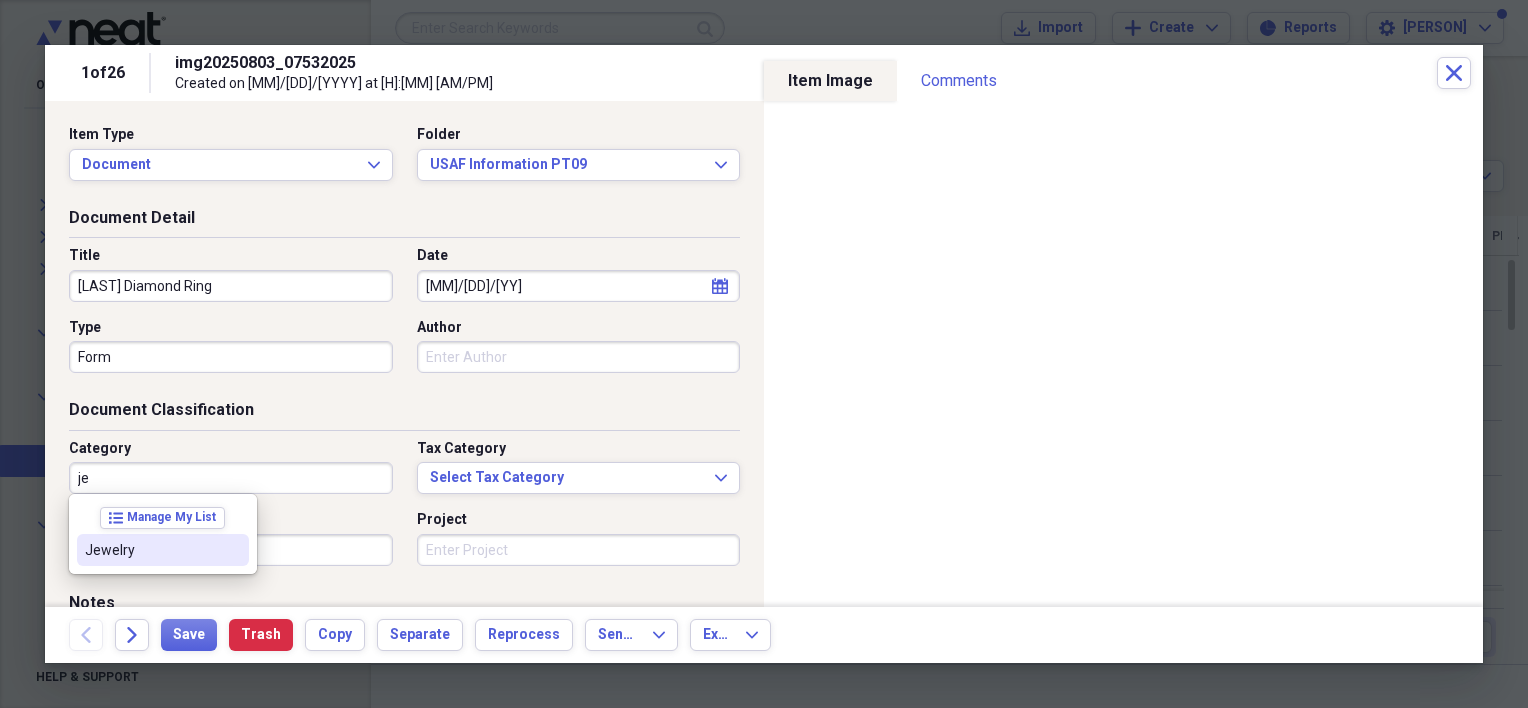 click on "Jewelry" at bounding box center [163, 550] 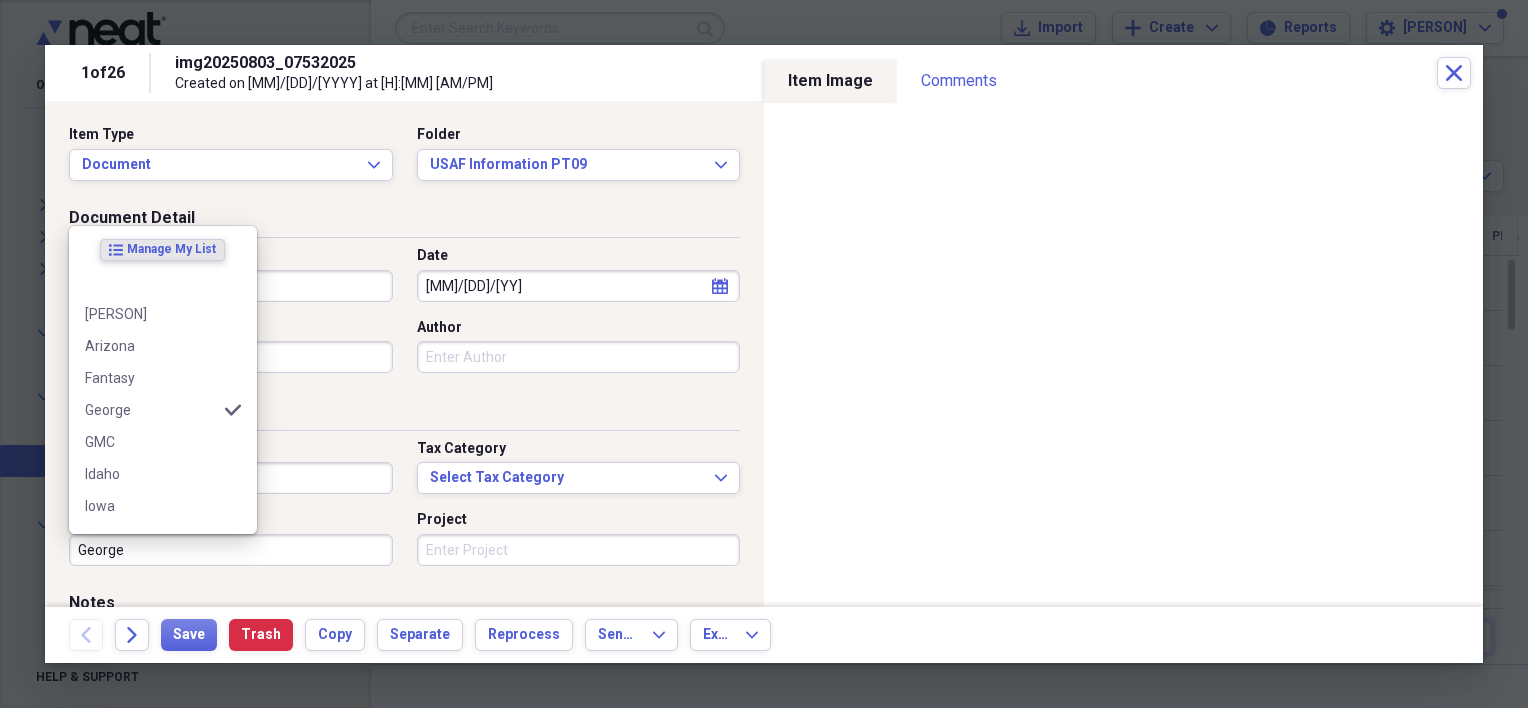 click on "George" at bounding box center (231, 550) 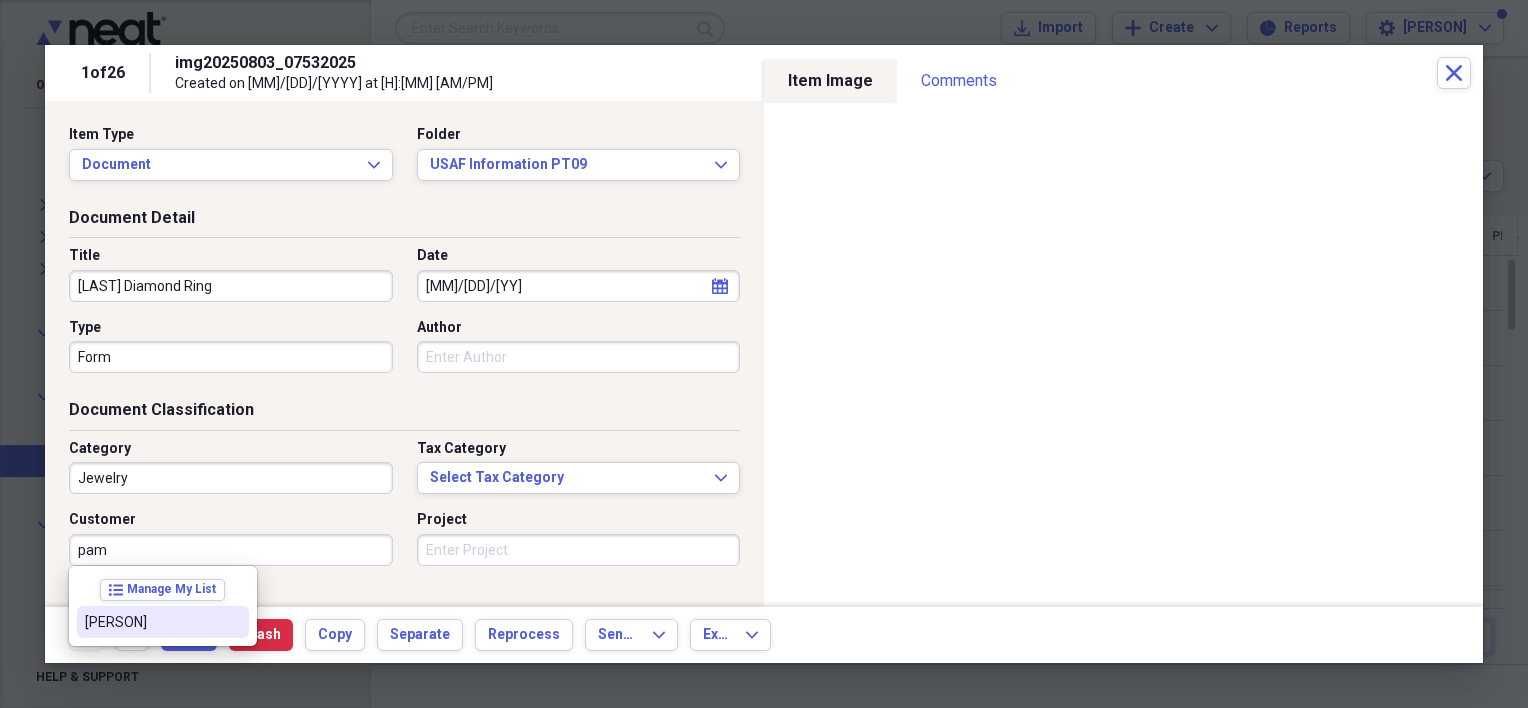 click on "[PERSON]" at bounding box center (151, 622) 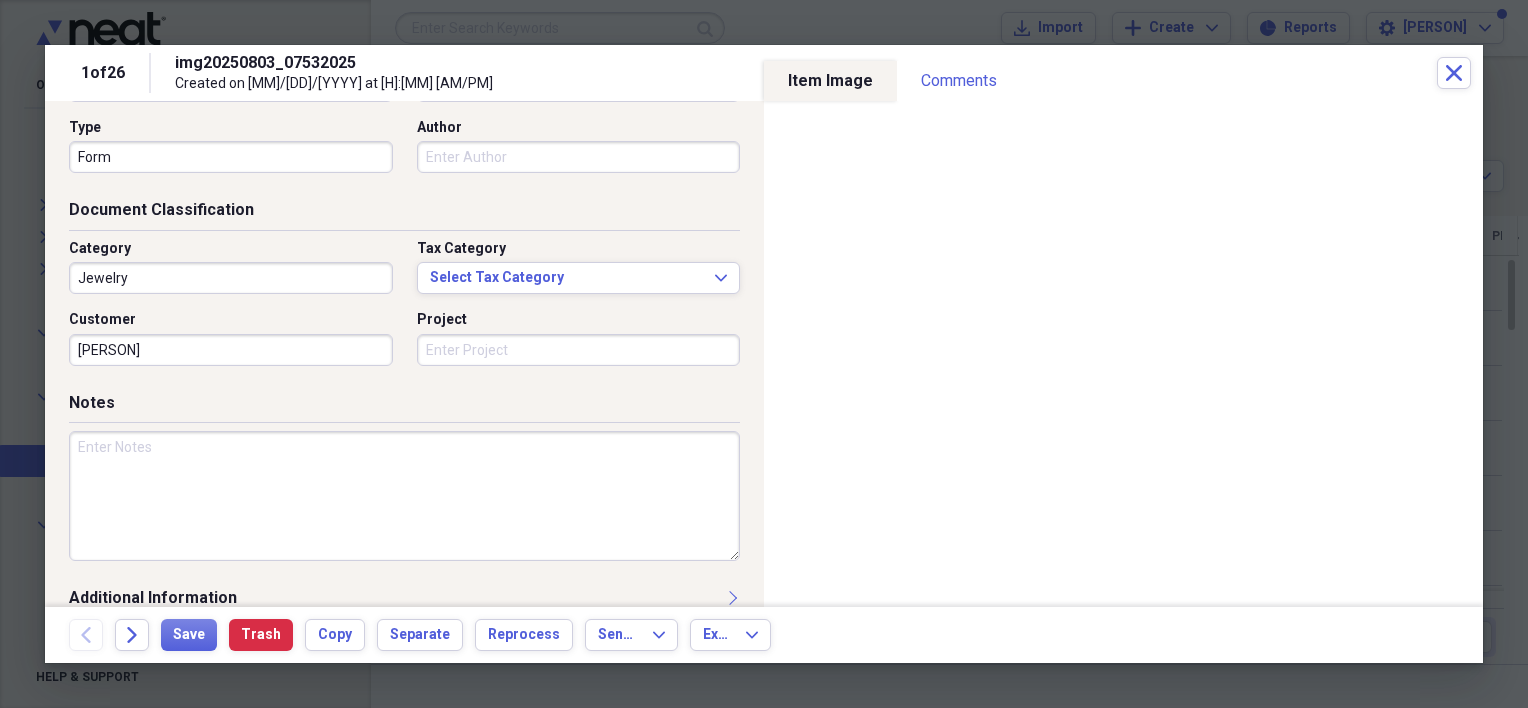 scroll, scrollTop: 0, scrollLeft: 0, axis: both 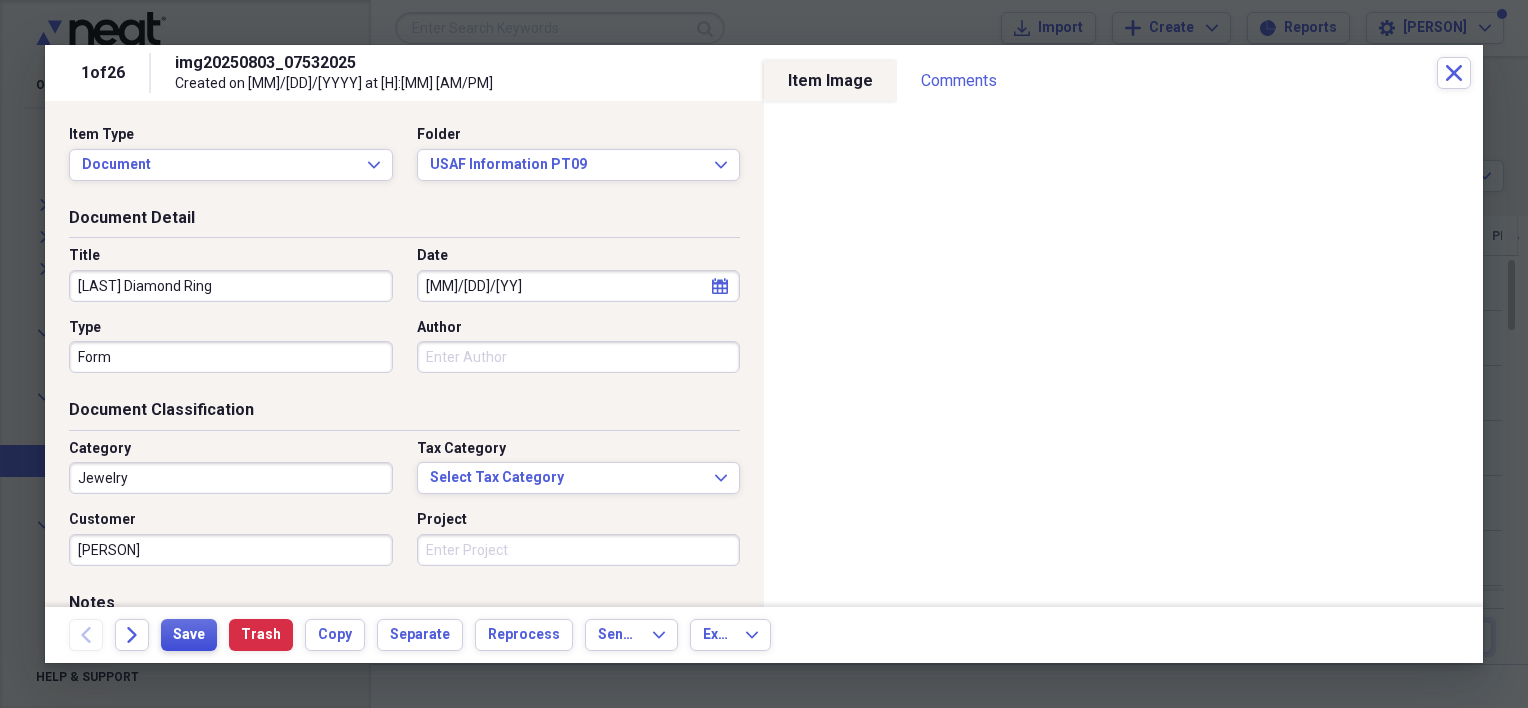 click on "Save" at bounding box center (189, 635) 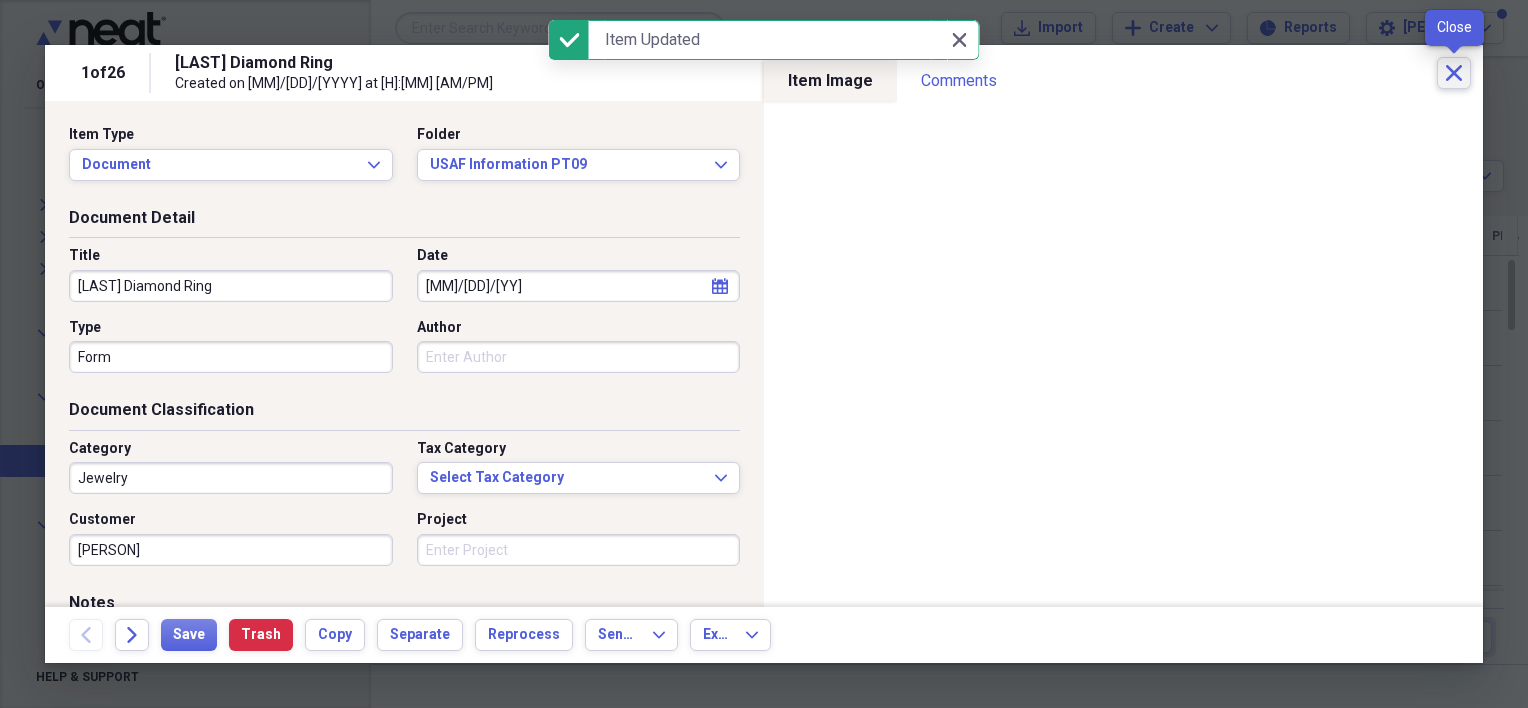 click on "Close" at bounding box center (1454, 73) 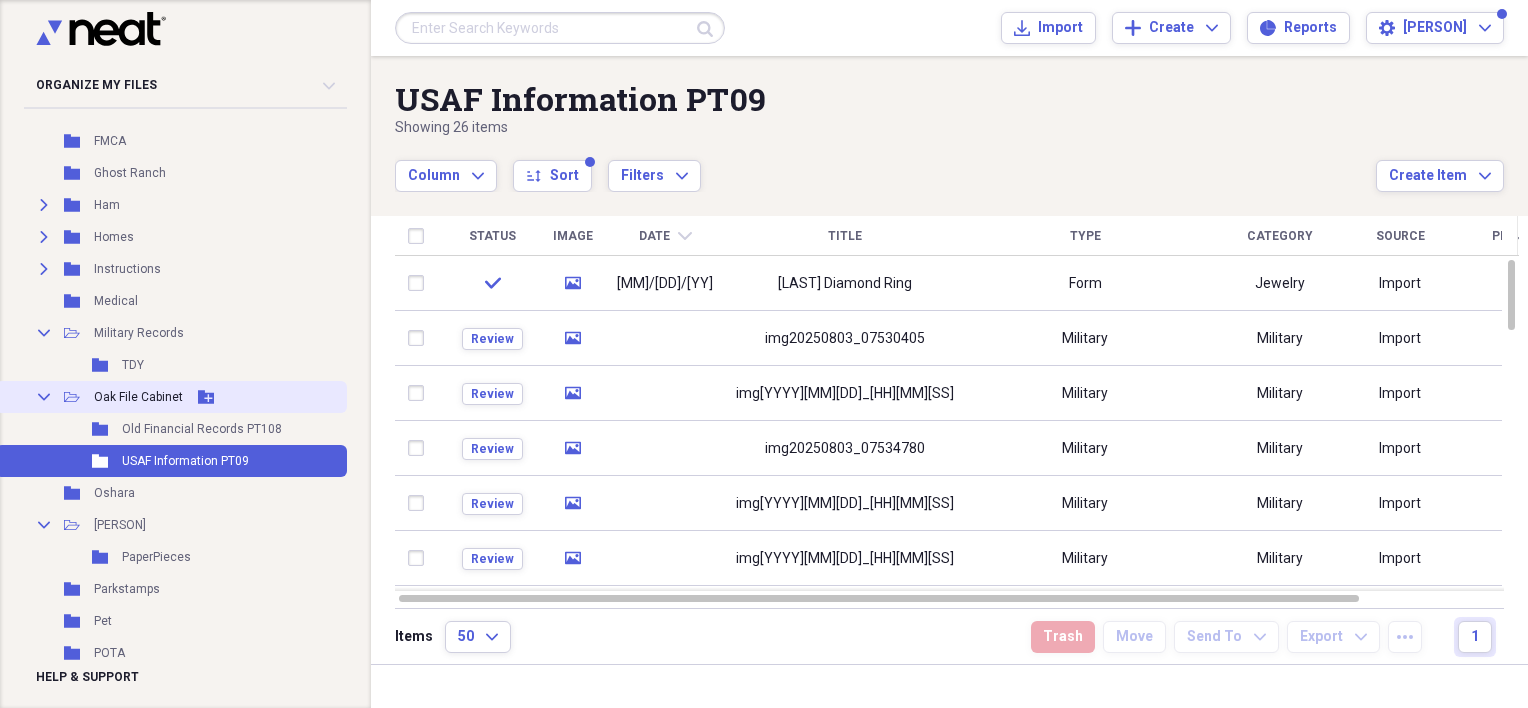click on "Collapse Open Folder Oak File Cabinet Add Folder" at bounding box center [171, 397] 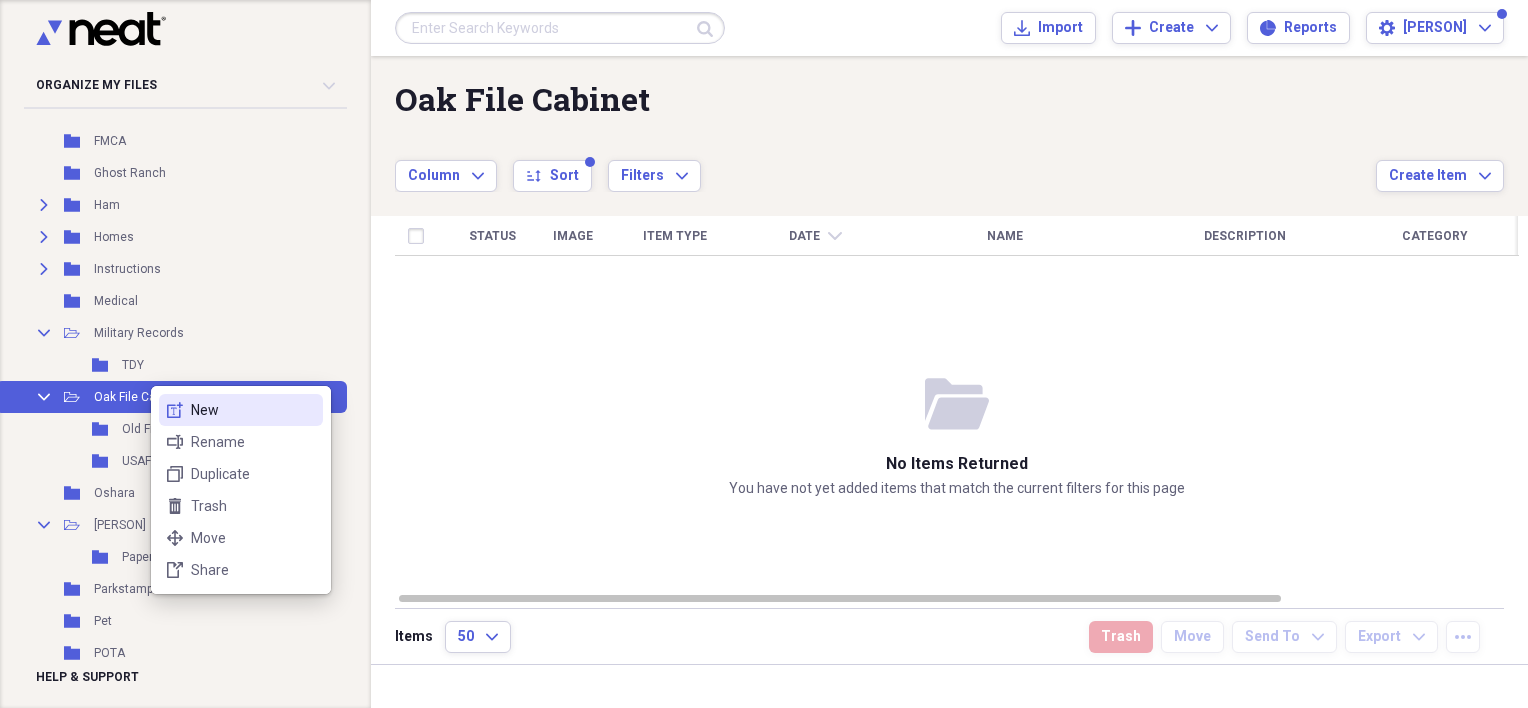 click on "new-textbox" 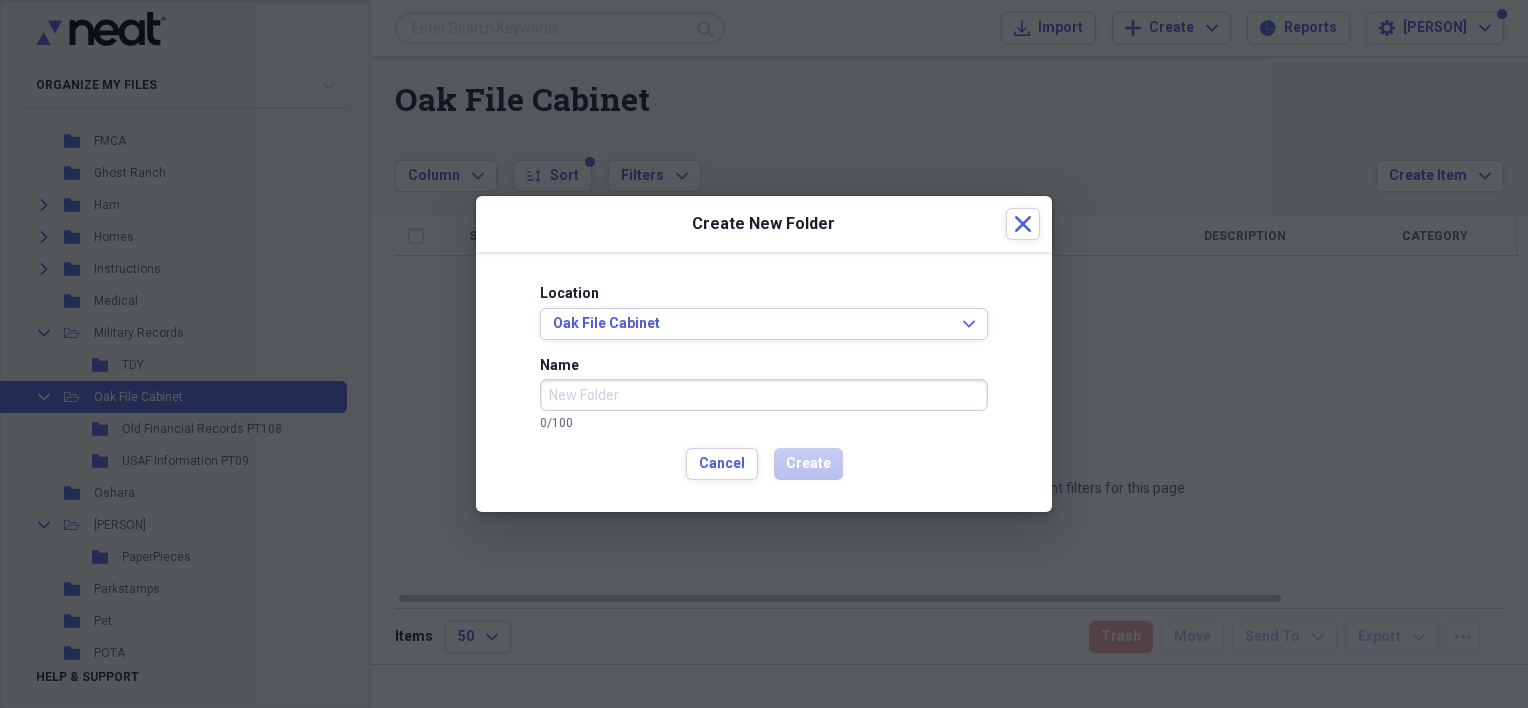 click on "Name" at bounding box center (764, 395) 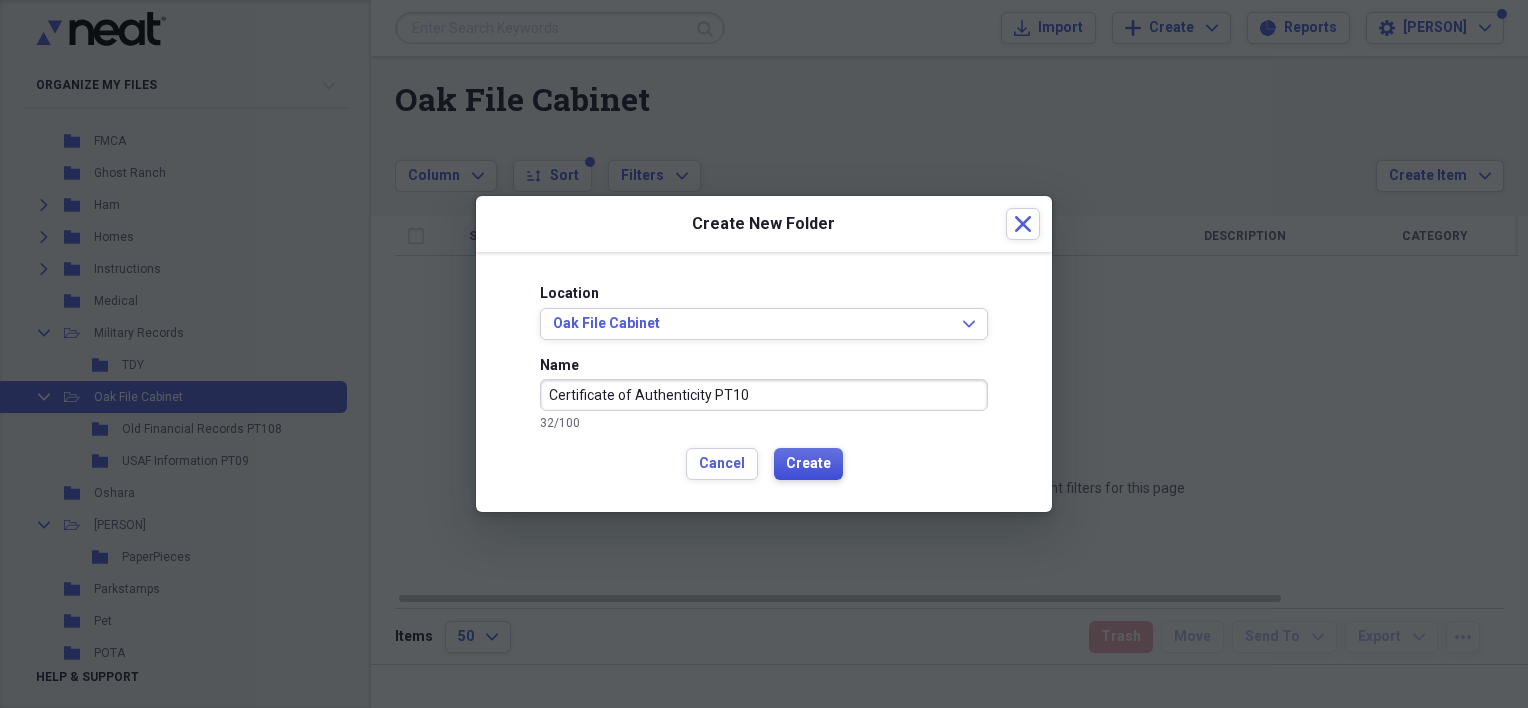 type on "Certificate of Authenticity PT10" 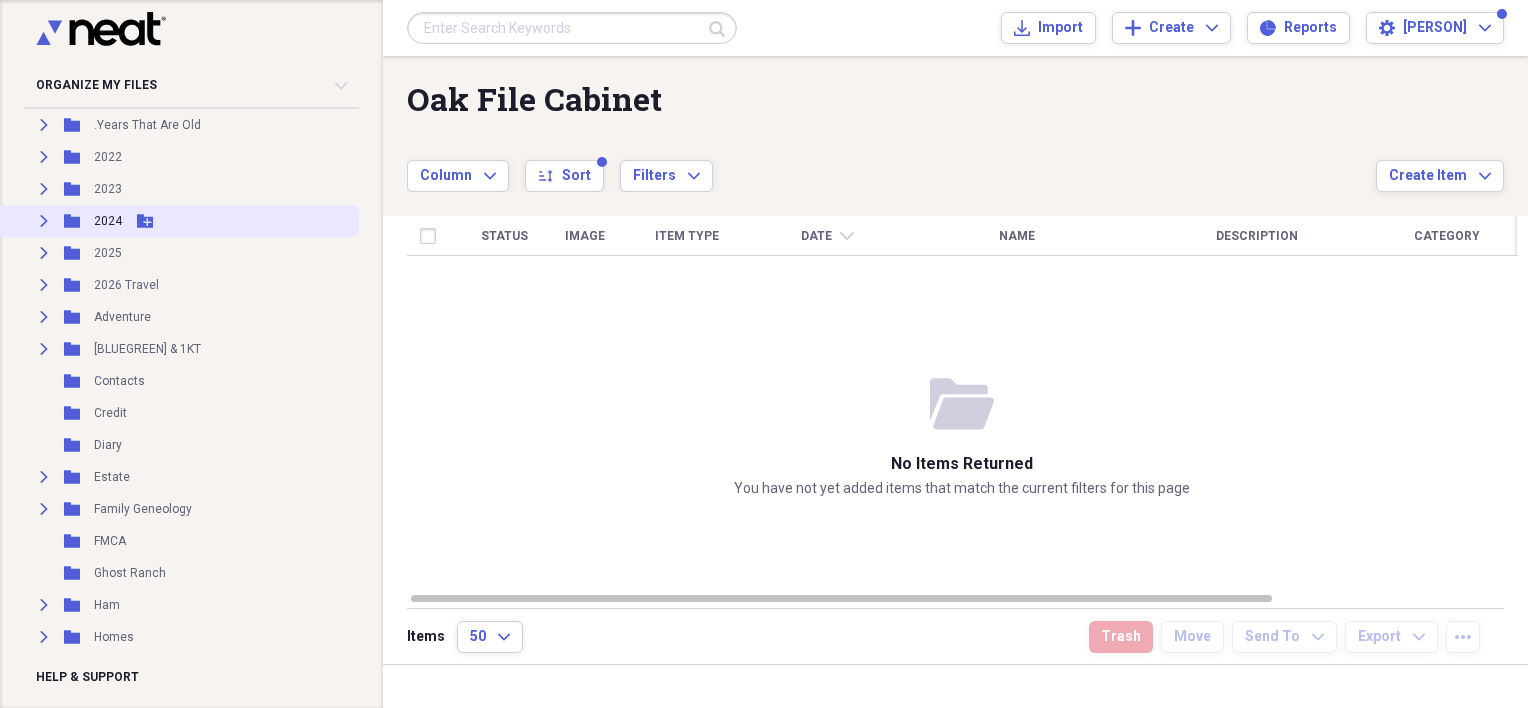 scroll, scrollTop: 0, scrollLeft: 0, axis: both 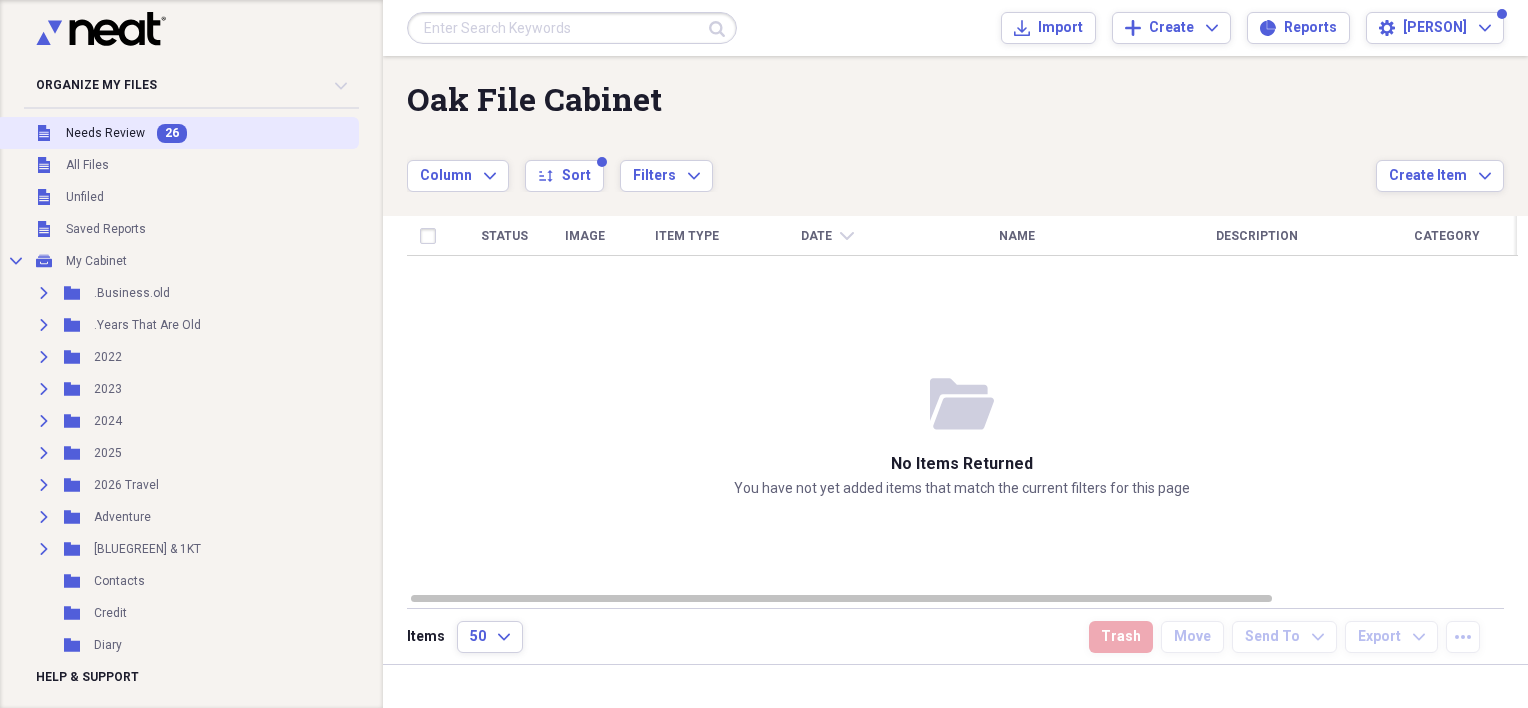 click on "Unfiled Needs Review 26" at bounding box center (177, 133) 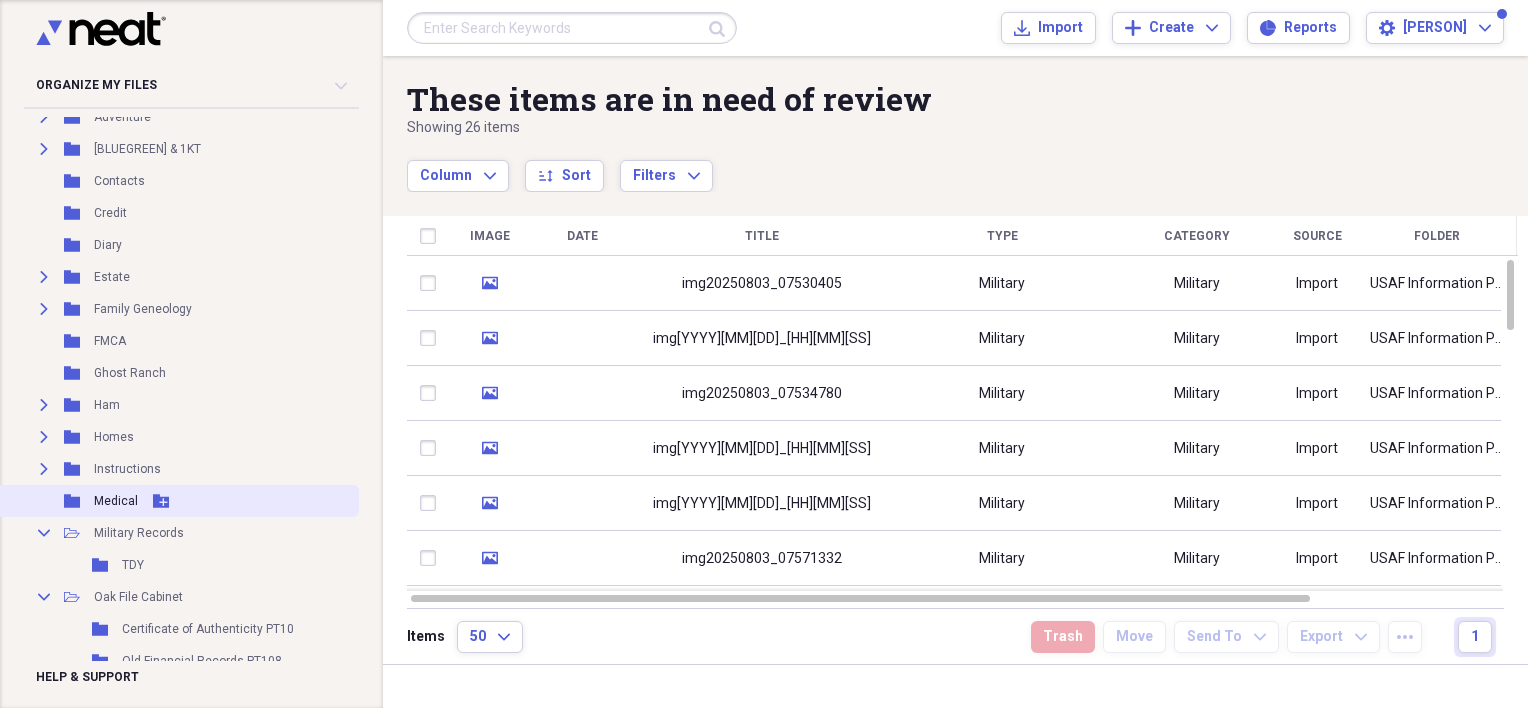 scroll, scrollTop: 600, scrollLeft: 0, axis: vertical 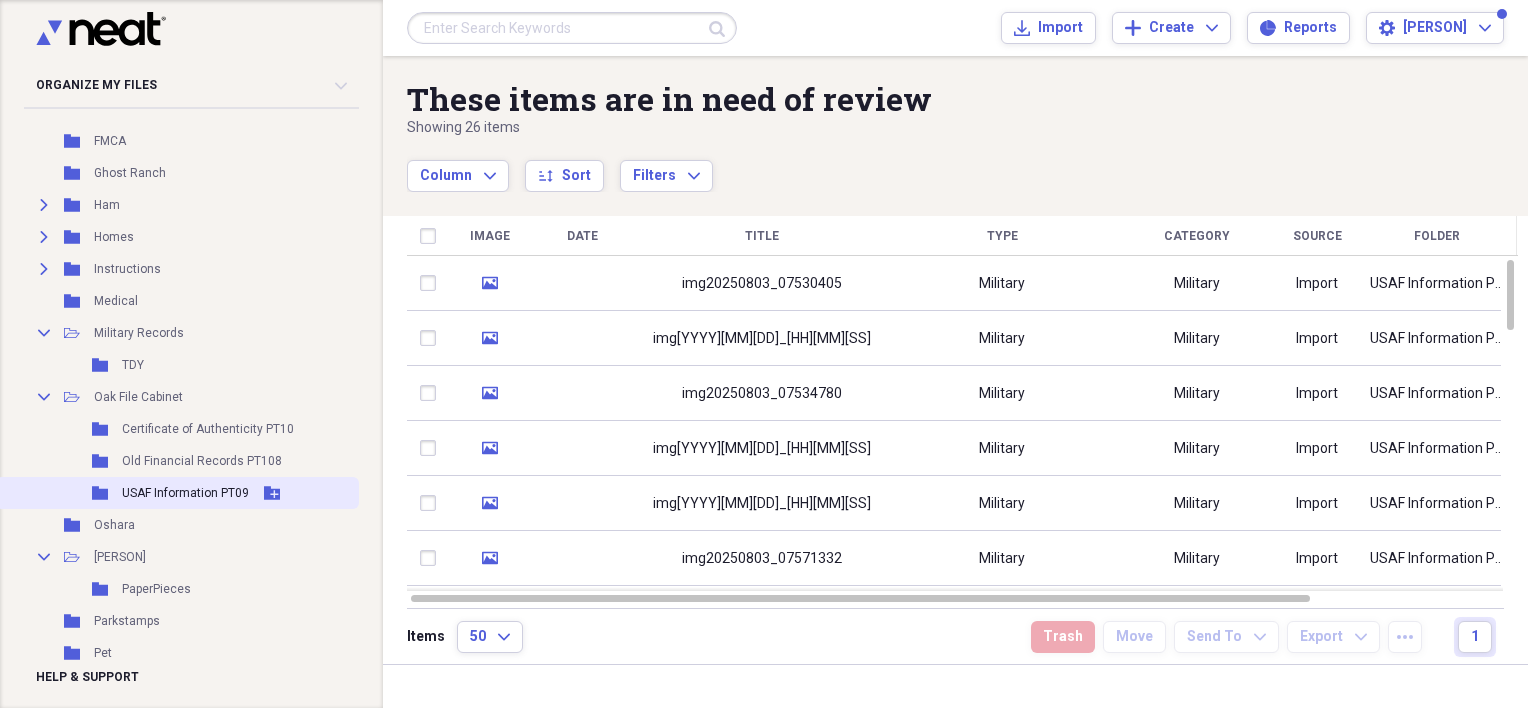 click on "USAF Information PT09" at bounding box center [185, 493] 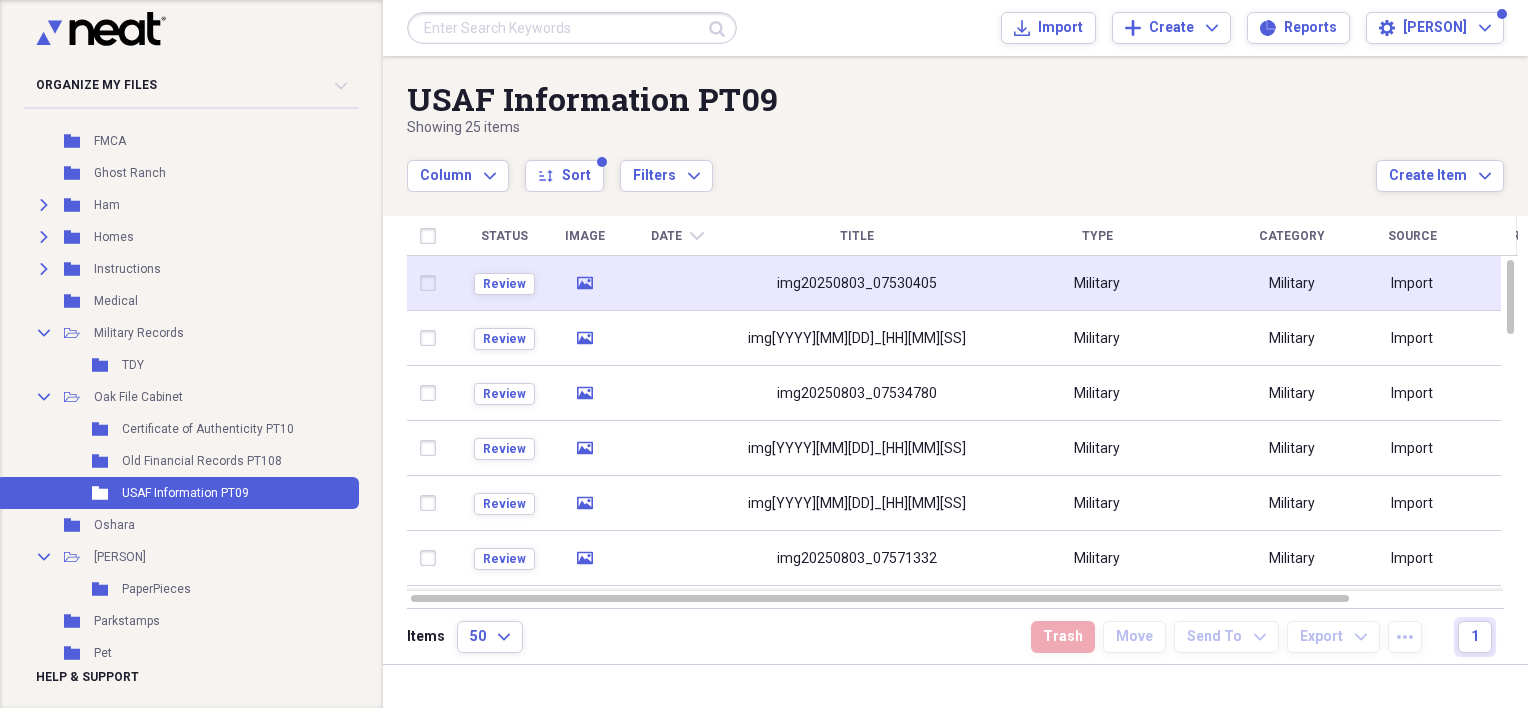 click on "img20250803_07530405" at bounding box center [857, 283] 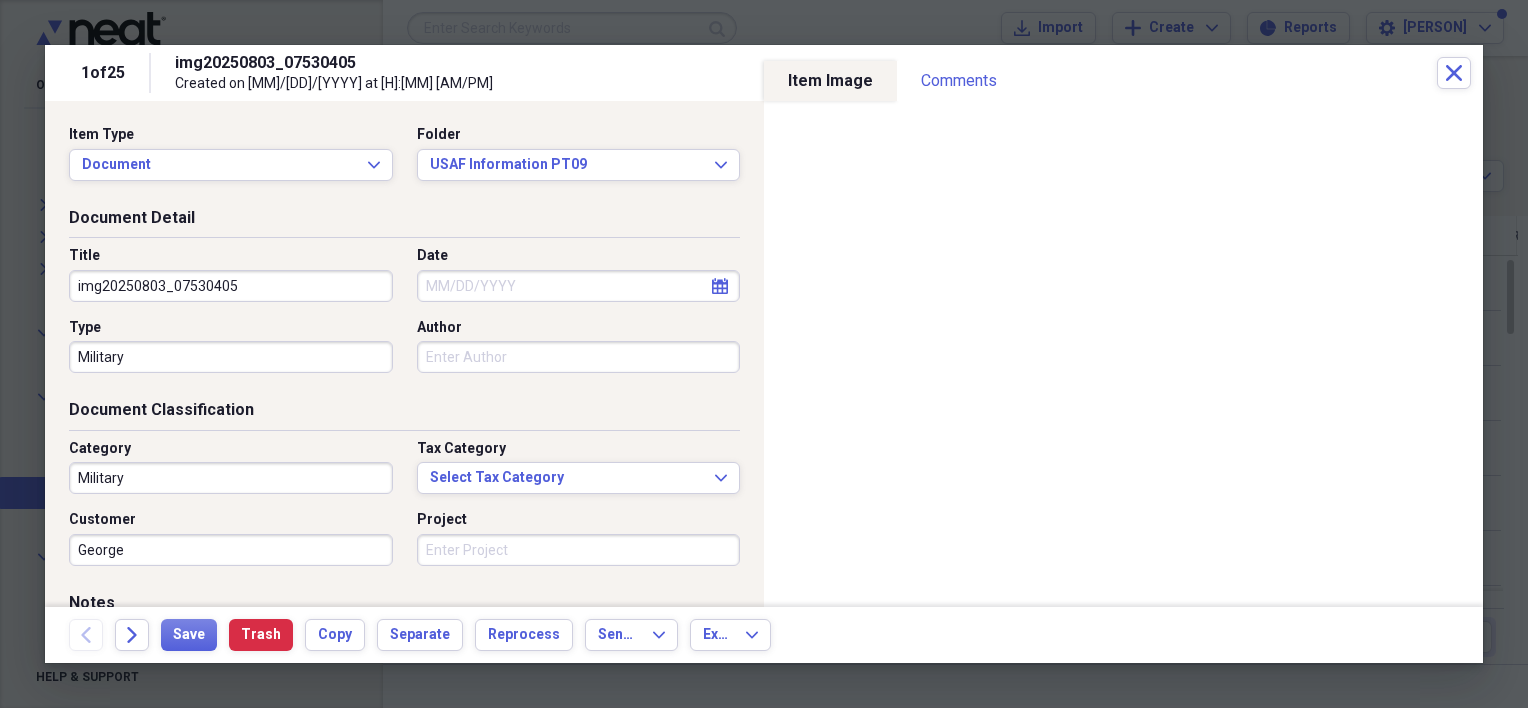 drag, startPoint x: 299, startPoint y: 289, endPoint x: 67, endPoint y: 286, distance: 232.0194 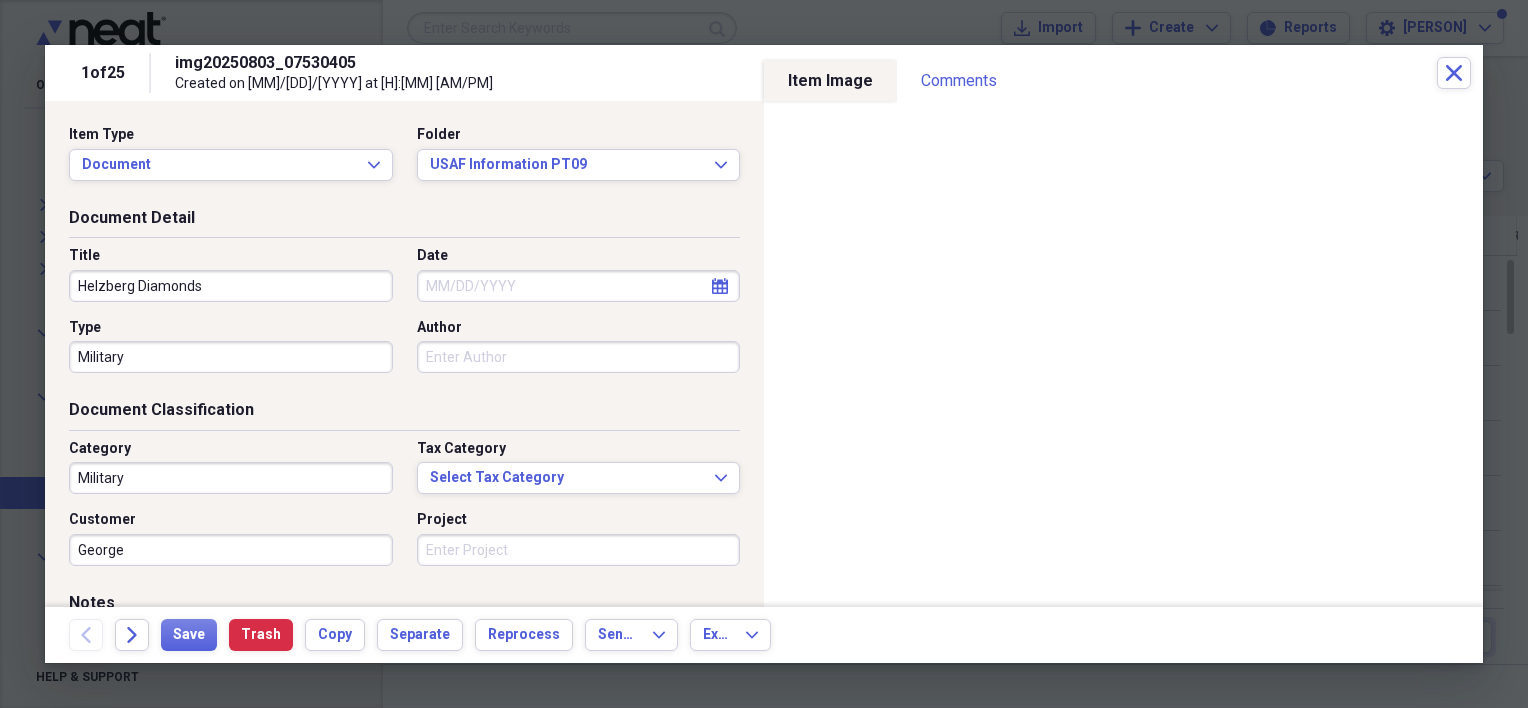 type on "Helzberg Diamonds" 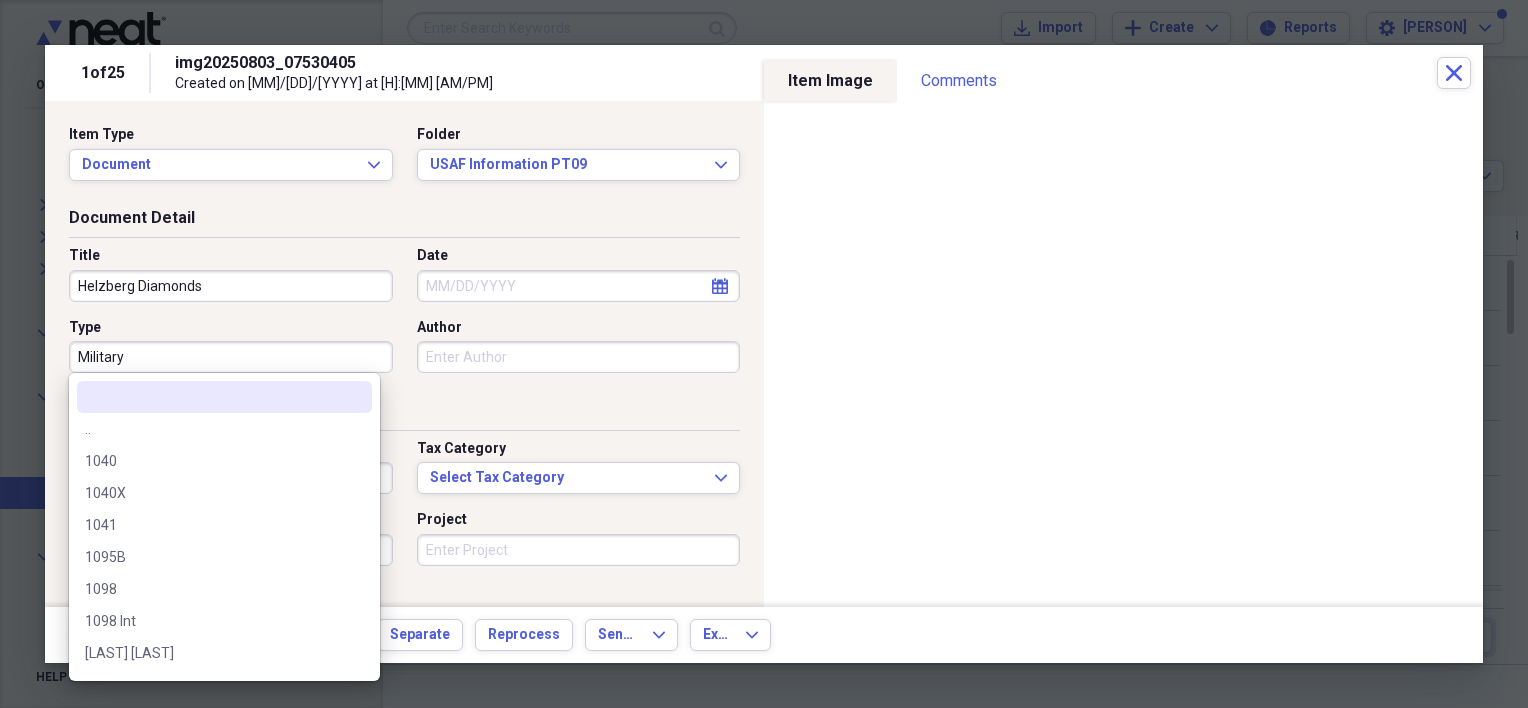 click on "Military" at bounding box center [231, 357] 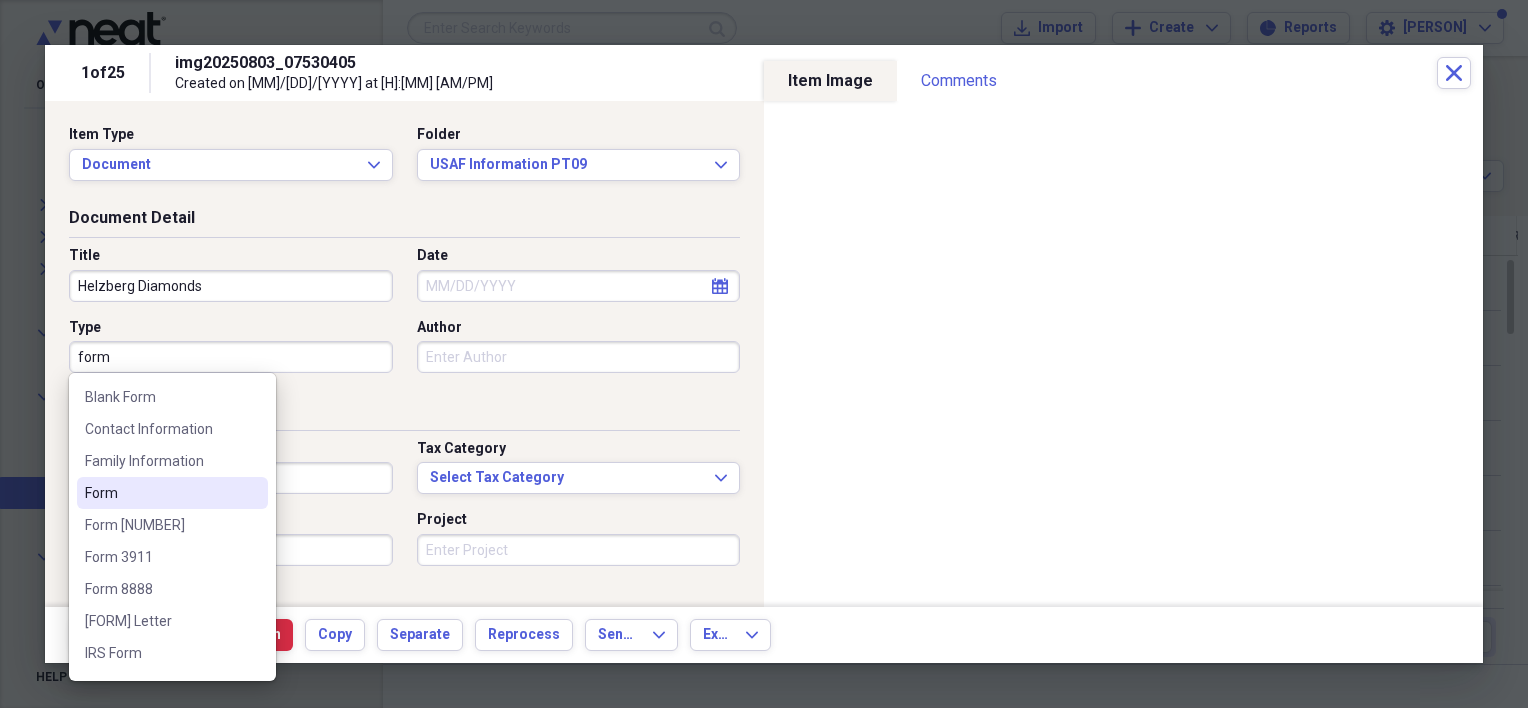 click on "Form" at bounding box center (160, 493) 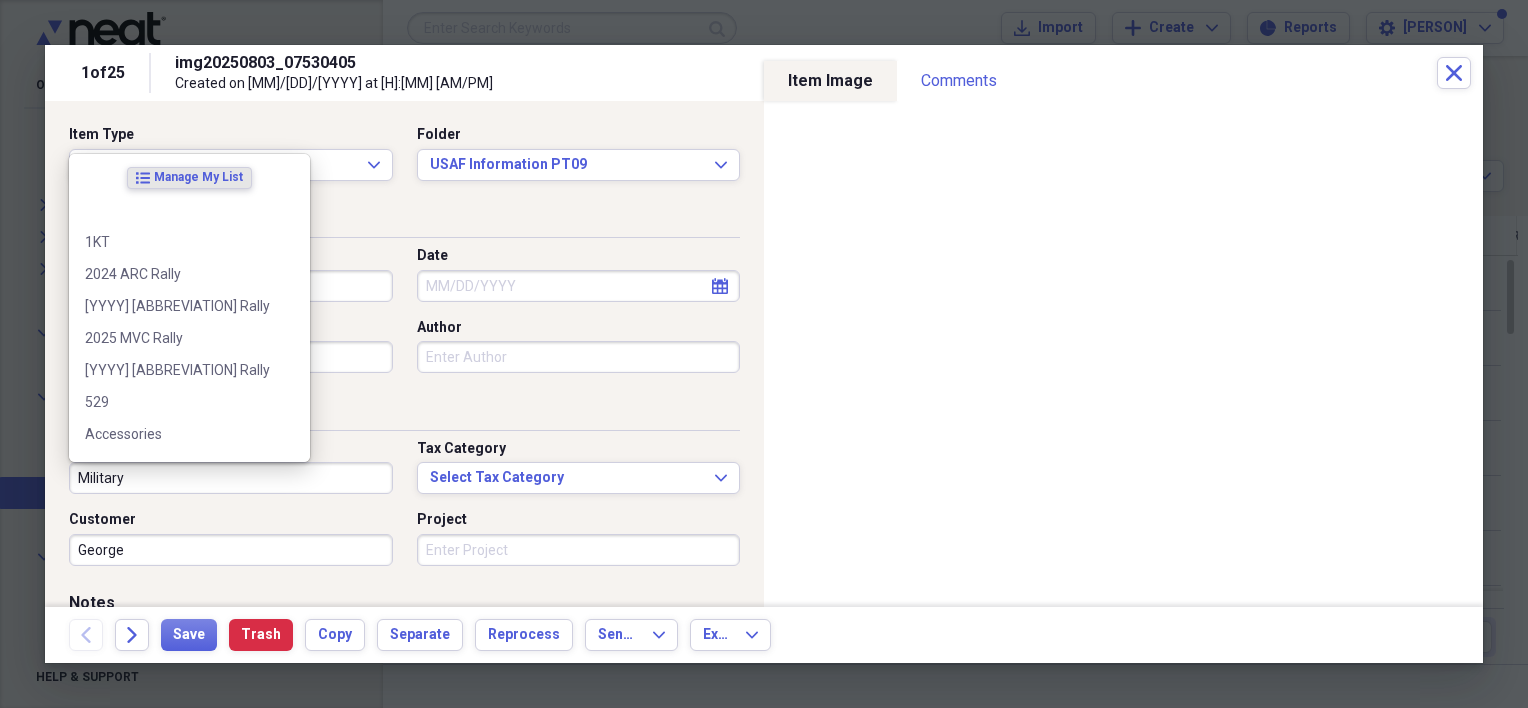click on "Military" at bounding box center (231, 478) 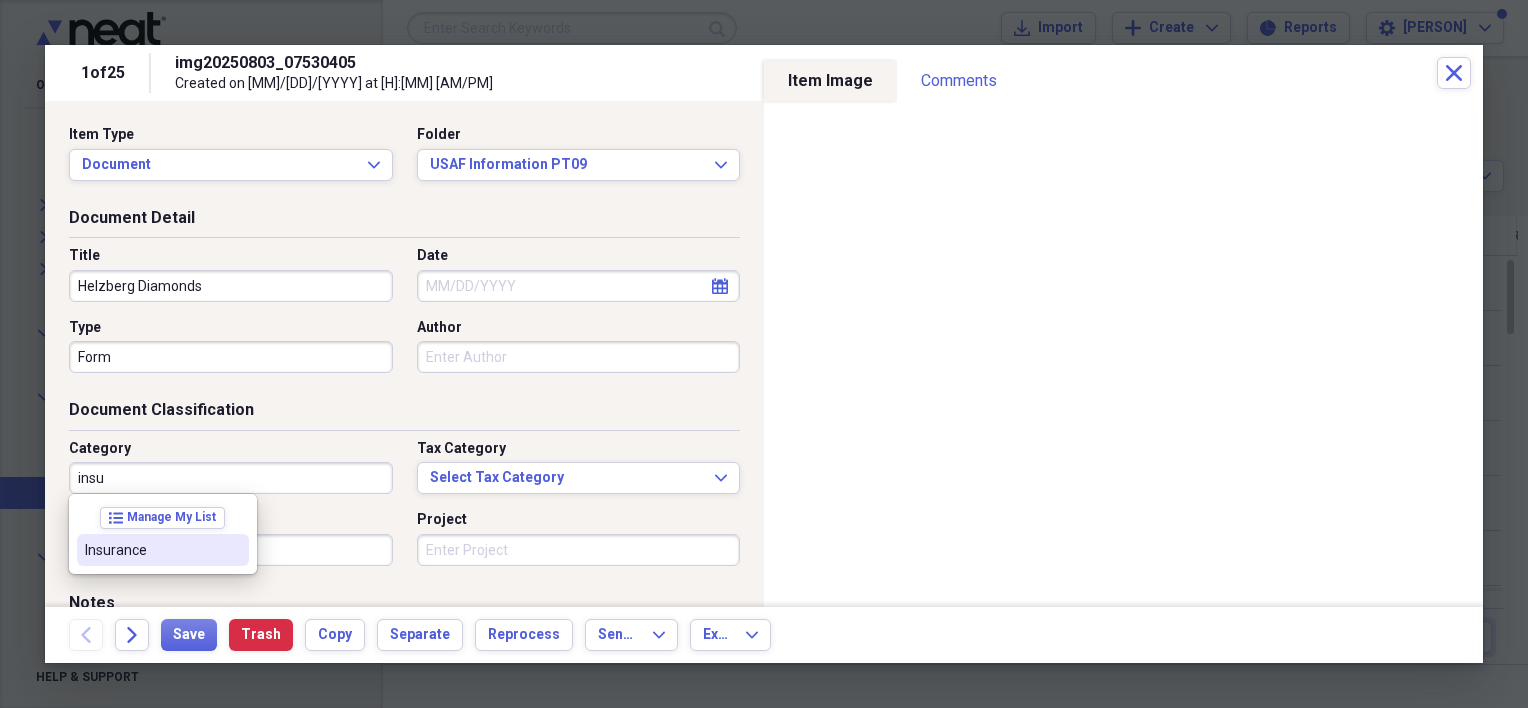 click on "Insurance" at bounding box center (151, 550) 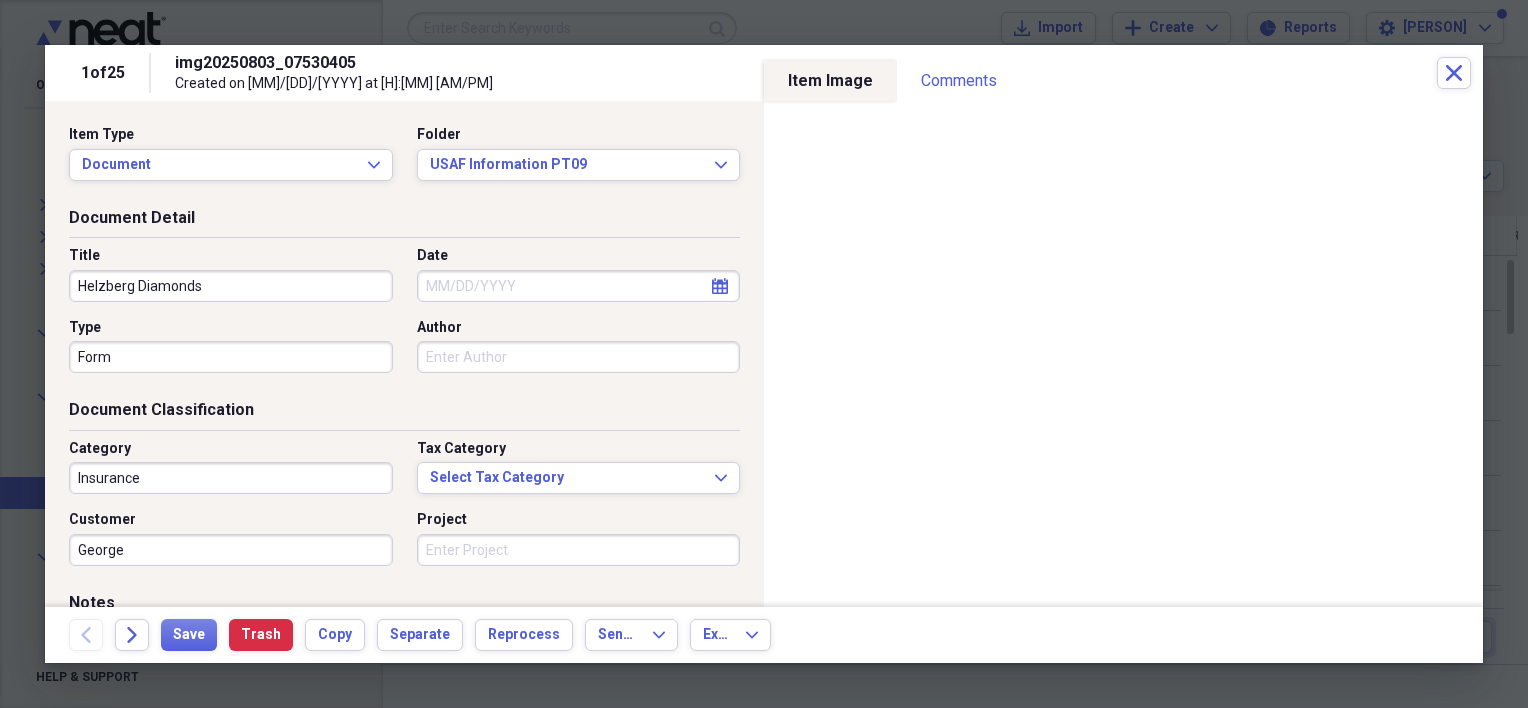 click on "Helzberg Diamonds" at bounding box center (231, 286) 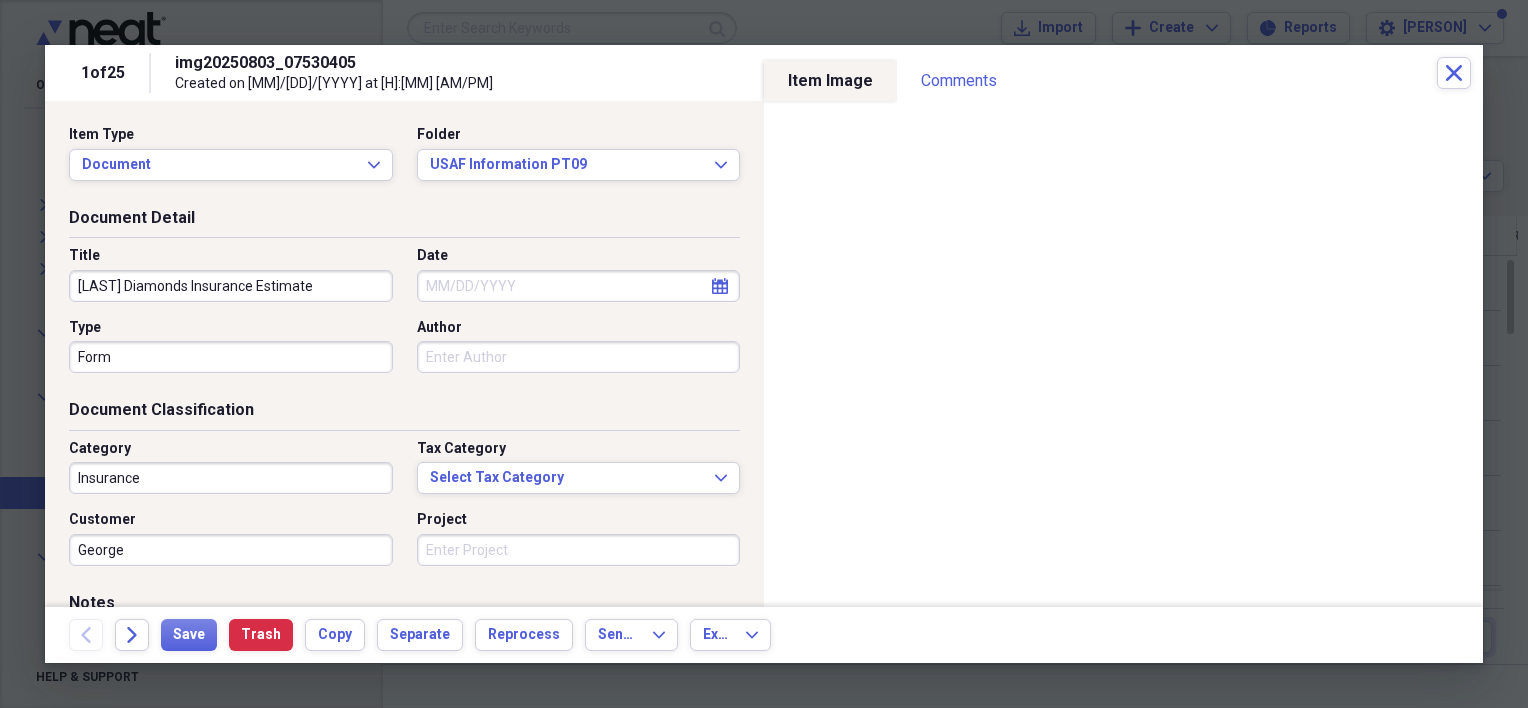 type on "[LAST] Diamonds Insurance Estimate" 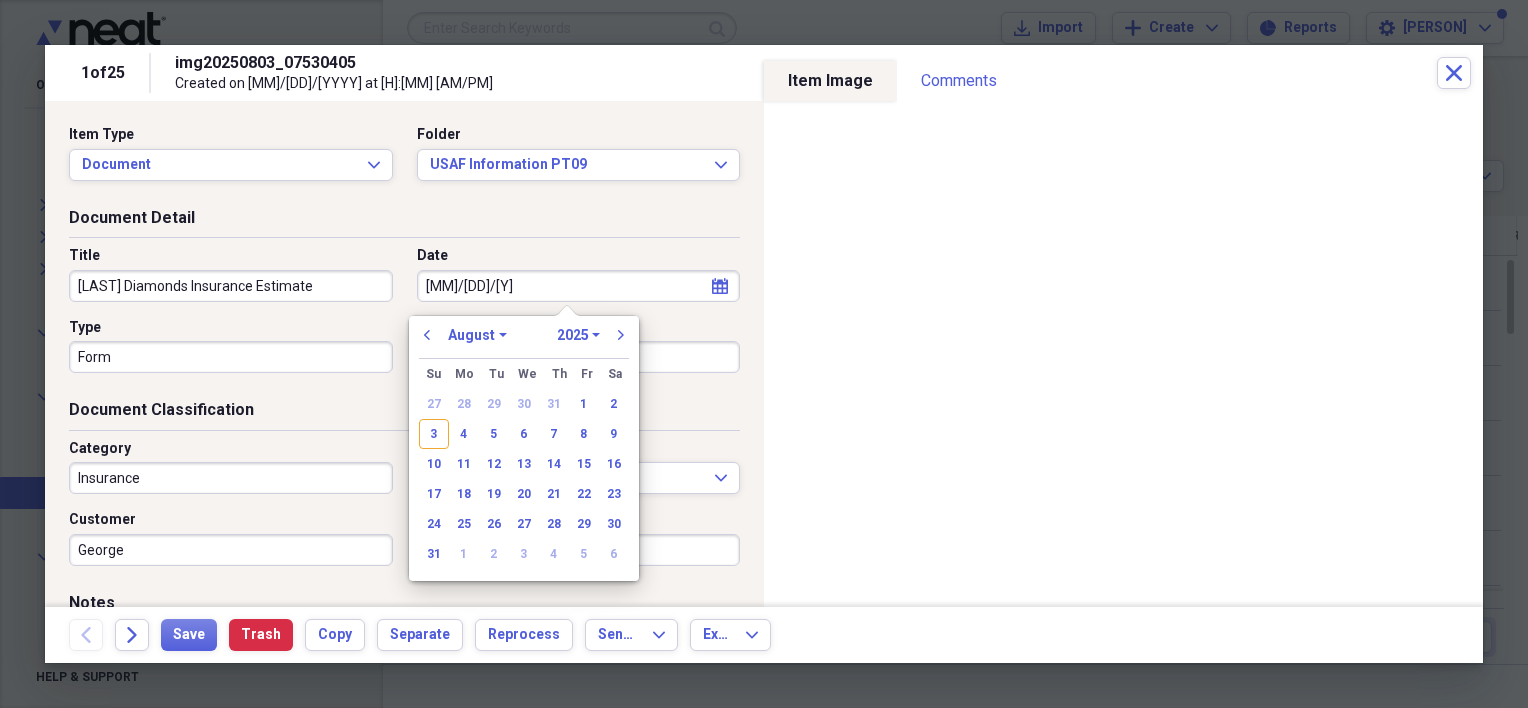 type on "[MM]/[DD]/[YY]" 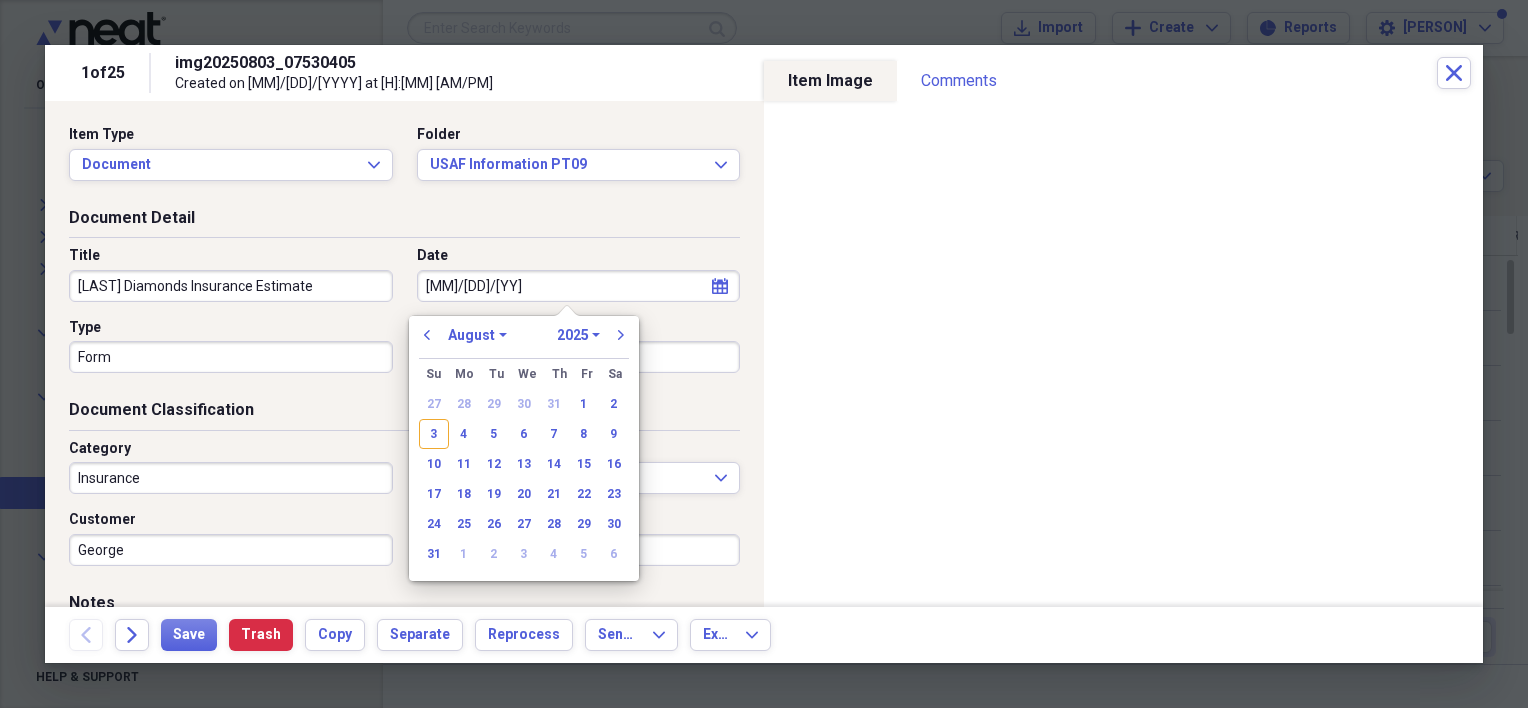 select on "11" 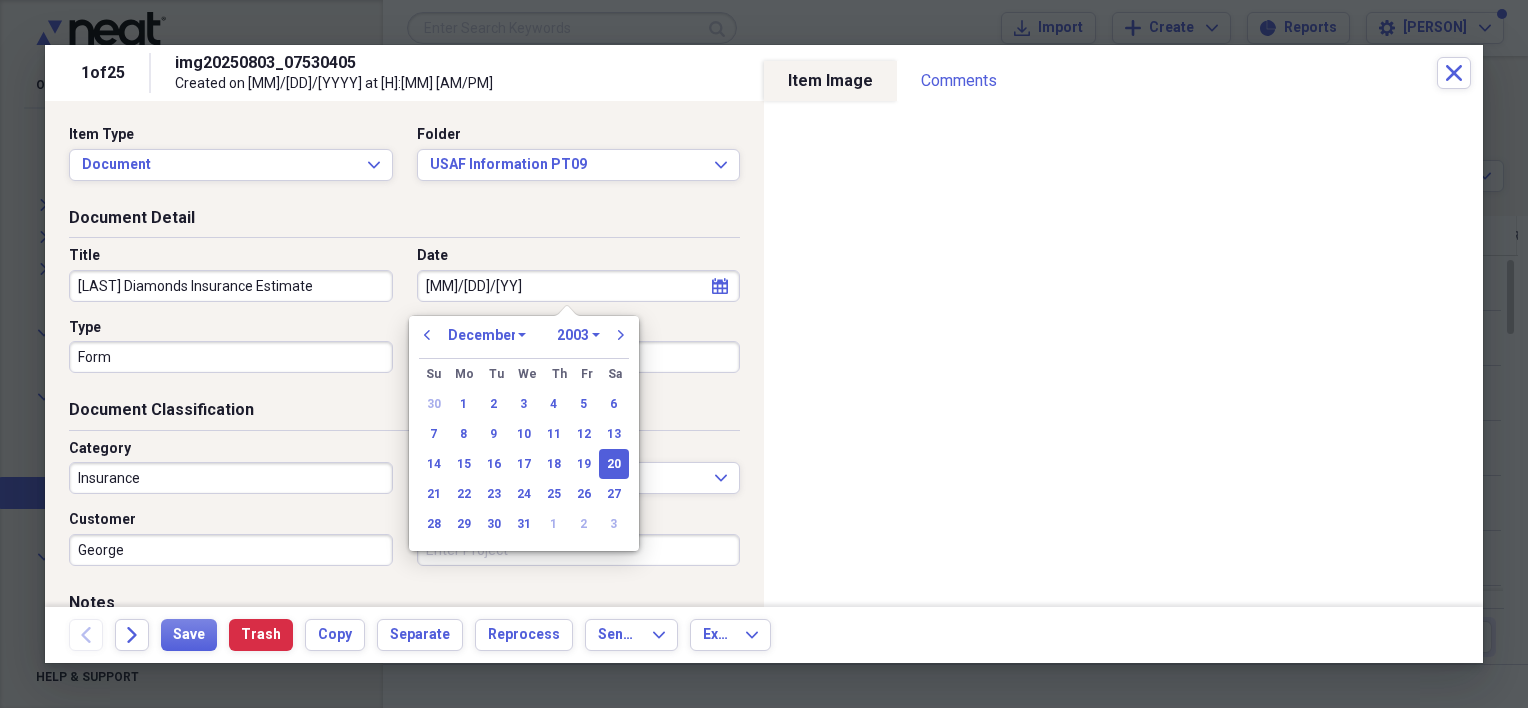 type on "12/20/2003" 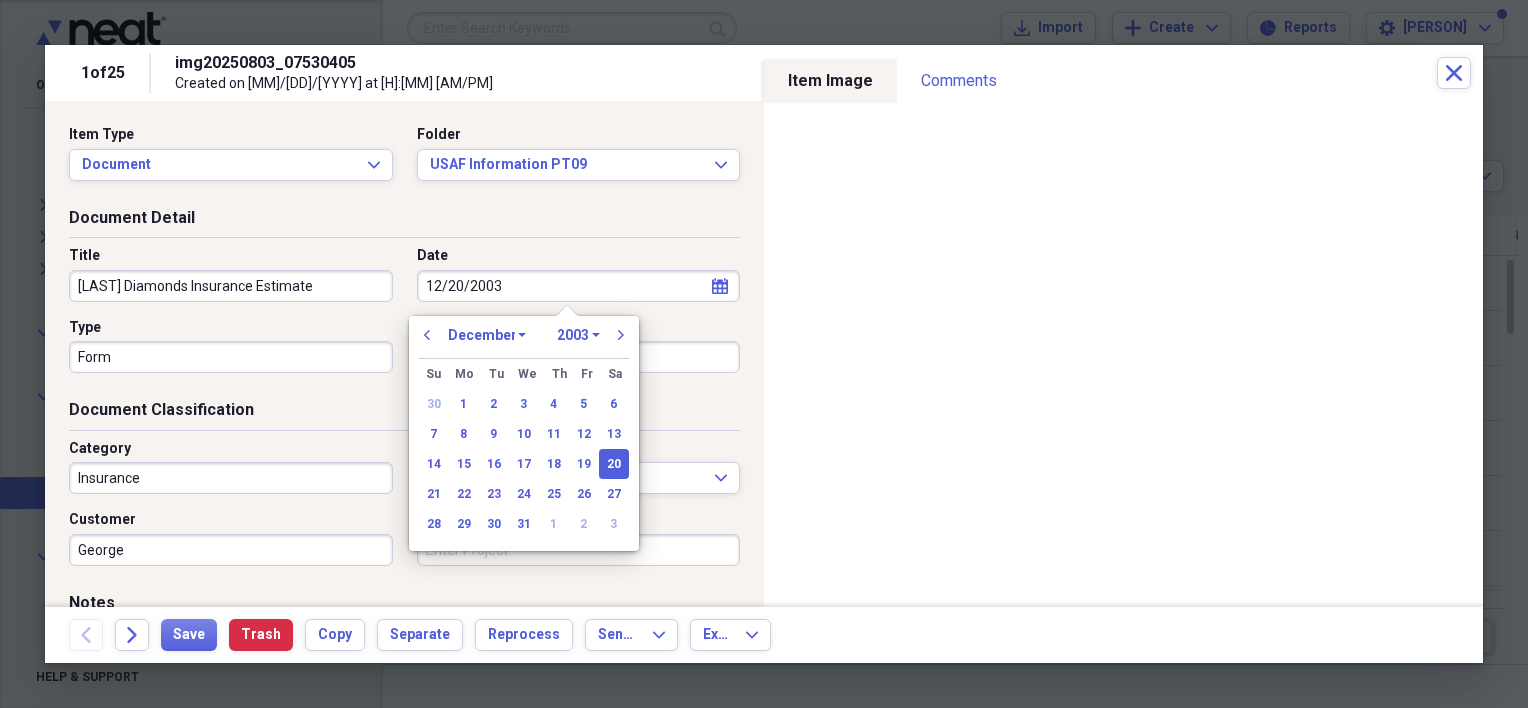 click on "Document Detail" at bounding box center [404, 222] 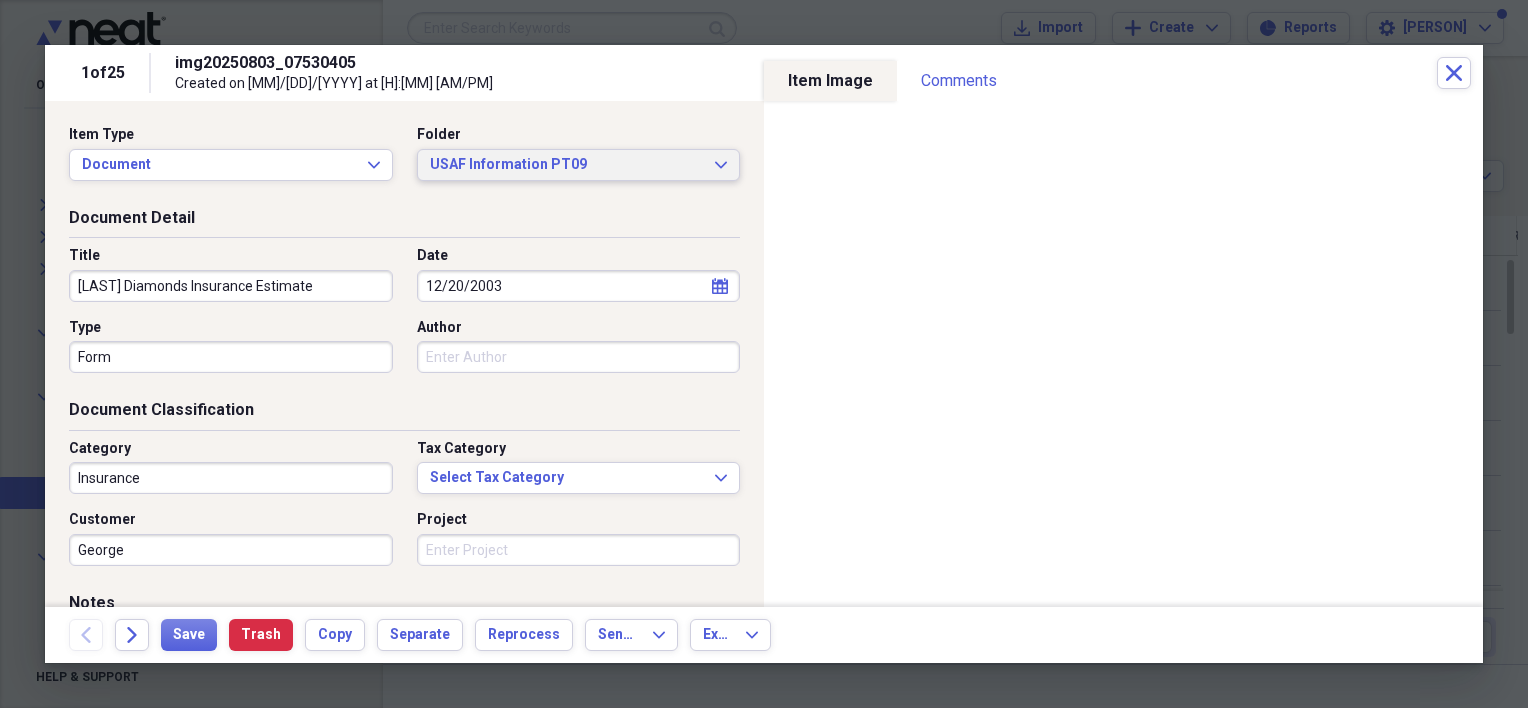 click on "[USAF] [INFORMATION] [PT] [EXPAND]" at bounding box center [579, 165] 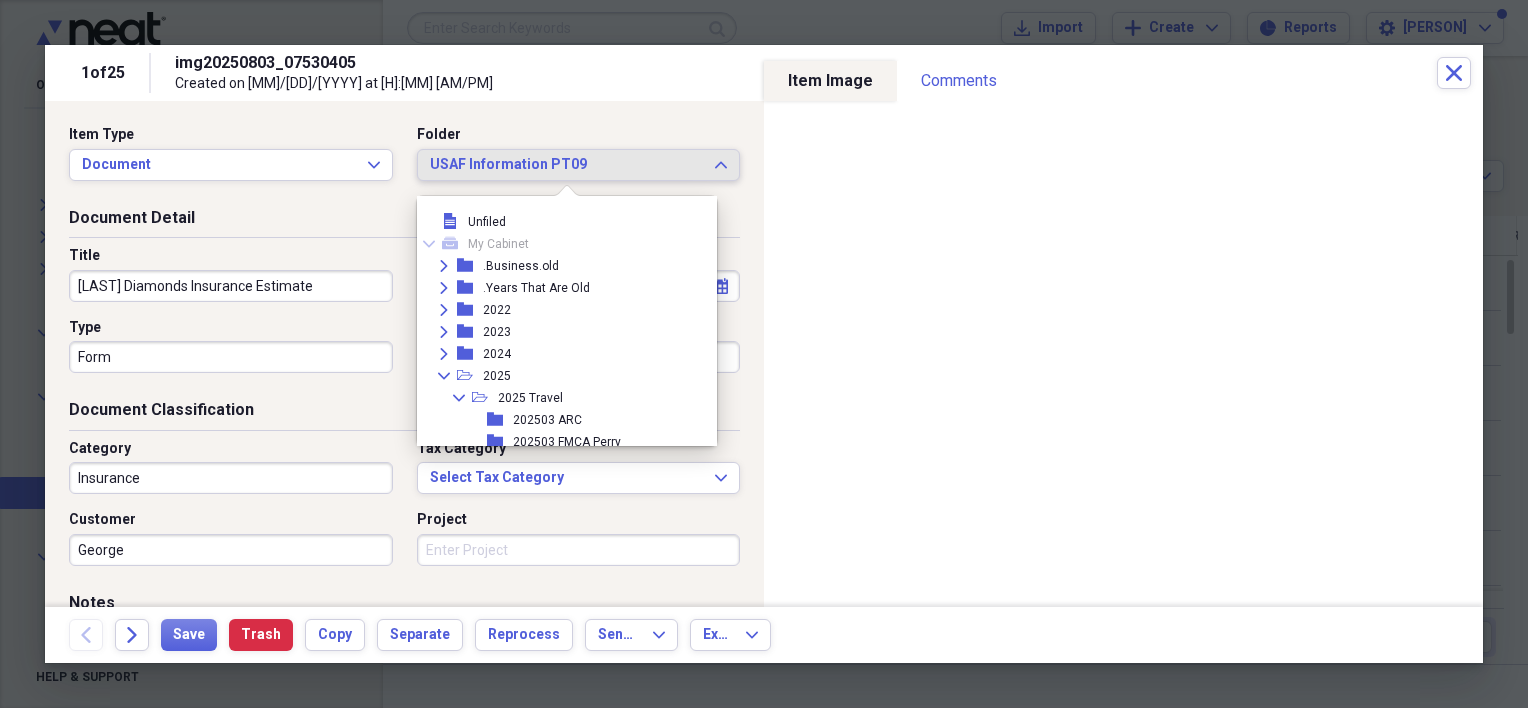 scroll, scrollTop: 956, scrollLeft: 0, axis: vertical 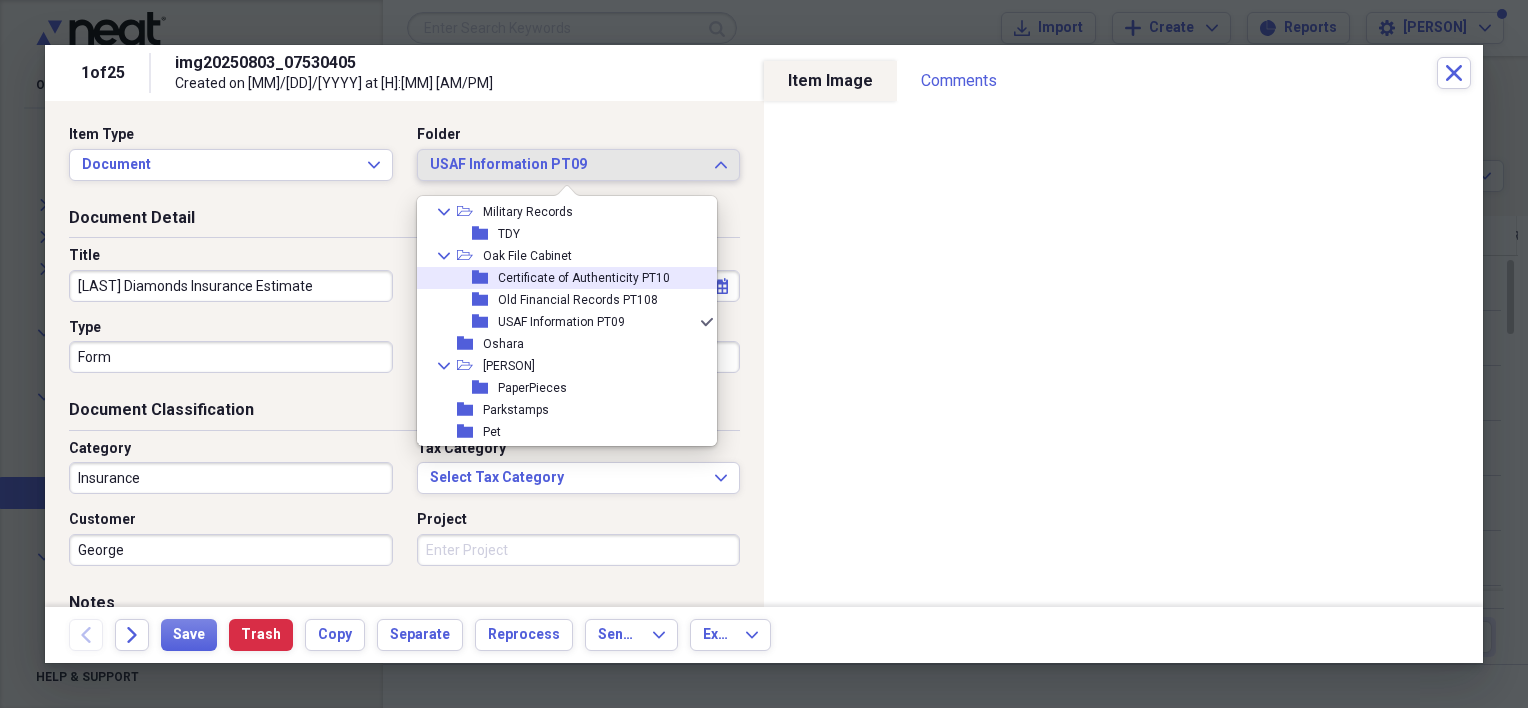click on "folder" at bounding box center [485, 278] 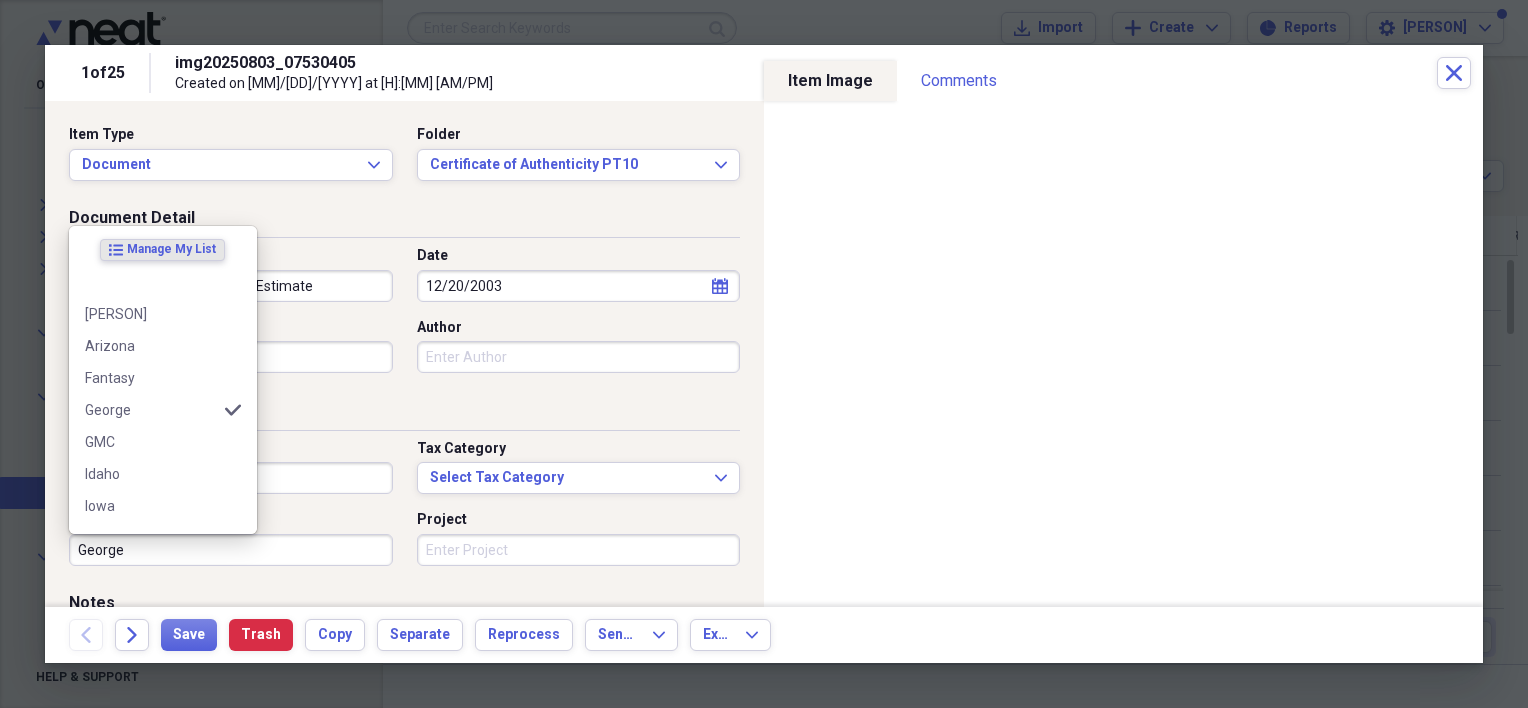 click on "George" at bounding box center [231, 550] 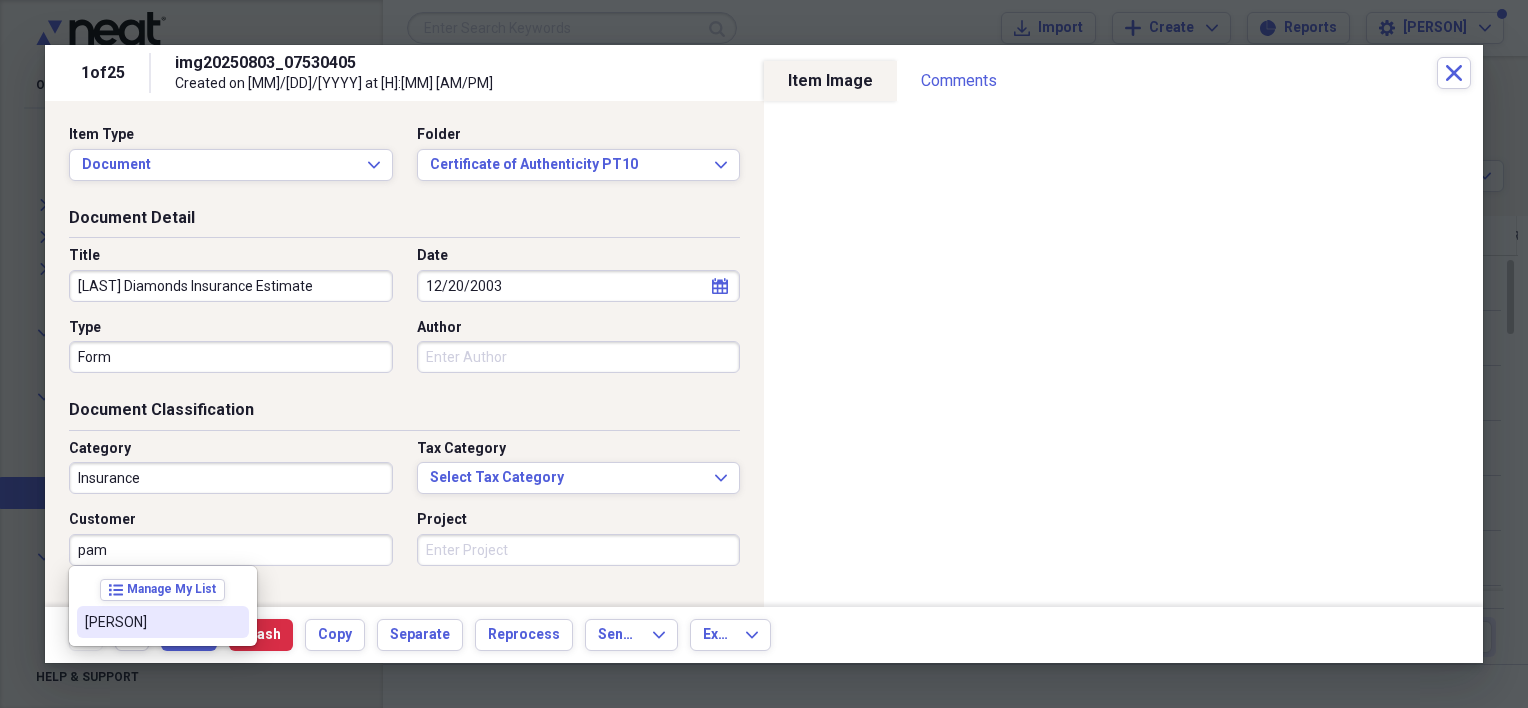 click on "[PERSON]" at bounding box center [151, 622] 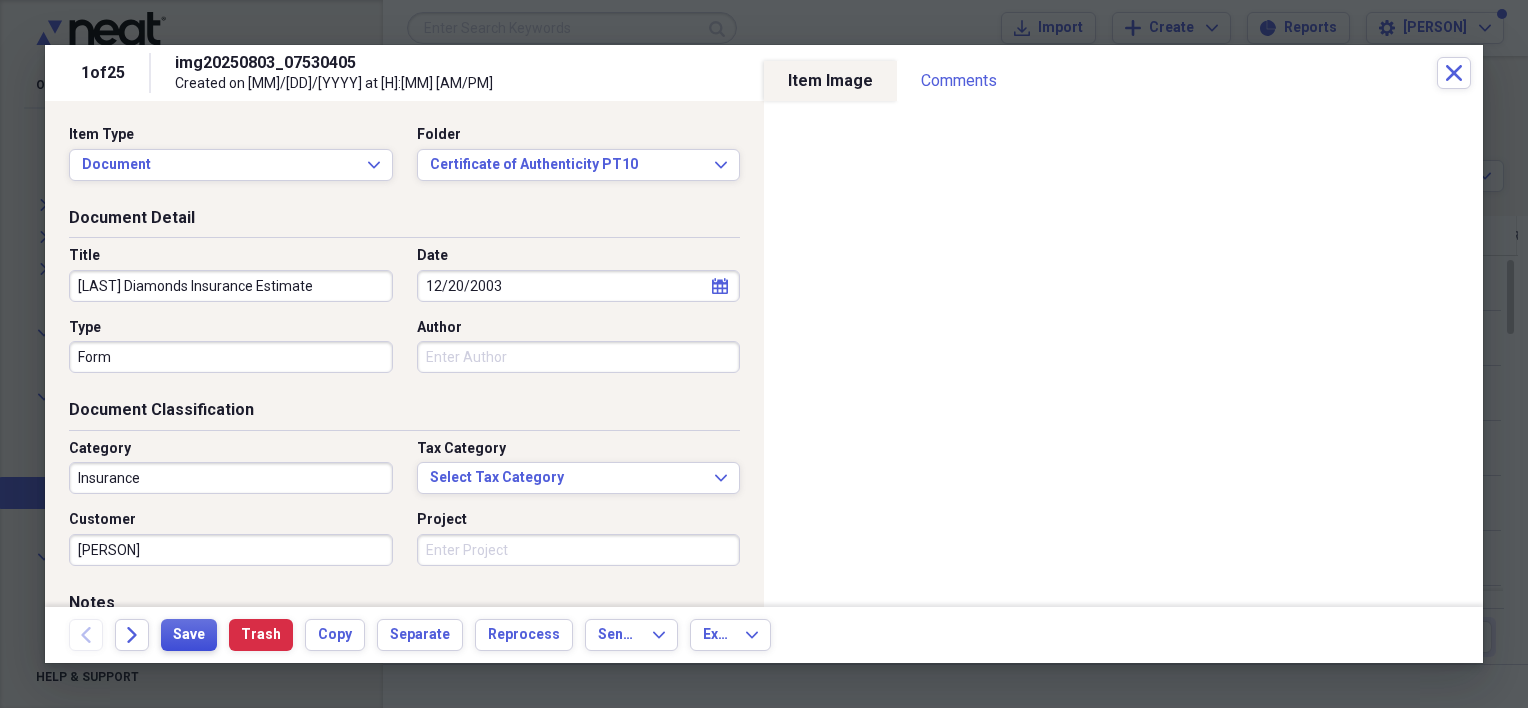 click on "Save" at bounding box center [189, 635] 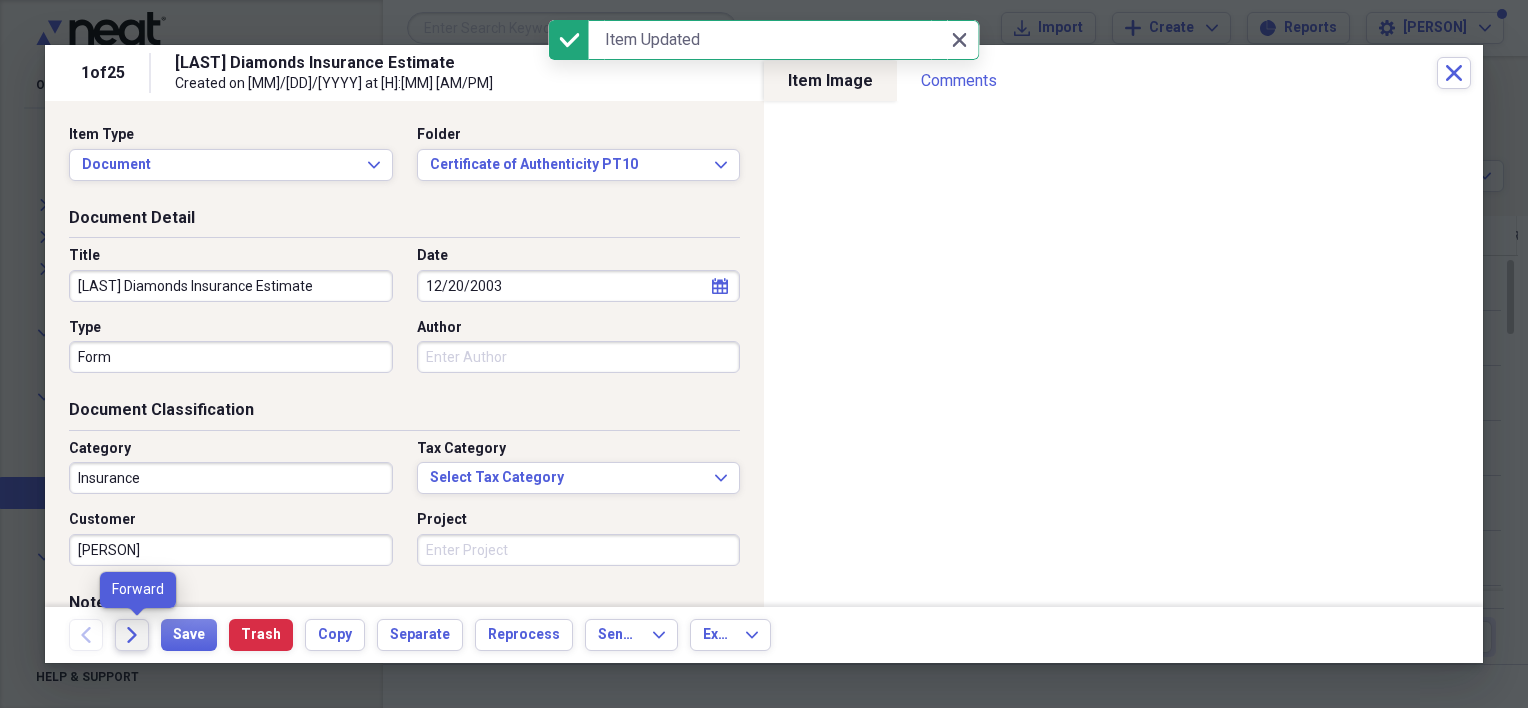 click on "Forward" 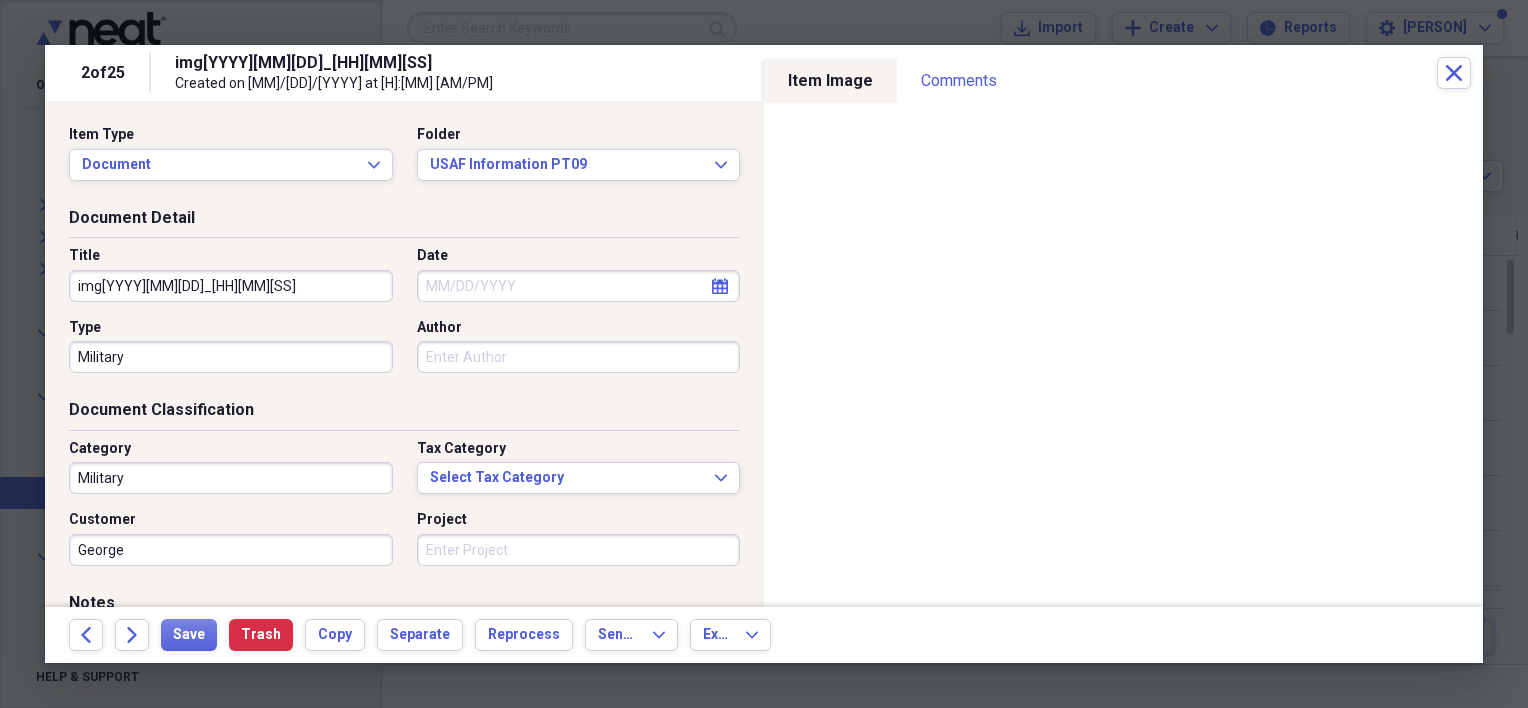 drag, startPoint x: 265, startPoint y: 300, endPoint x: 75, endPoint y: 297, distance: 190.02368 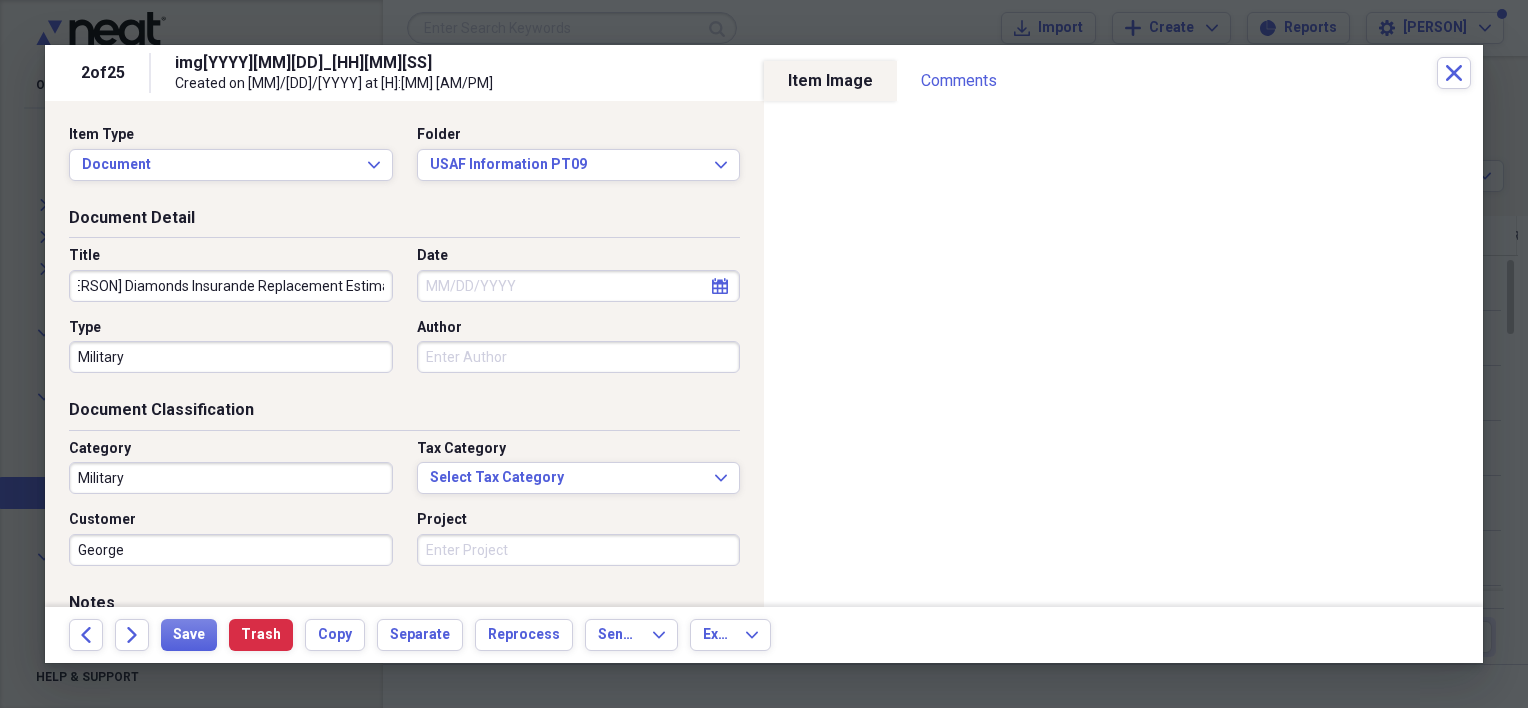 scroll, scrollTop: 0, scrollLeft: 25, axis: horizontal 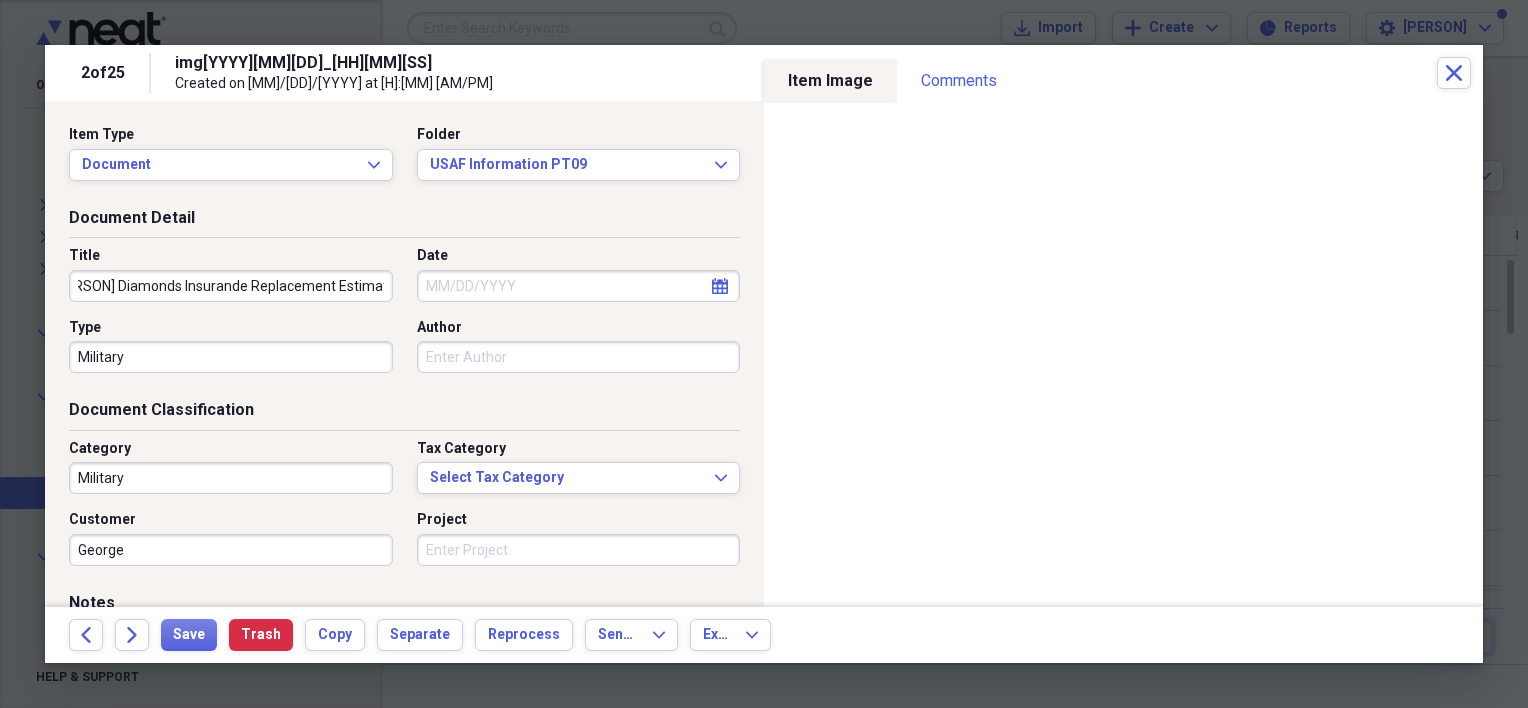 type on "[PERSON] Diamonds Insurande Replacement Estimate" 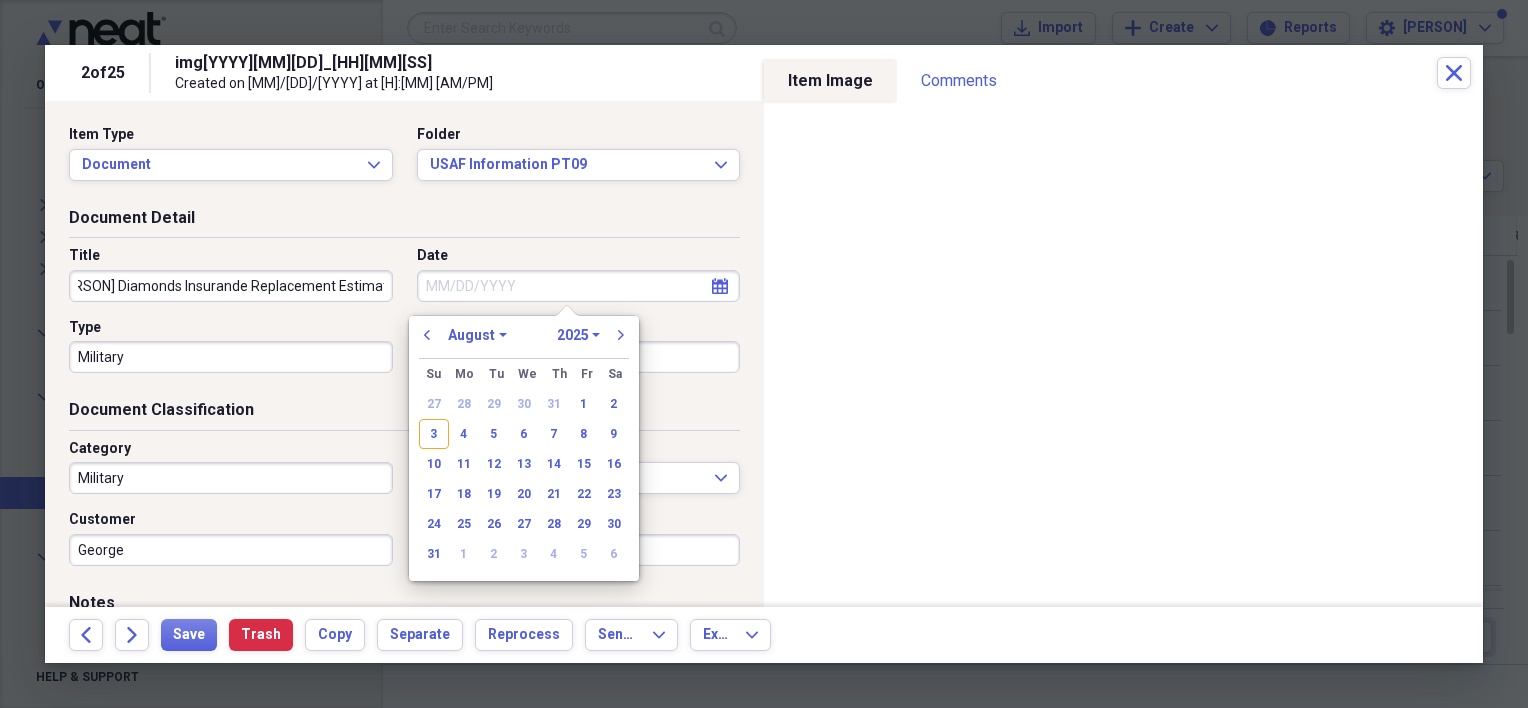 scroll, scrollTop: 0, scrollLeft: 0, axis: both 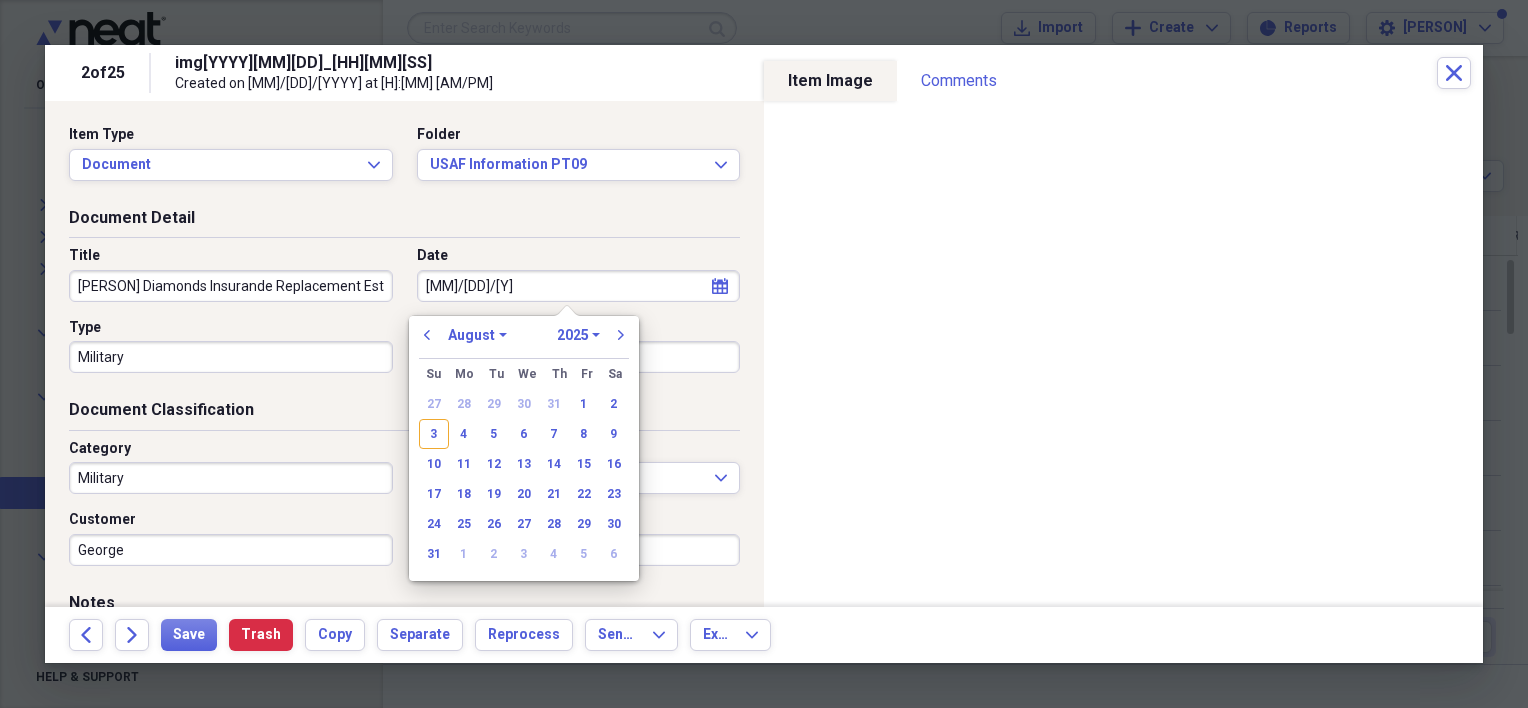 type on "[MM]/[DD]/[YY]" 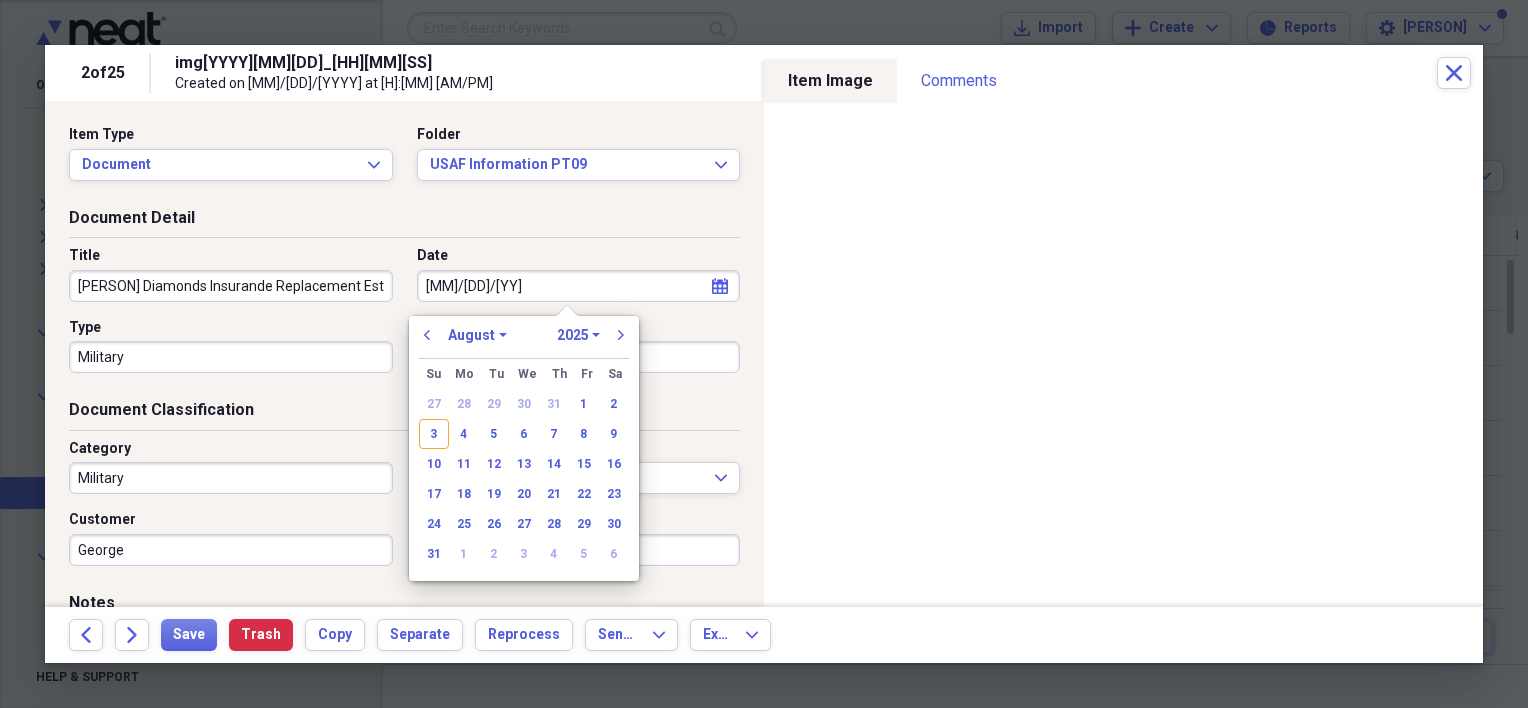 select on "11" 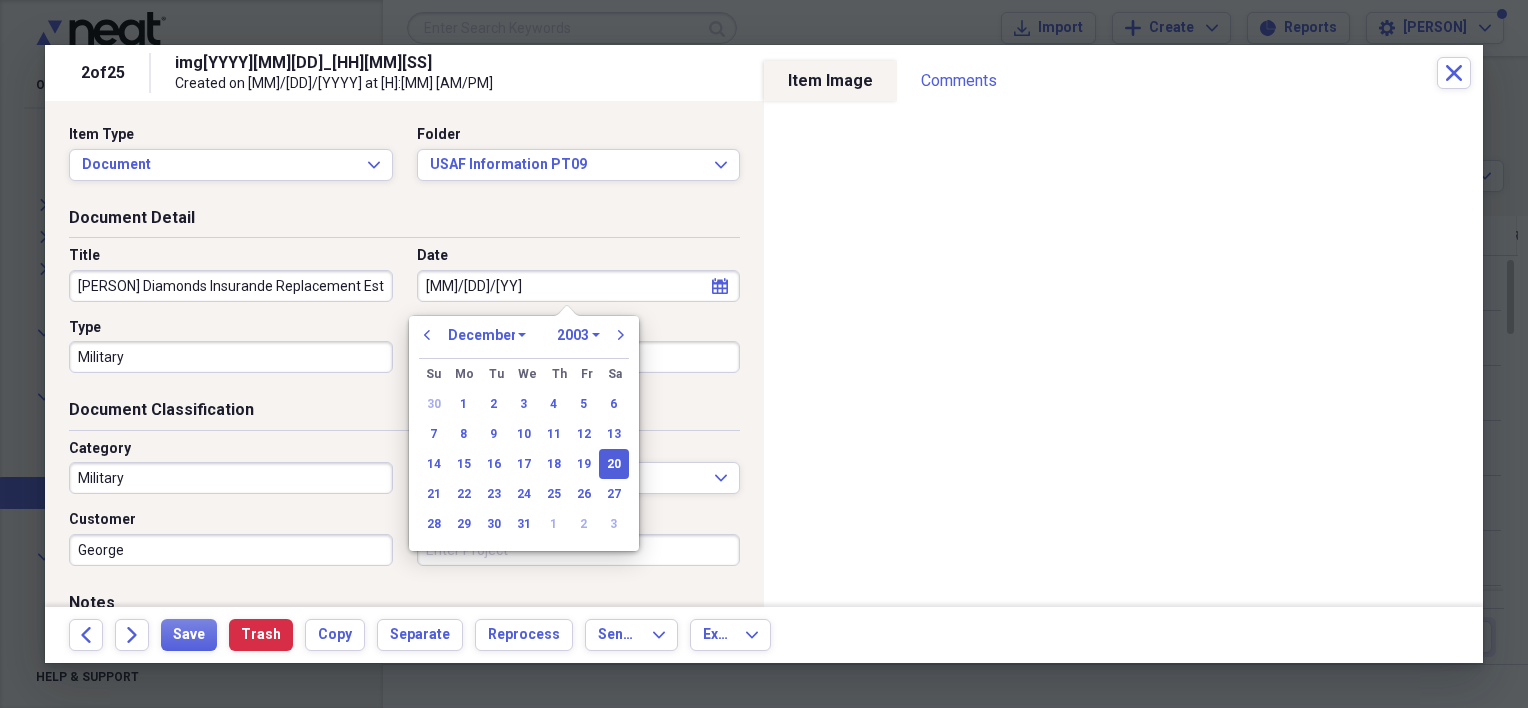 type on "12/20/2003" 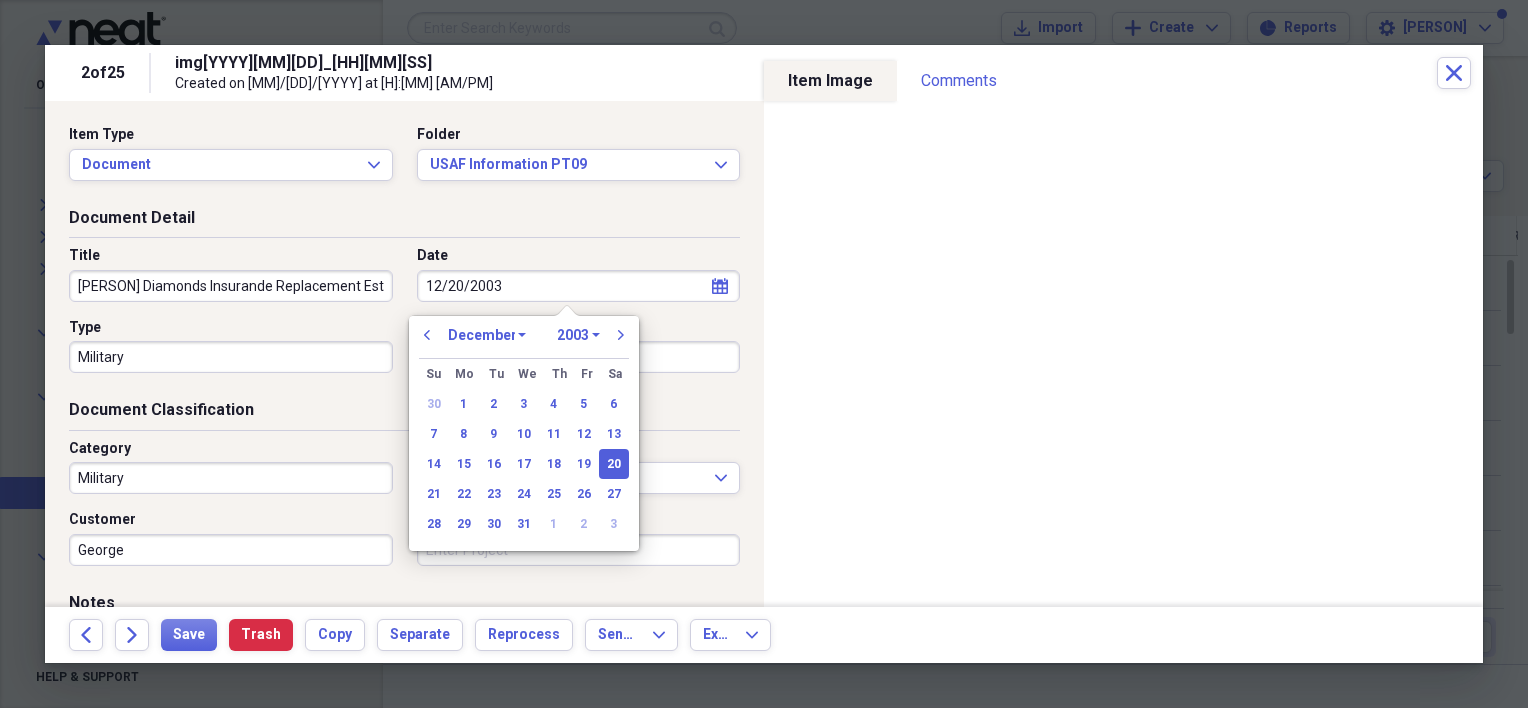 click on "Military" at bounding box center (231, 357) 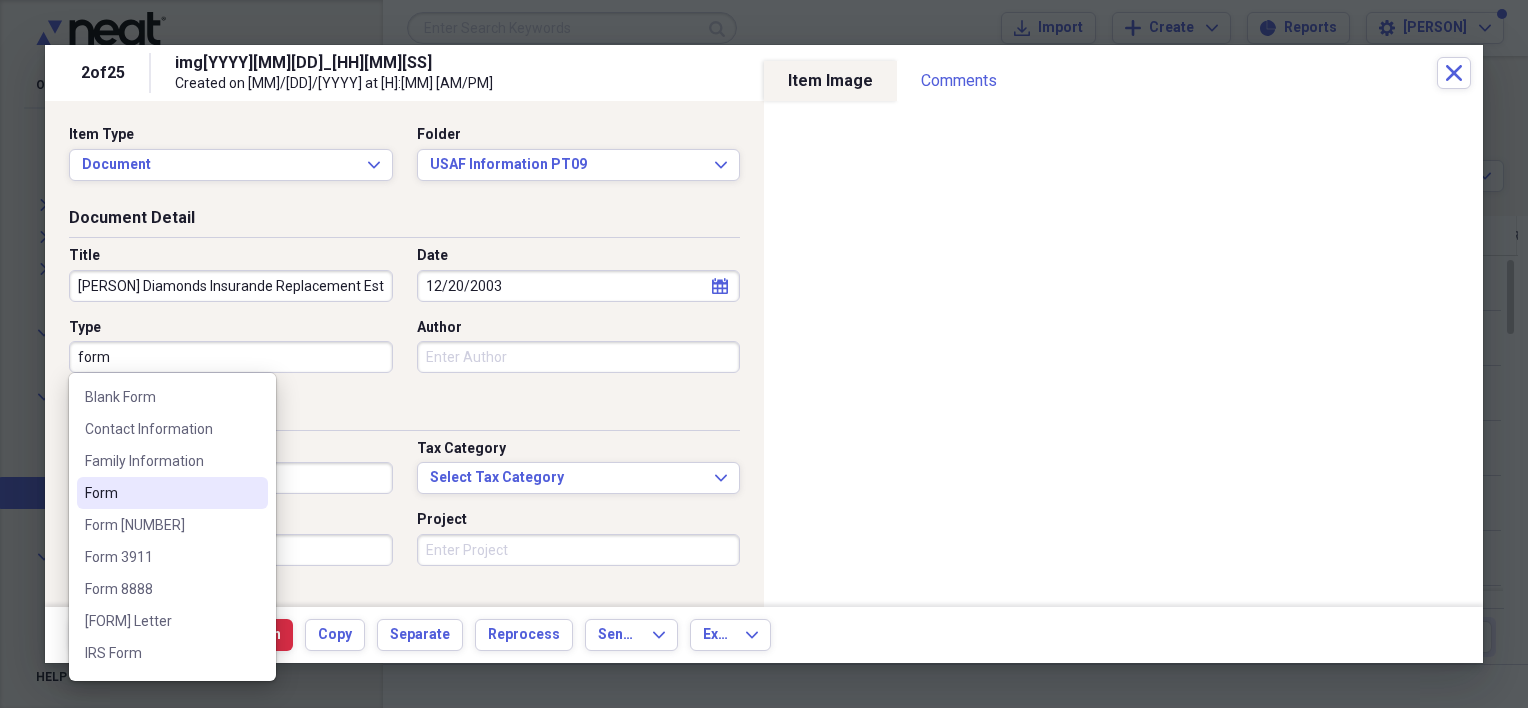 click on "Form" at bounding box center [172, 493] 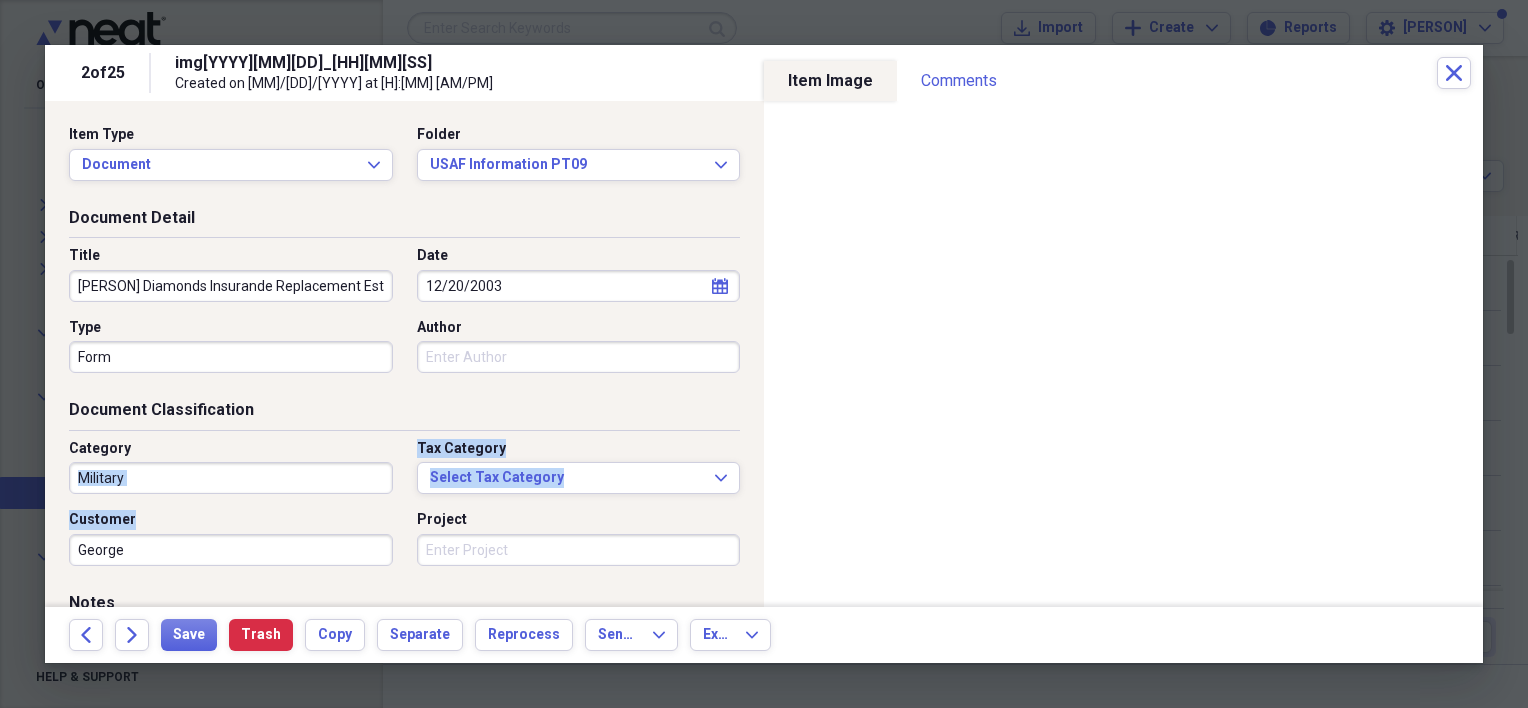 drag, startPoint x: 132, startPoint y: 518, endPoint x: 131, endPoint y: 479, distance: 39.012817 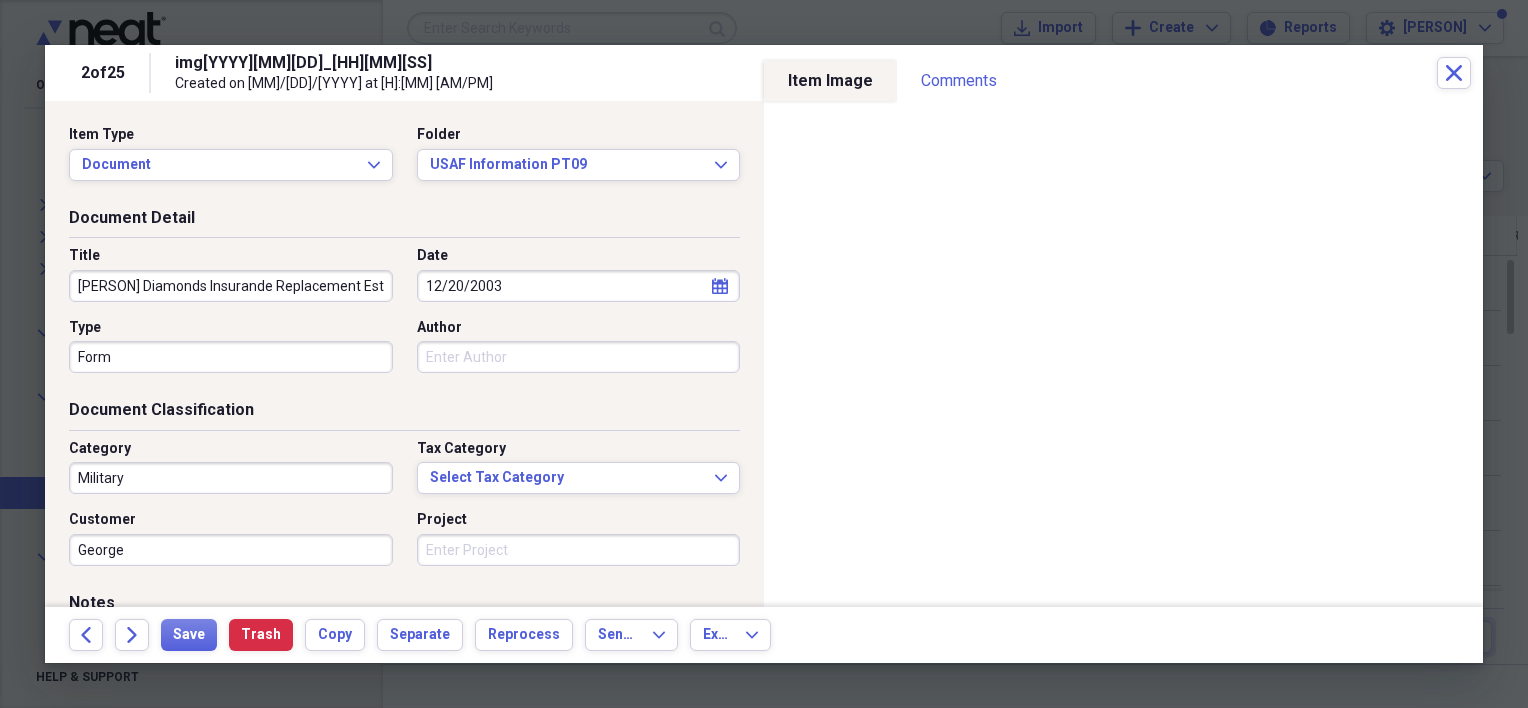 click on "Military" at bounding box center (231, 478) 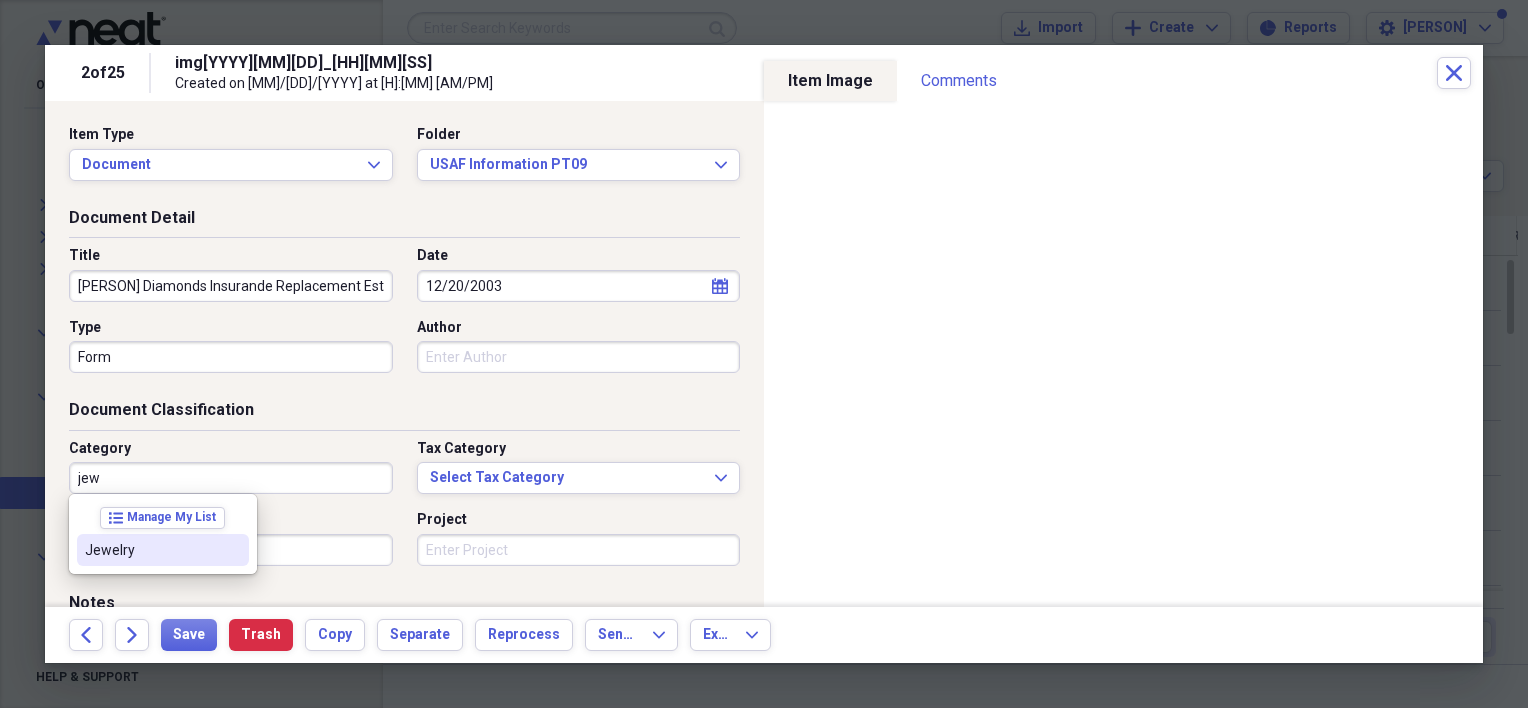 click on "Jewelry" at bounding box center [163, 550] 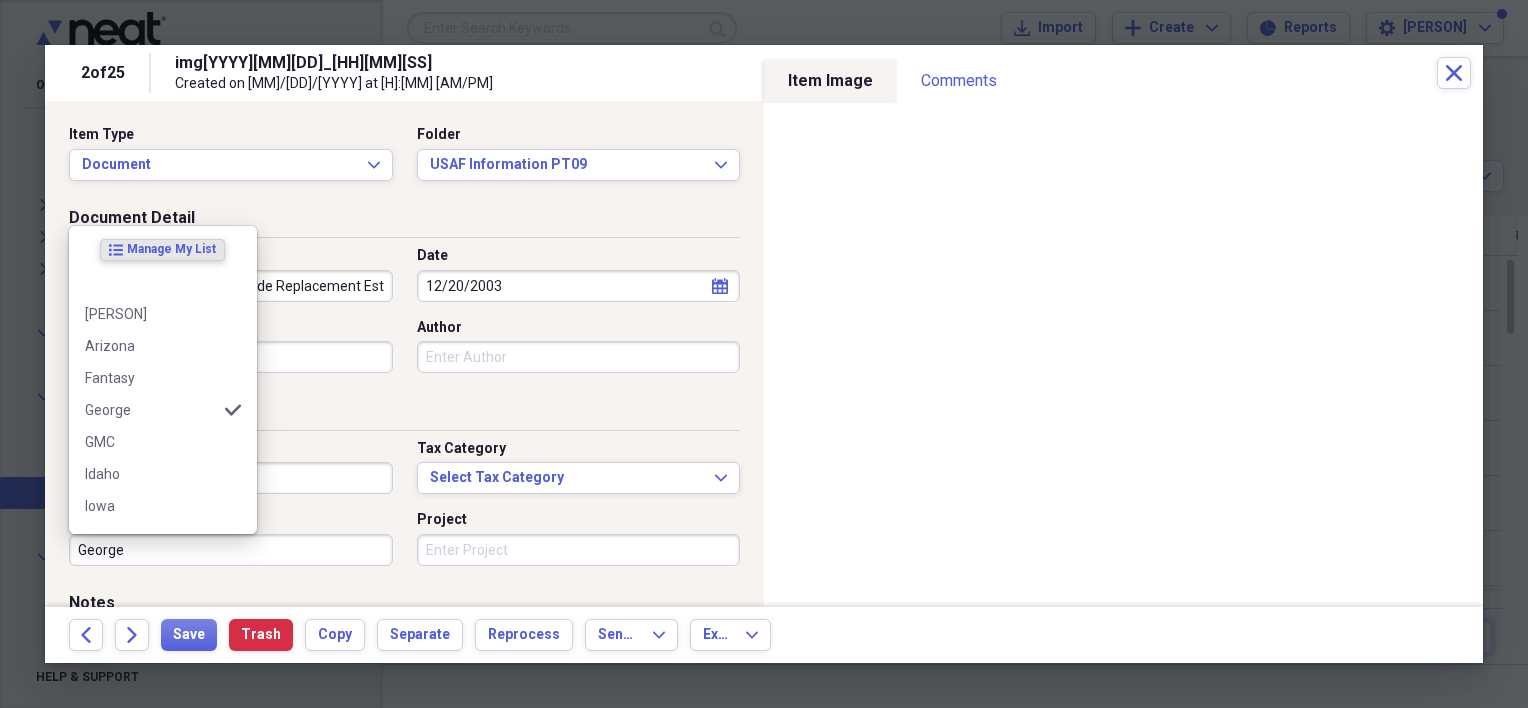 click on "George" at bounding box center [231, 550] 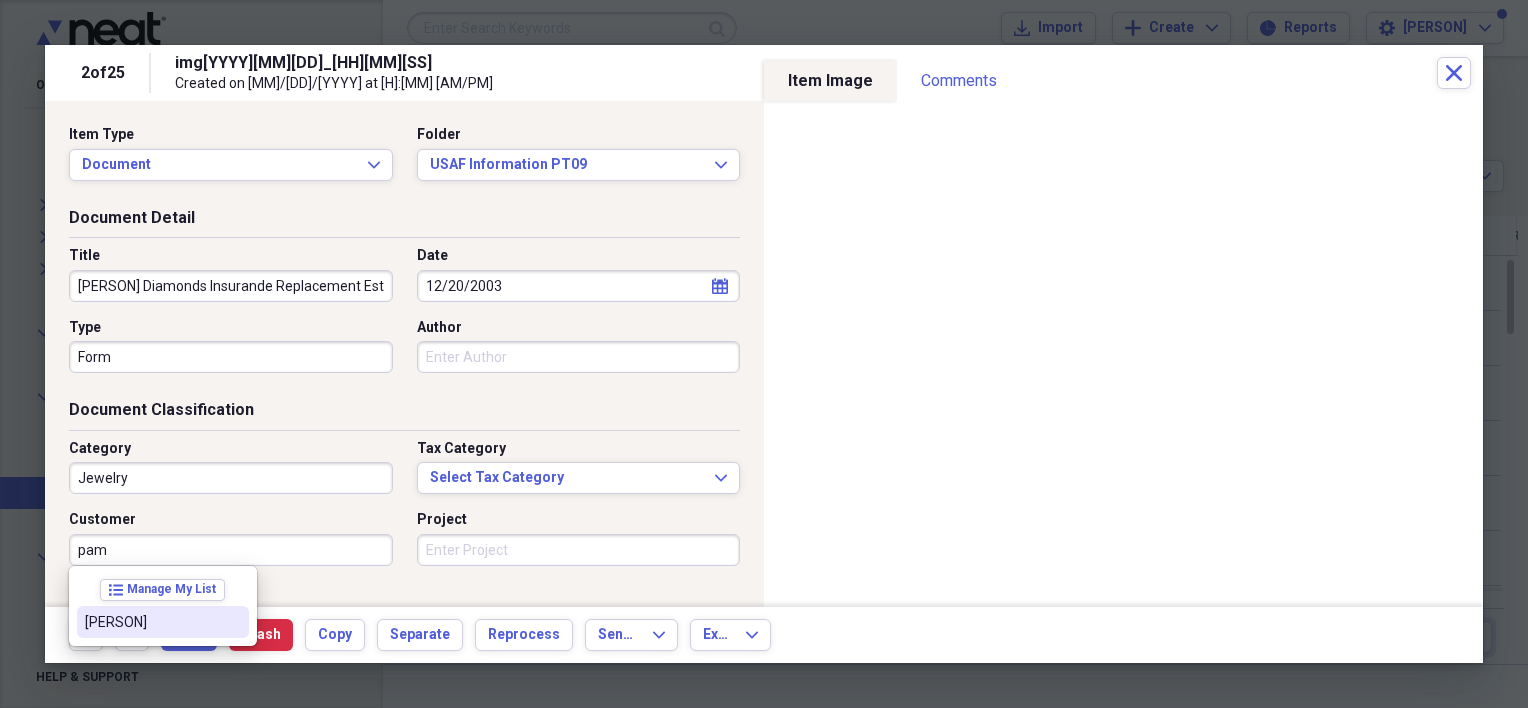 click on "[PERSON]" at bounding box center [151, 622] 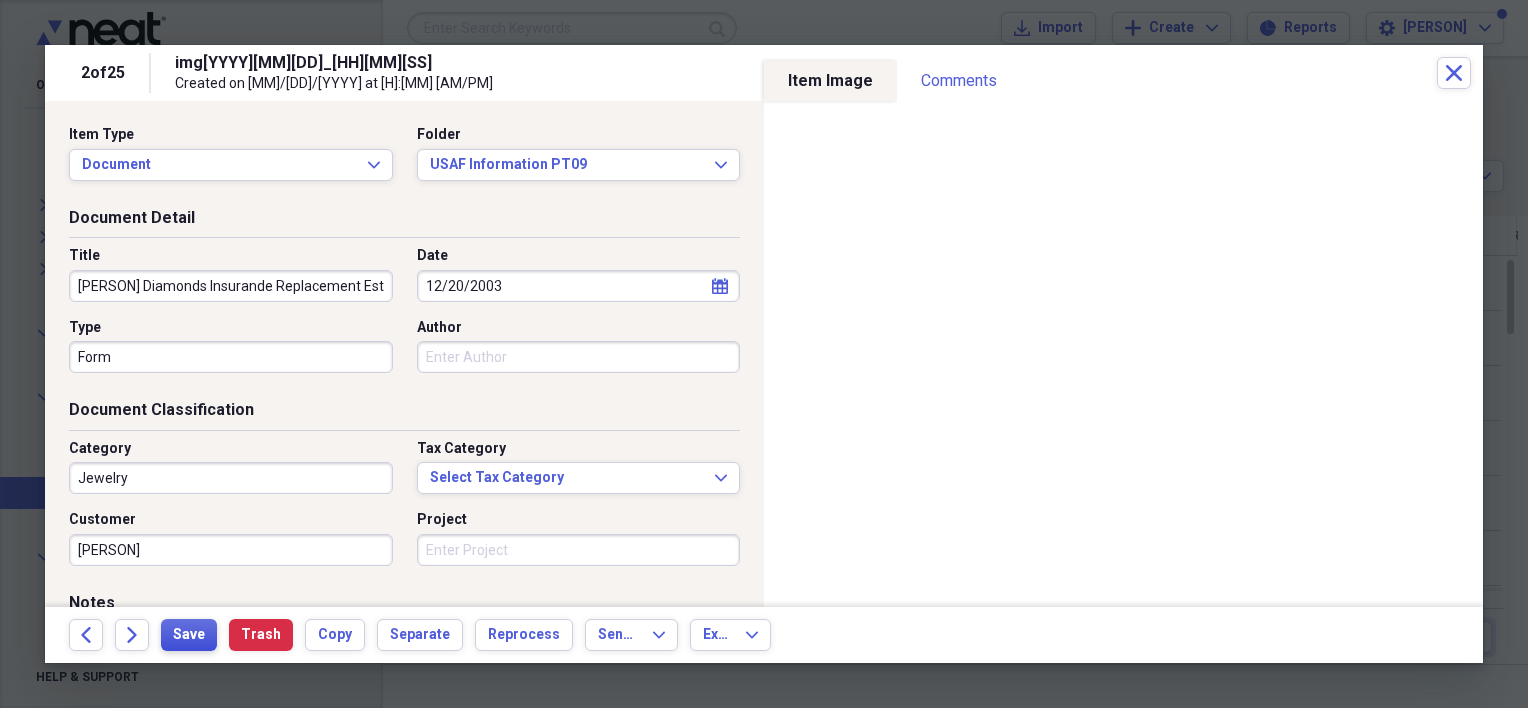 click on "Save" at bounding box center (189, 635) 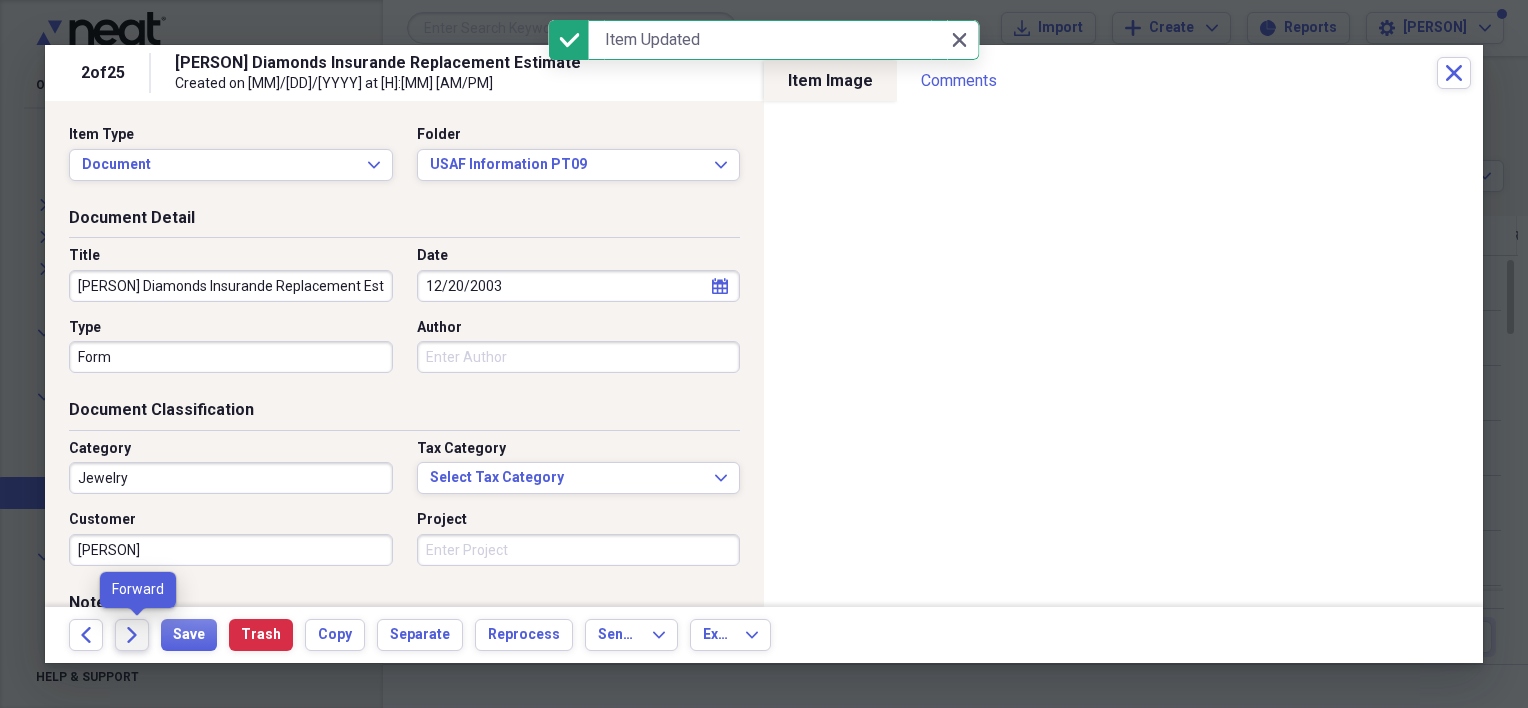 click 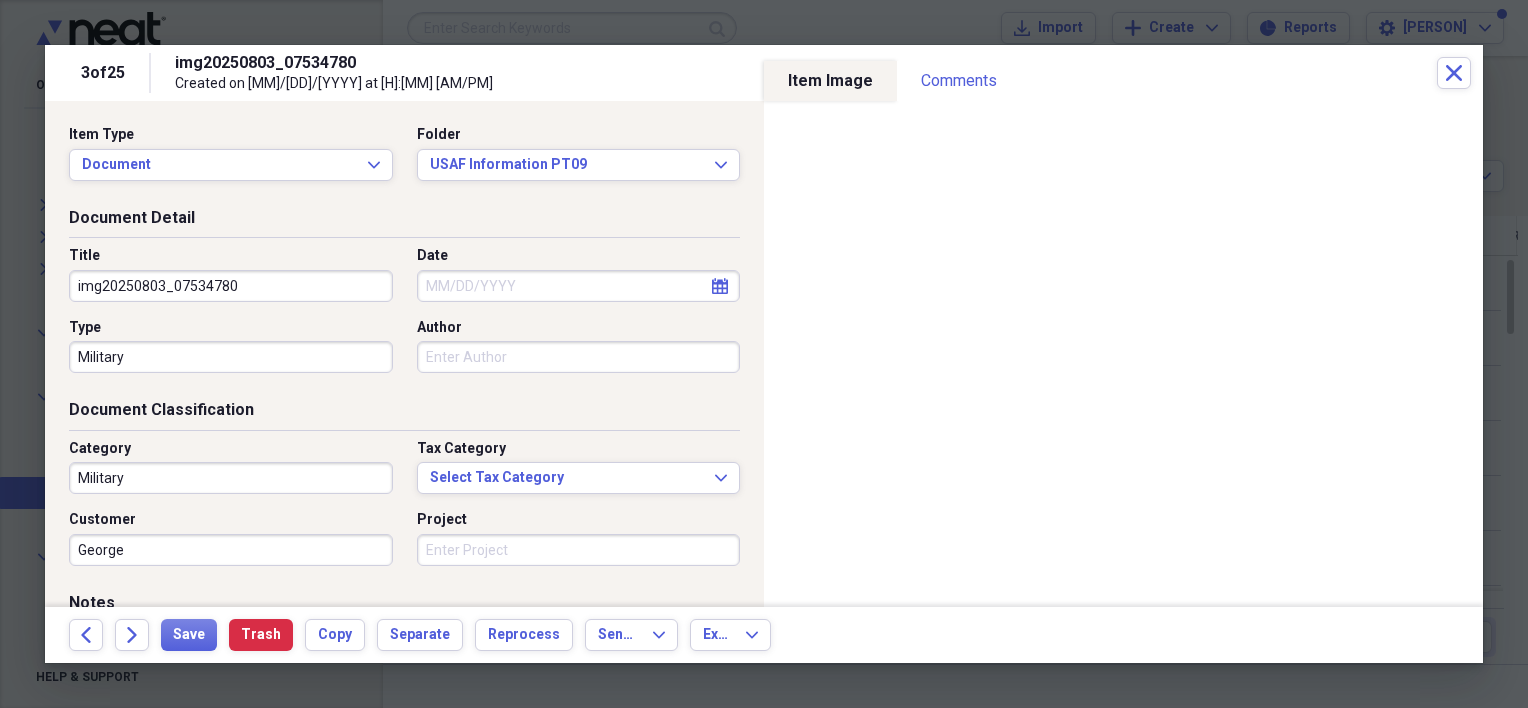 drag, startPoint x: 248, startPoint y: 284, endPoint x: 72, endPoint y: 280, distance: 176.04546 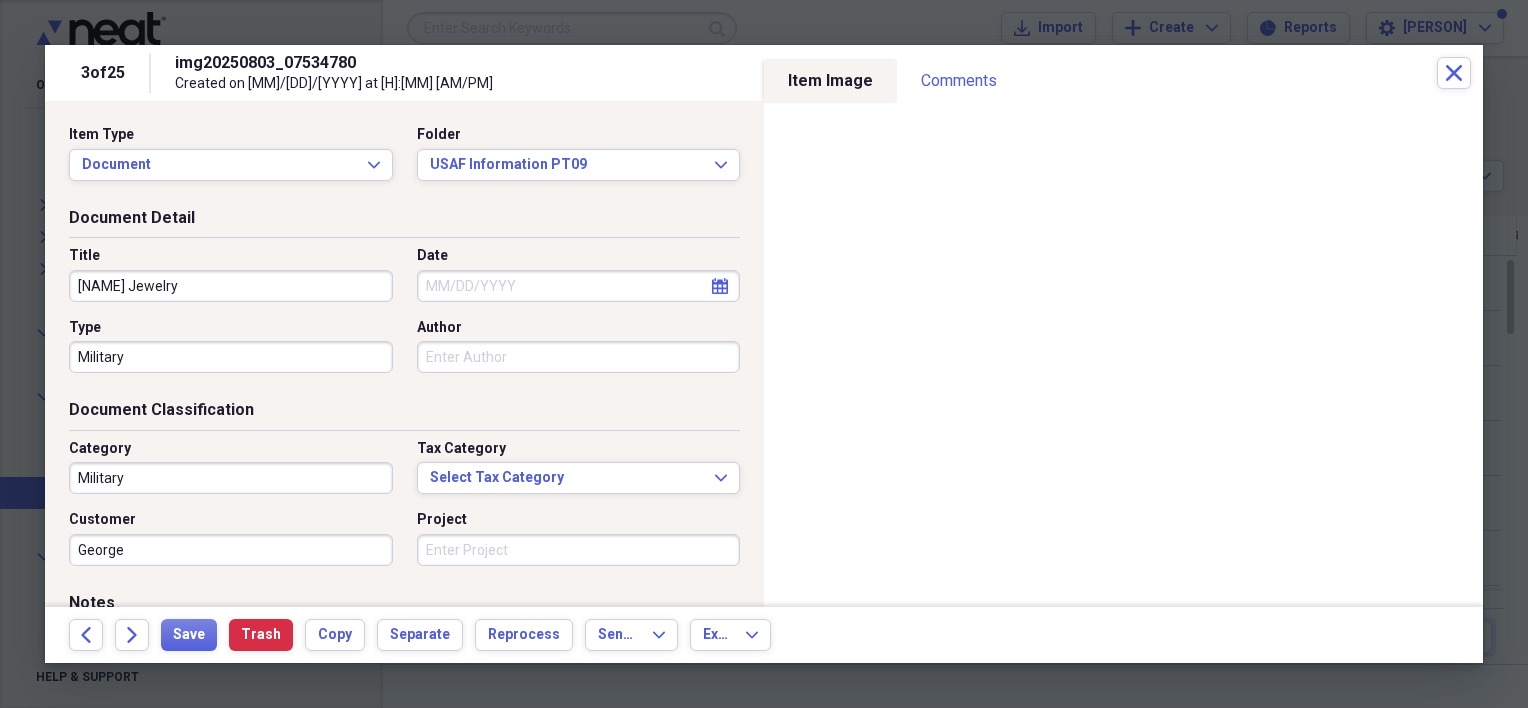 click on "Title [LAST] Jewelry" at bounding box center [237, 274] 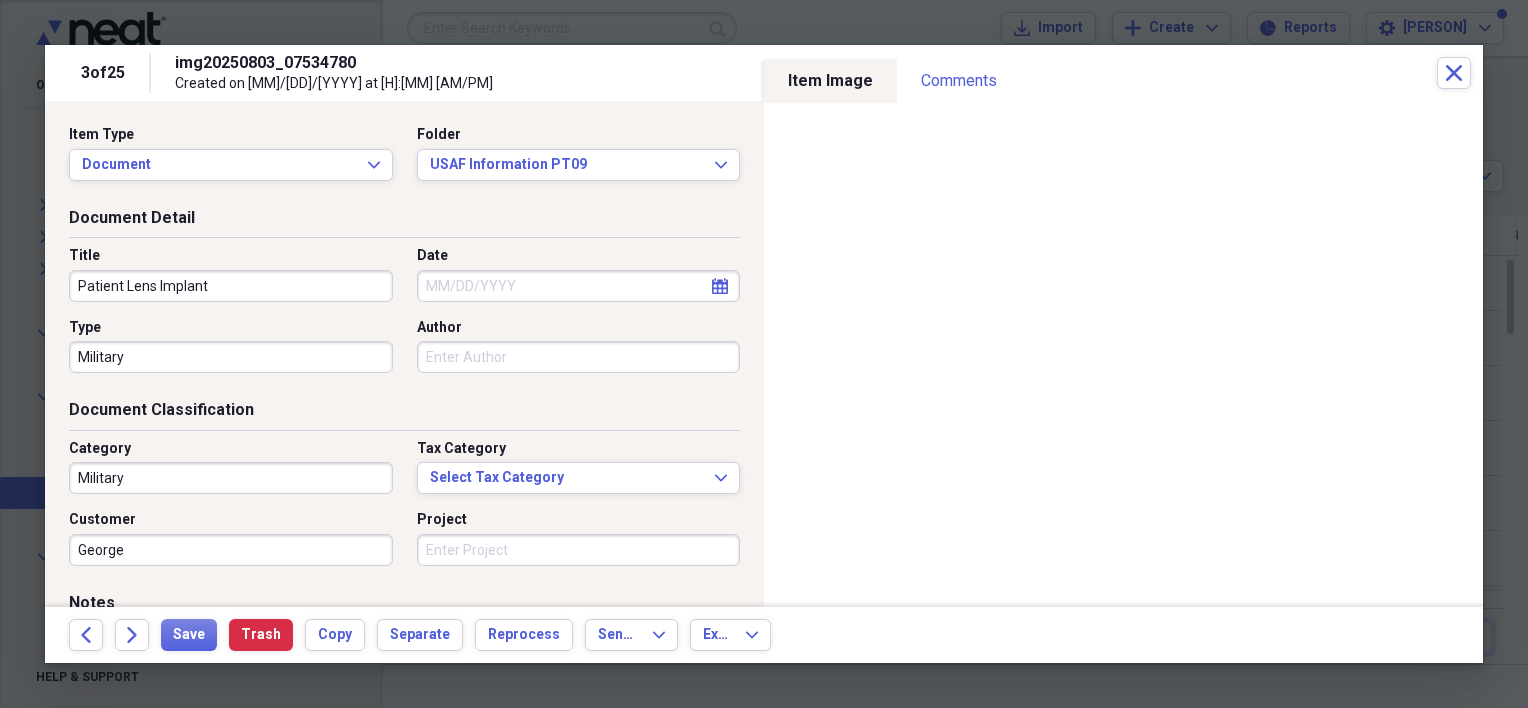 type on "Patient Lens Implant" 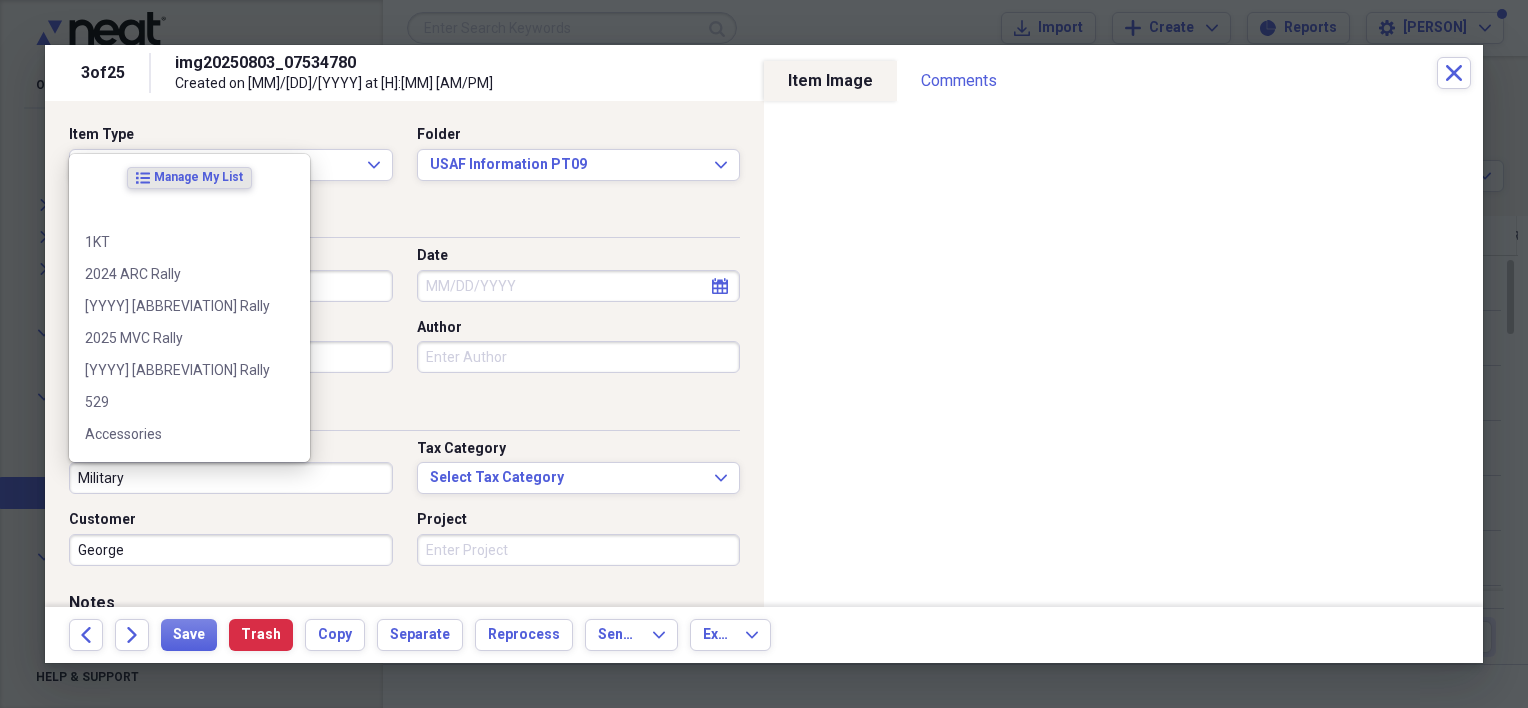 click on "Military" at bounding box center (231, 478) 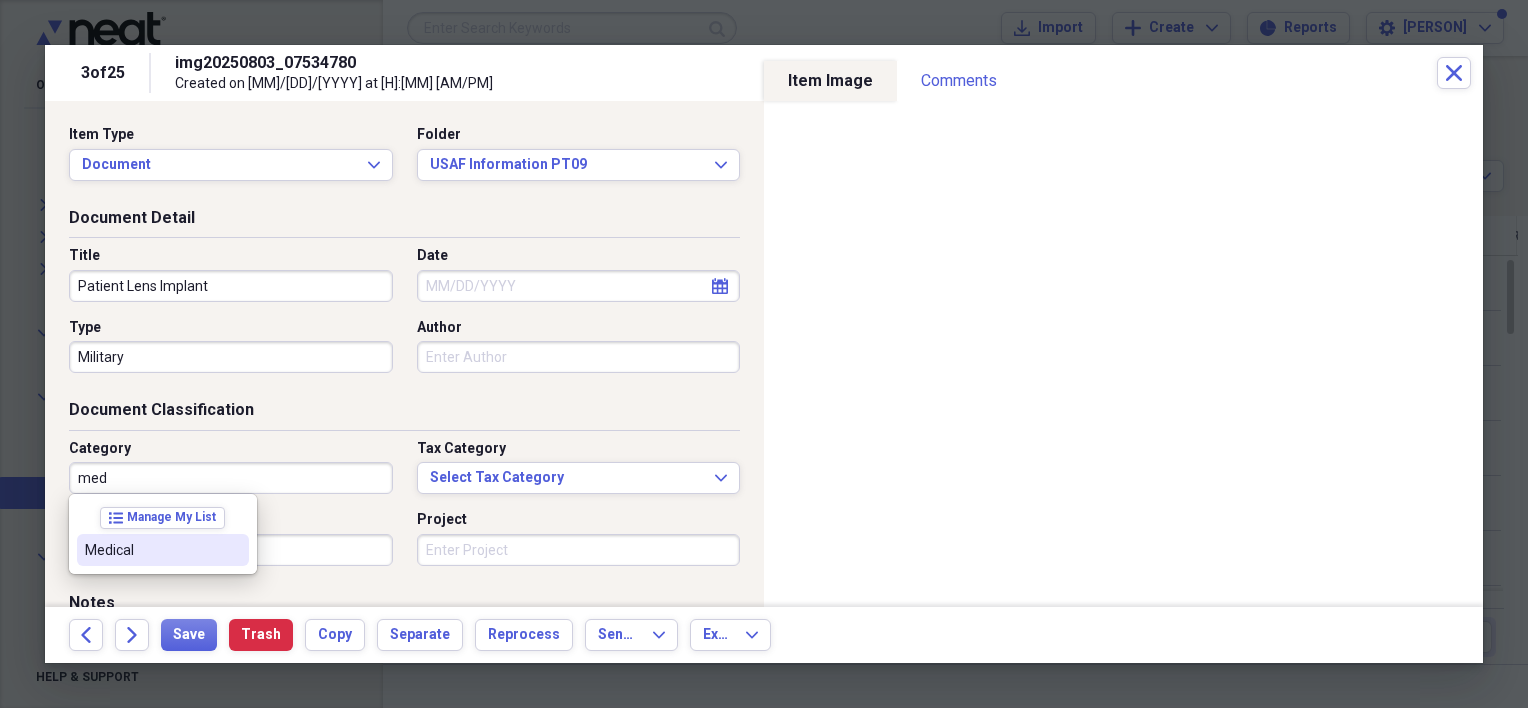 click on "Medical" at bounding box center [151, 550] 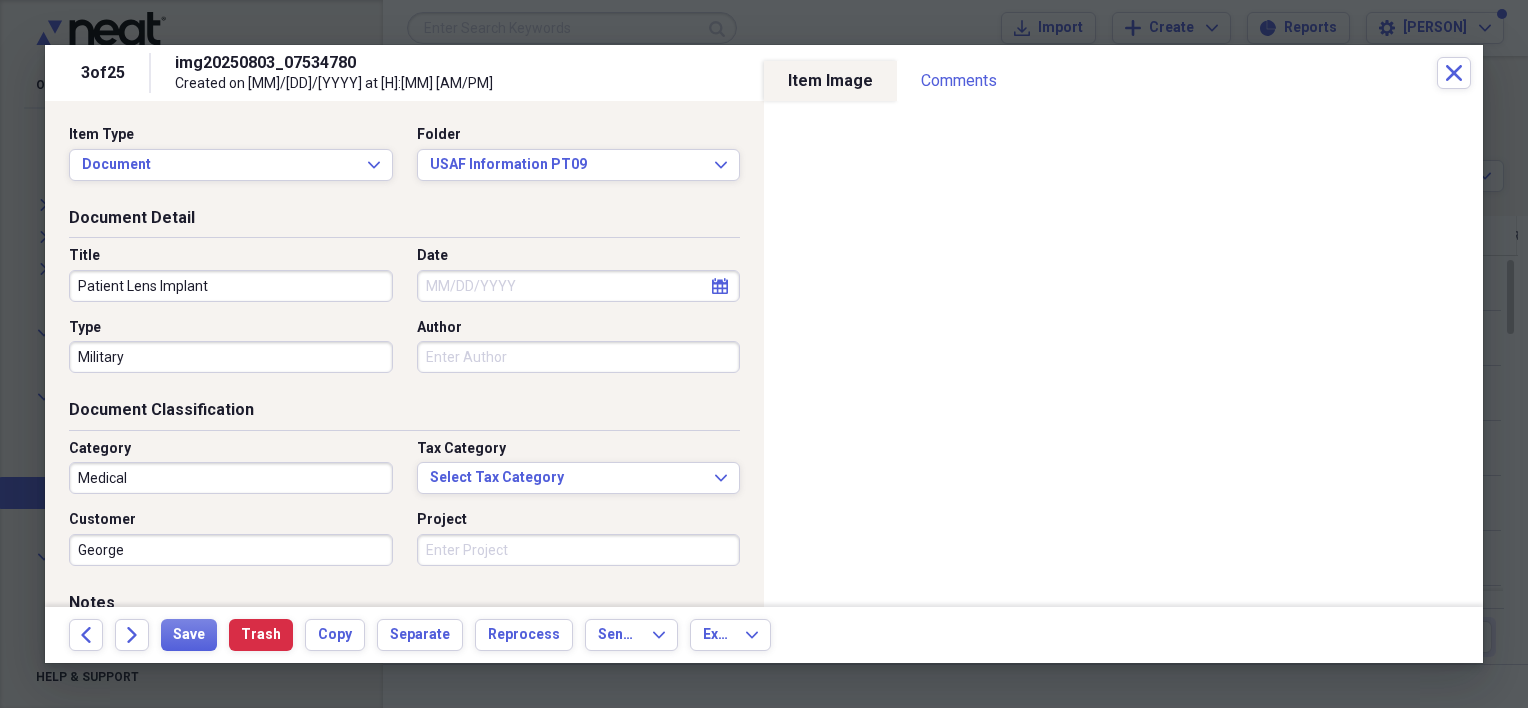 select on "7" 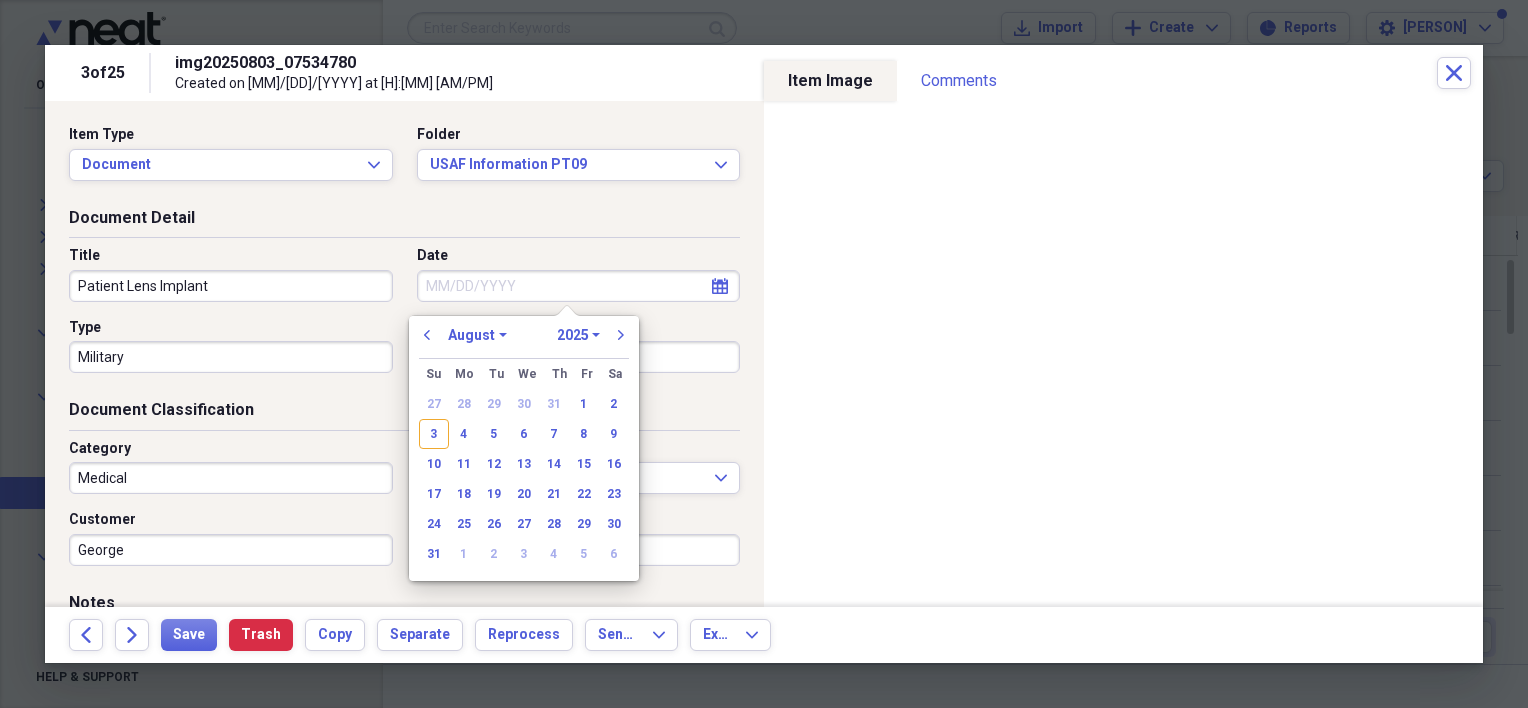 click on "Date" at bounding box center [579, 286] 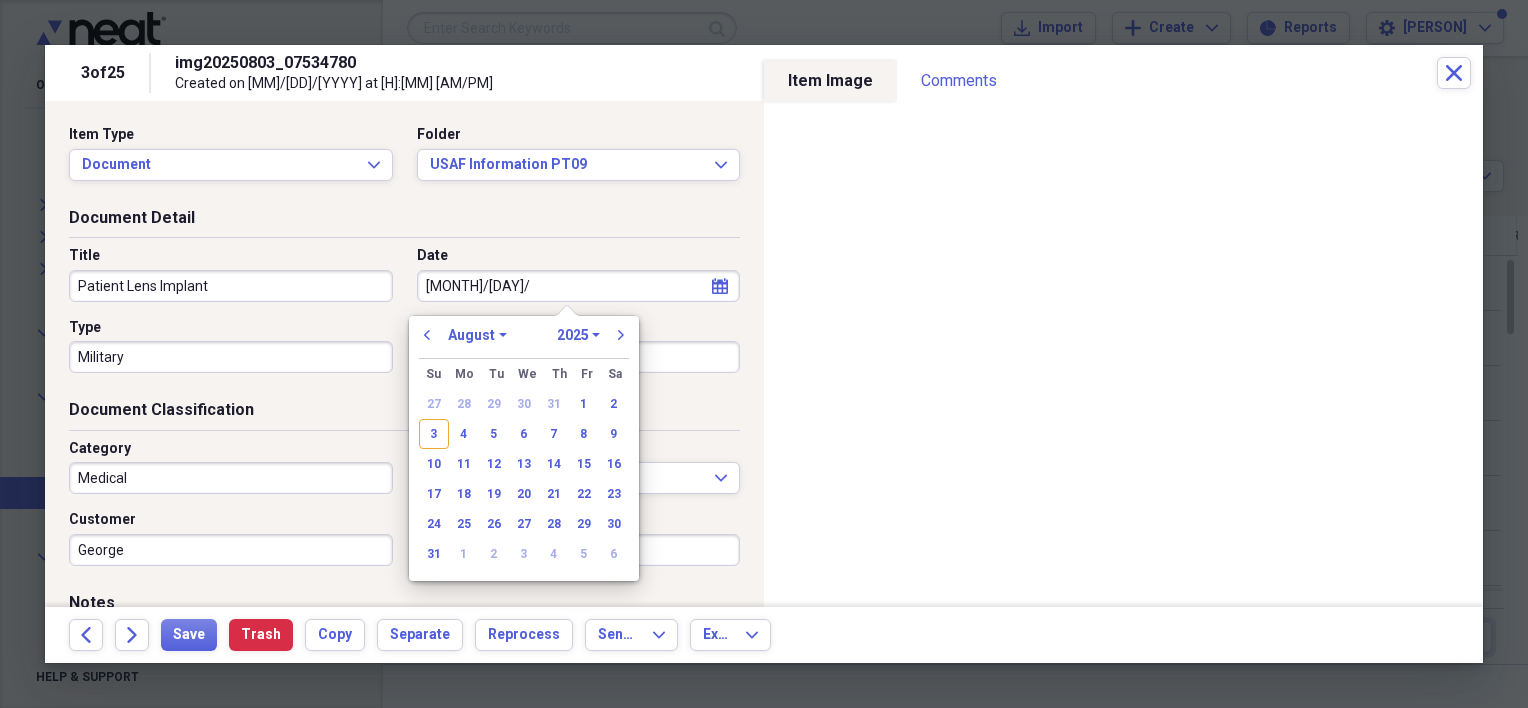type on "[MONTH]/[DAY]/[YEAR]" 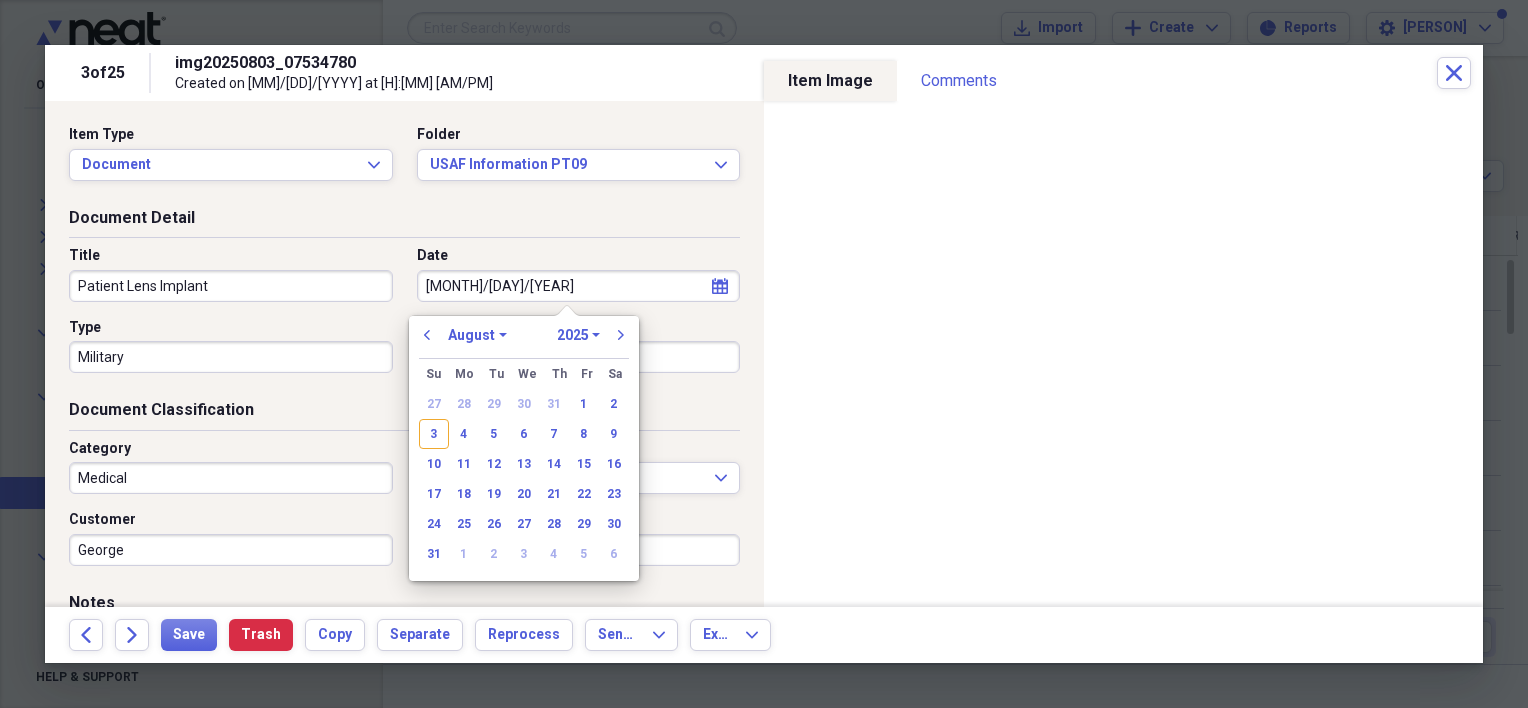 select on "9" 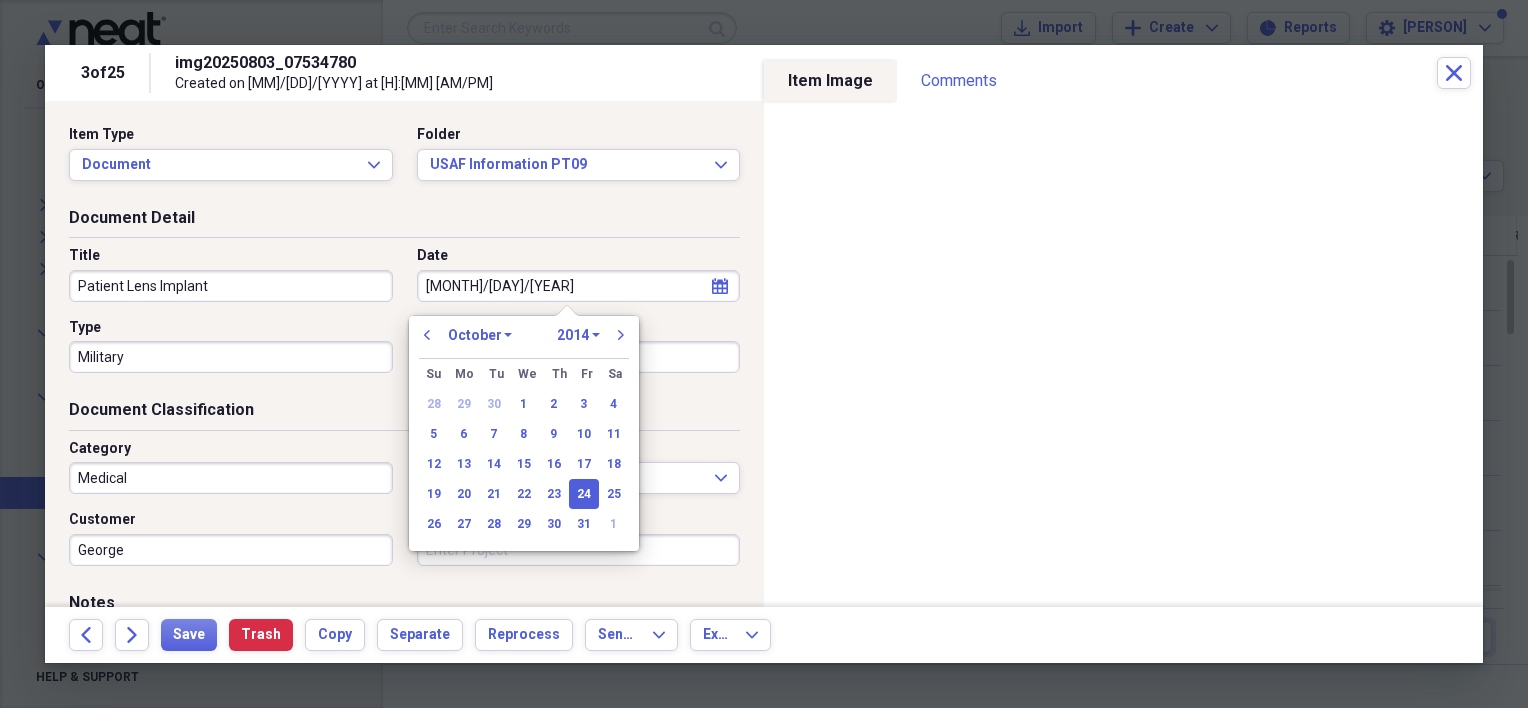 type on "[MONTH]/[DAY]/[YEAR]" 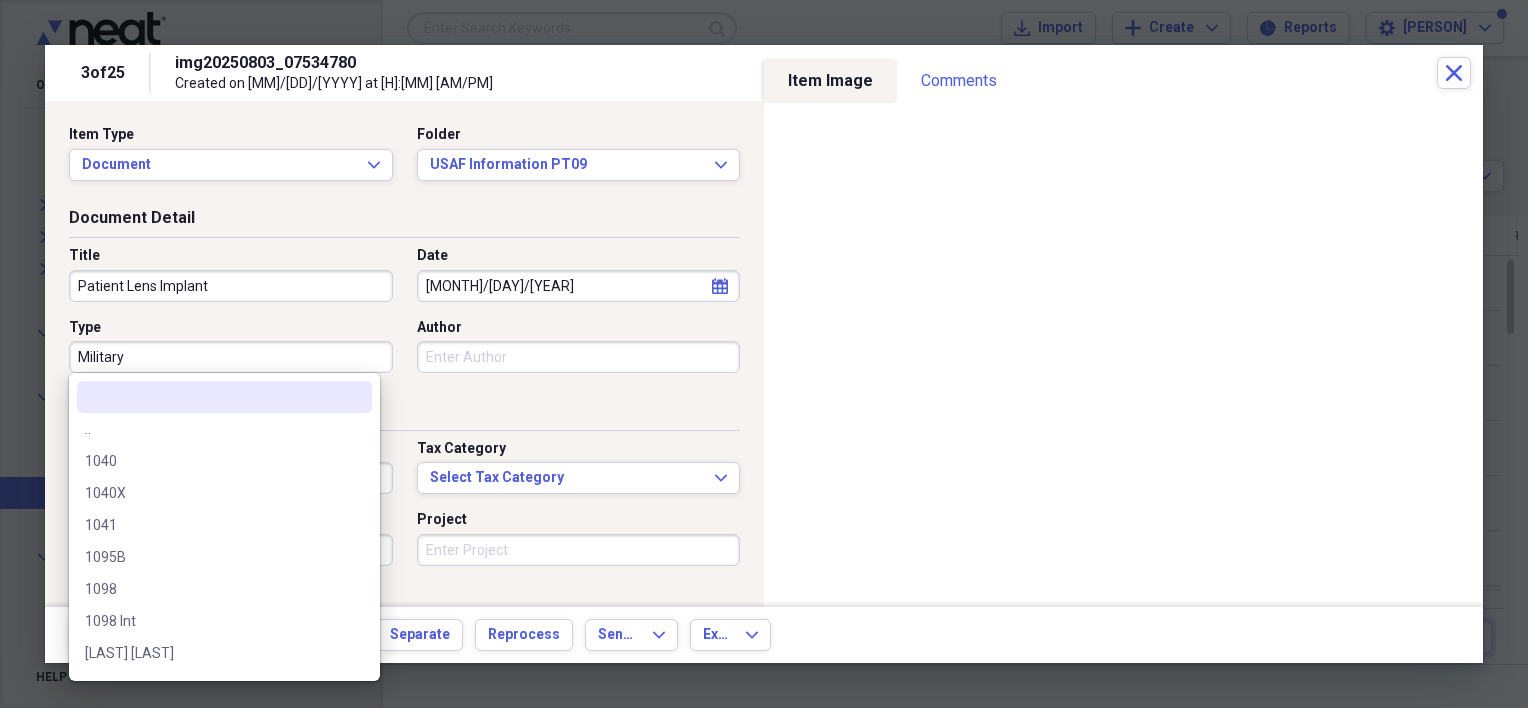 click on "Military" at bounding box center [231, 357] 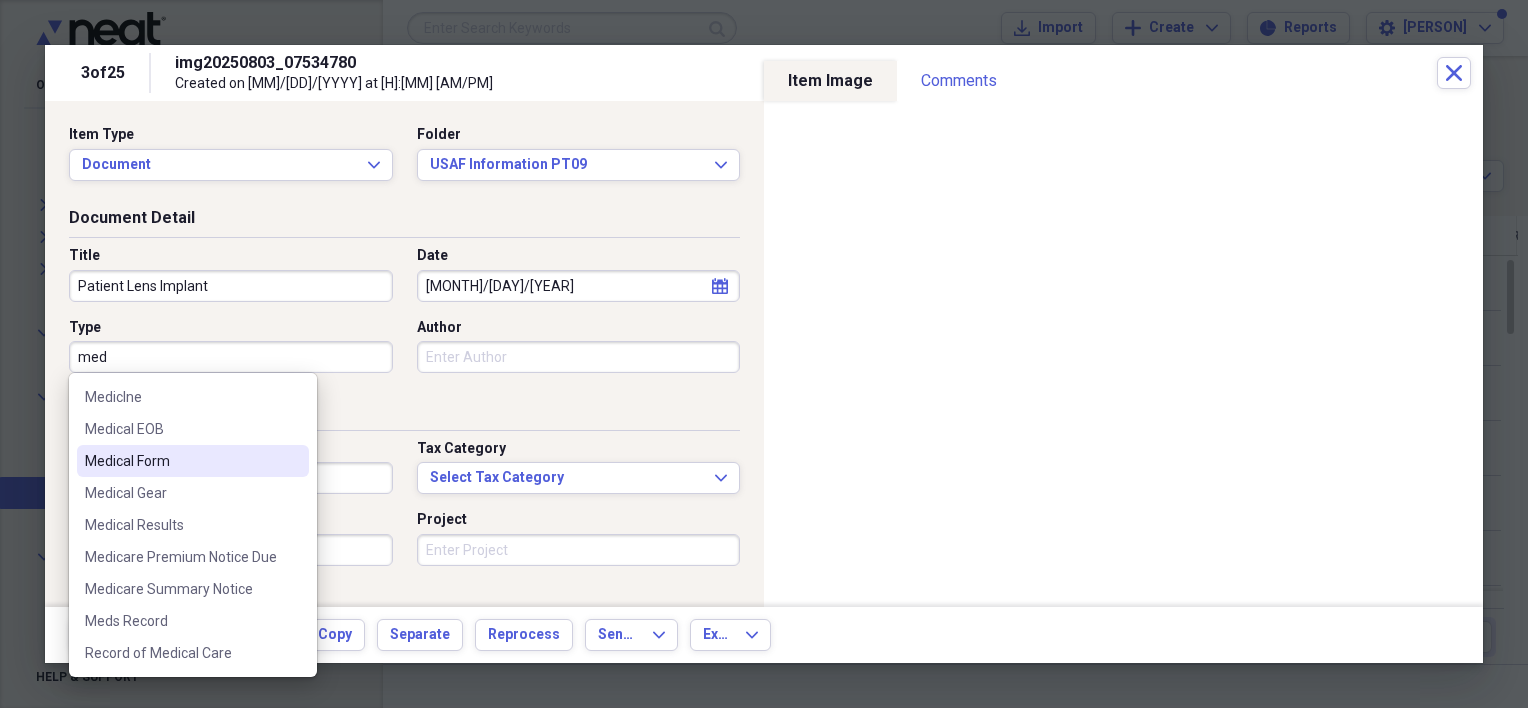 click on "Medical Form" at bounding box center [181, 461] 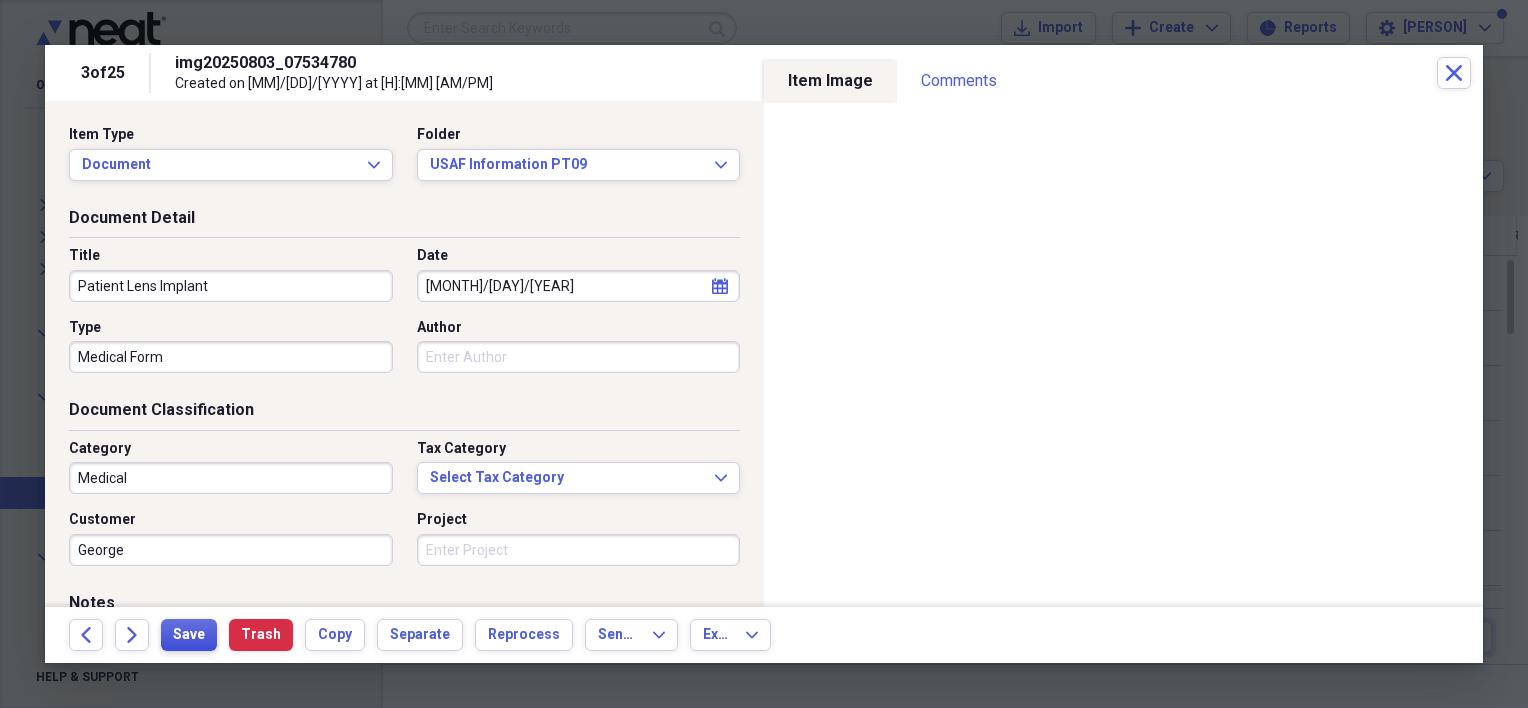 click on "Save" at bounding box center [189, 635] 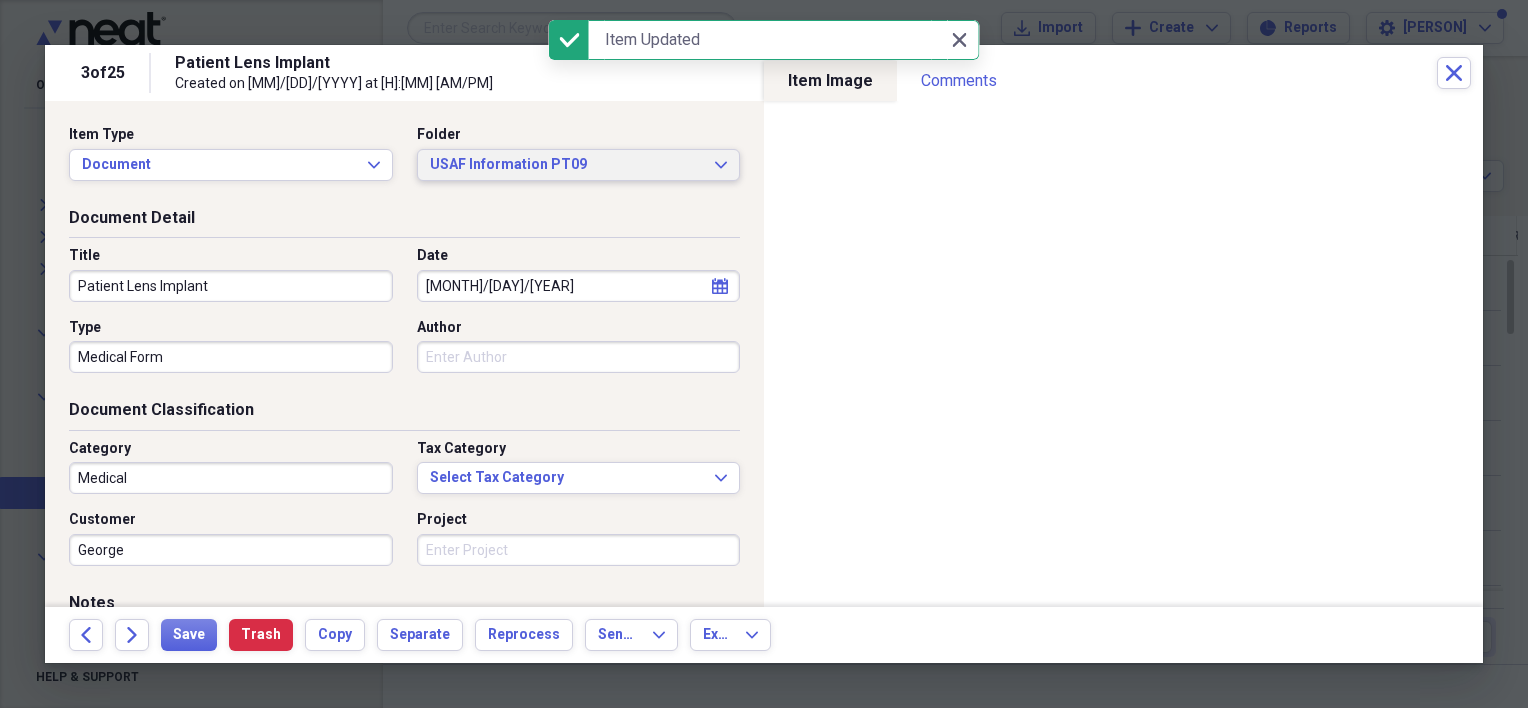 click on "USAF Information PT09" at bounding box center (567, 165) 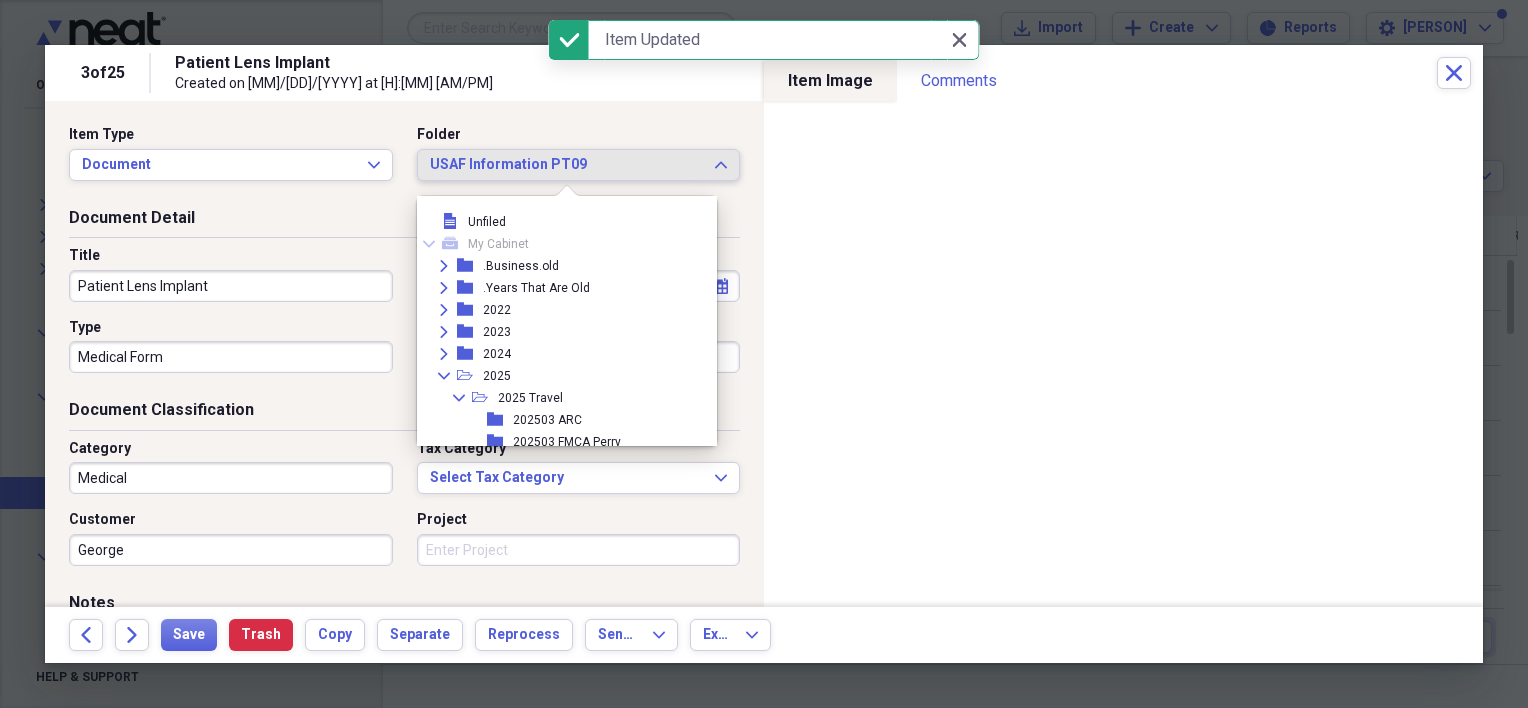 scroll, scrollTop: 956, scrollLeft: 0, axis: vertical 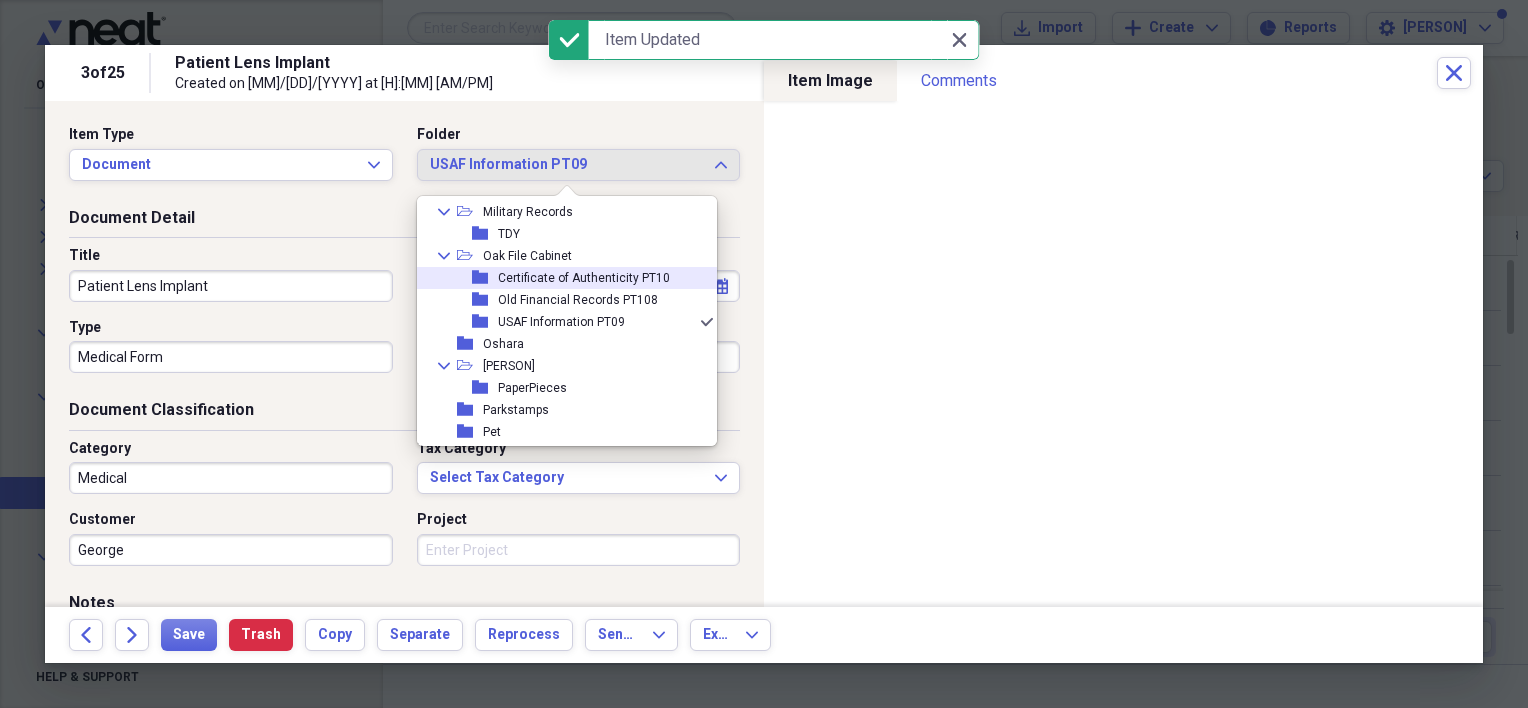 click on "folder" at bounding box center (485, 278) 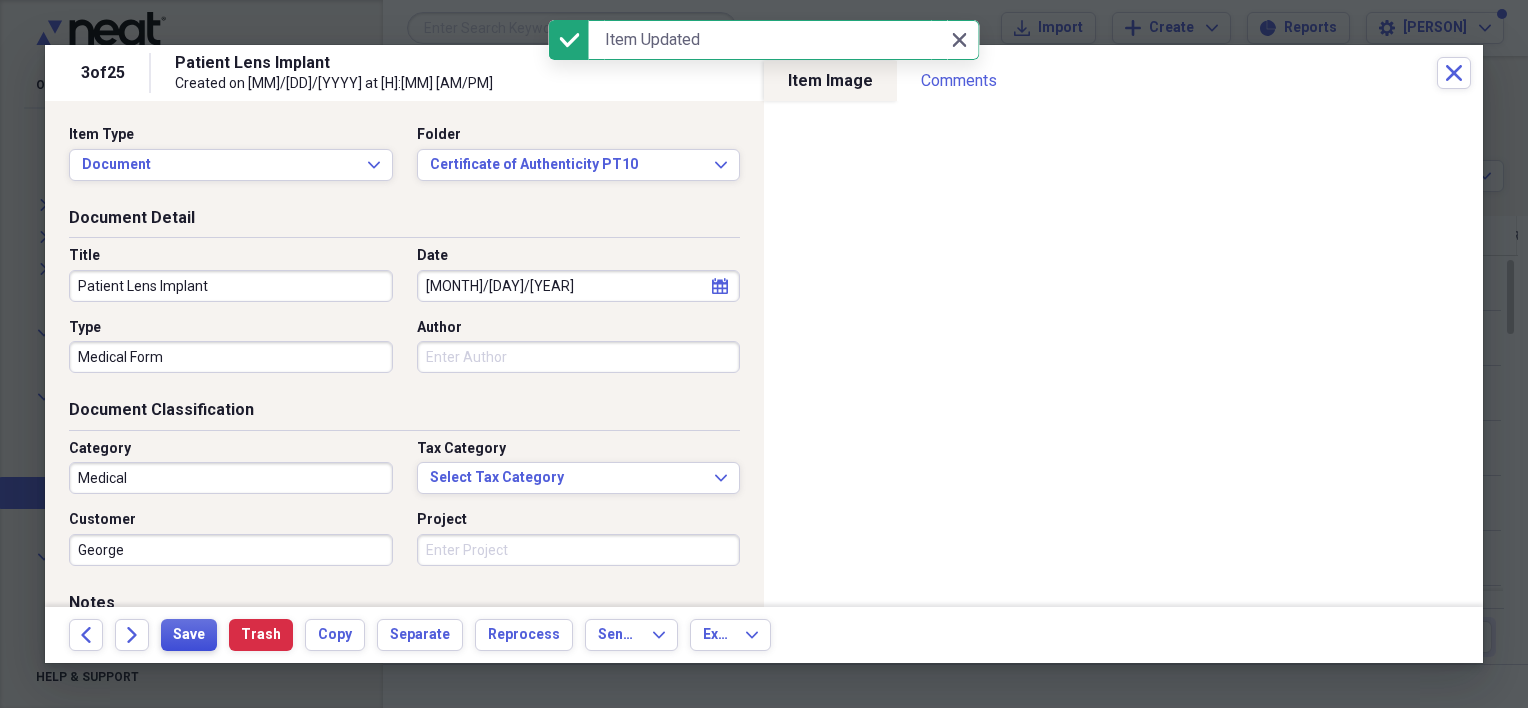 click on "Save" at bounding box center [189, 635] 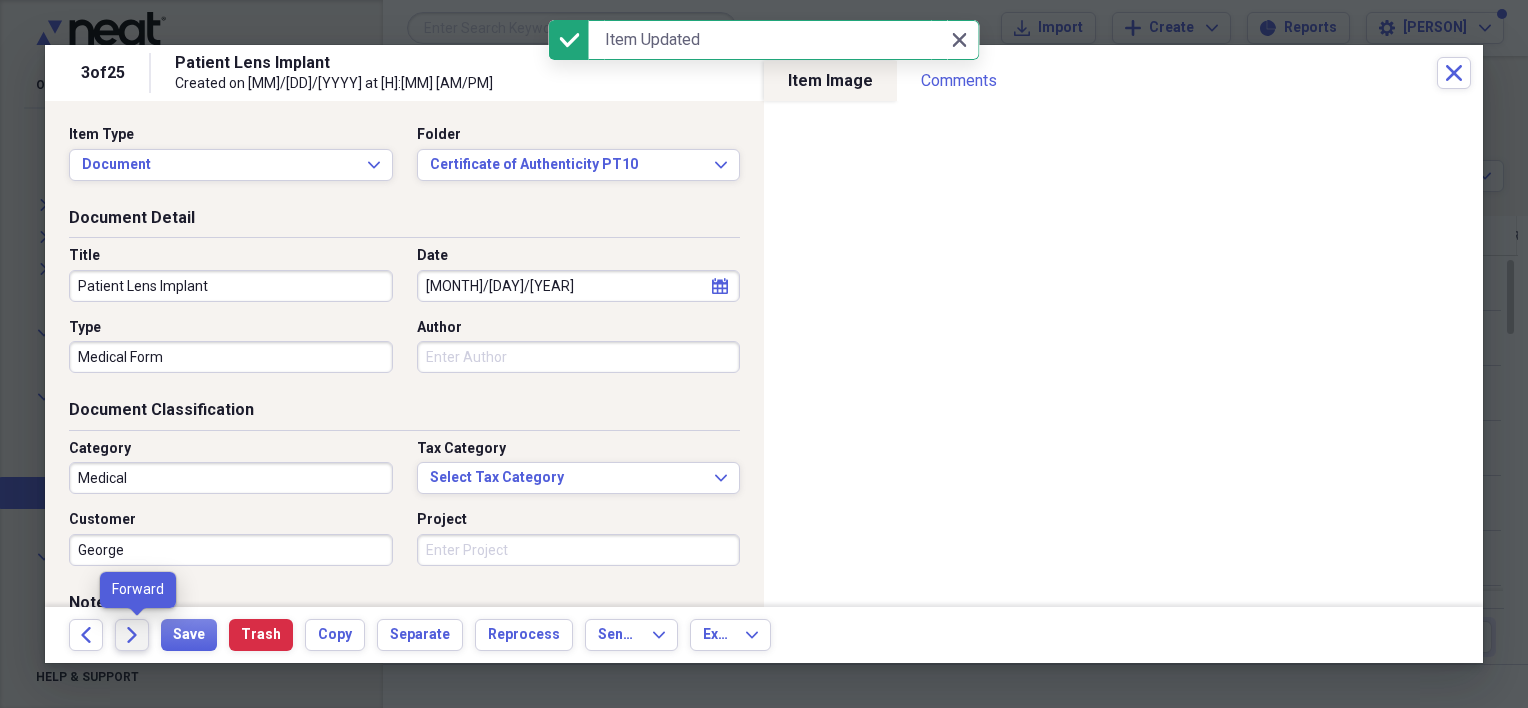 click on "Forward" at bounding box center (132, 635) 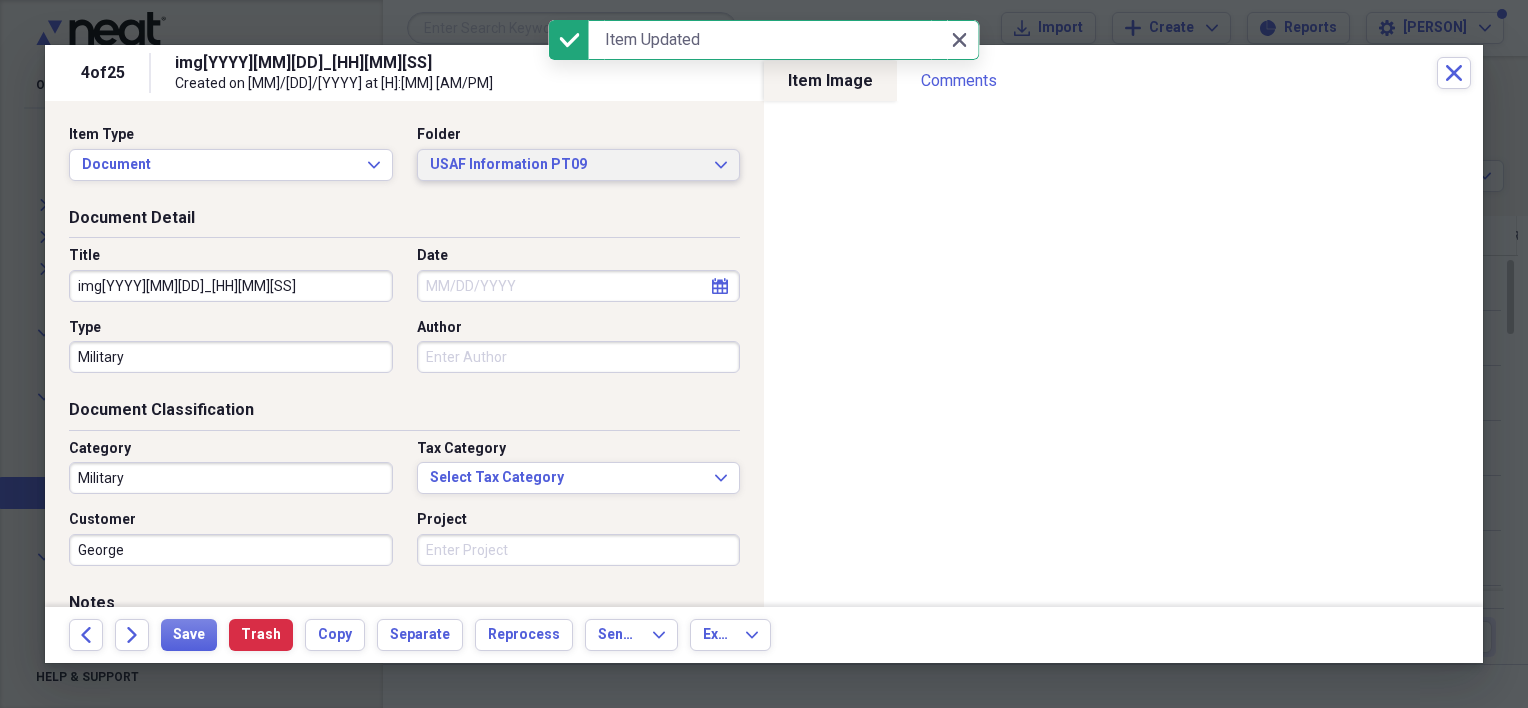 click on "USAF Information PT09" at bounding box center (567, 165) 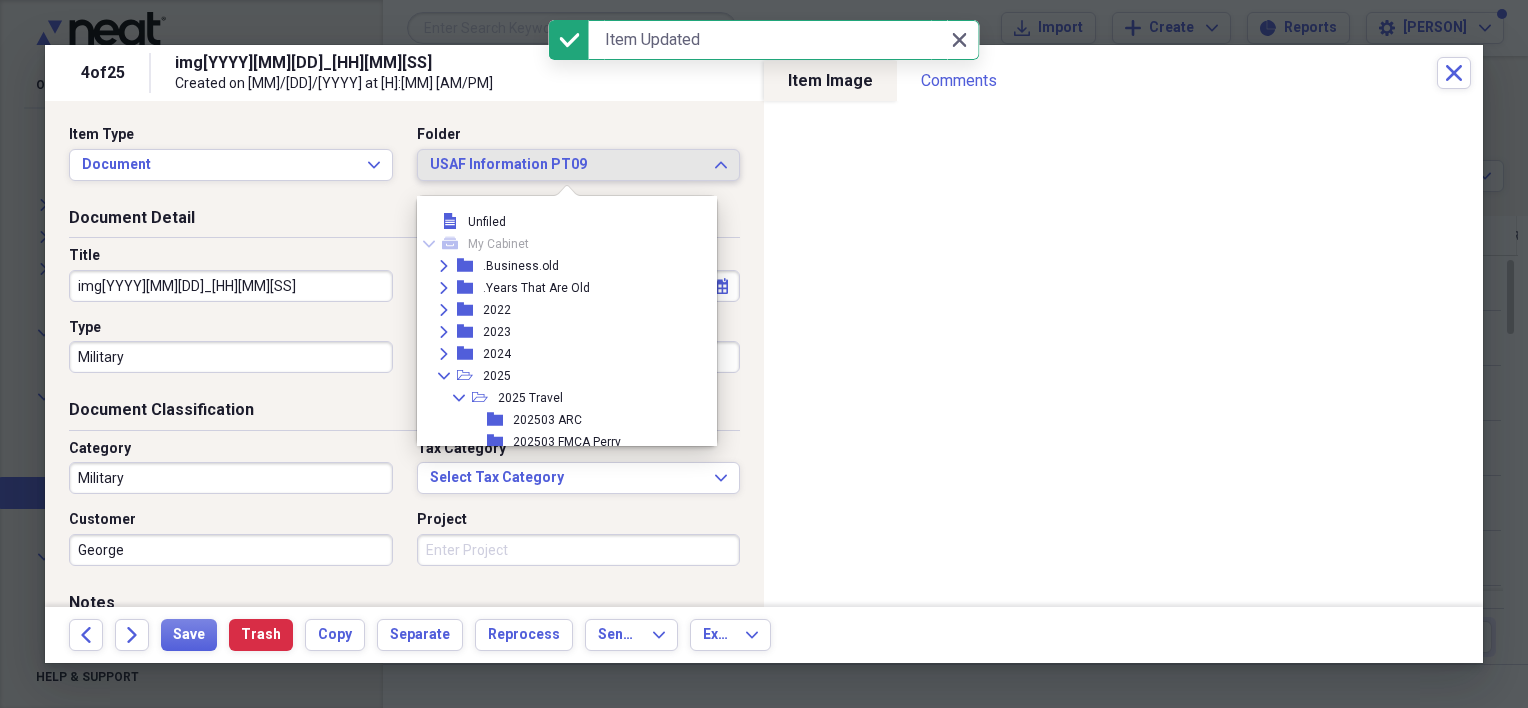 scroll, scrollTop: 956, scrollLeft: 0, axis: vertical 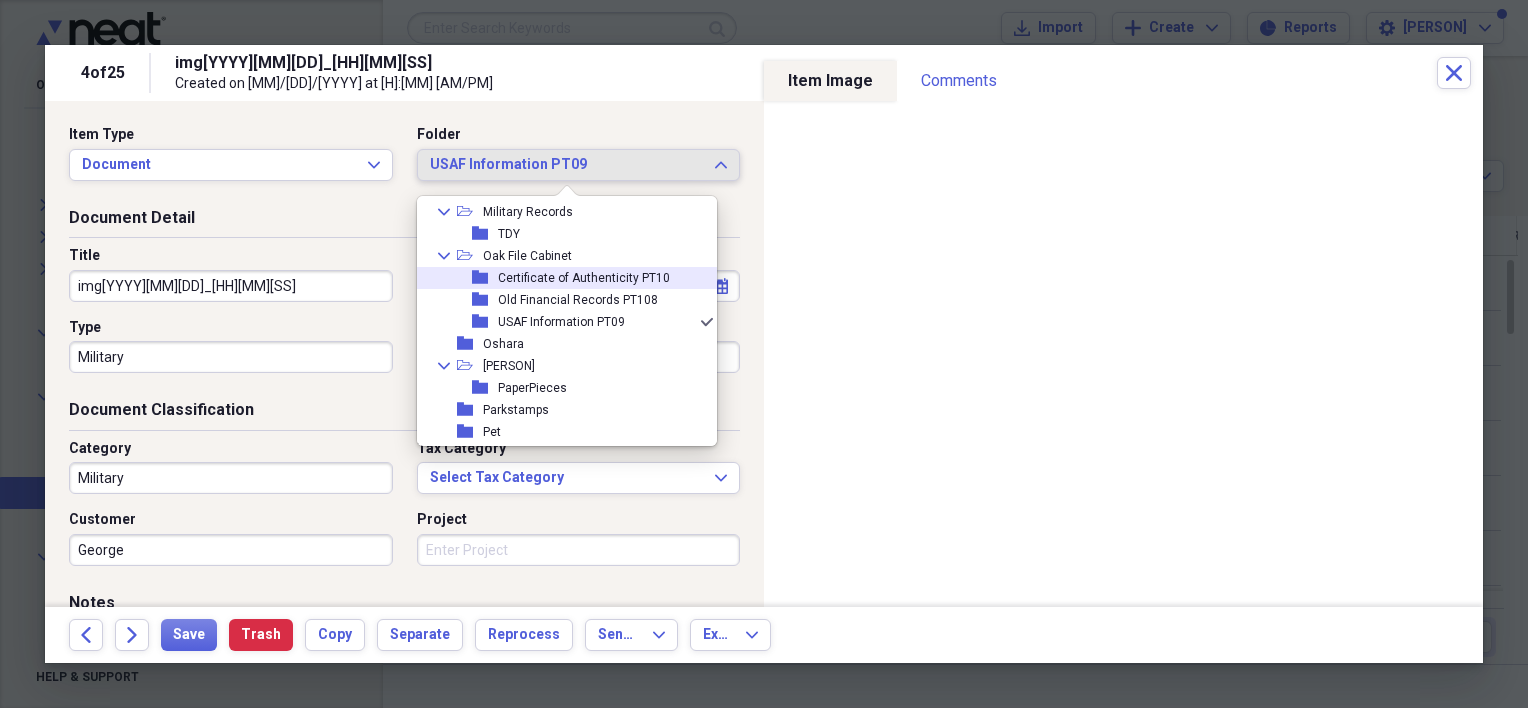 click on "Certificate of Authenticity PT10" at bounding box center (584, 278) 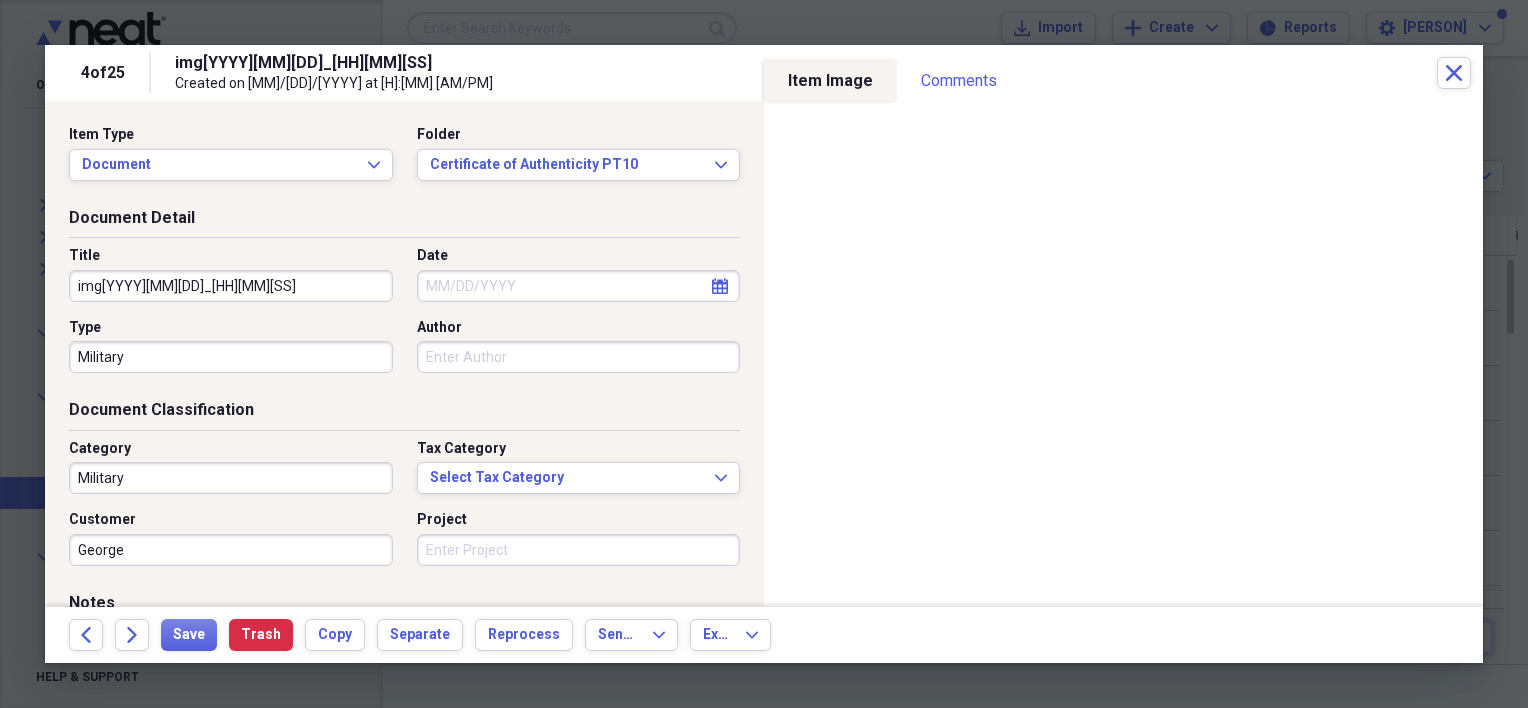 drag, startPoint x: 352, startPoint y: 271, endPoint x: 69, endPoint y: 280, distance: 283.14307 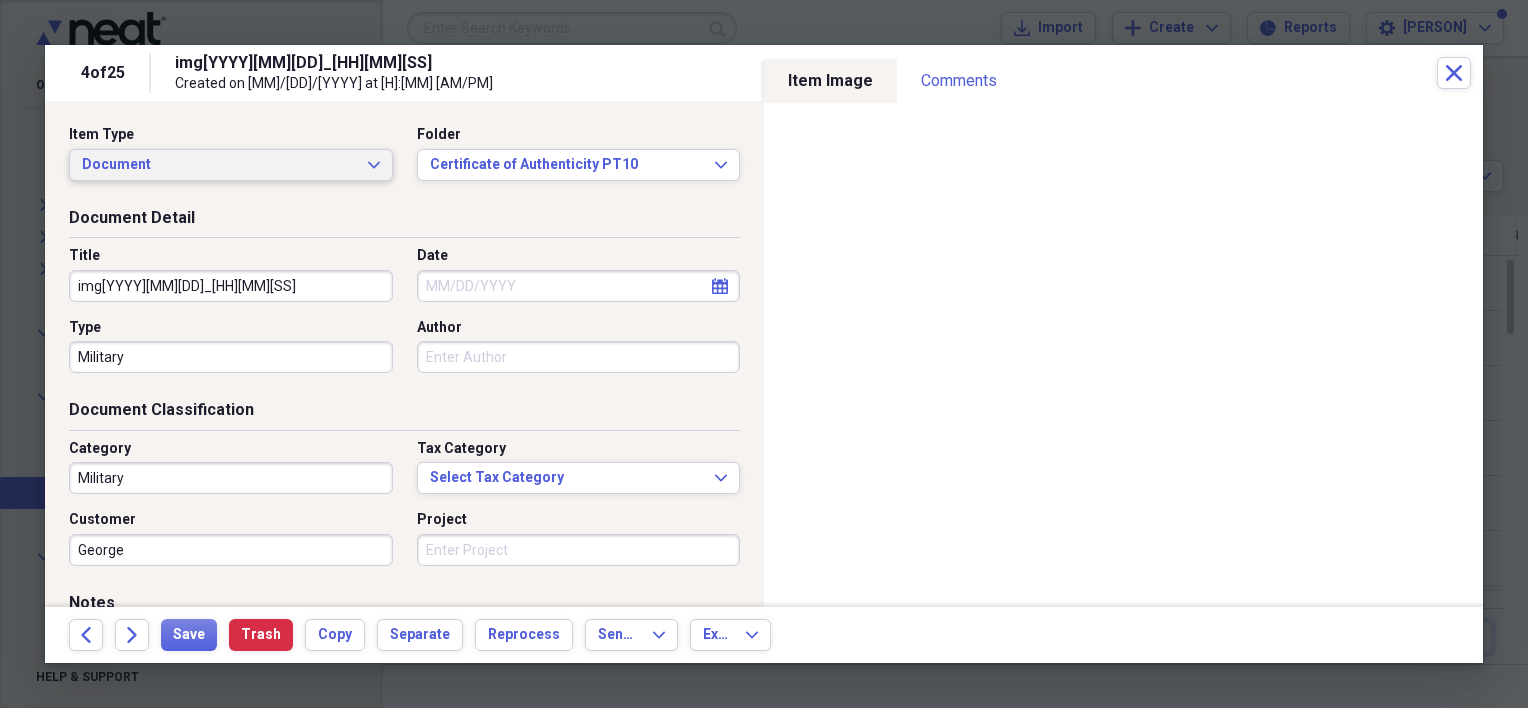 click on "Document" at bounding box center [219, 165] 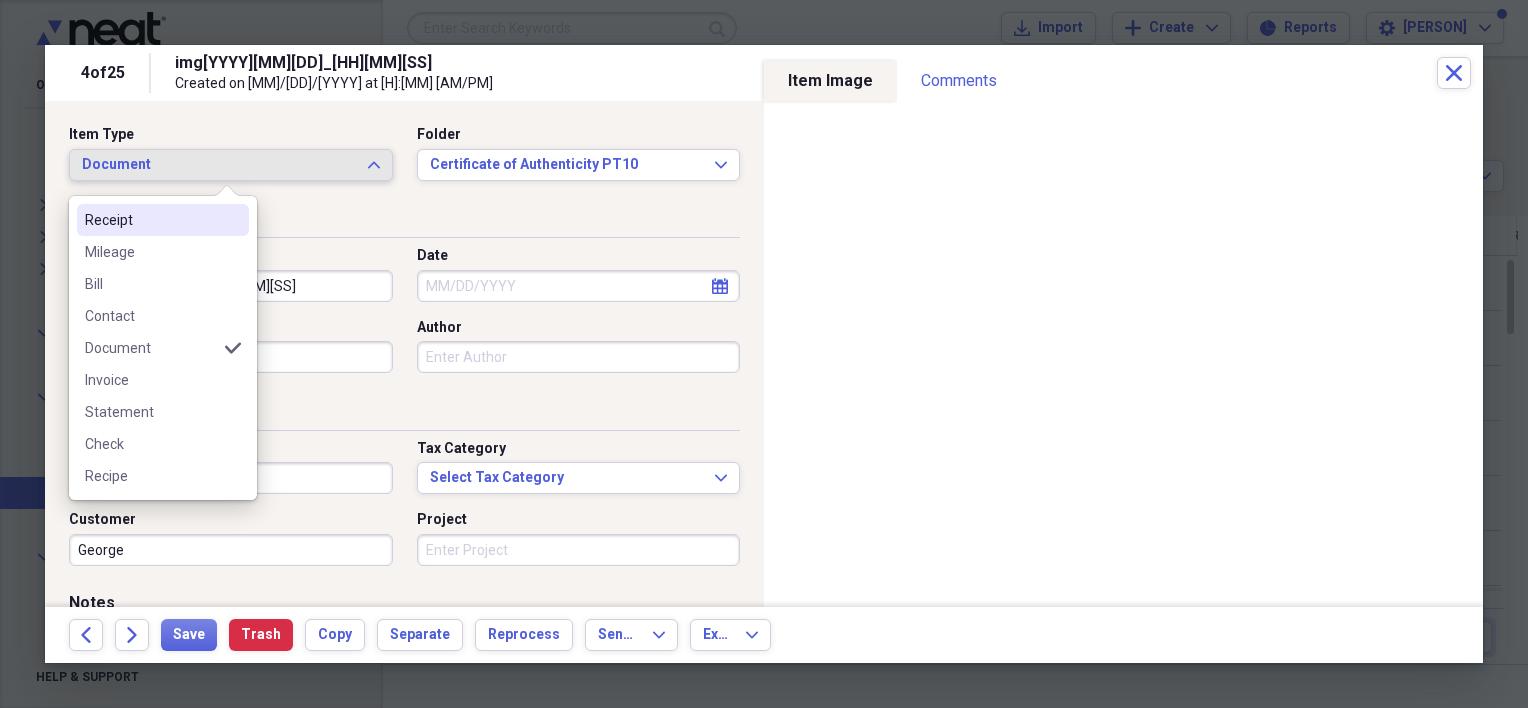 click on "Receipt" at bounding box center [151, 220] 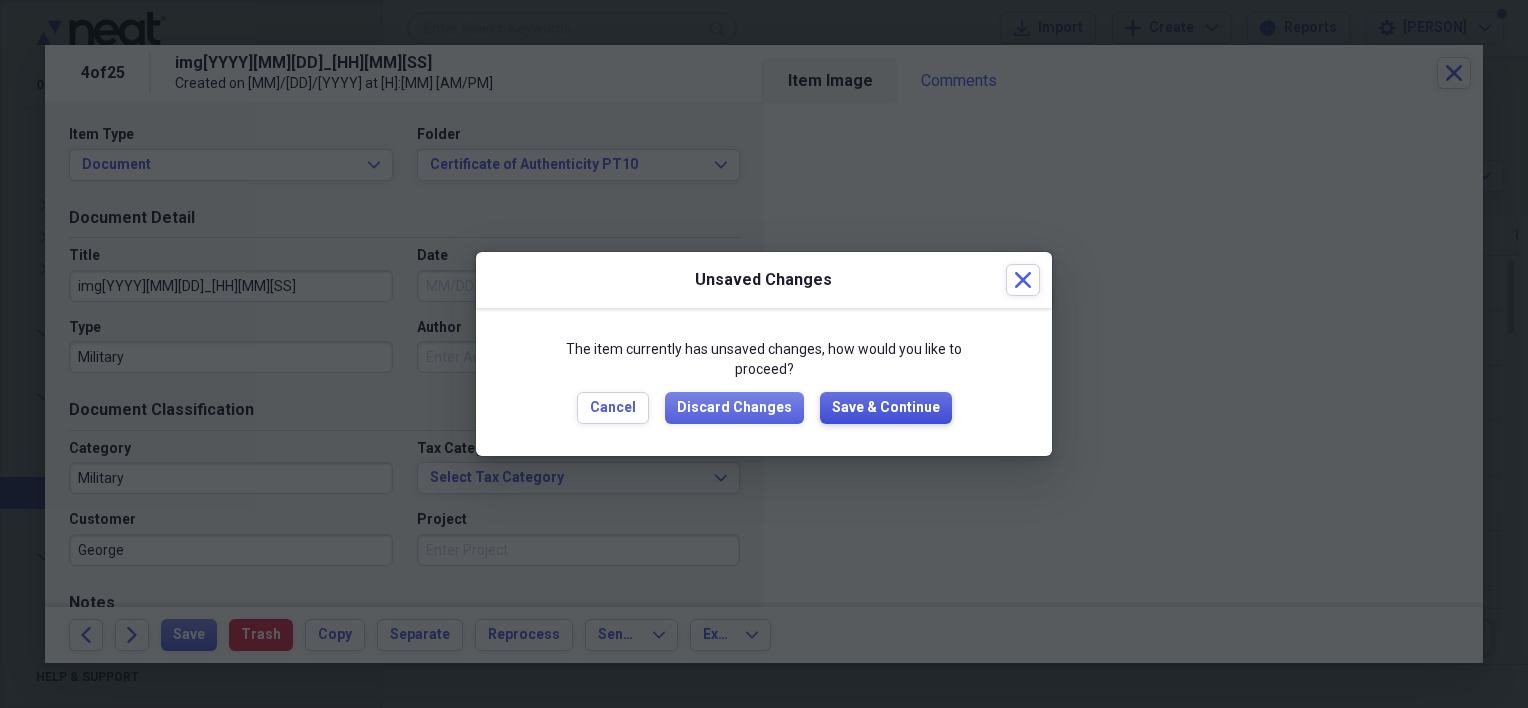 click on "Save & Continue" at bounding box center [886, 408] 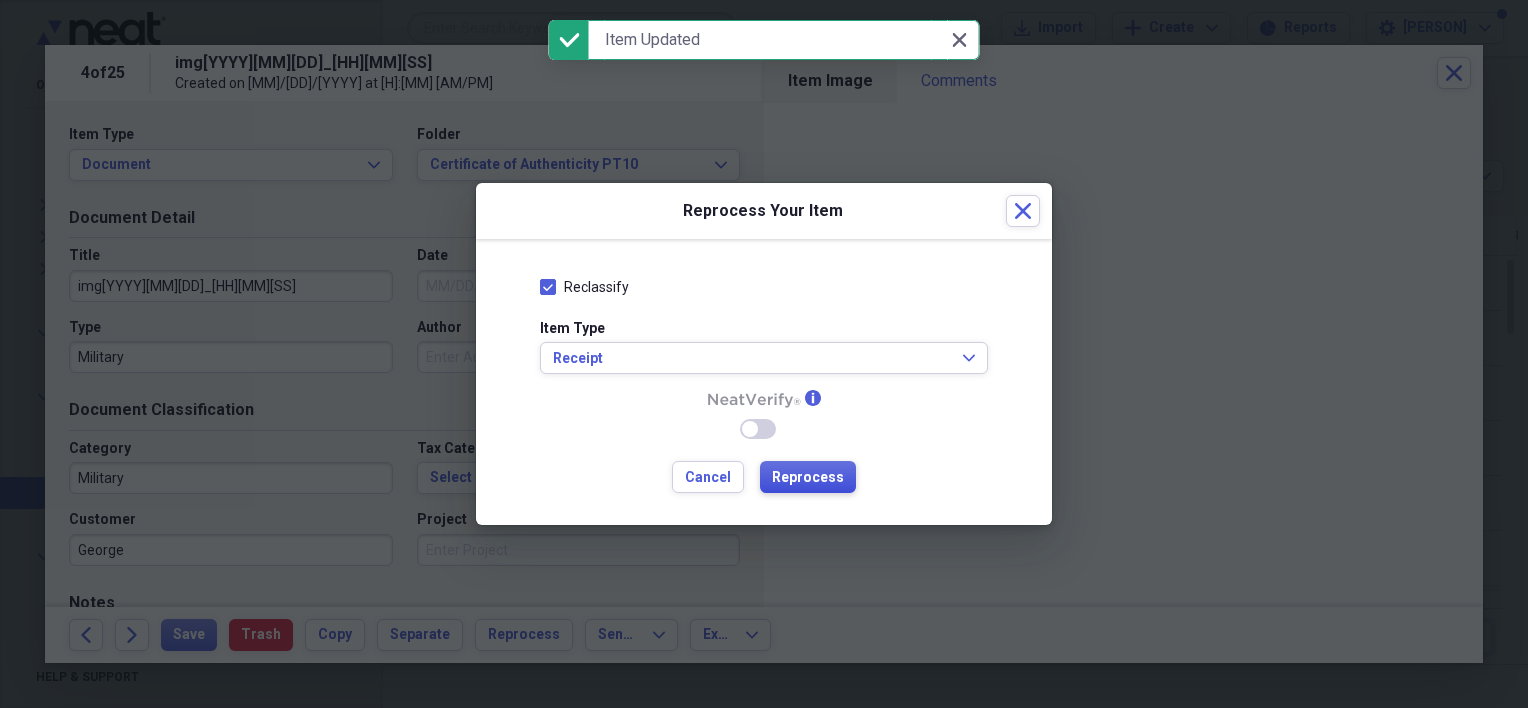 click on "Reprocess" at bounding box center [808, 478] 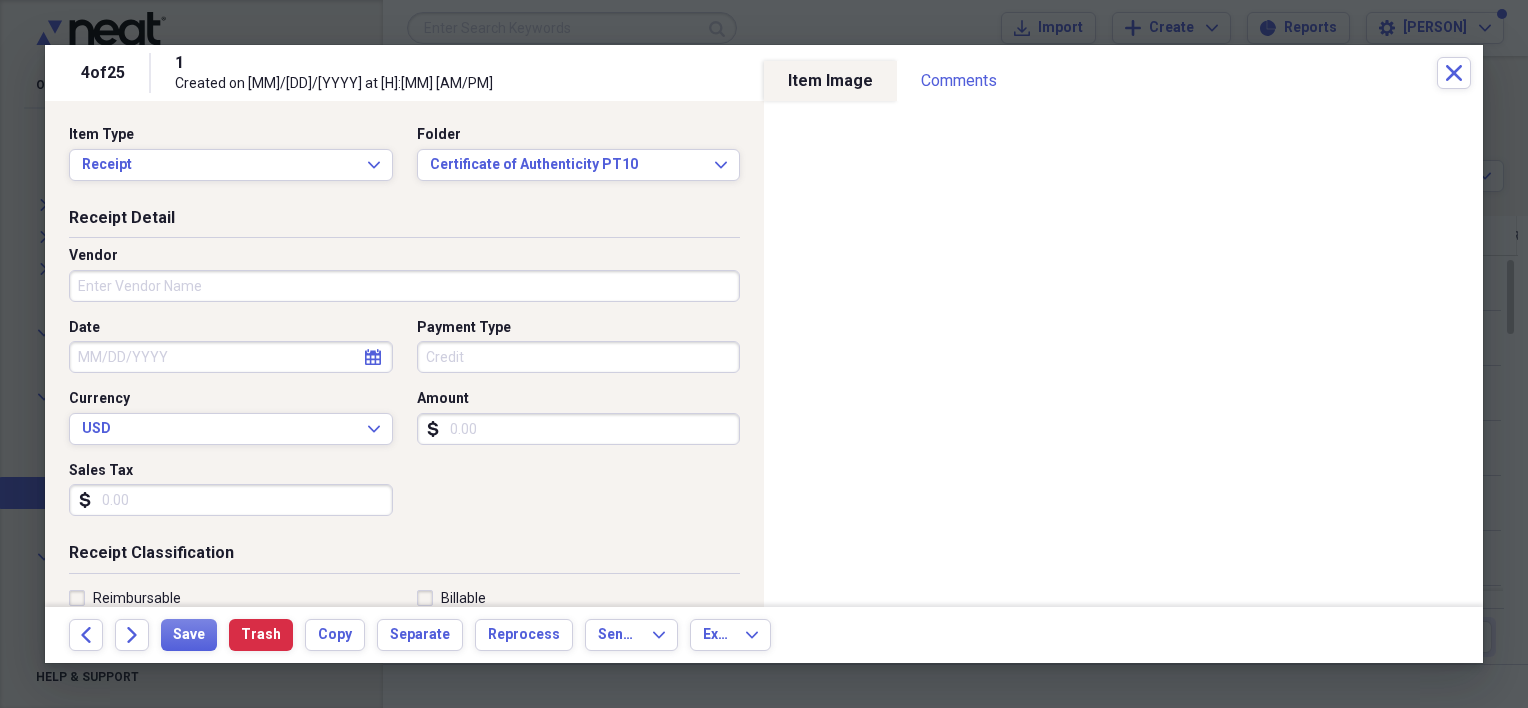 type on "1" 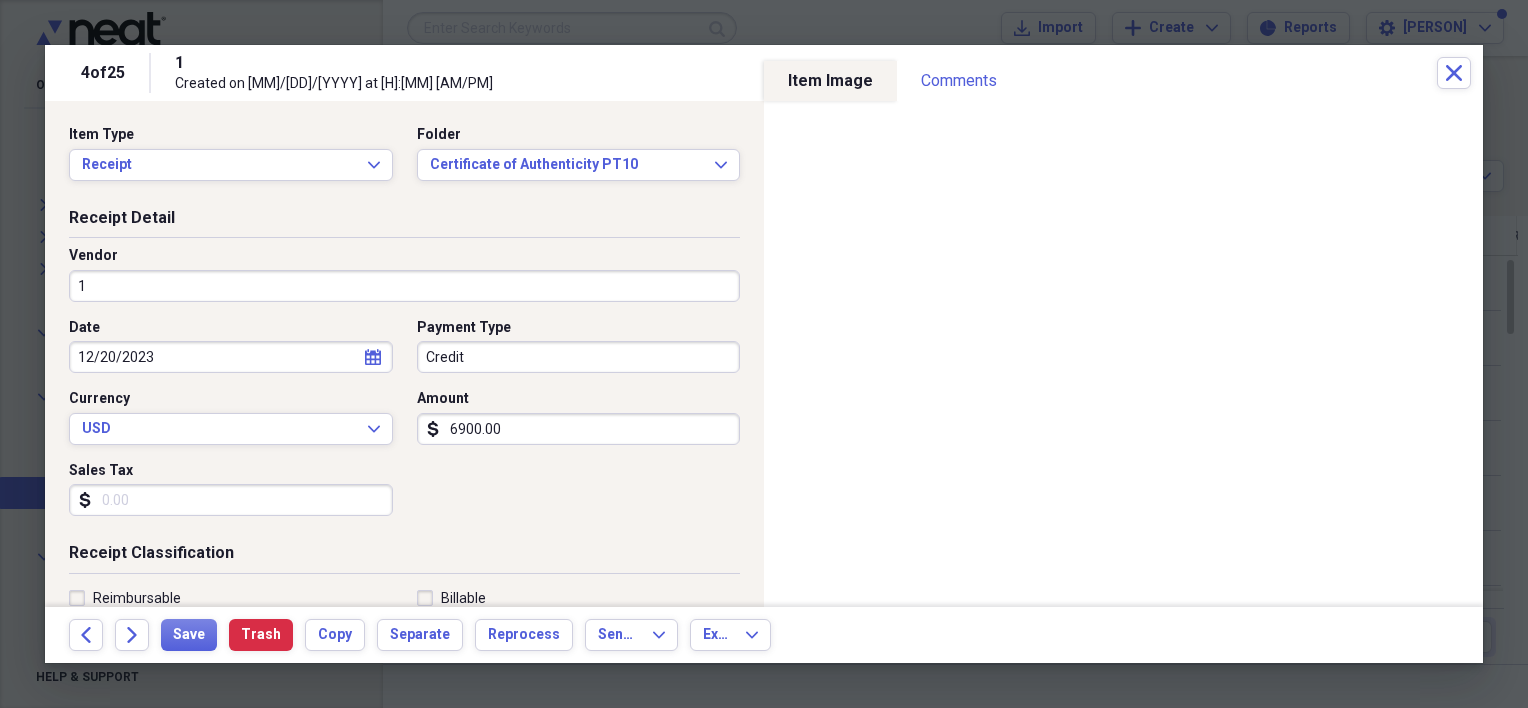 type on "Airline" 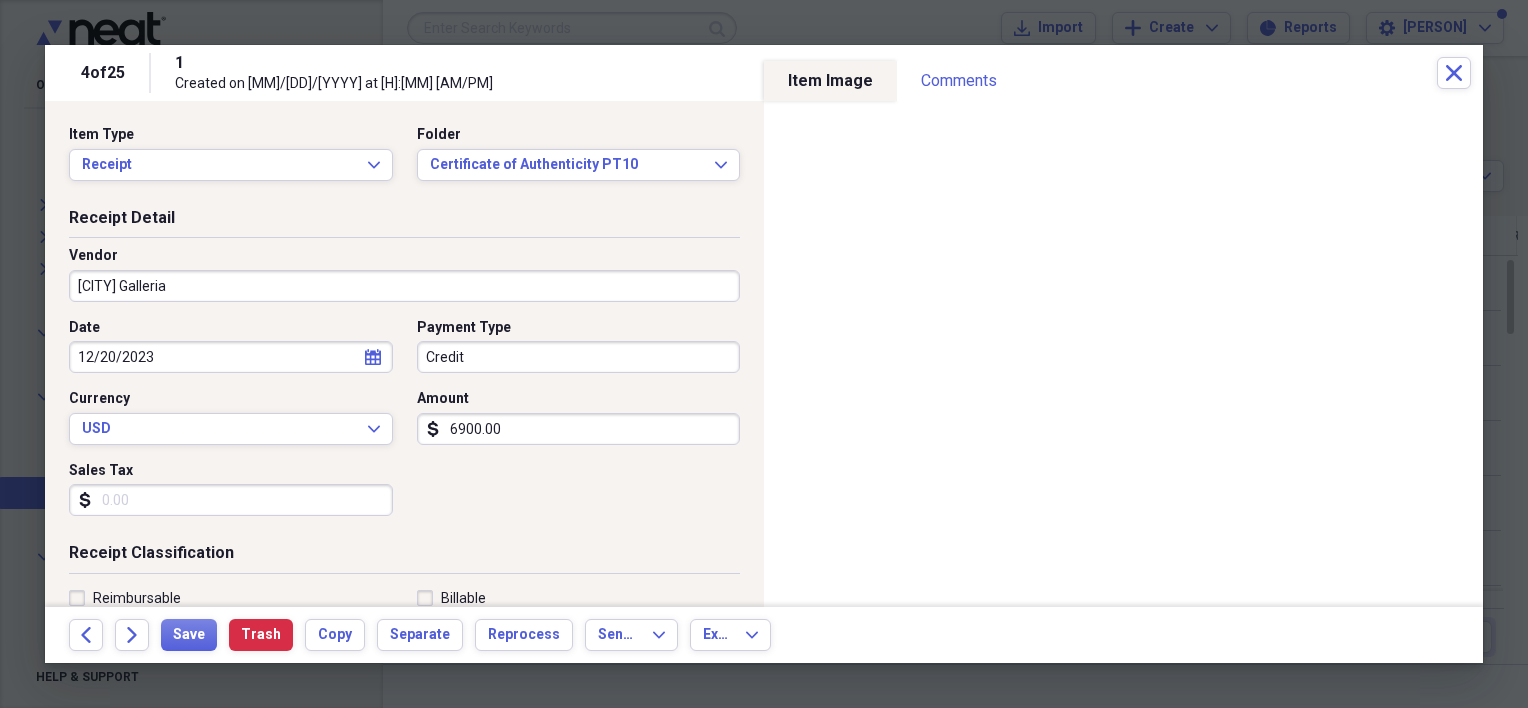 type on "[CITY] Galleria" 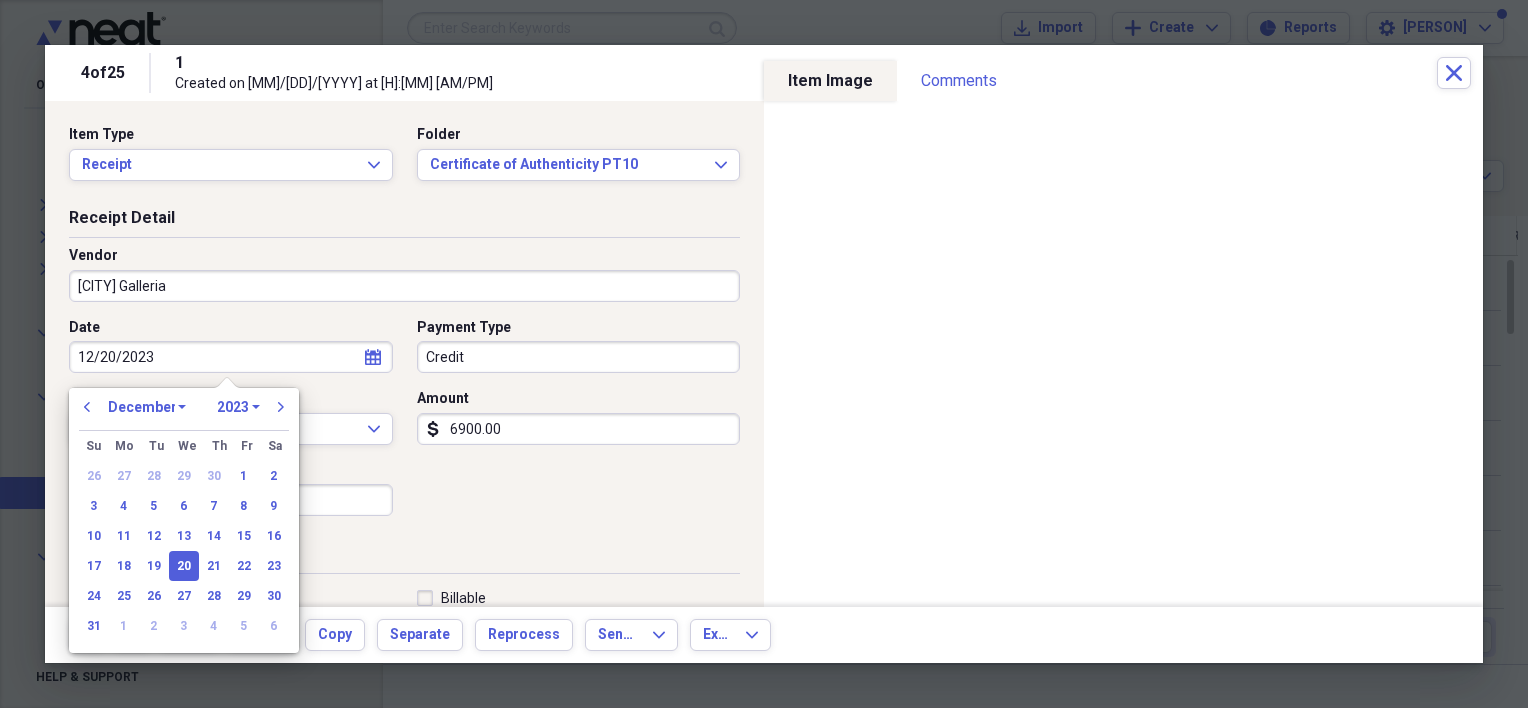 click on "12/20/2023" at bounding box center [231, 357] 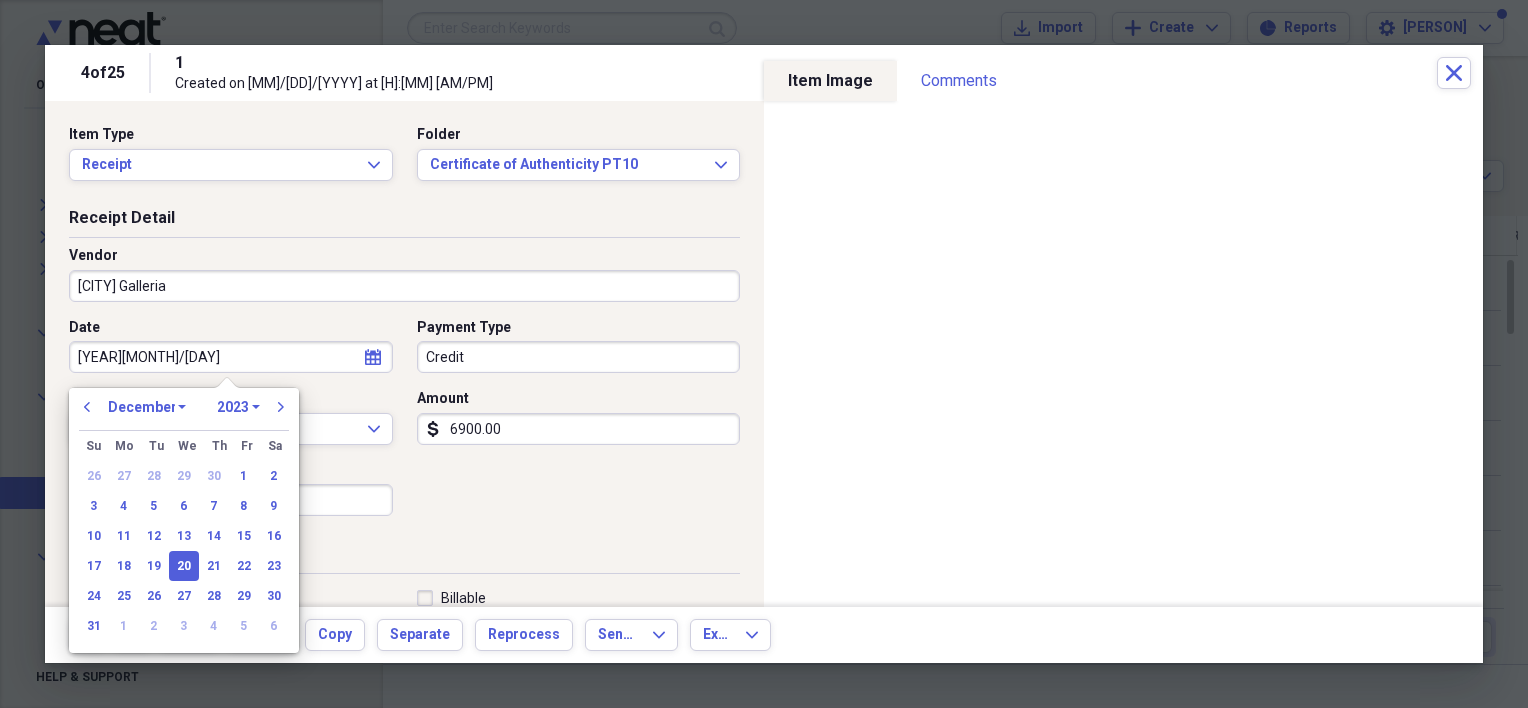 type on "12/20/2003" 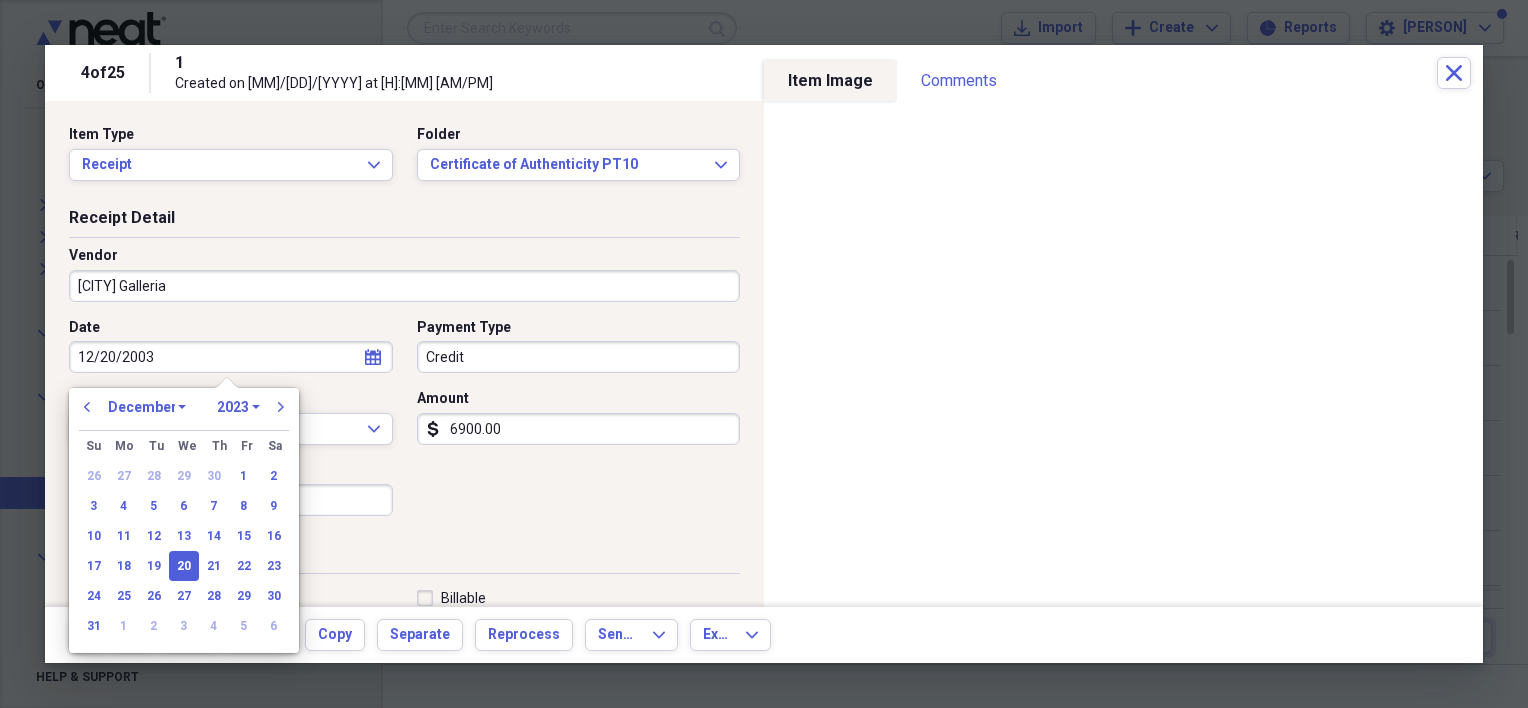 select on "2003" 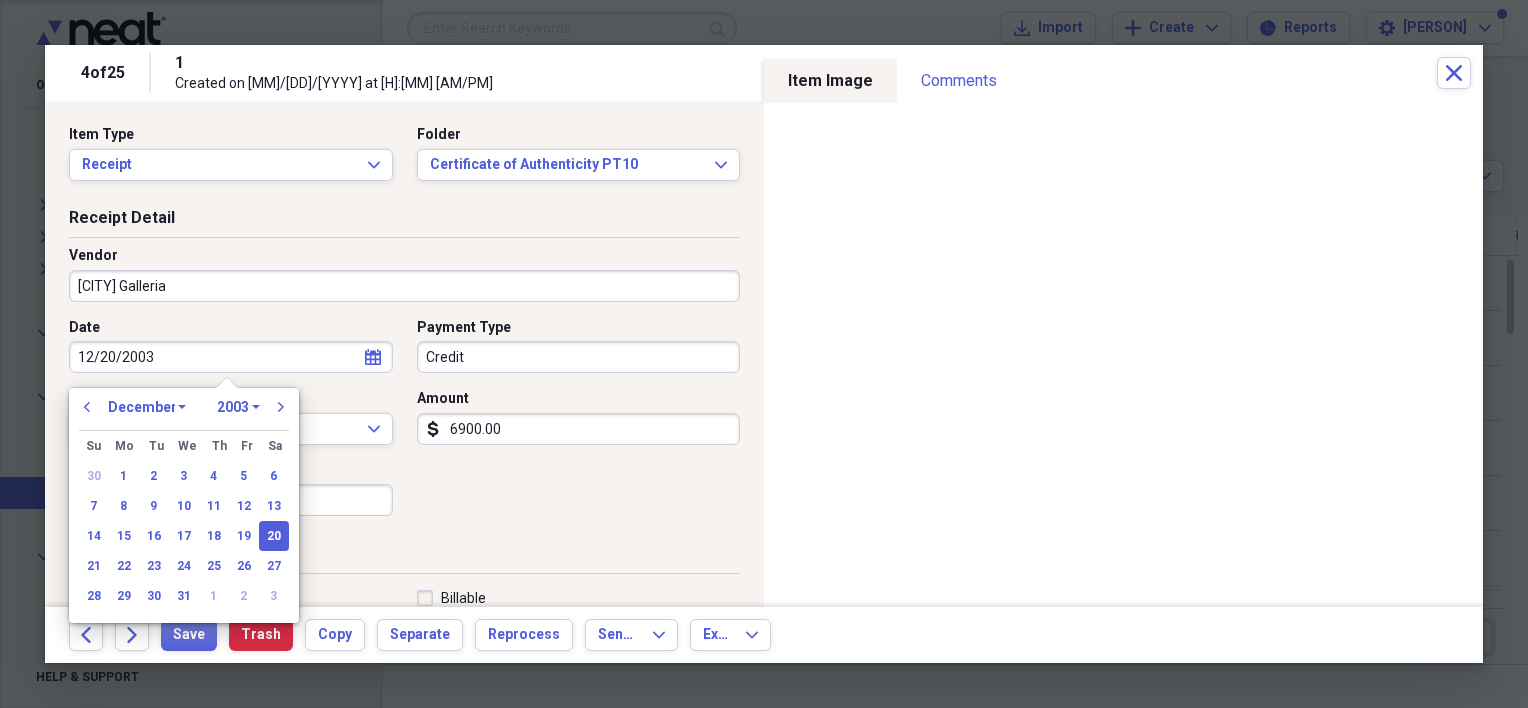 type on "12/20/2003" 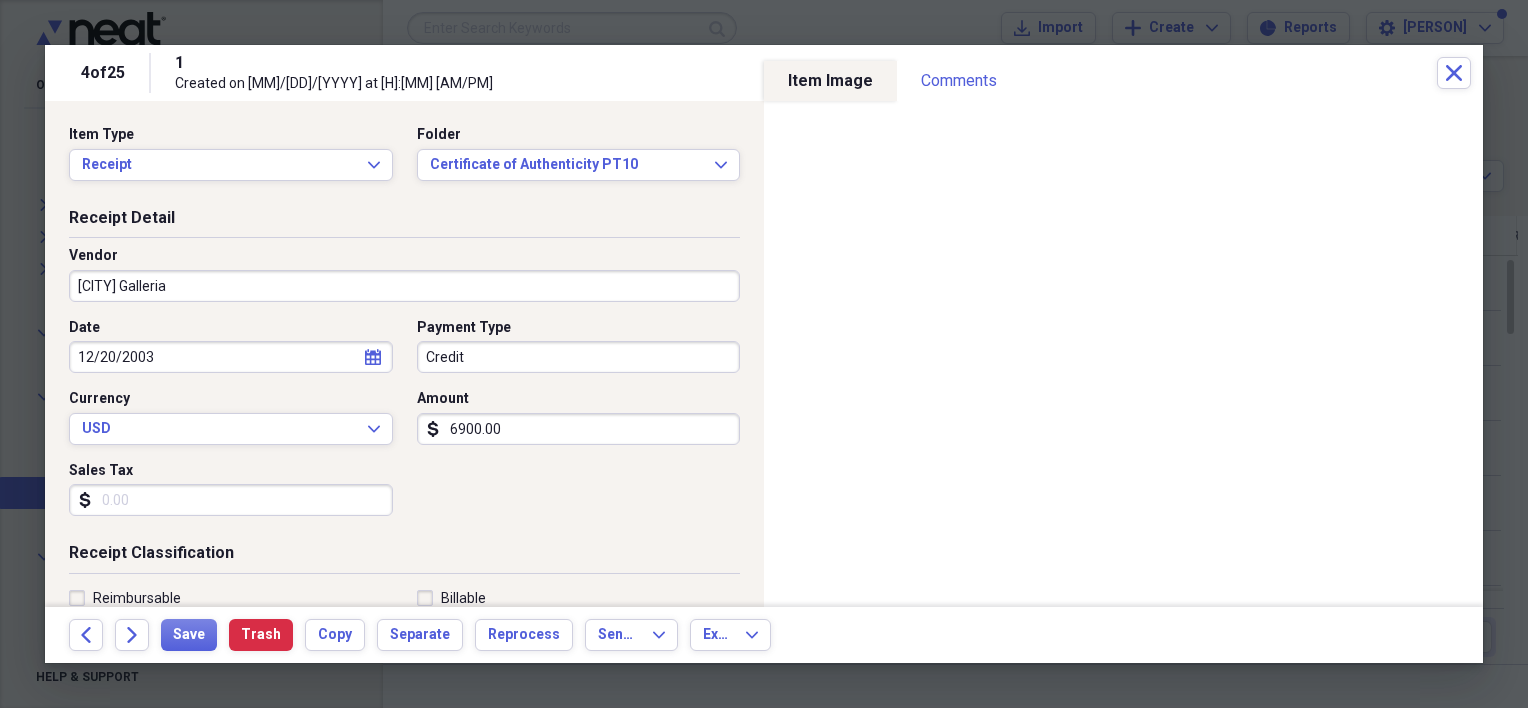click on "6900.00" at bounding box center (579, 429) 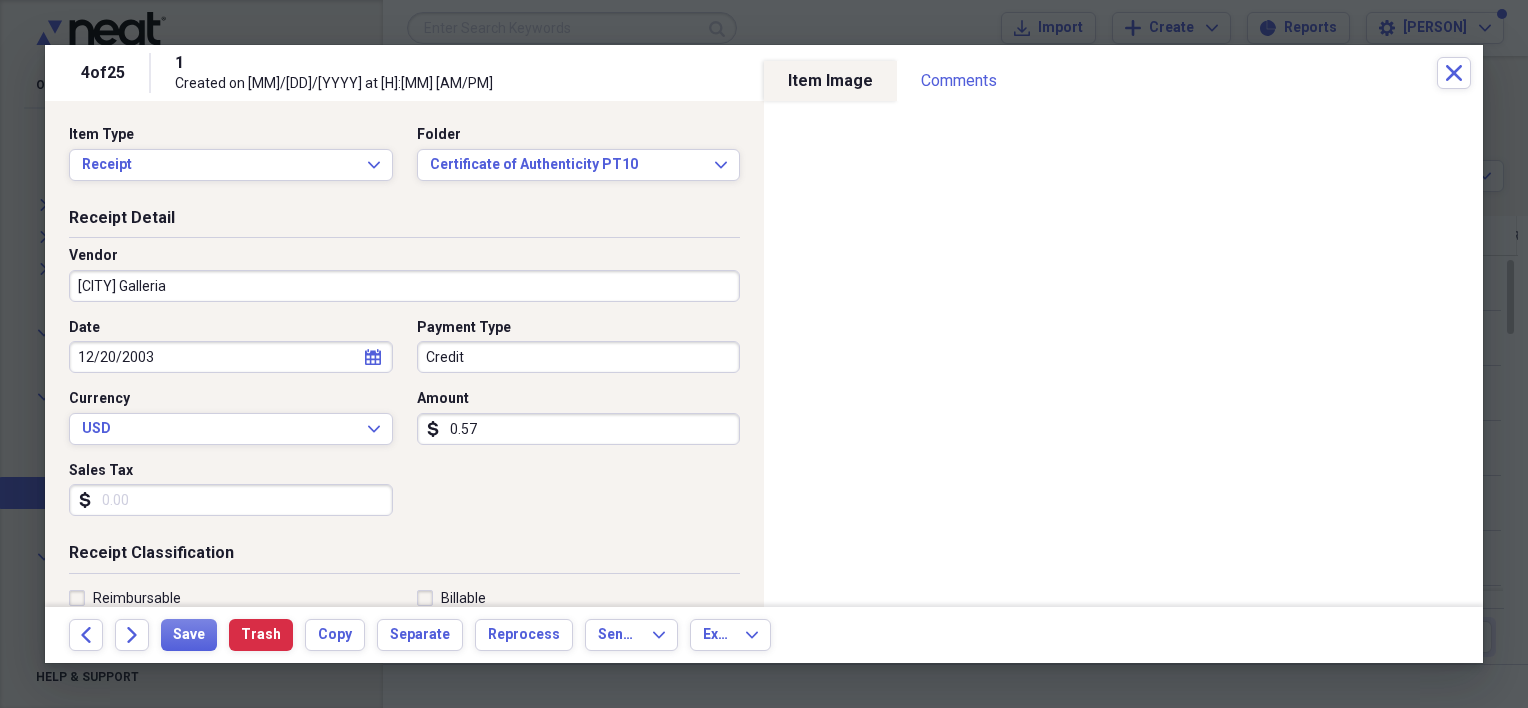 type on "0.05" 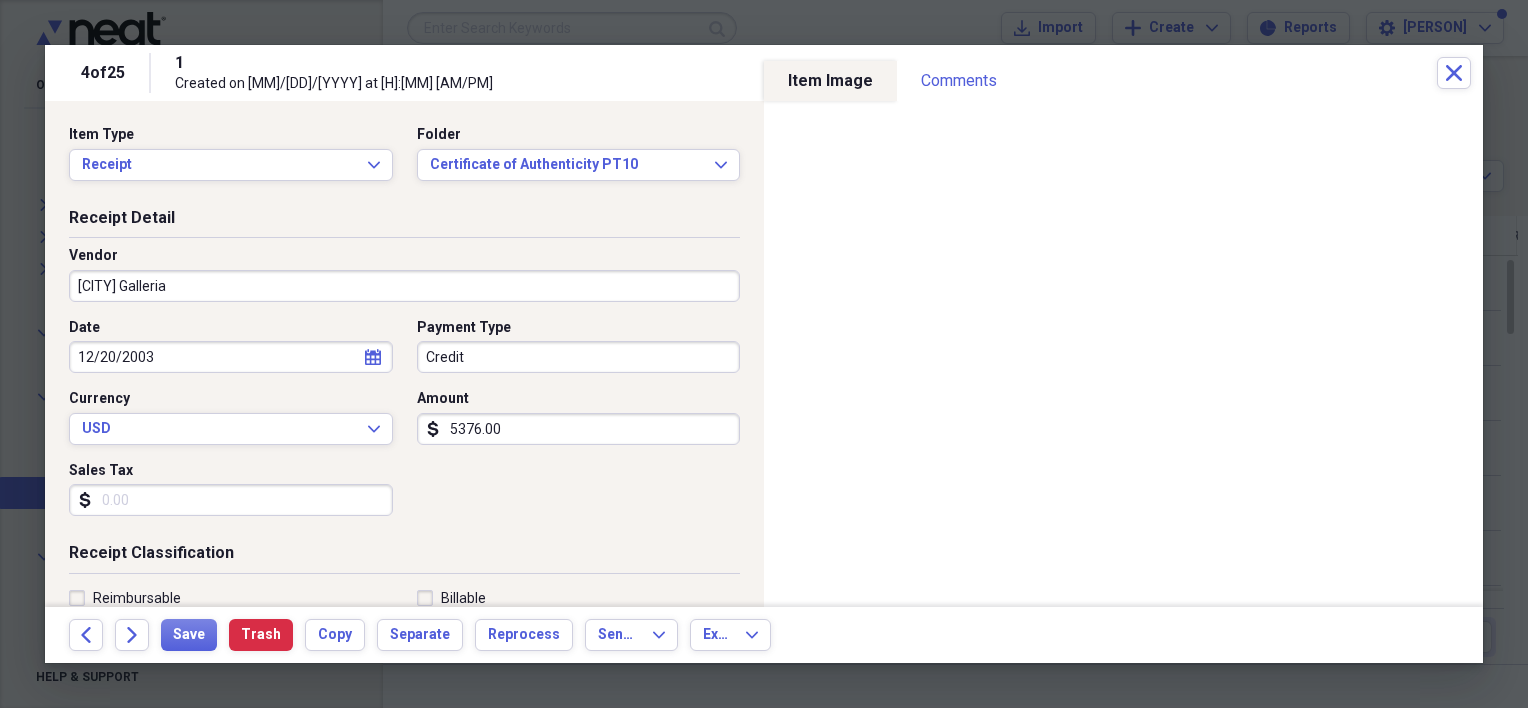 scroll, scrollTop: 200, scrollLeft: 0, axis: vertical 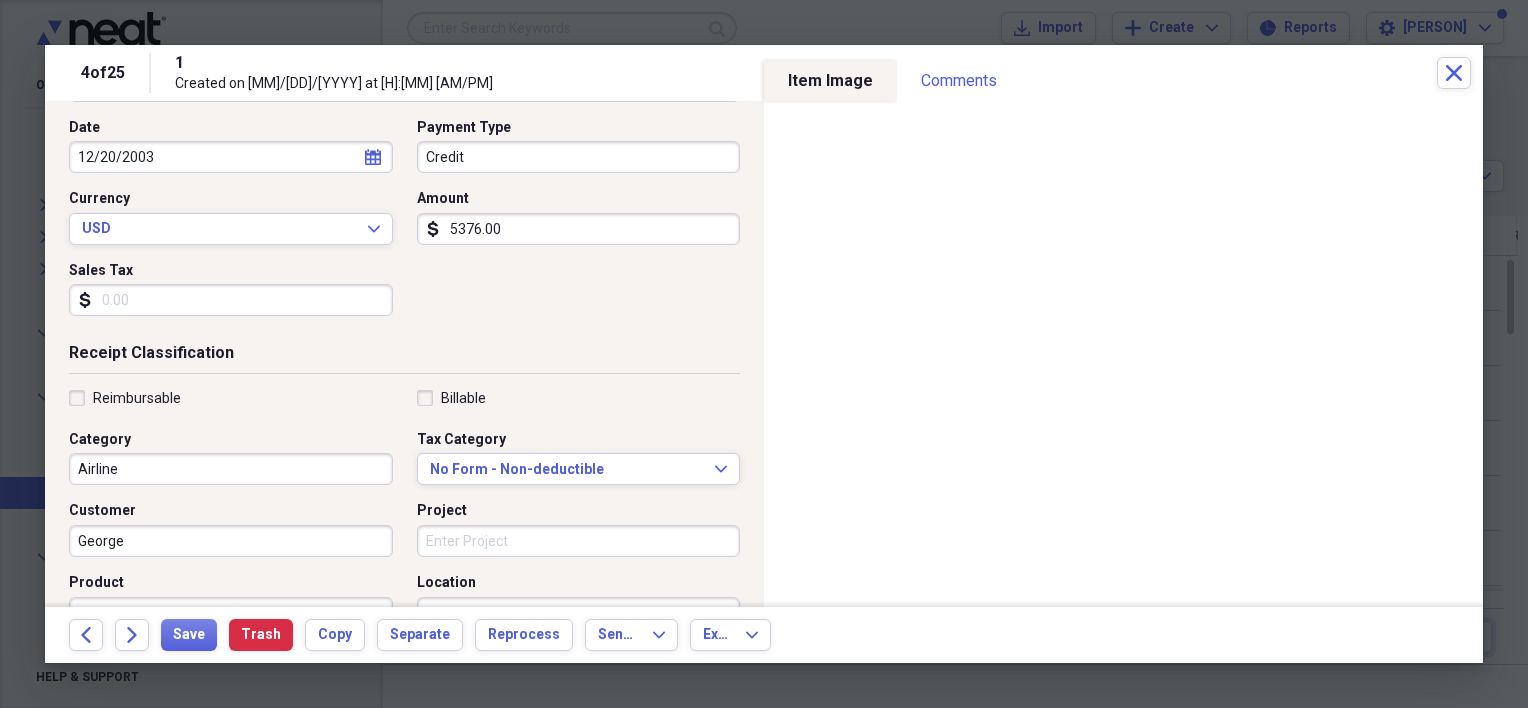 type on "5376.00" 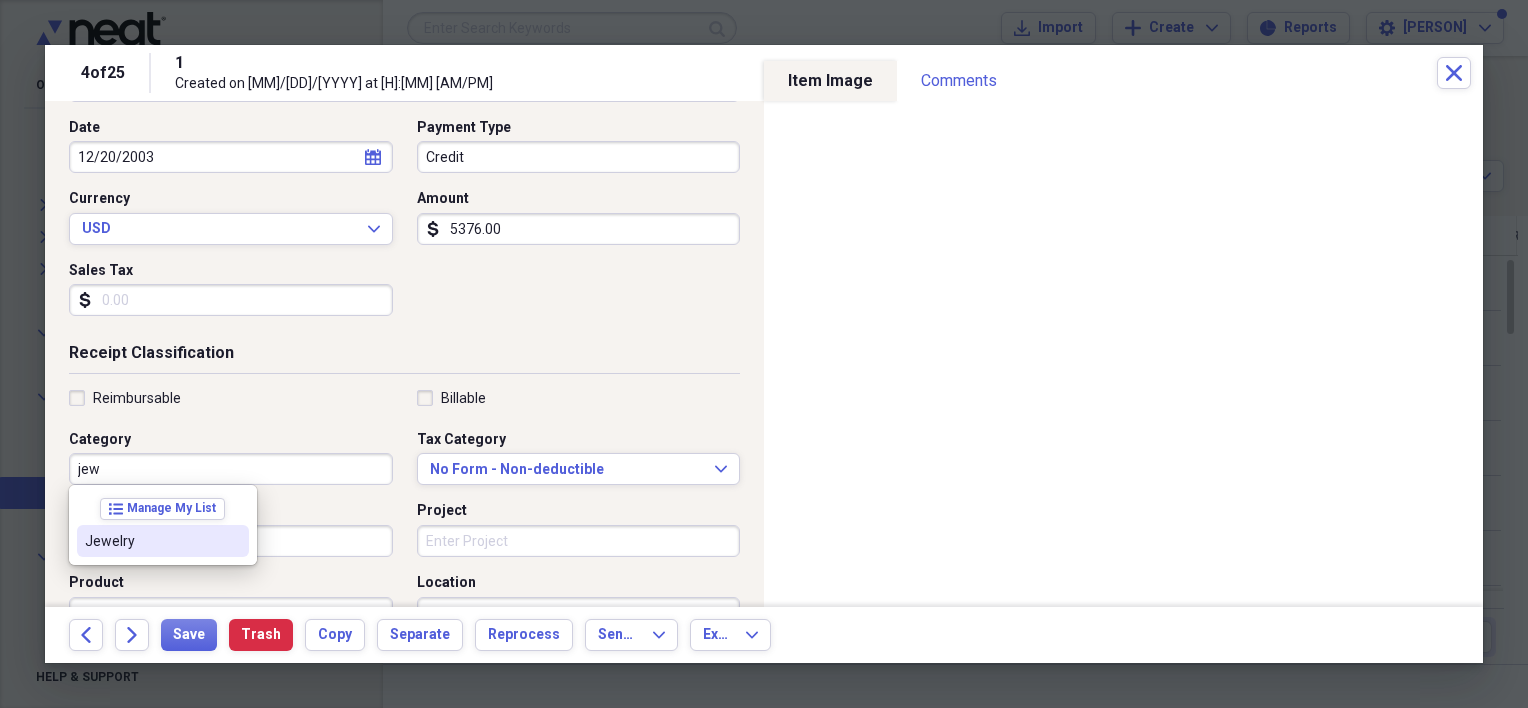 click on "Jewelry" at bounding box center [151, 541] 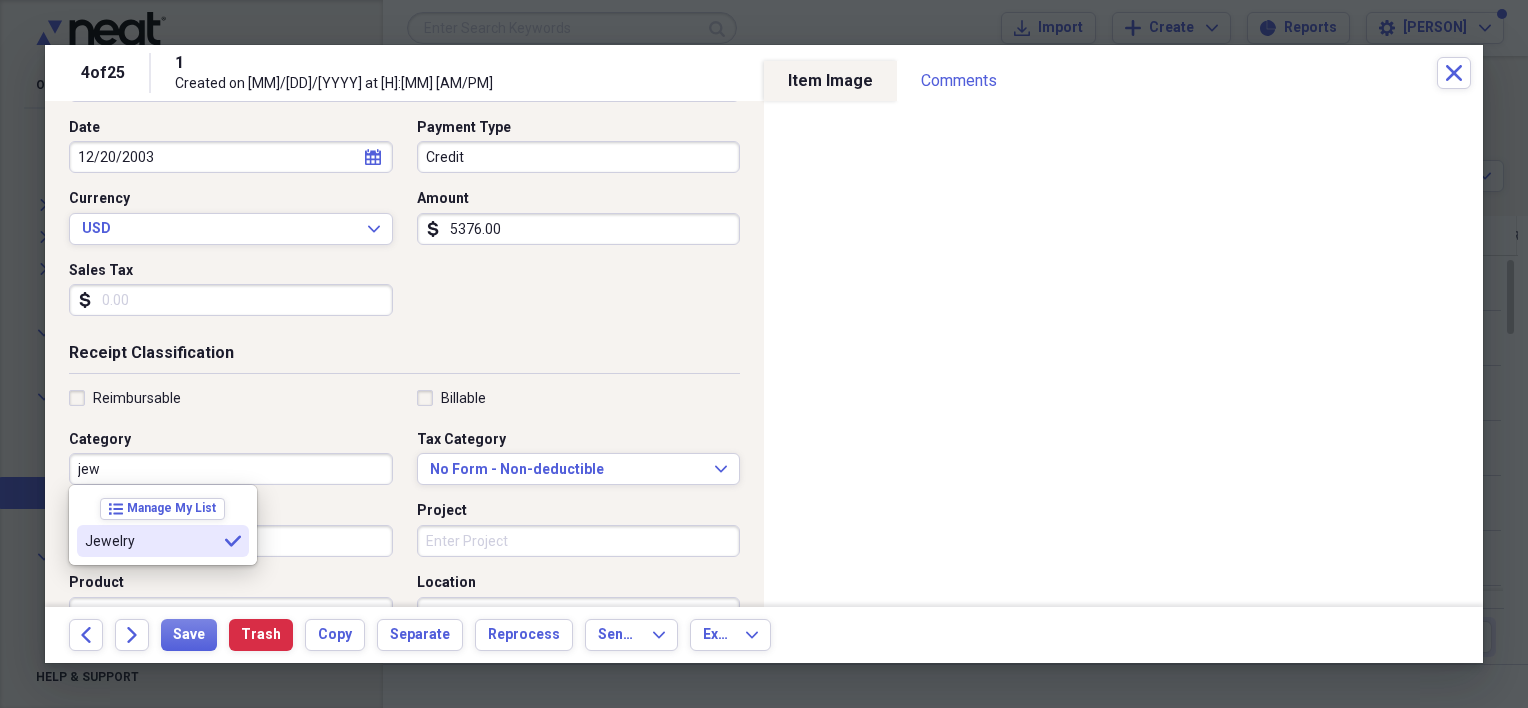 type on "Jewelry" 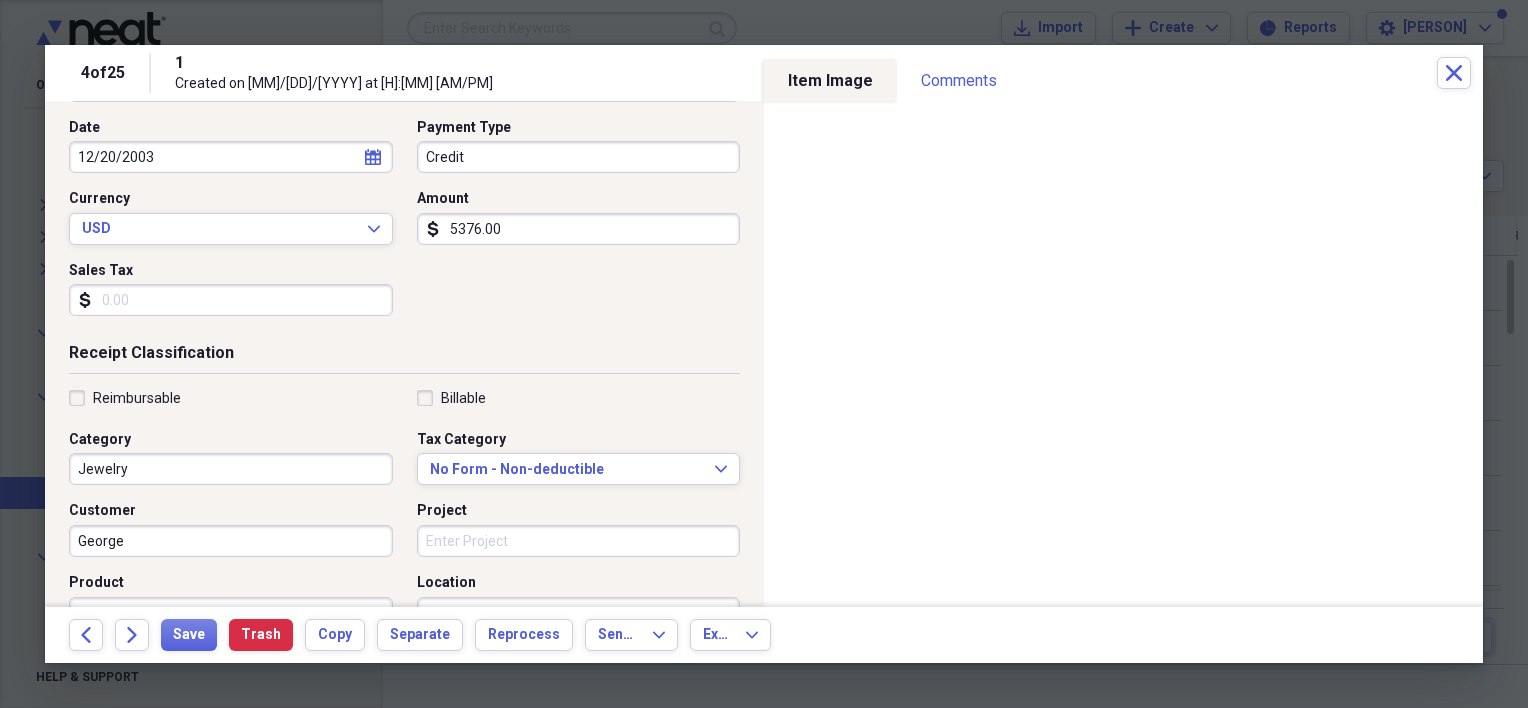 scroll, scrollTop: 300, scrollLeft: 0, axis: vertical 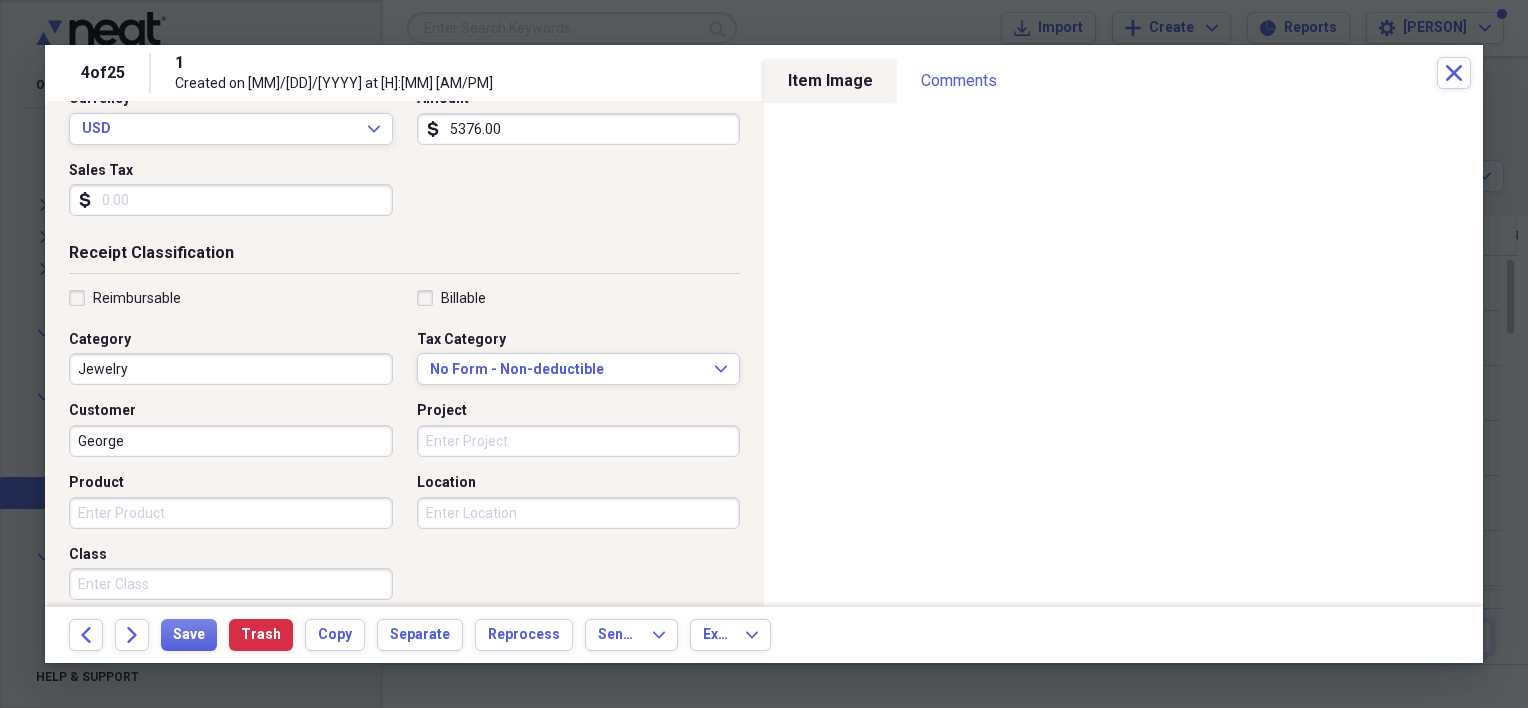 click on "George" at bounding box center [231, 441] 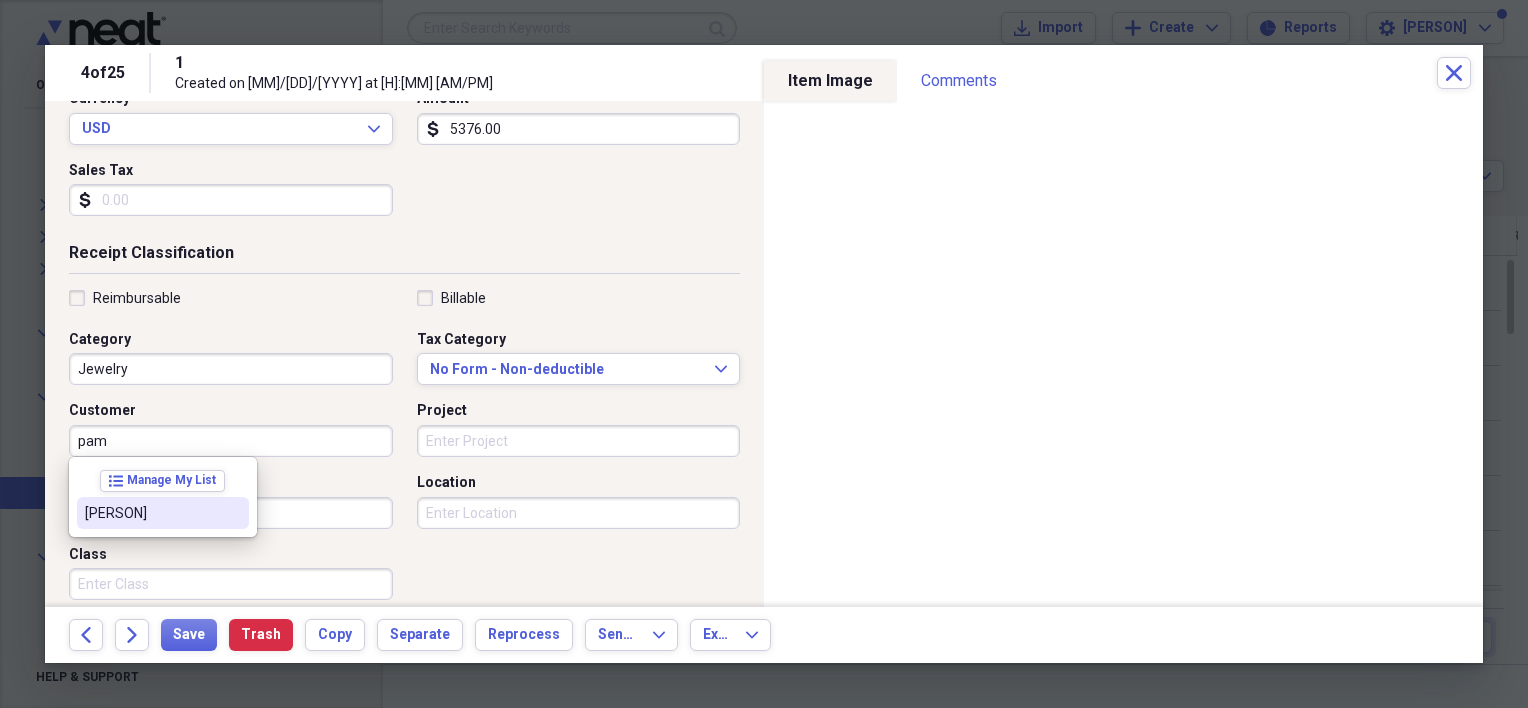 click on "[PERSON]" at bounding box center [163, 513] 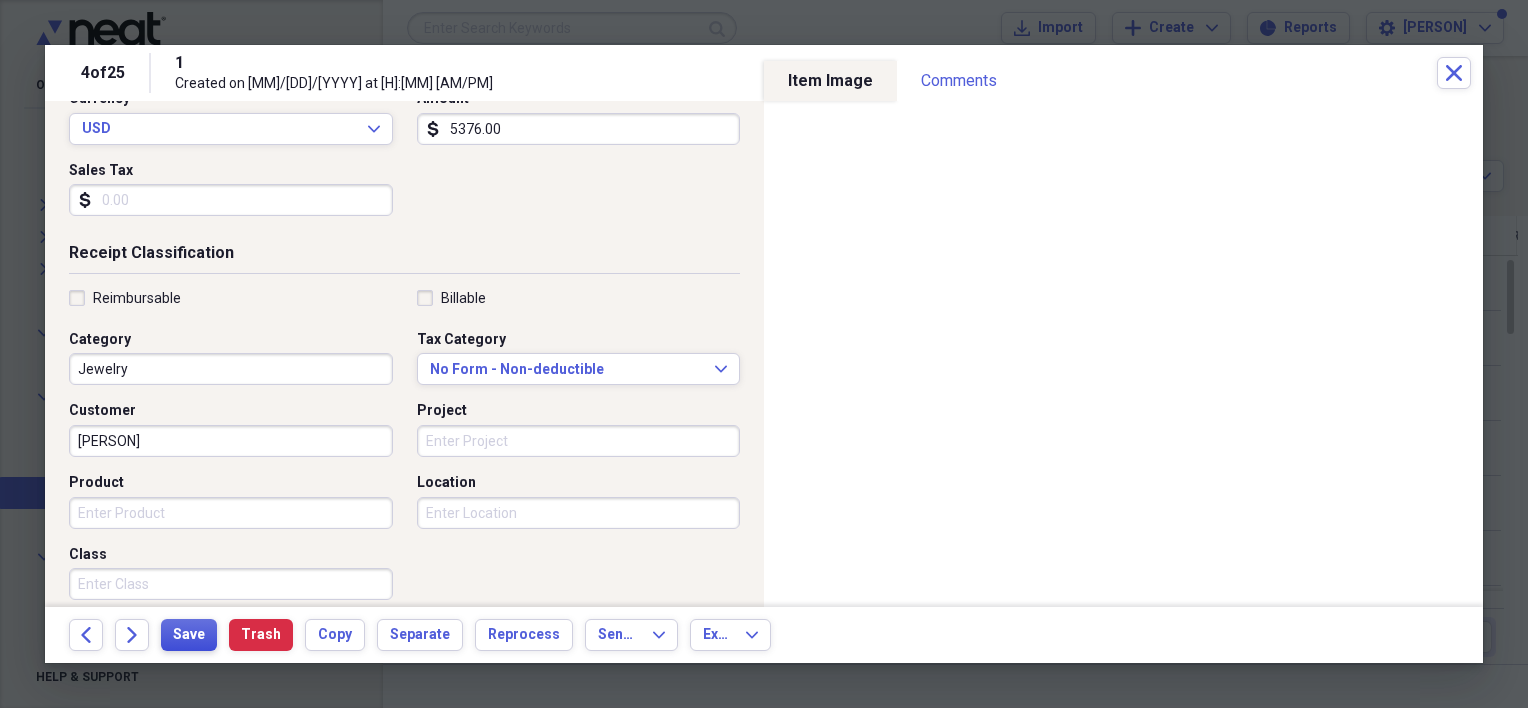 click on "Save" at bounding box center (189, 635) 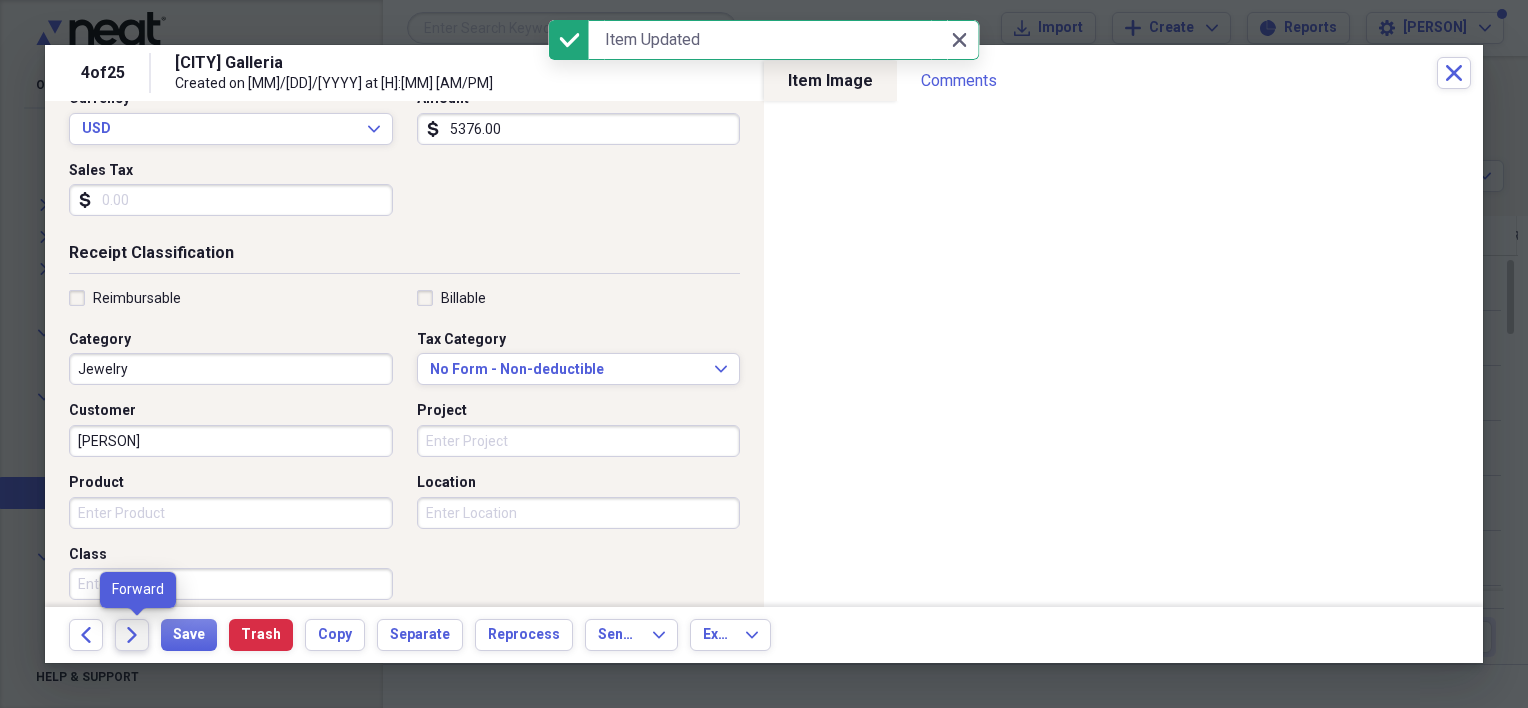 click on "Forward" 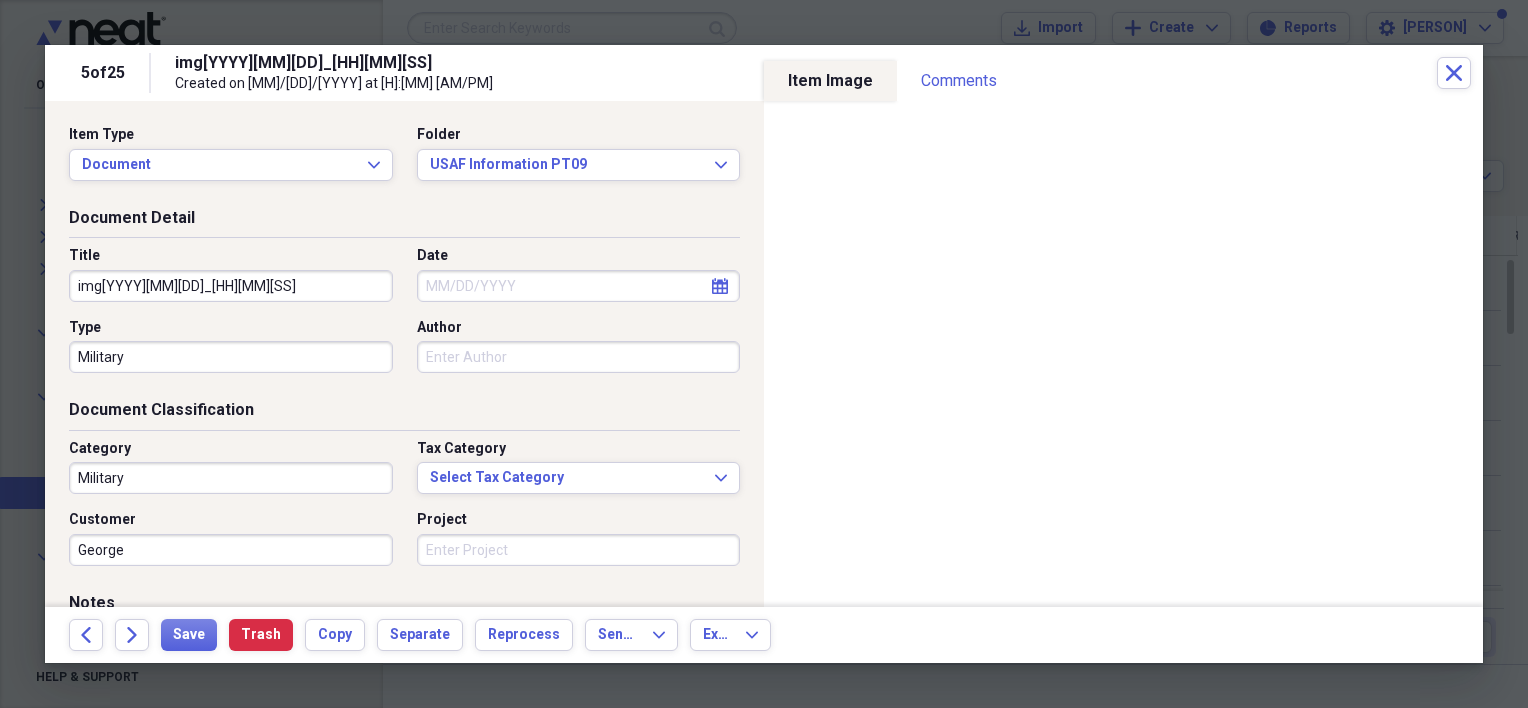 drag, startPoint x: 241, startPoint y: 295, endPoint x: 77, endPoint y: 285, distance: 164.3046 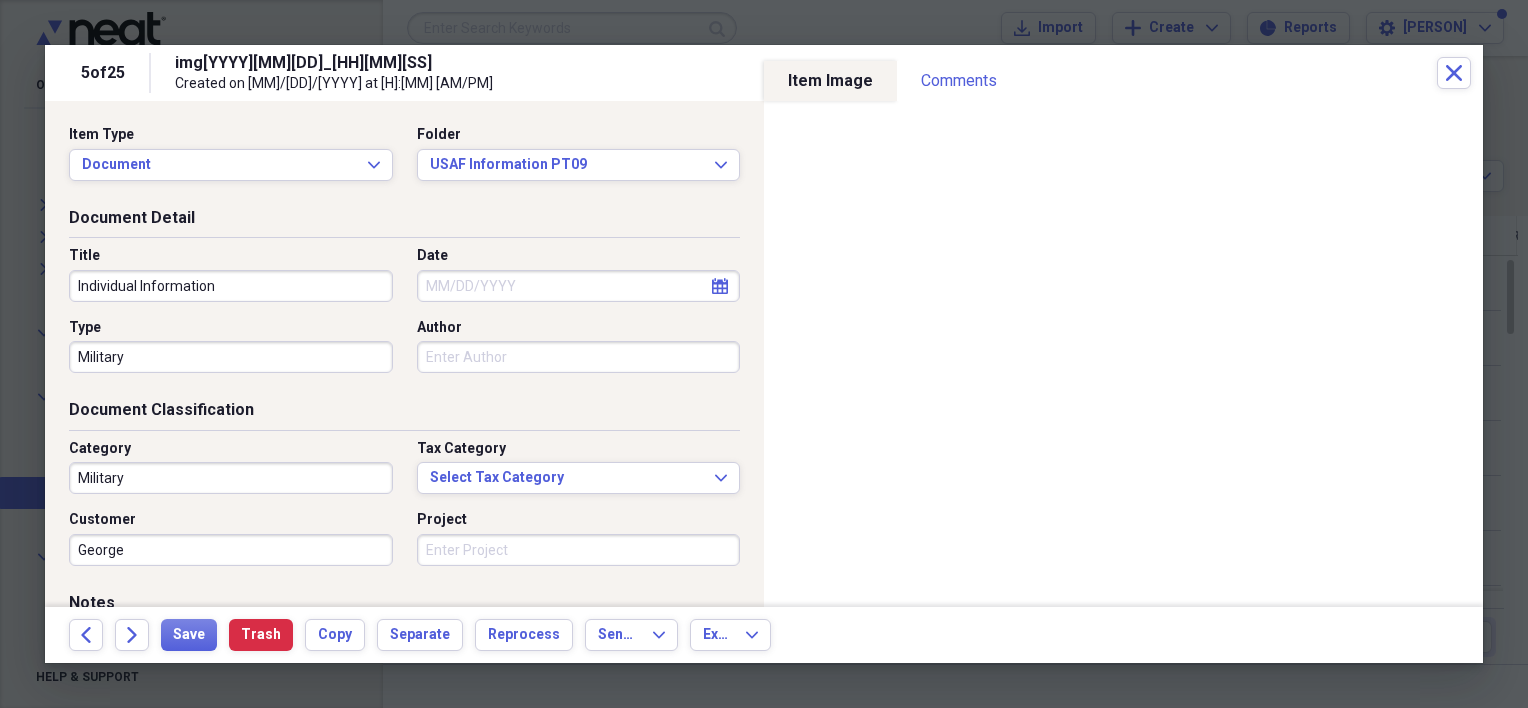 type on "Individual Information" 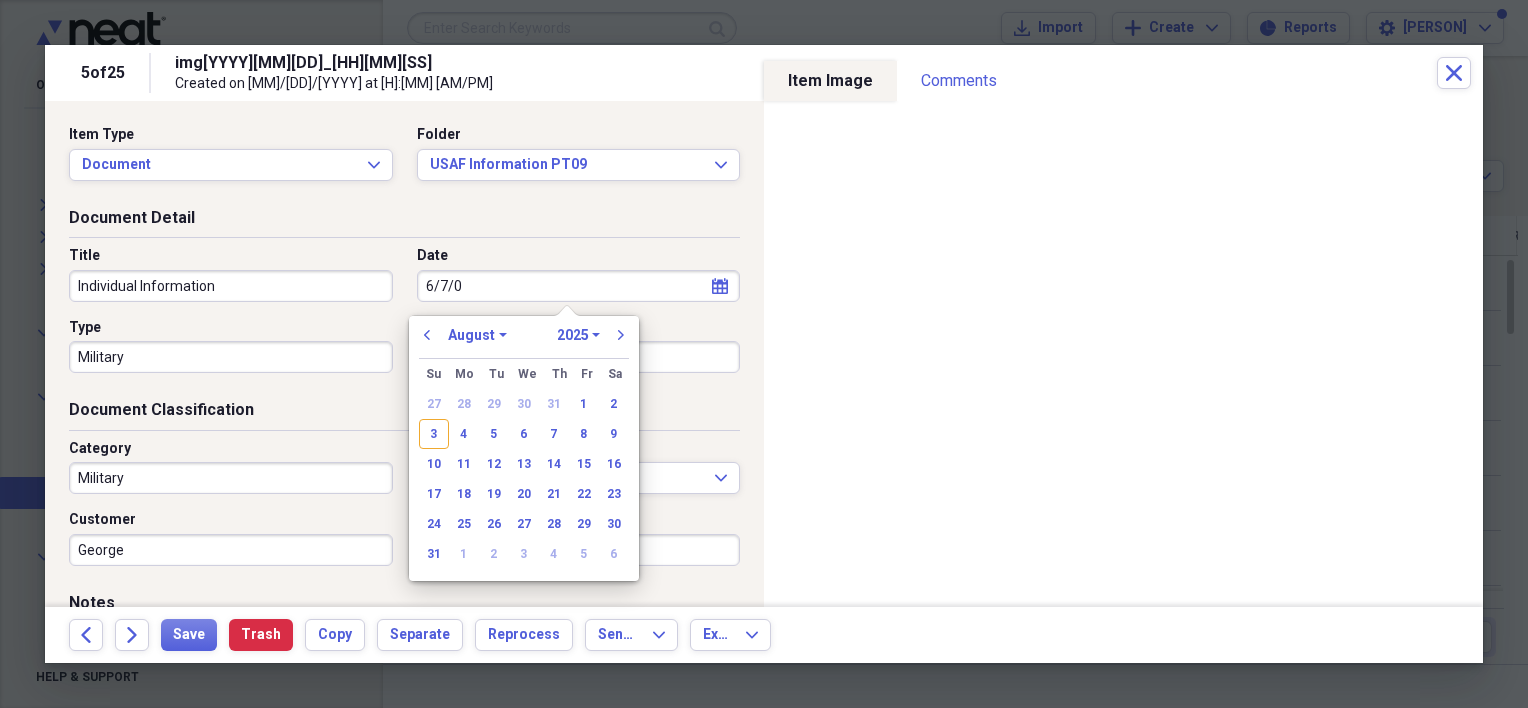 type on "[M]/[DD]/[YY]" 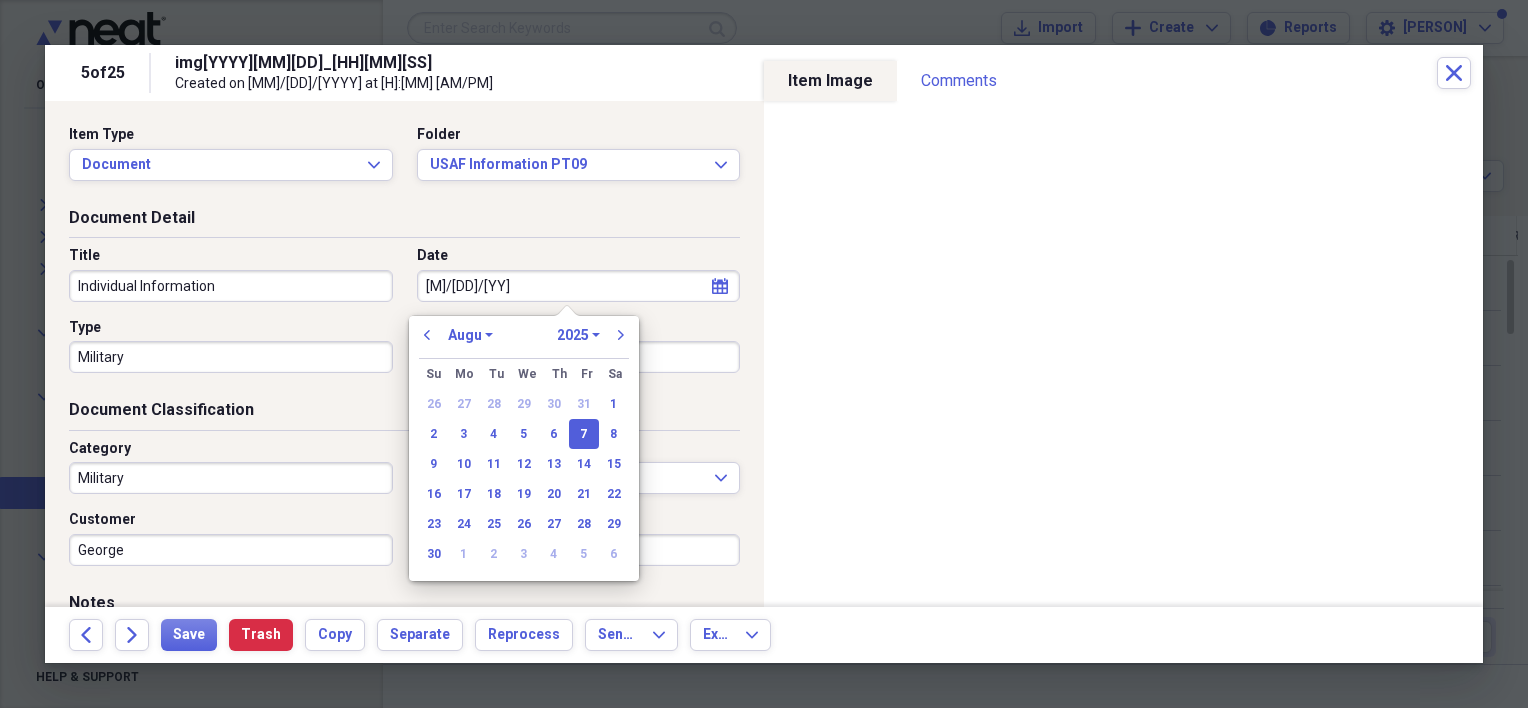 select on "5" 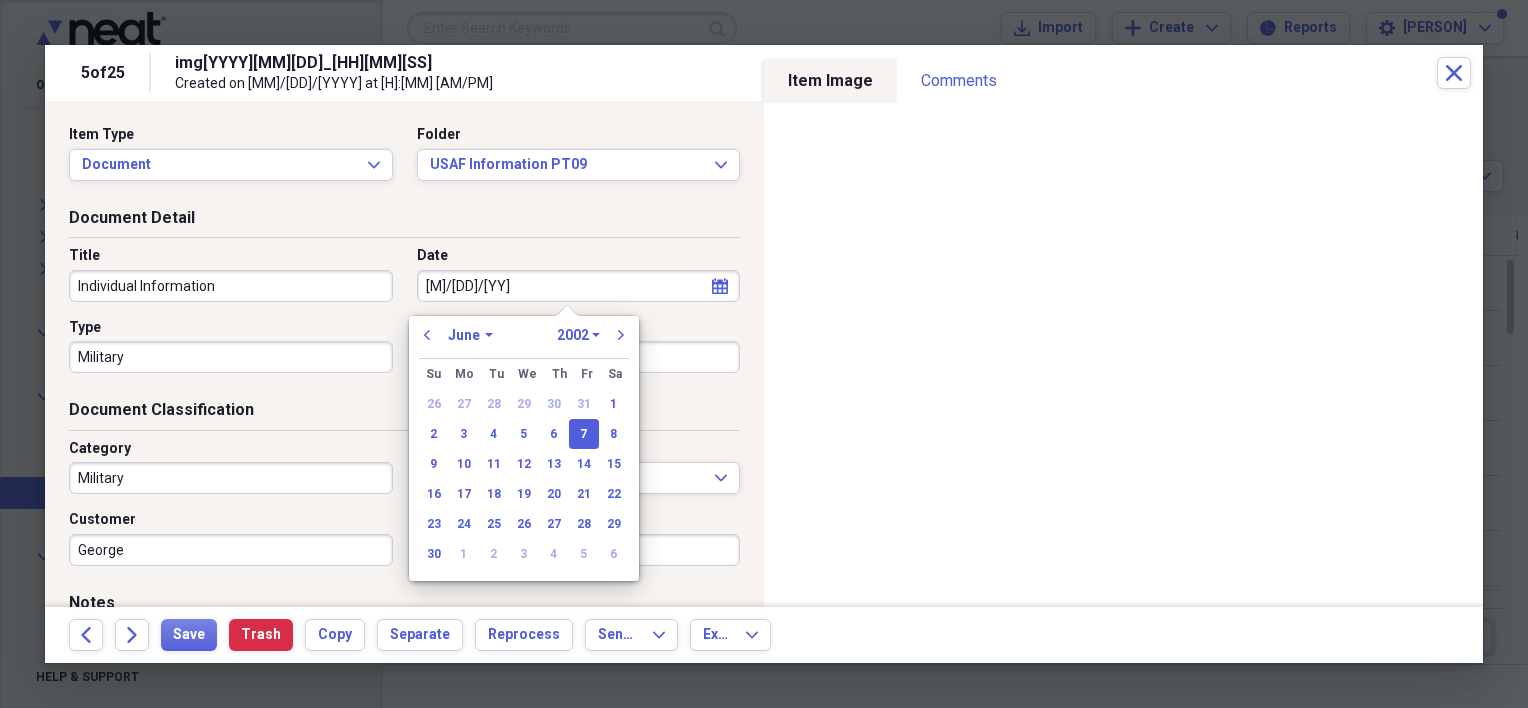 type on "06/07/2002" 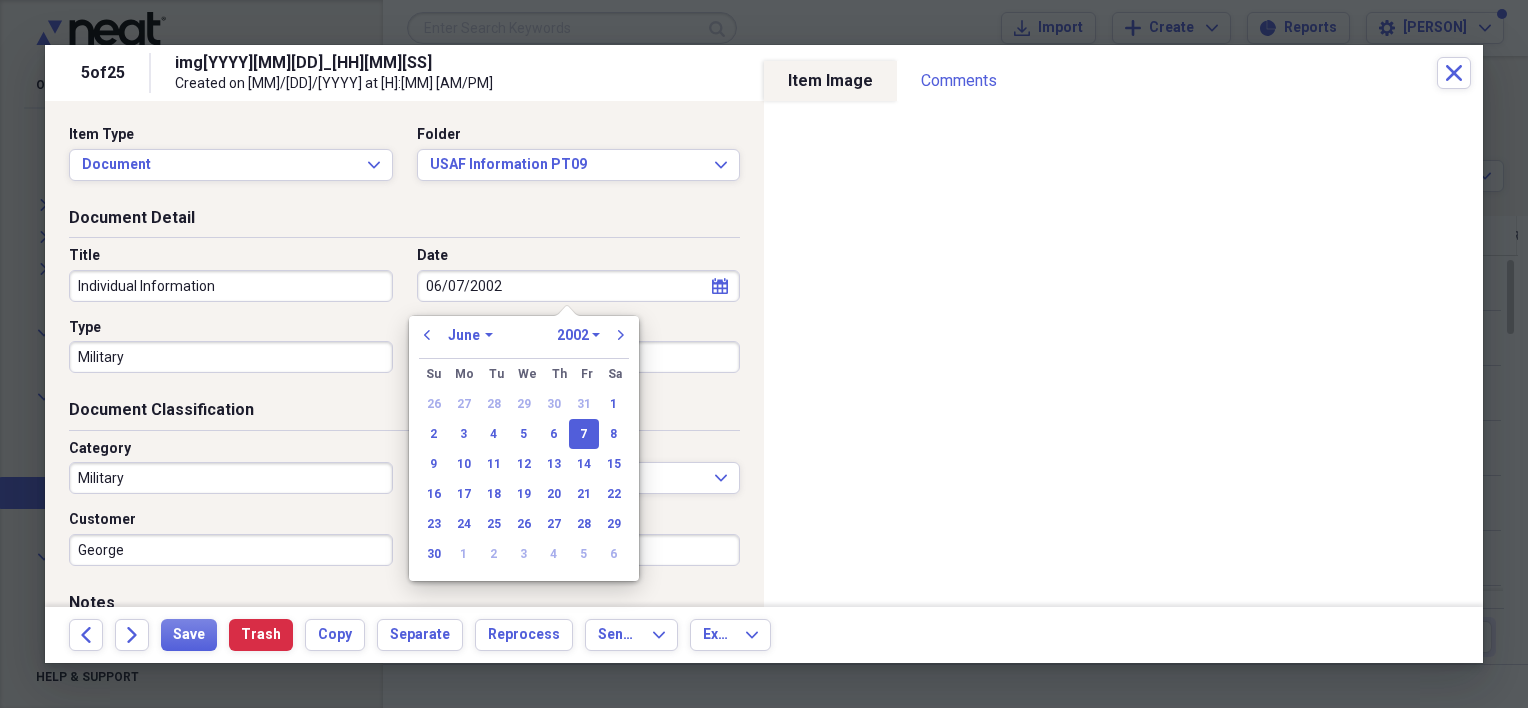 click on "Document Detail Title Individual Information Date [MM]/[DD]/[YYYY] calendar Calendar Type Military Author" at bounding box center (404, 303) 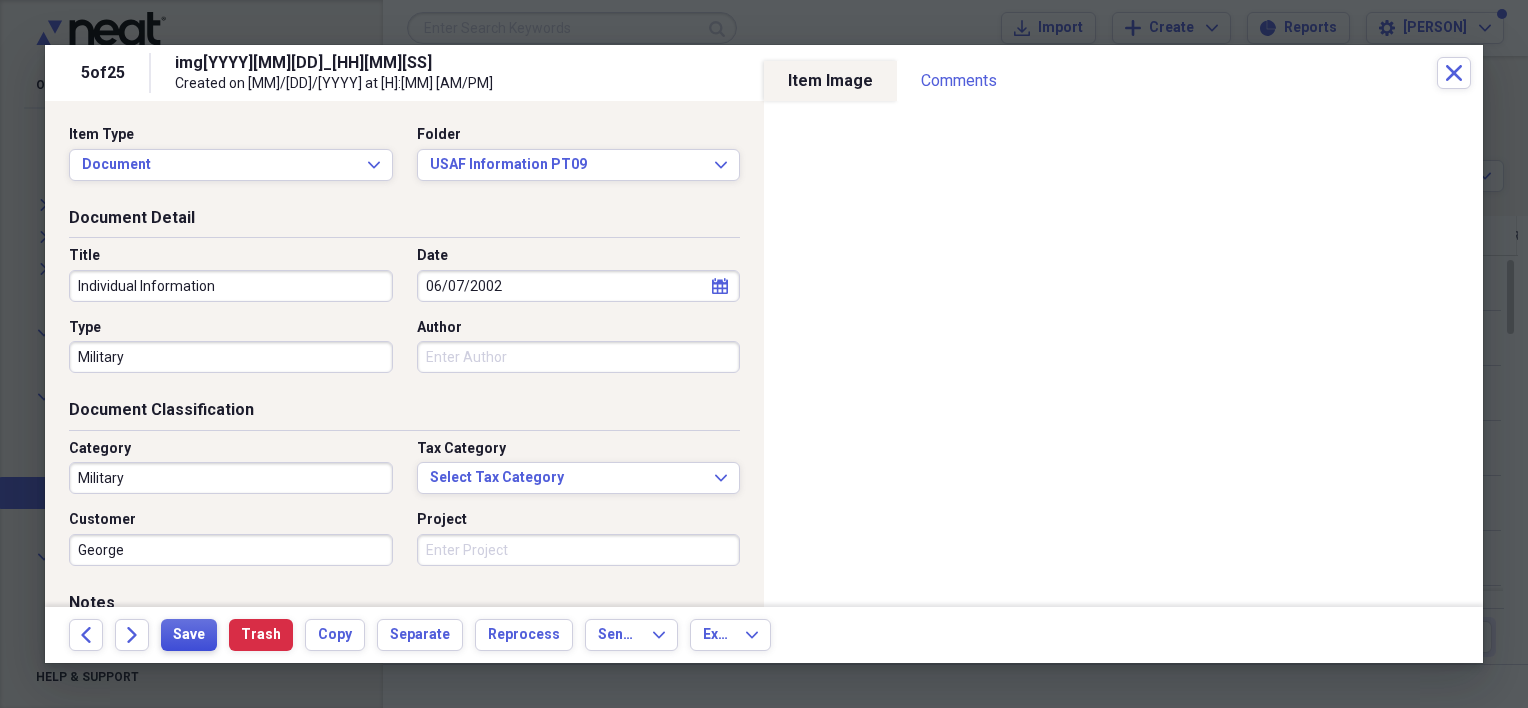click on "Save" at bounding box center [189, 635] 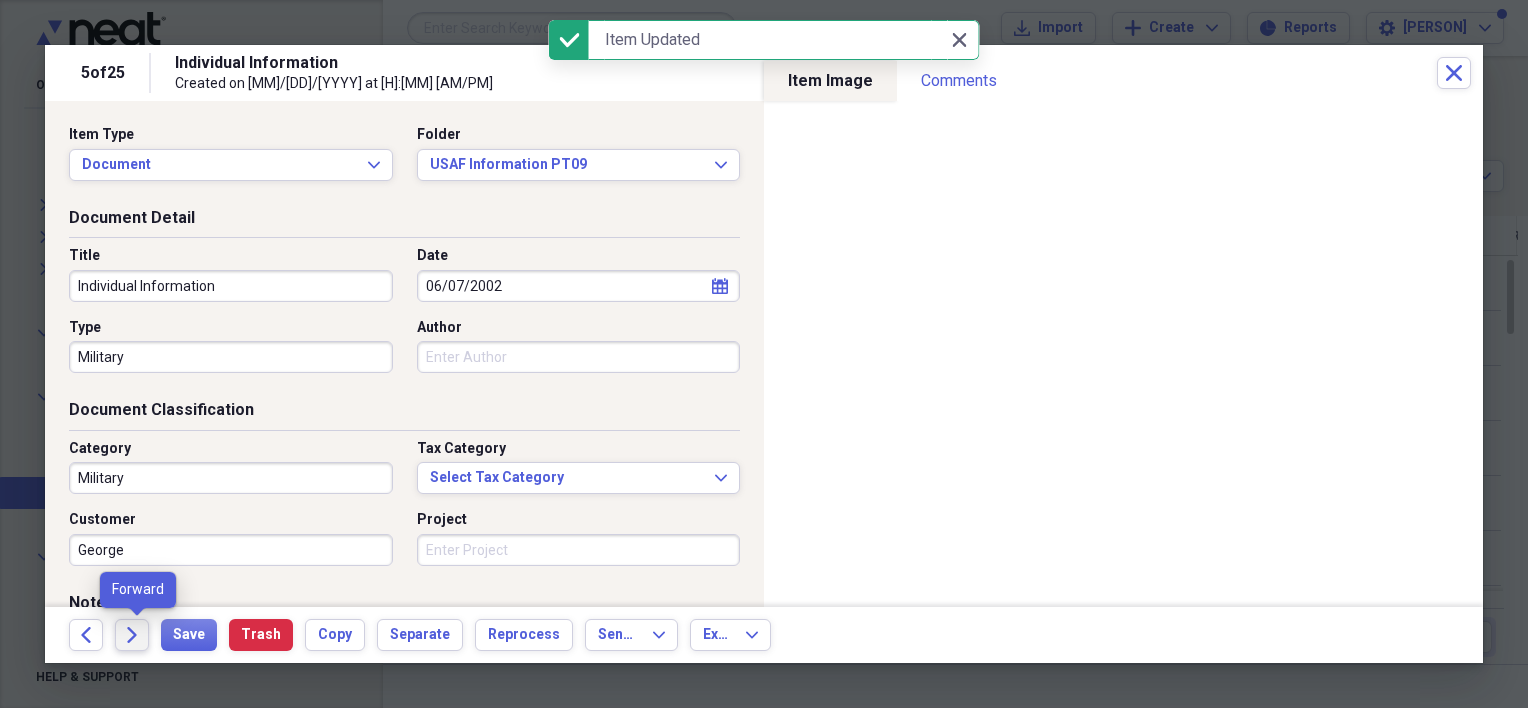 click on "Forward" at bounding box center [132, 635] 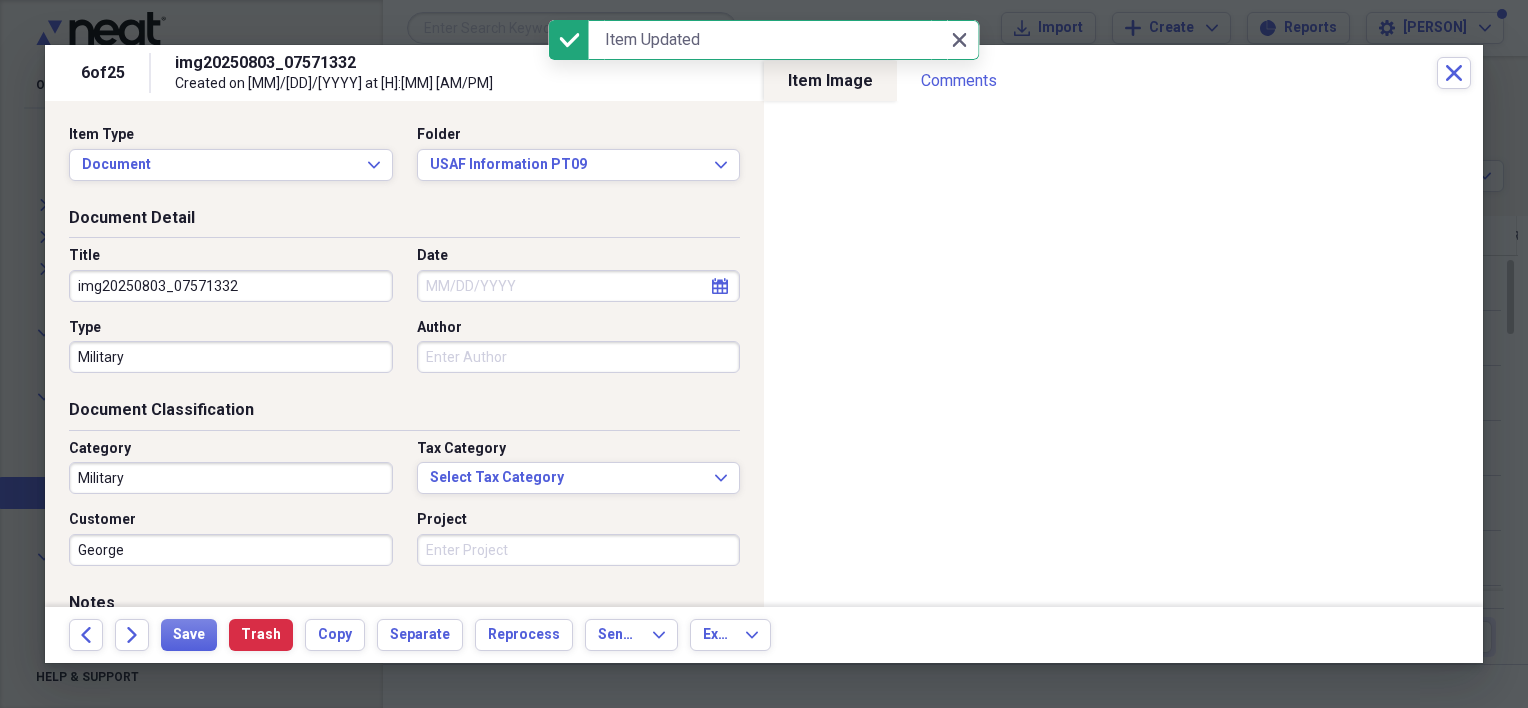 drag, startPoint x: 248, startPoint y: 281, endPoint x: 45, endPoint y: 281, distance: 203 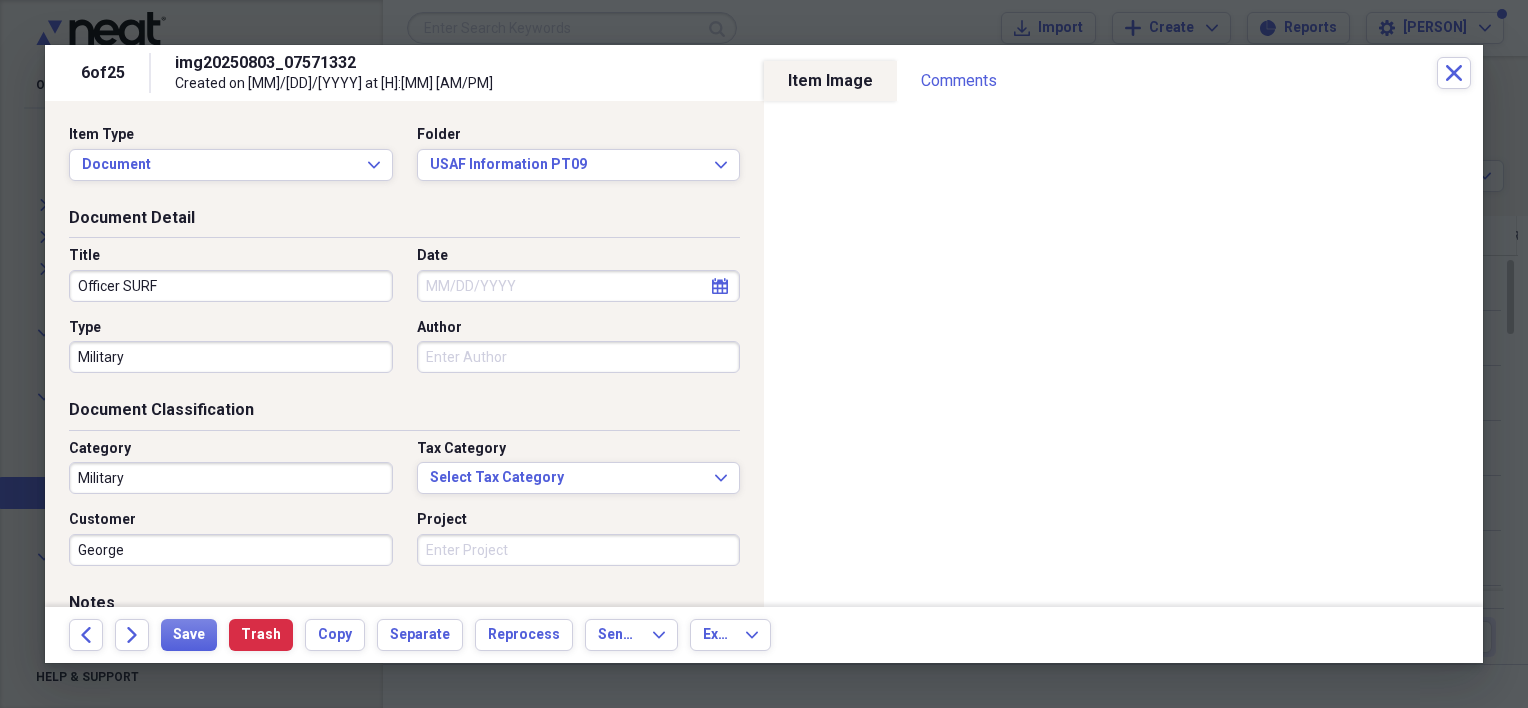 type on "Officer SURF" 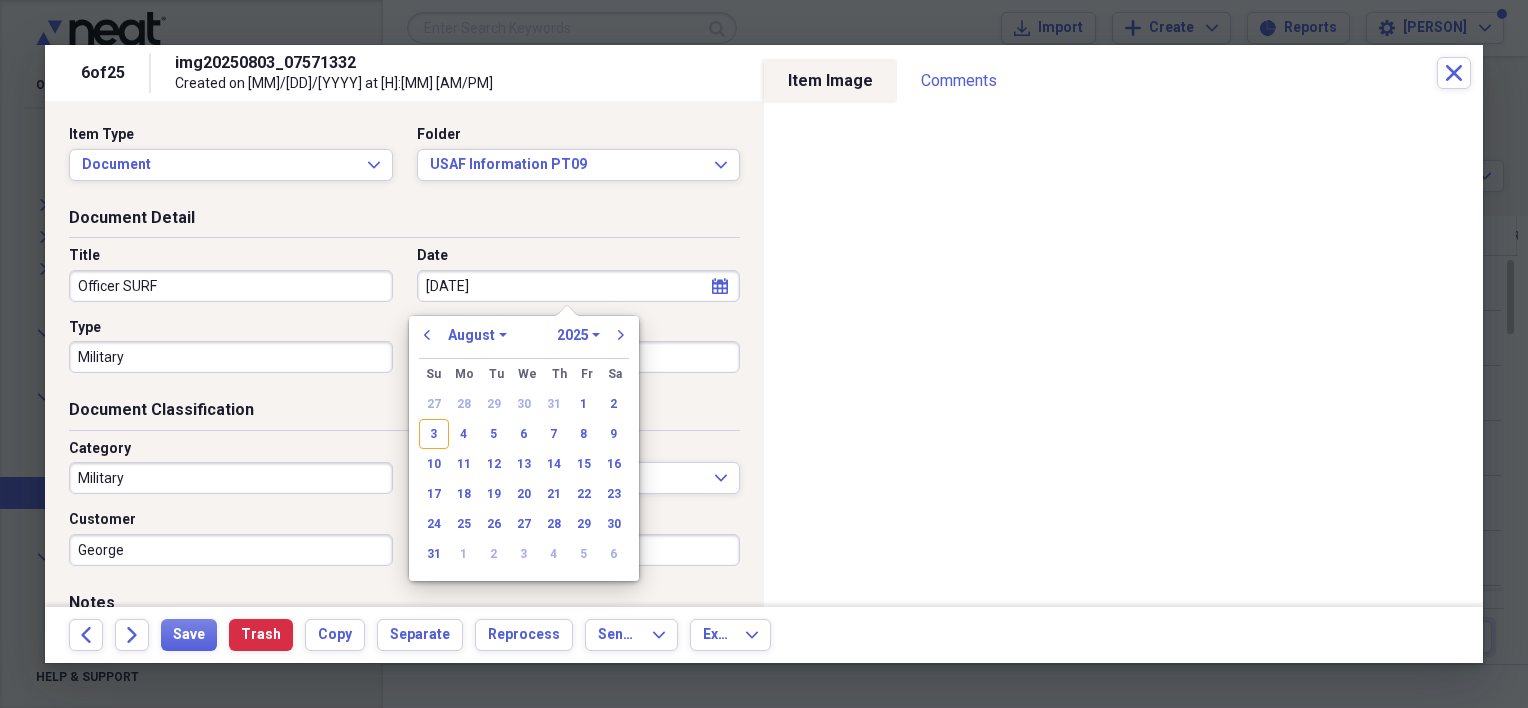 type on "[M]/[DD]/[YY]" 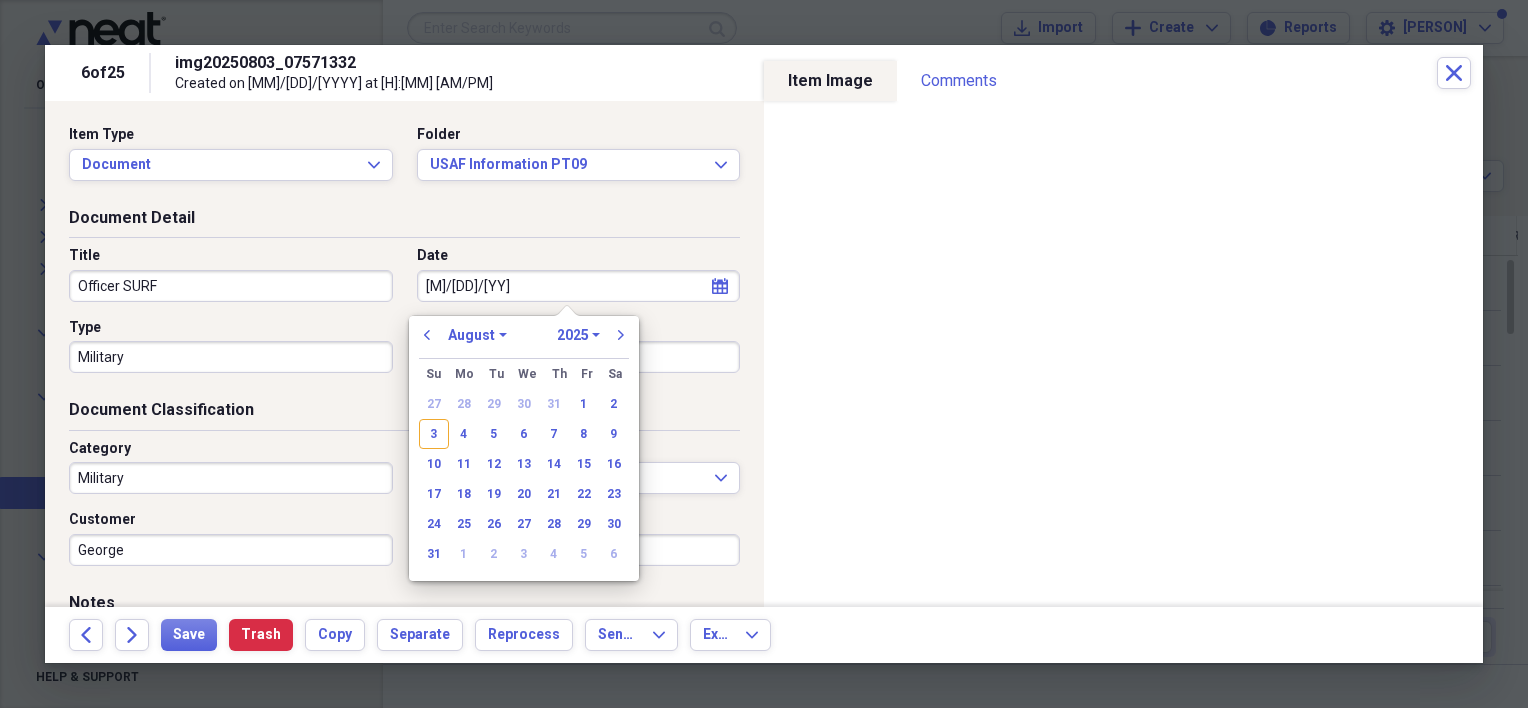 select on "4" 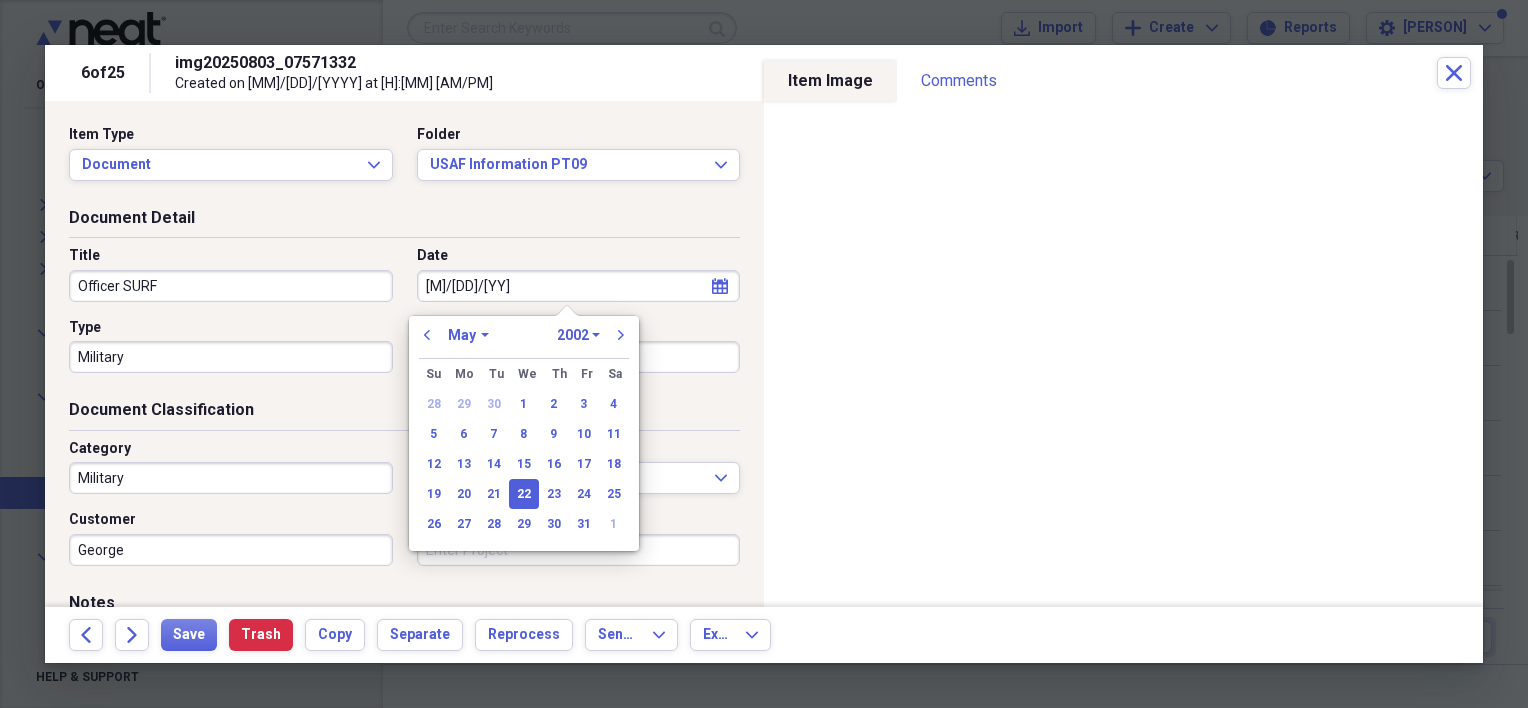 type on "05/22/2002" 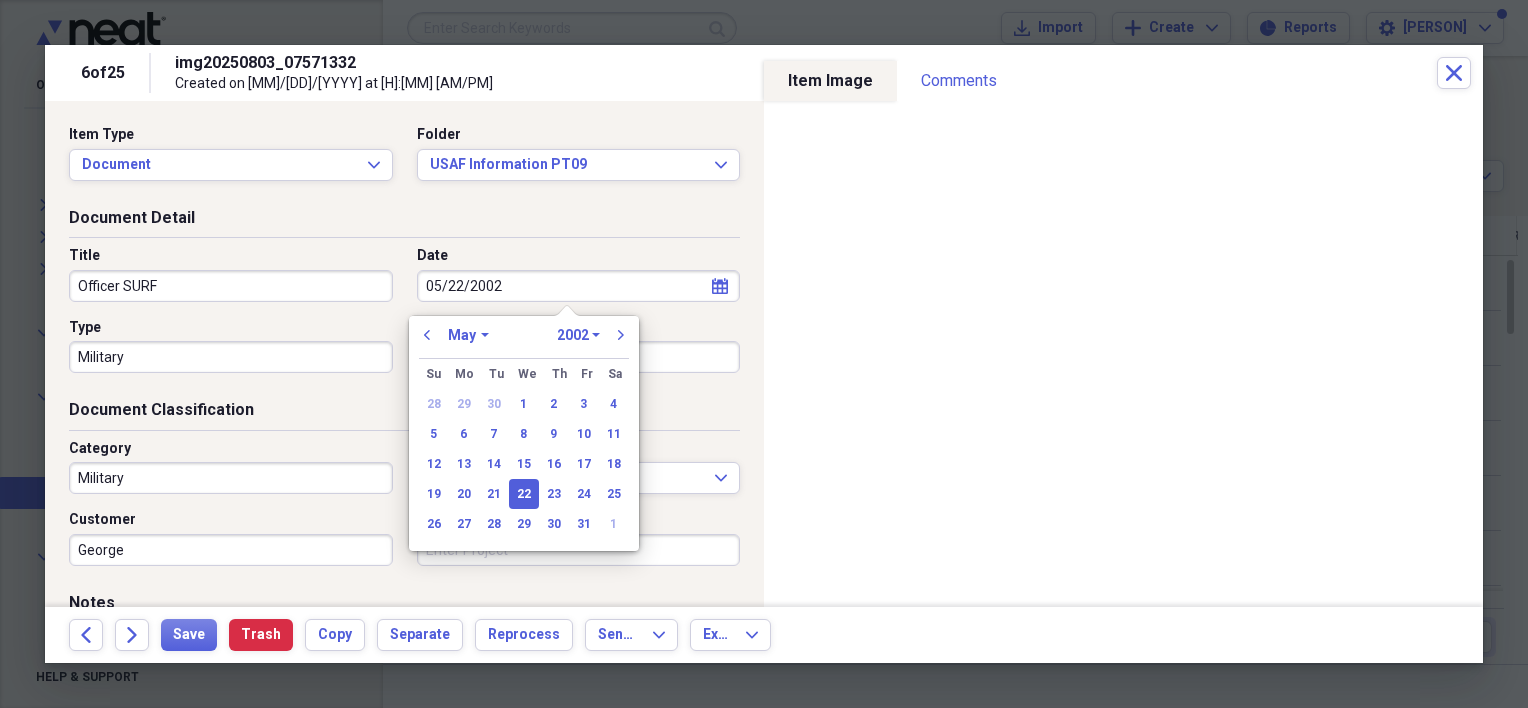 click on "22" at bounding box center [524, 494] 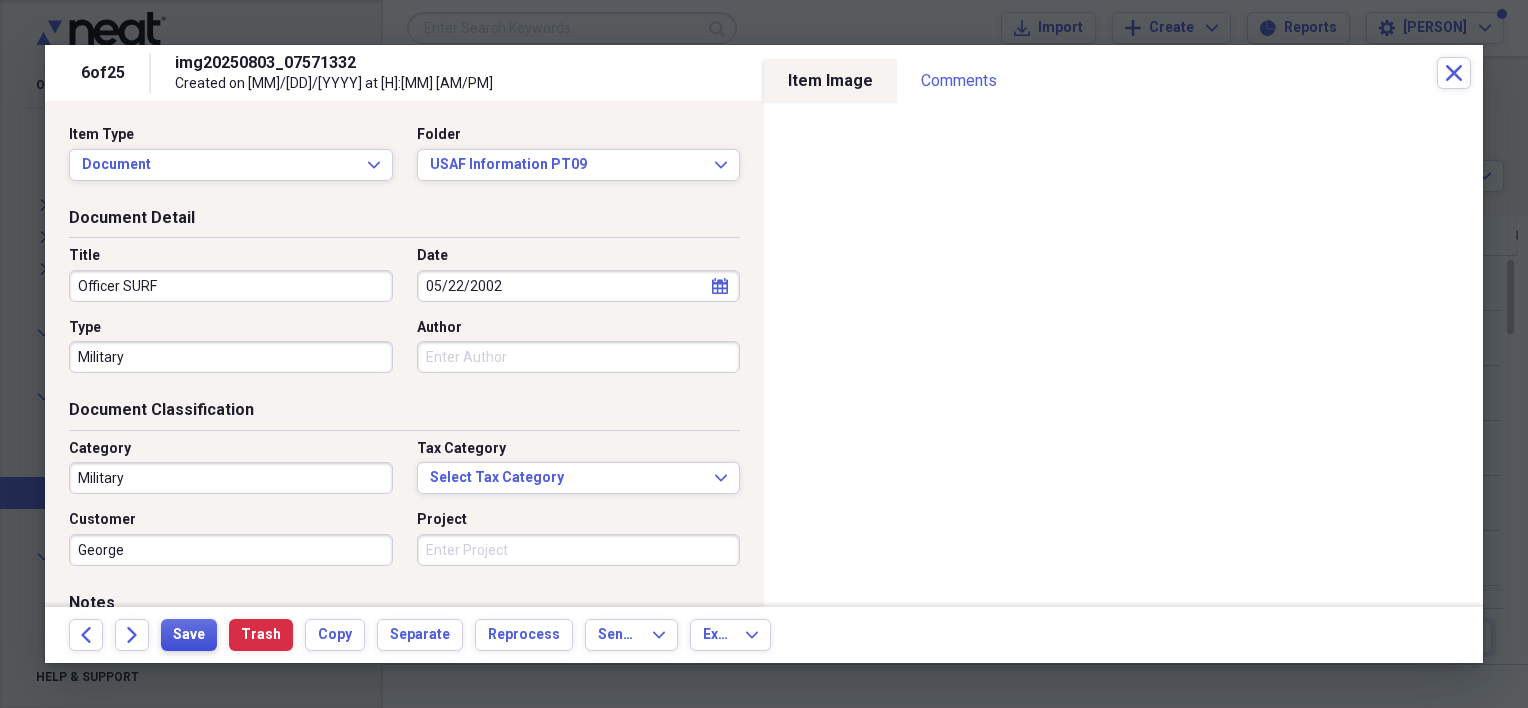 click on "Save" at bounding box center [189, 635] 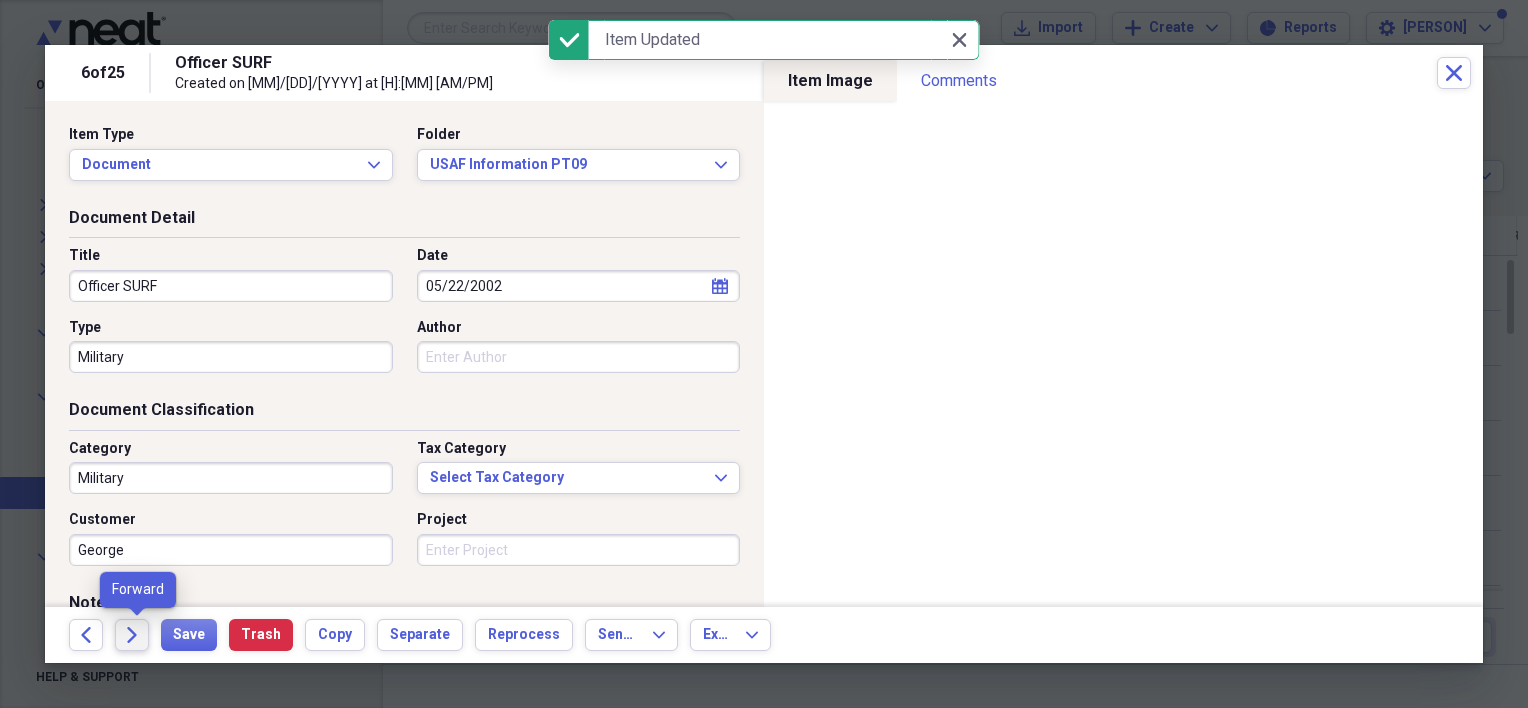 click on "Forward" 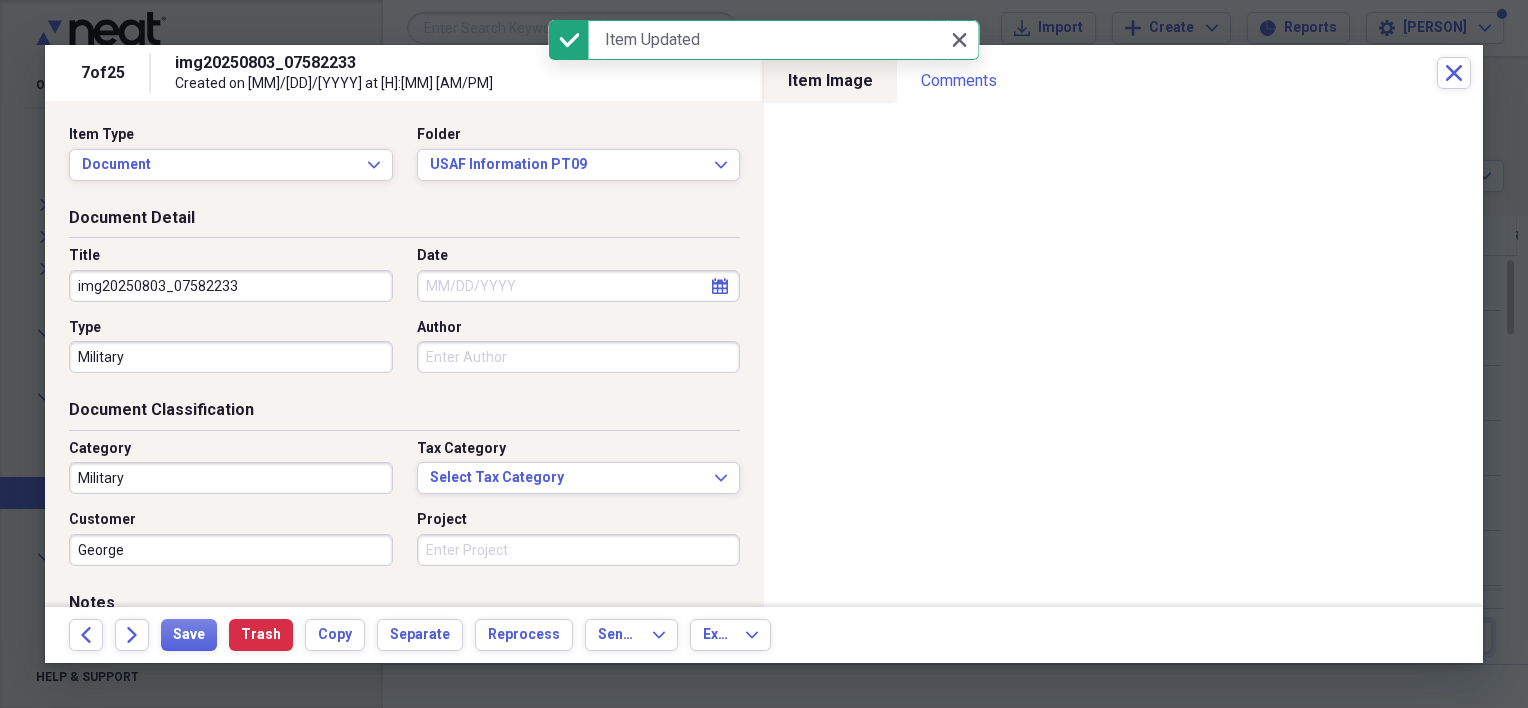 drag, startPoint x: 260, startPoint y: 293, endPoint x: 74, endPoint y: 279, distance: 186.52614 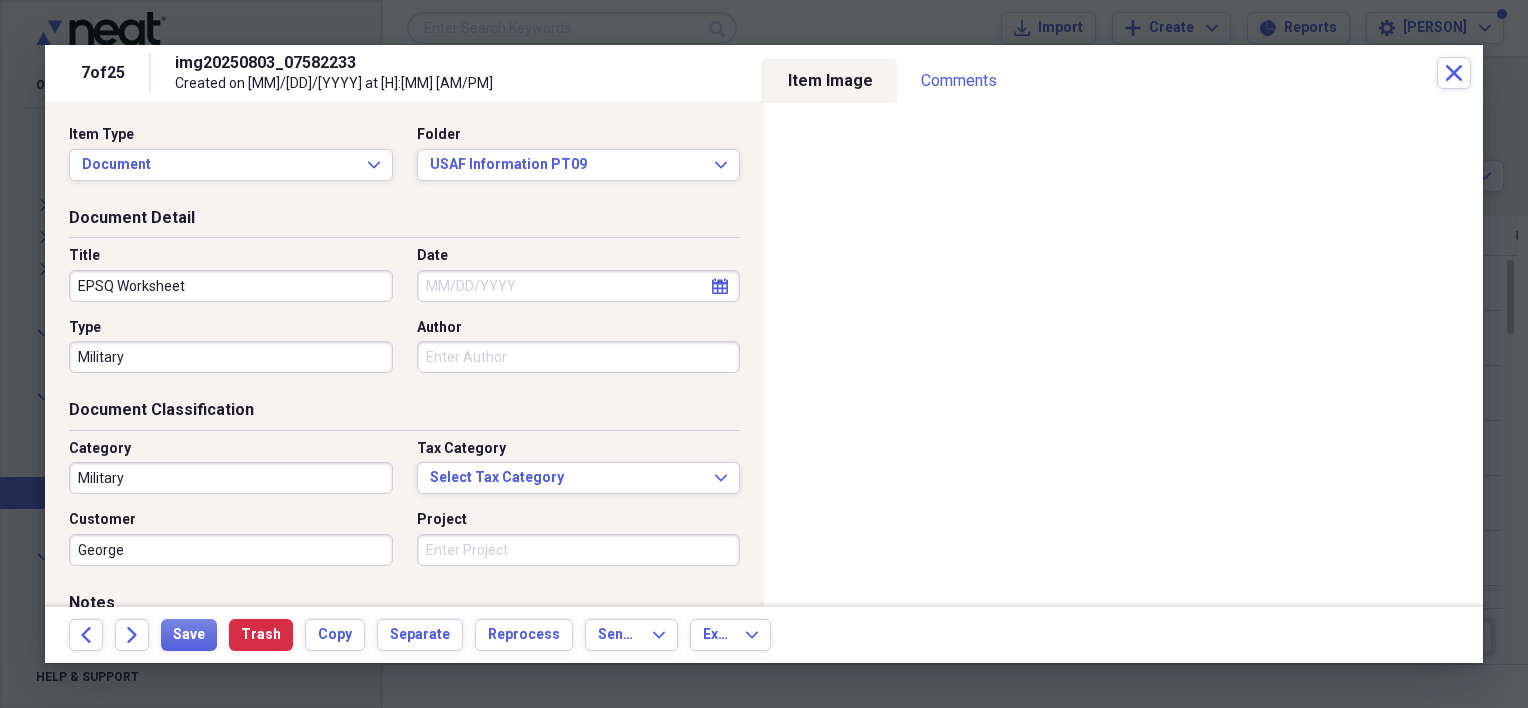 type on "EPSQ Worksheet" 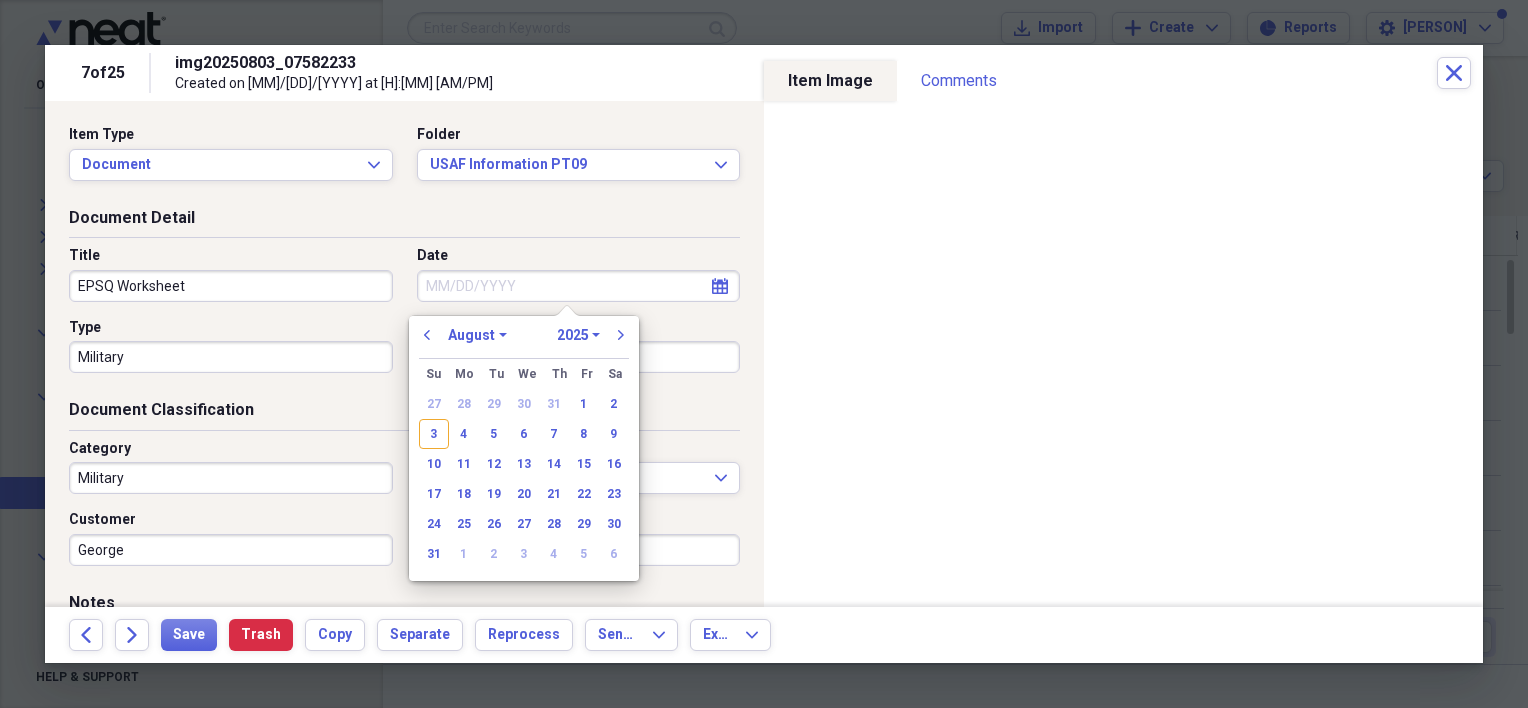 click on "Date" at bounding box center (579, 286) 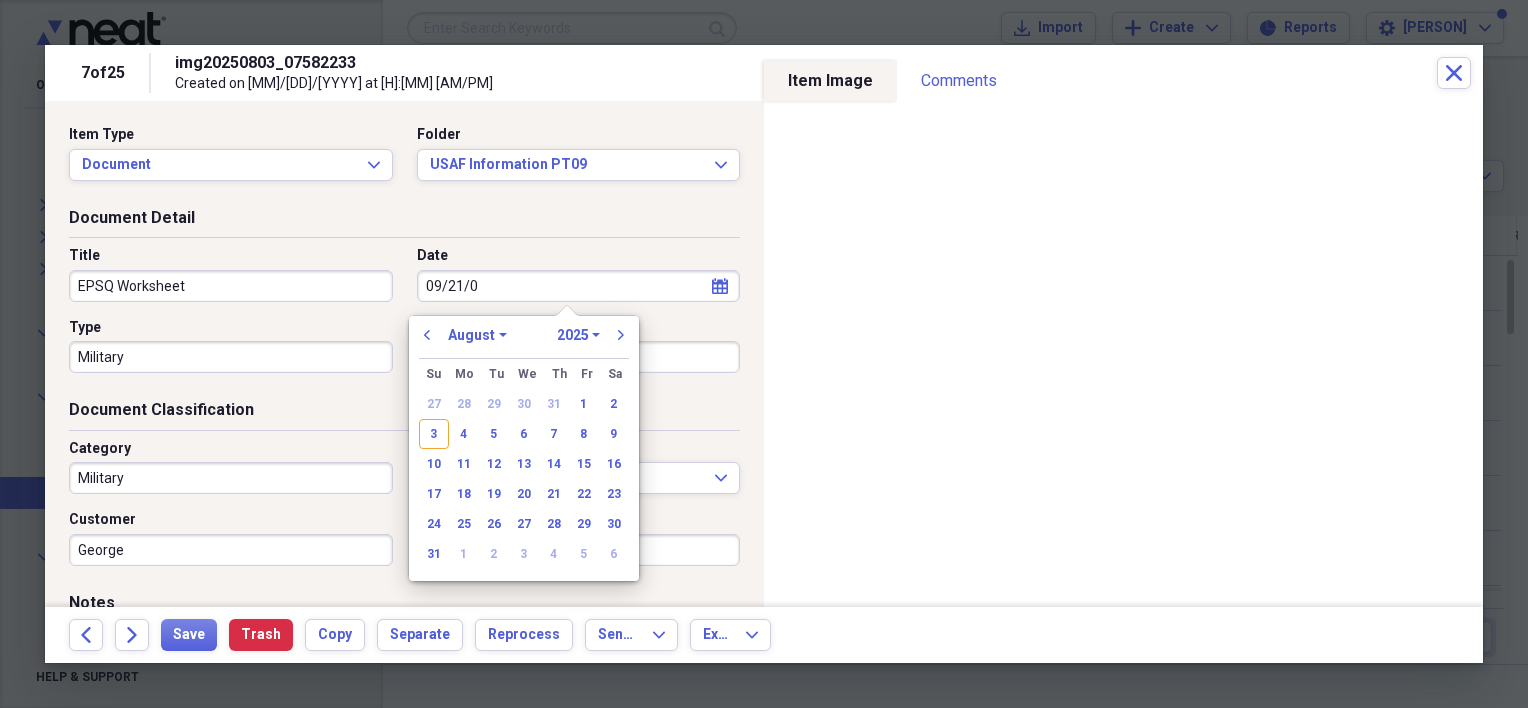 type on "09/21/02" 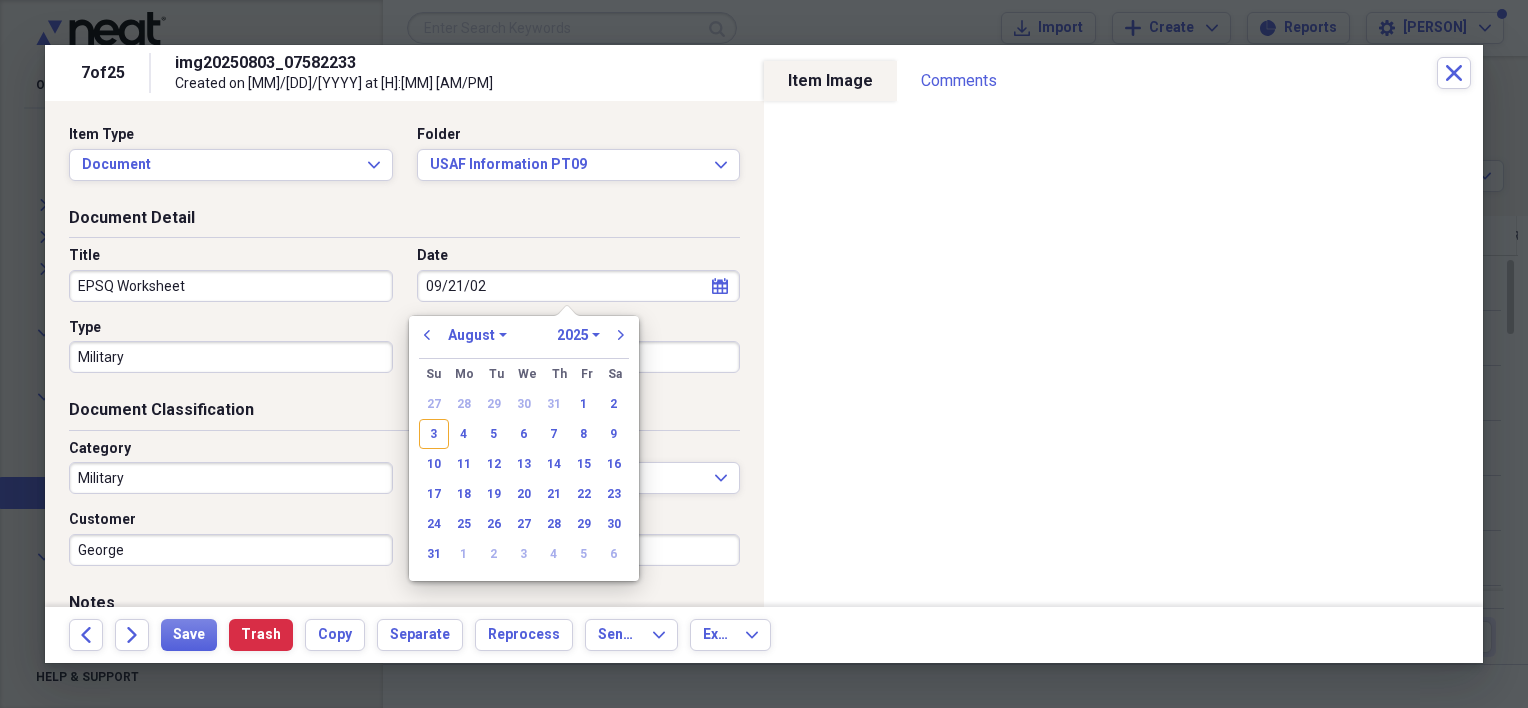 select on "8" 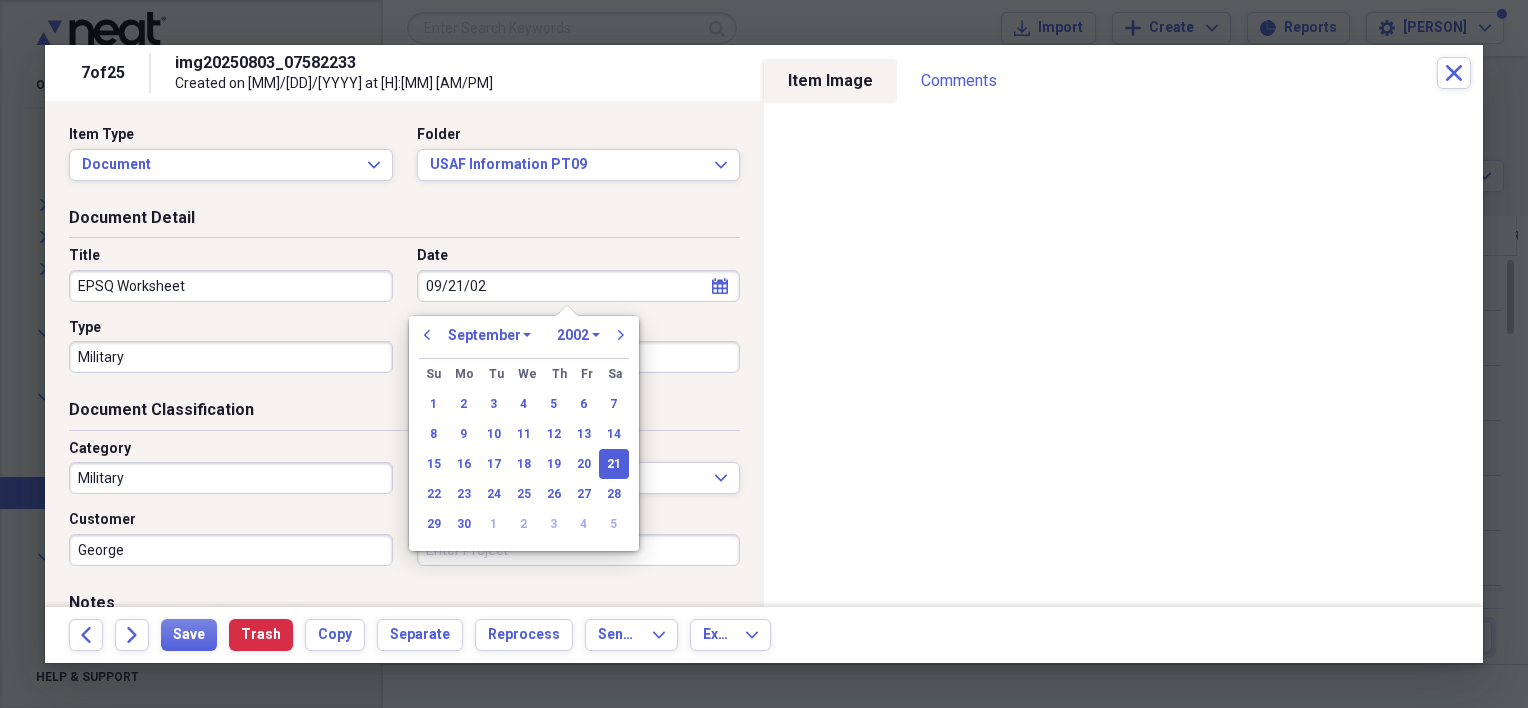 type on "[DATE]" 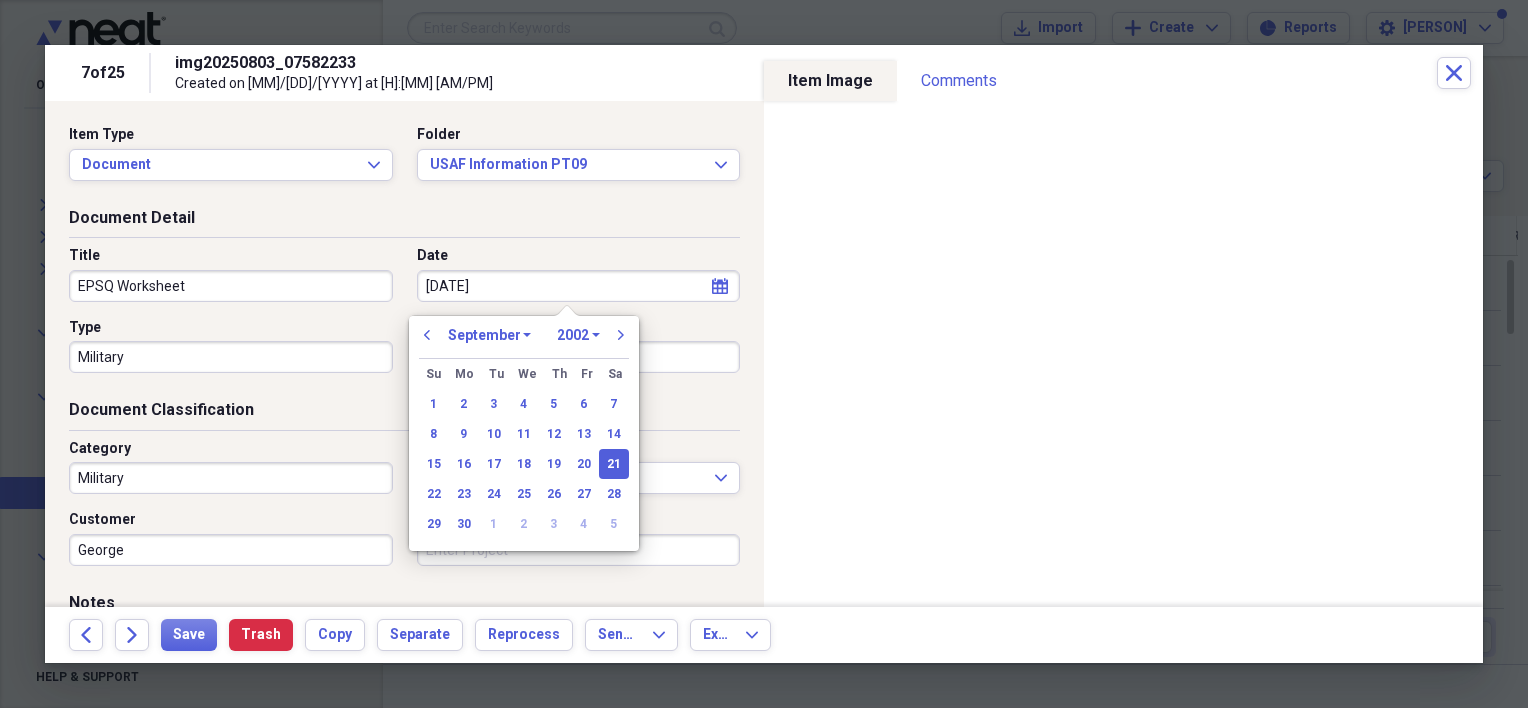 click on "21" at bounding box center (614, 464) 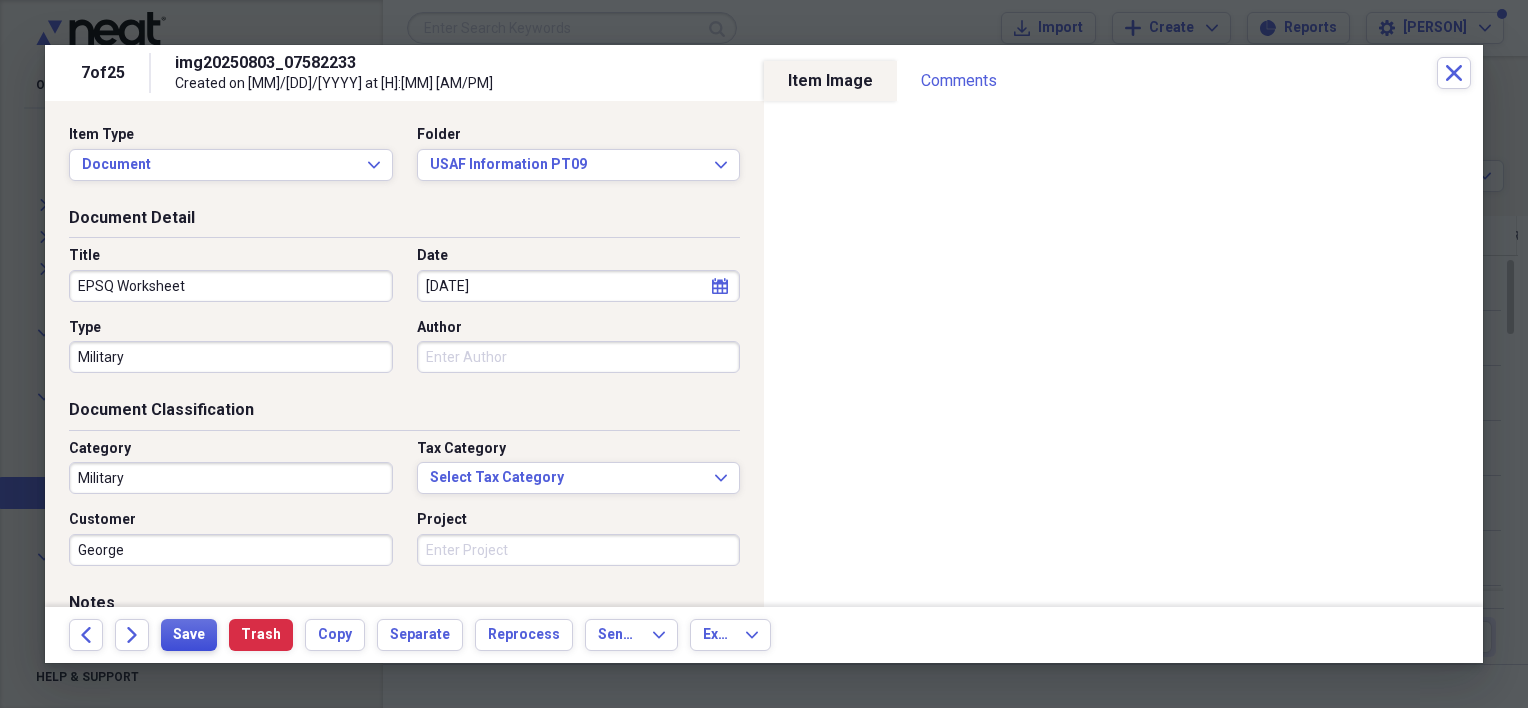 click on "Save" at bounding box center (189, 635) 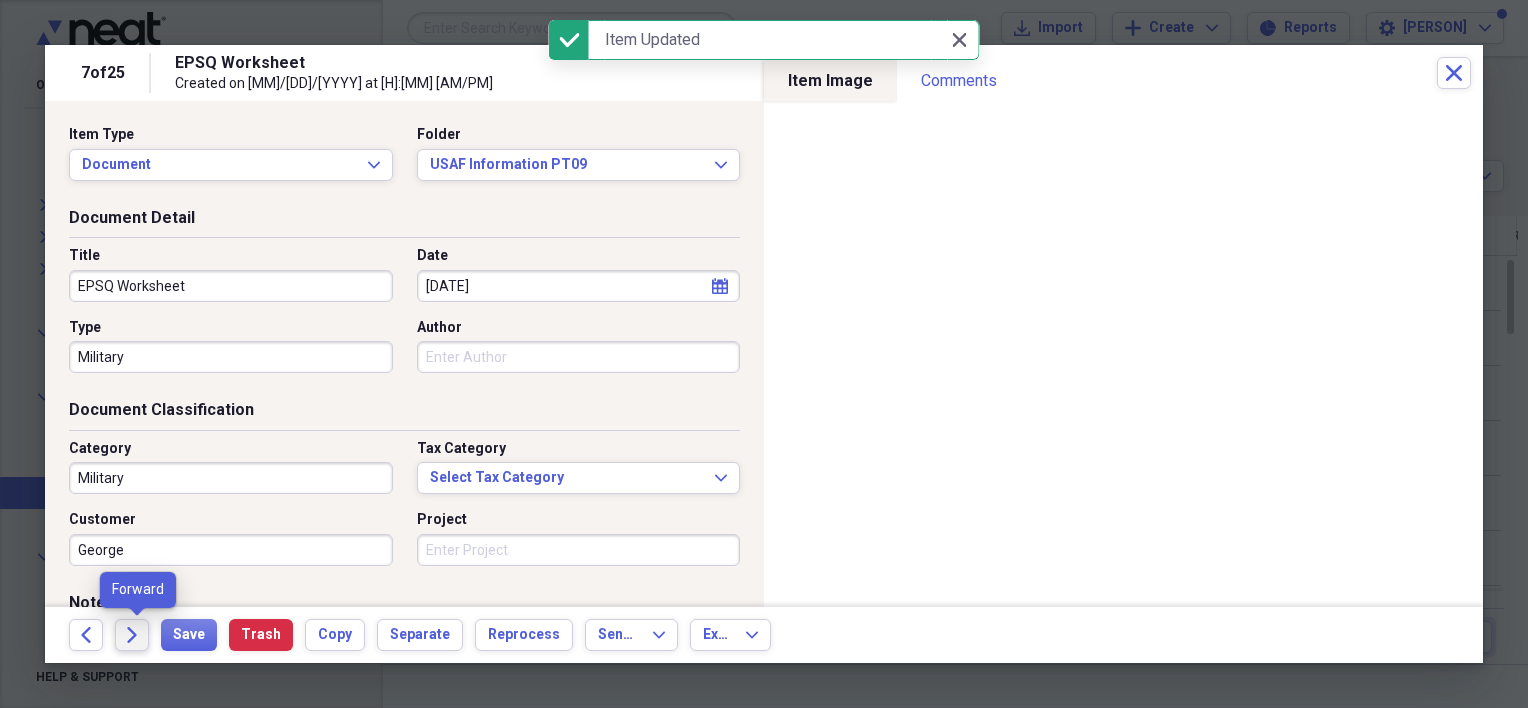 click on "Forward" 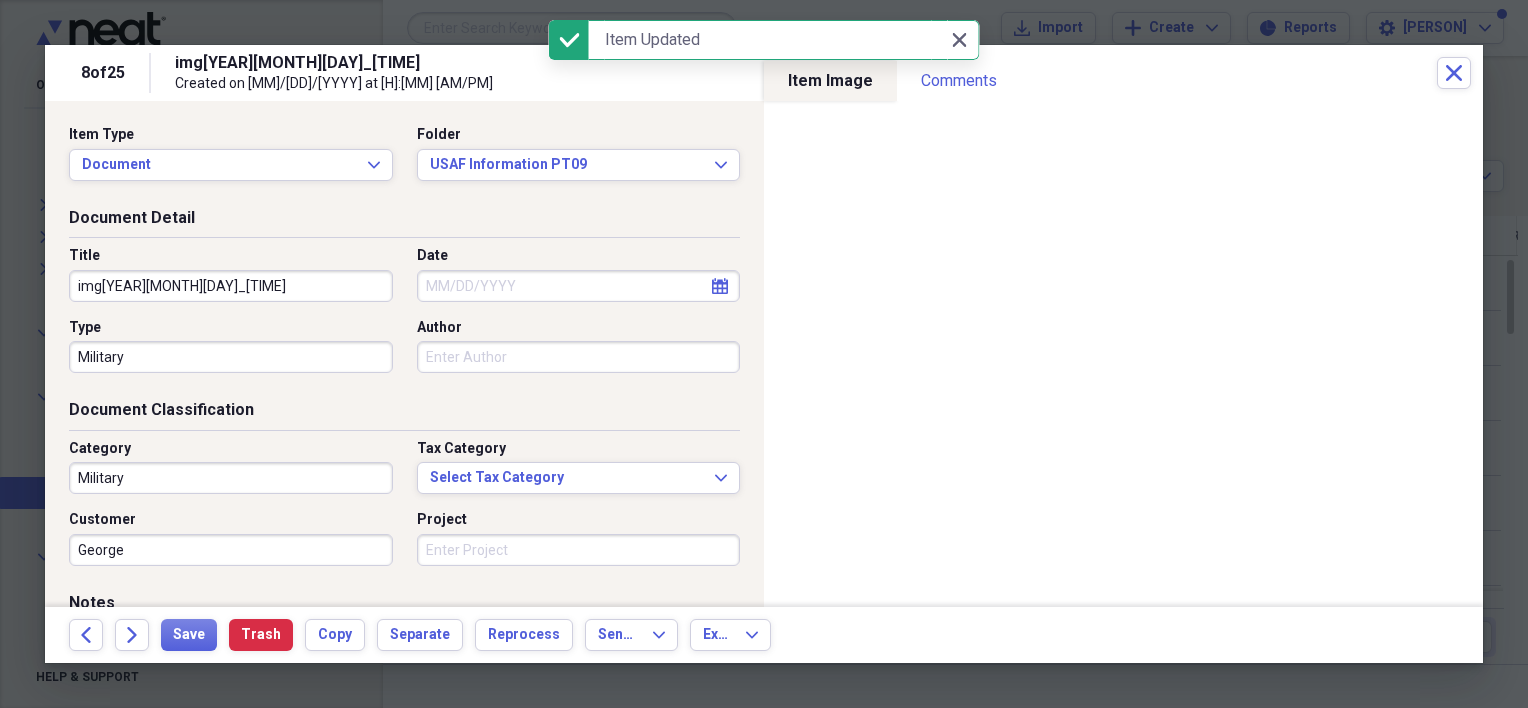 drag, startPoint x: 248, startPoint y: 292, endPoint x: 68, endPoint y: 294, distance: 180.01111 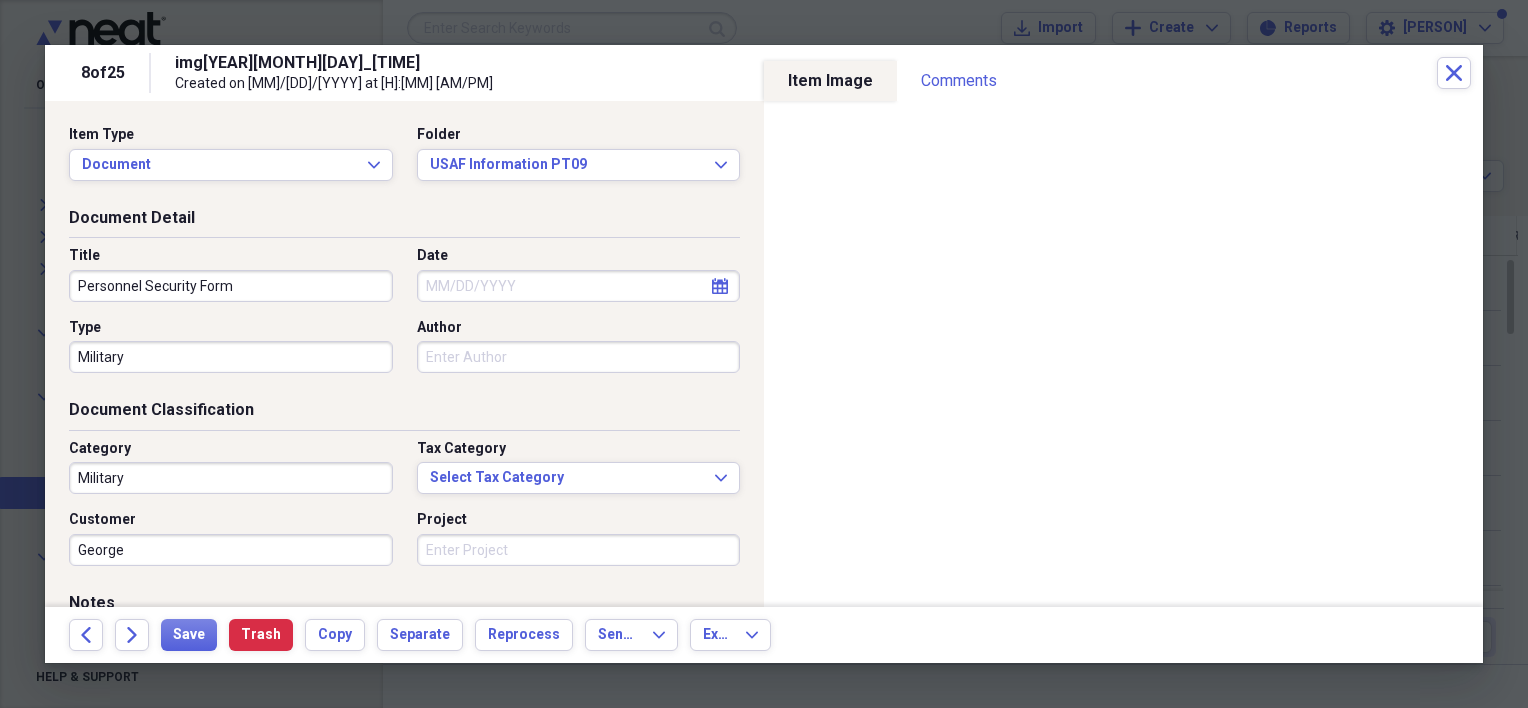 type on "Personnel Security Form" 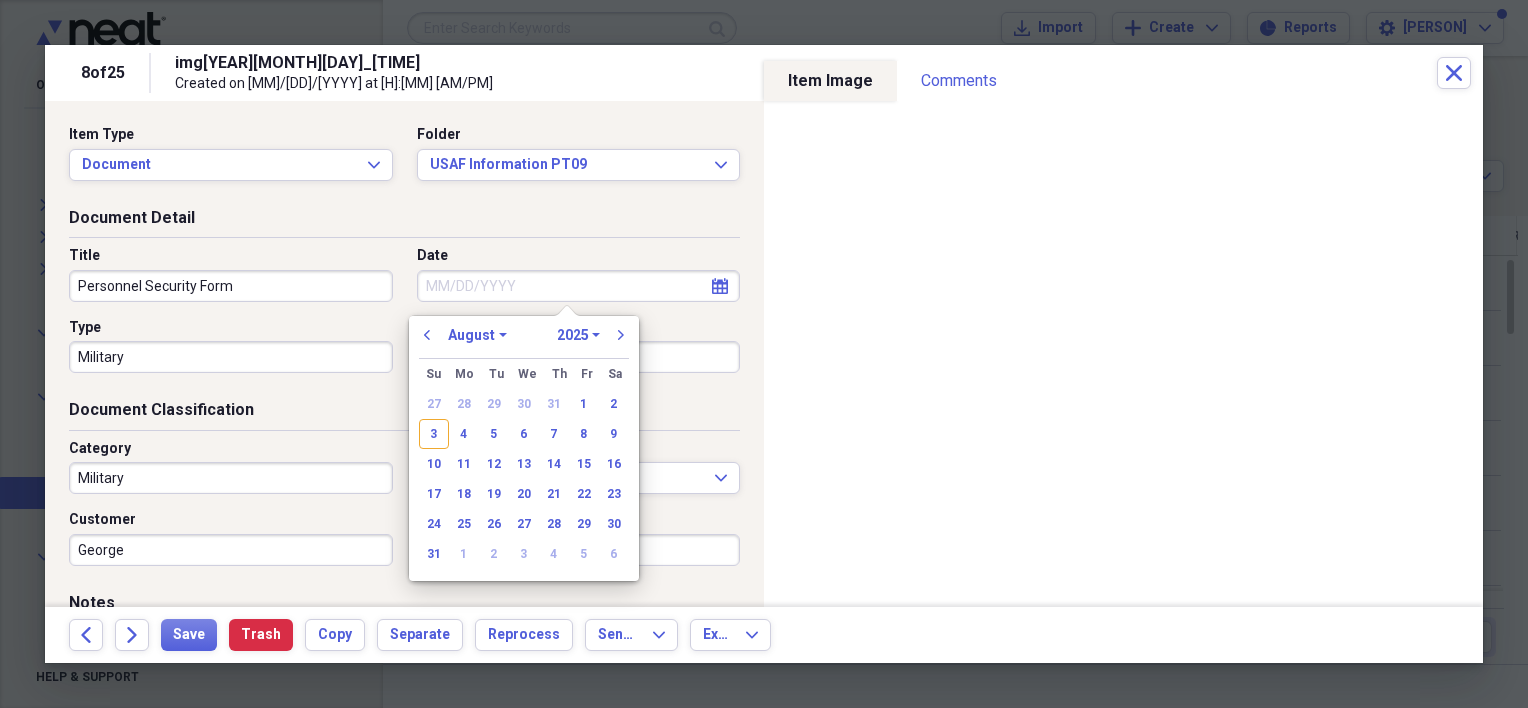 click on "Date" at bounding box center (579, 286) 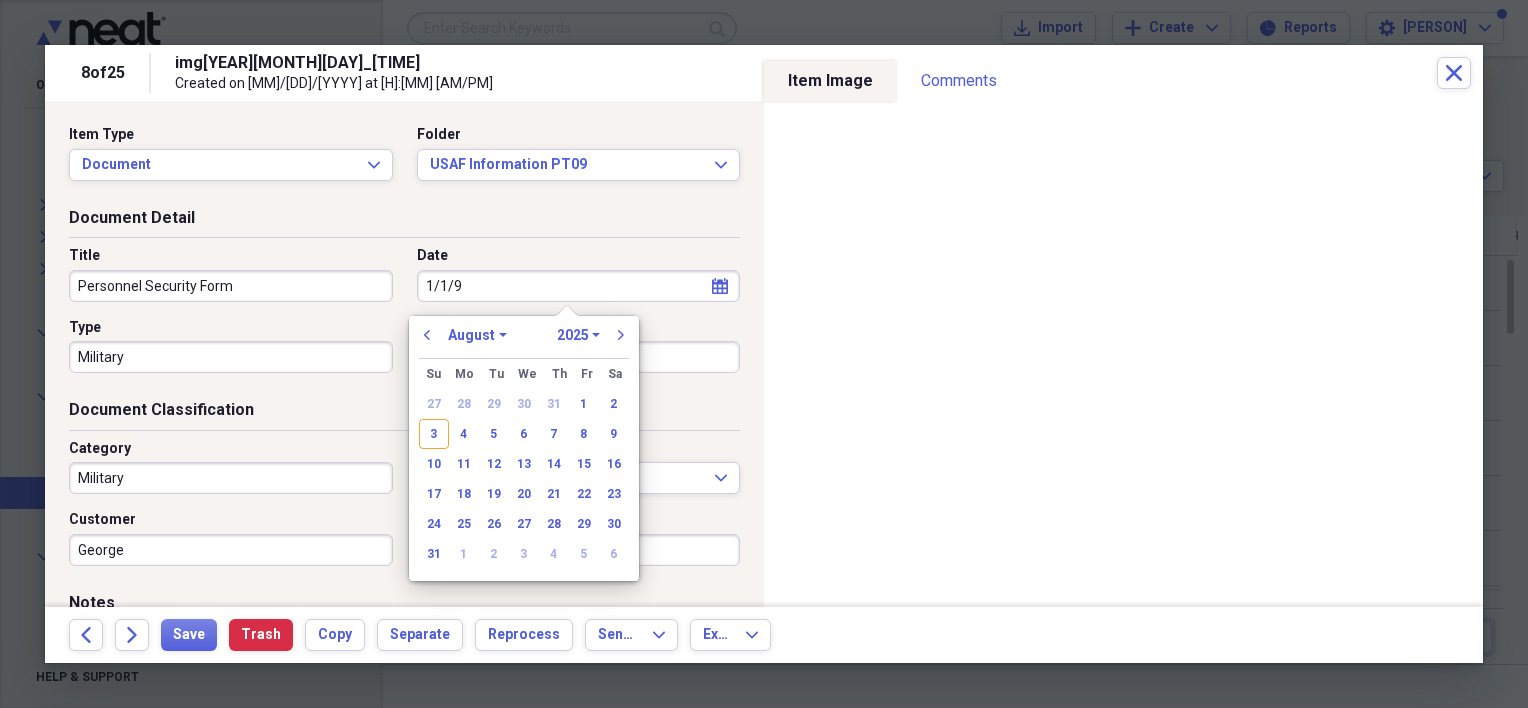 type on "[MM]/[DD]/[YY]" 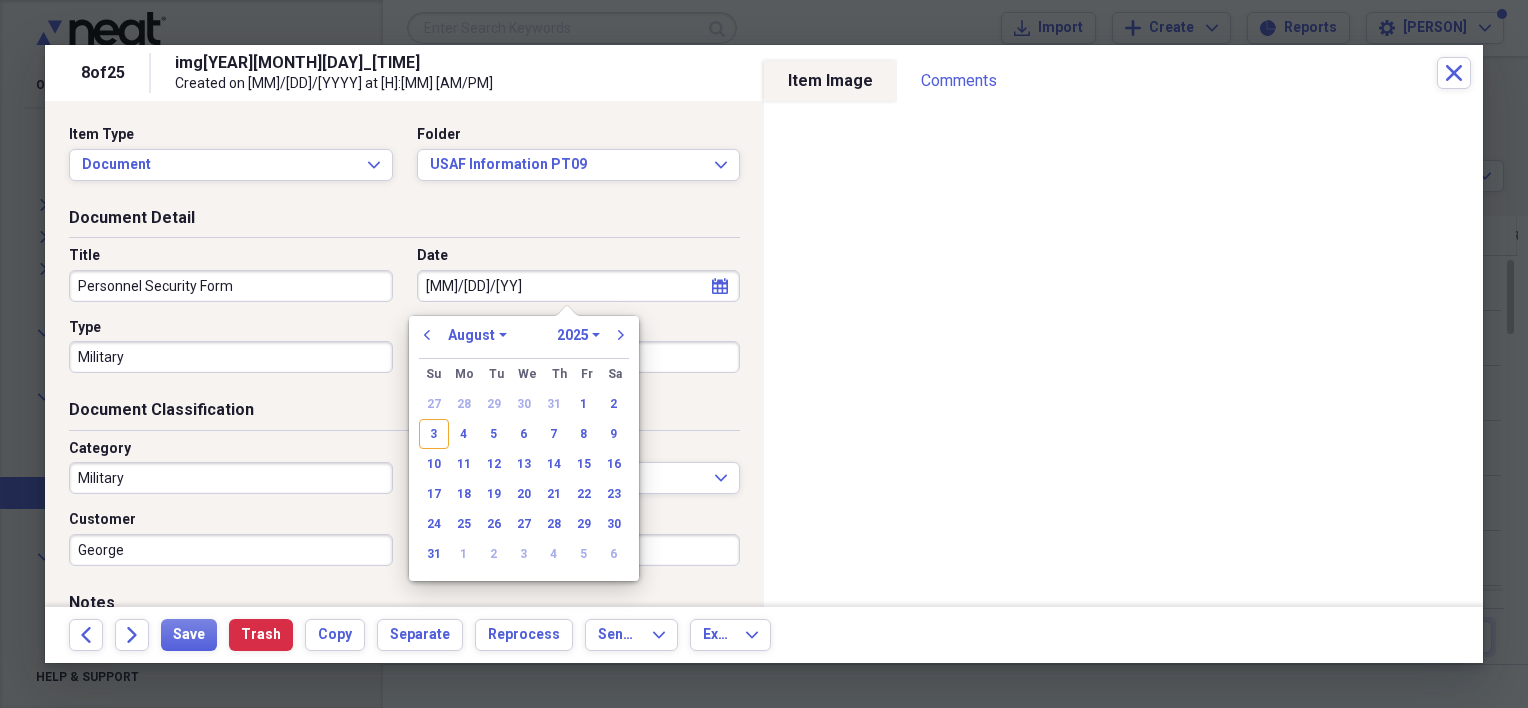 select on "0" 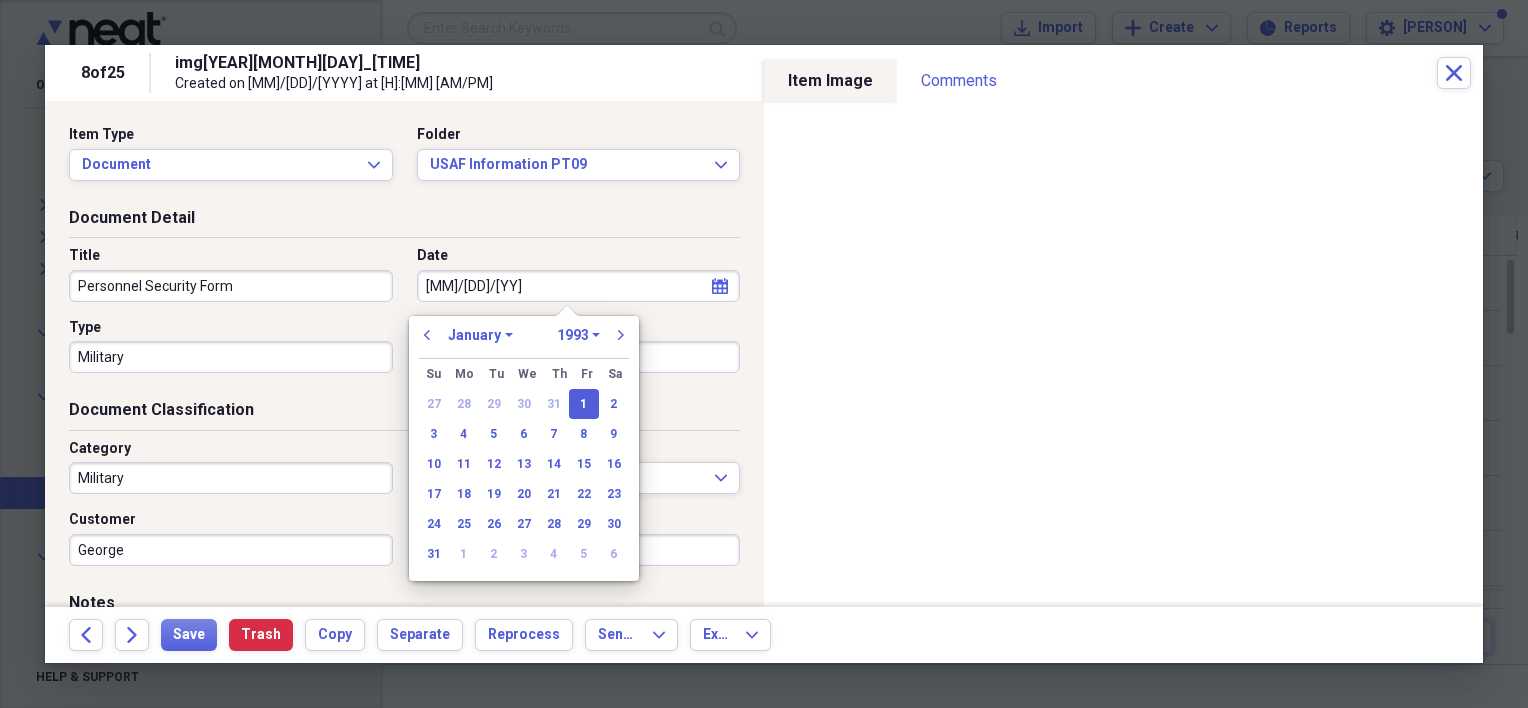 type on "01/01/1993" 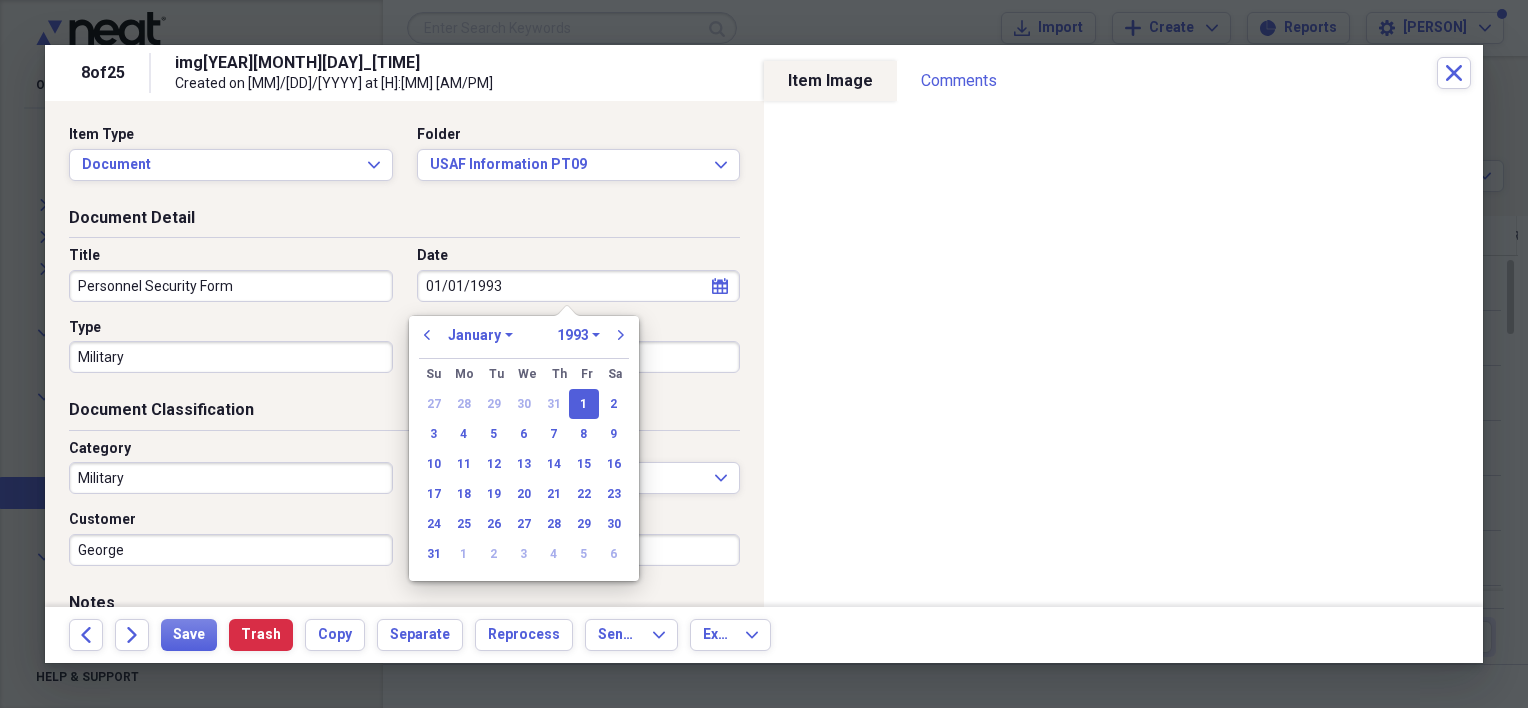click on "Document Detail Title Personnel Security Form Date [DATE] calendar Calendar Type Military Author" at bounding box center (404, 303) 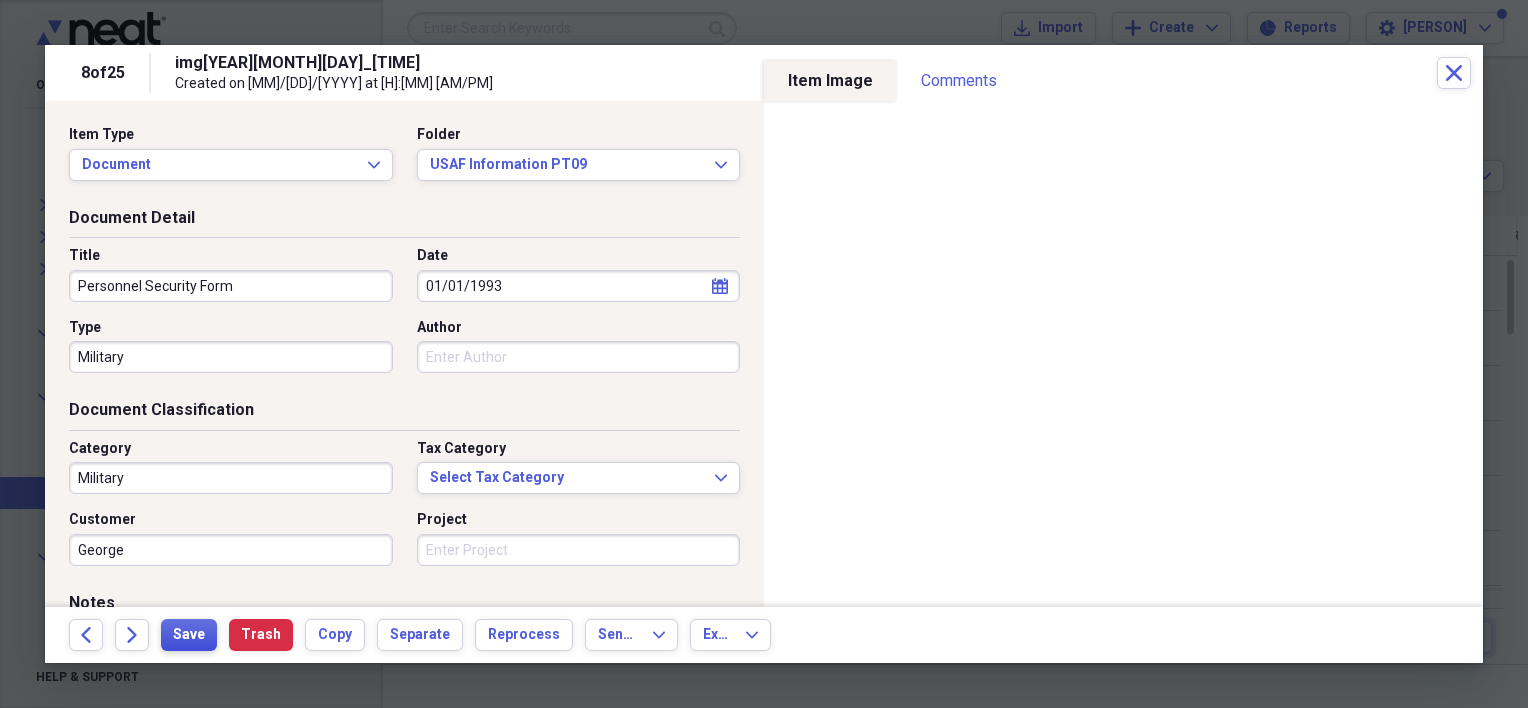 click on "Save" at bounding box center [189, 635] 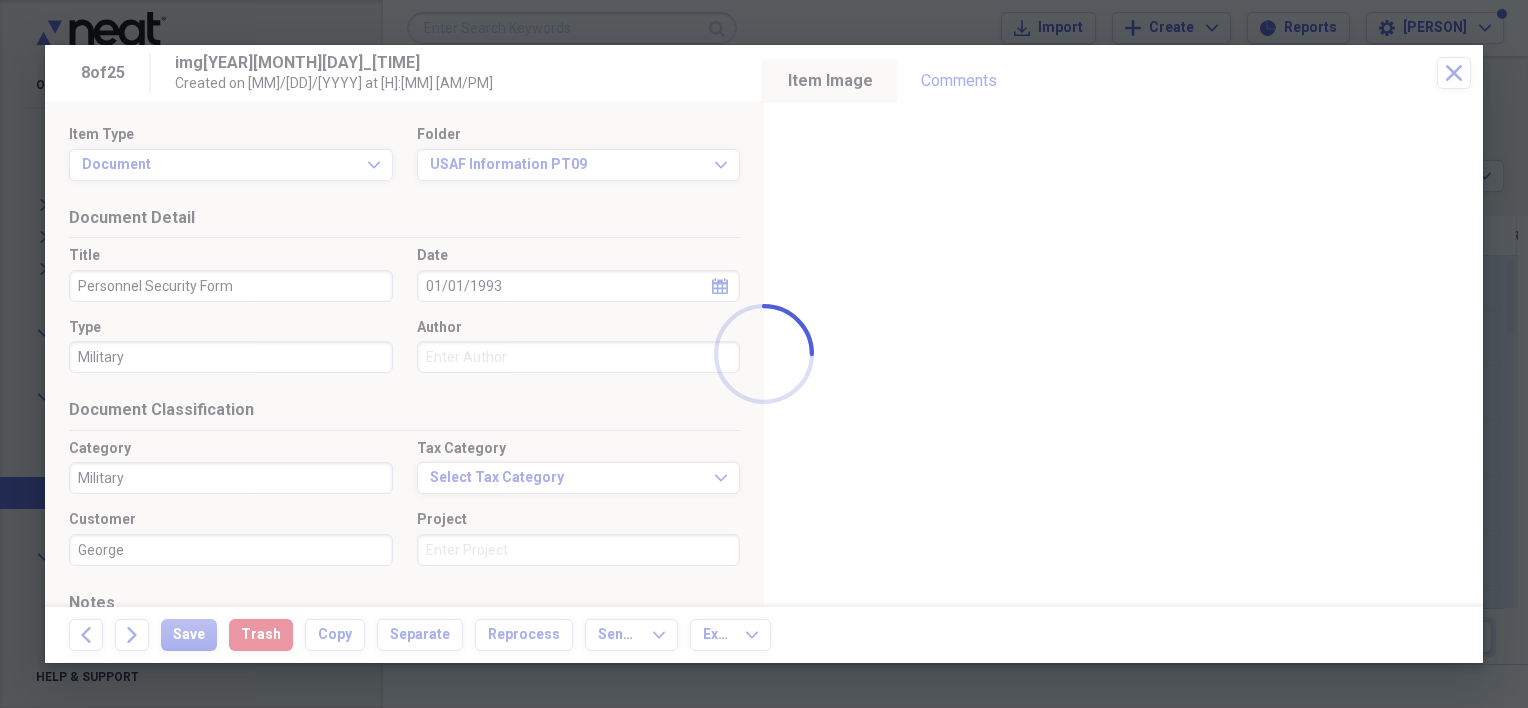 click at bounding box center (764, 354) 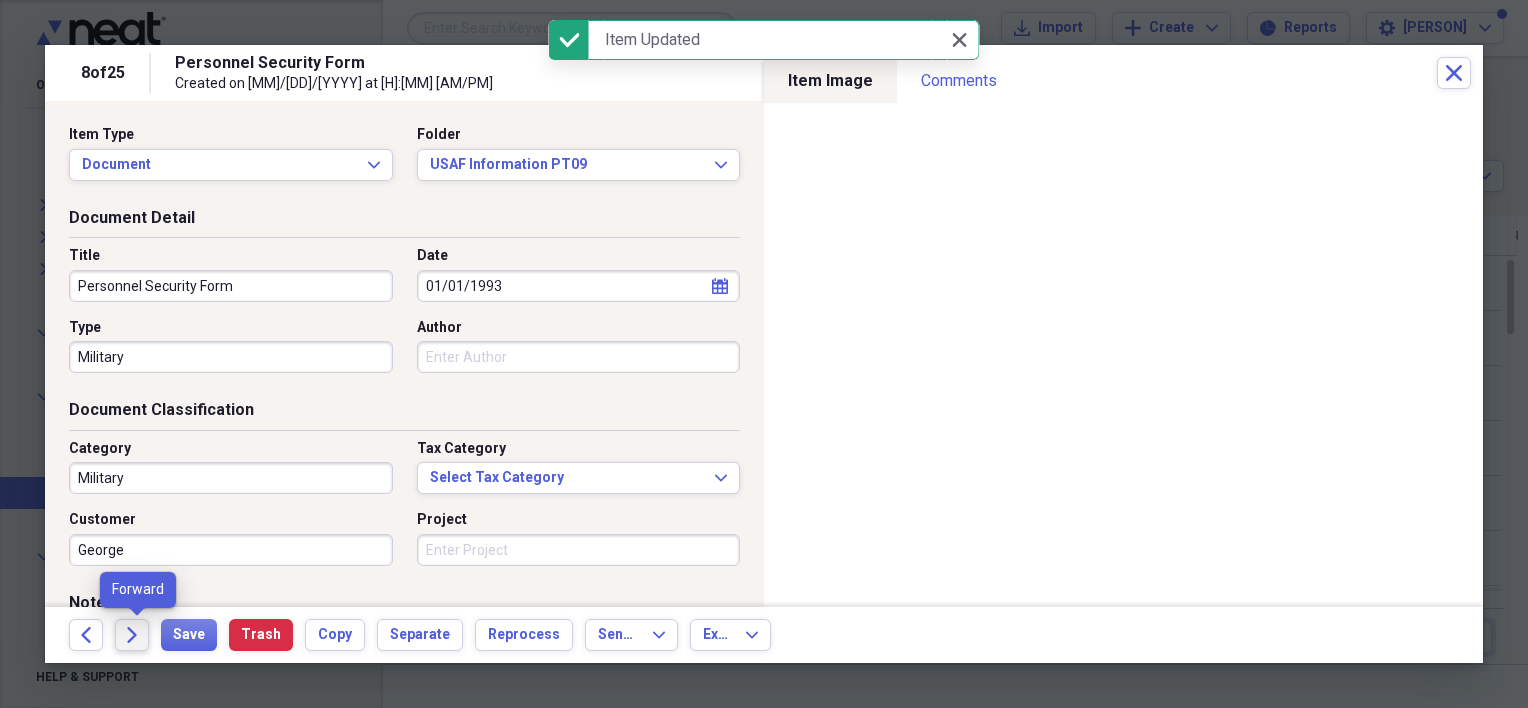 click on "Forward" 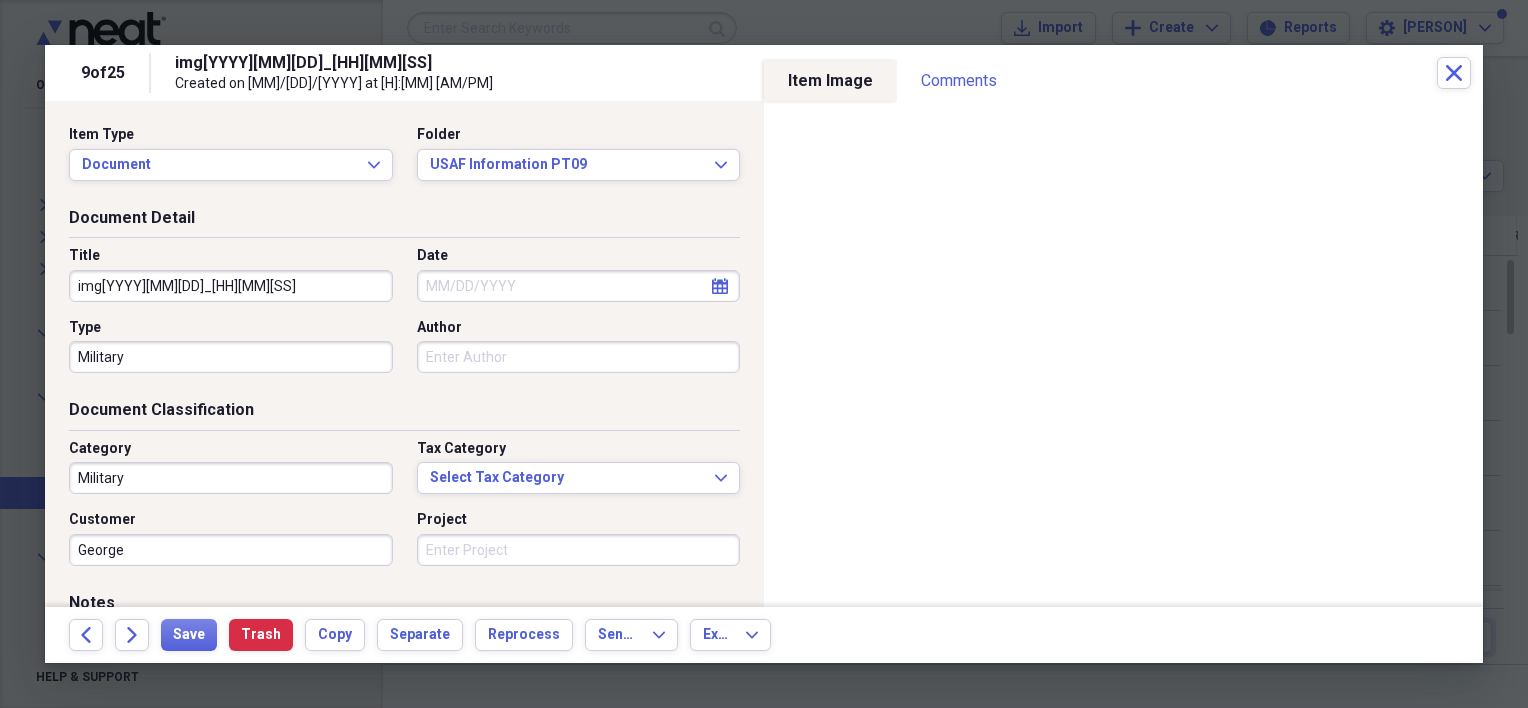 drag, startPoint x: 276, startPoint y: 286, endPoint x: 62, endPoint y: 265, distance: 215.02791 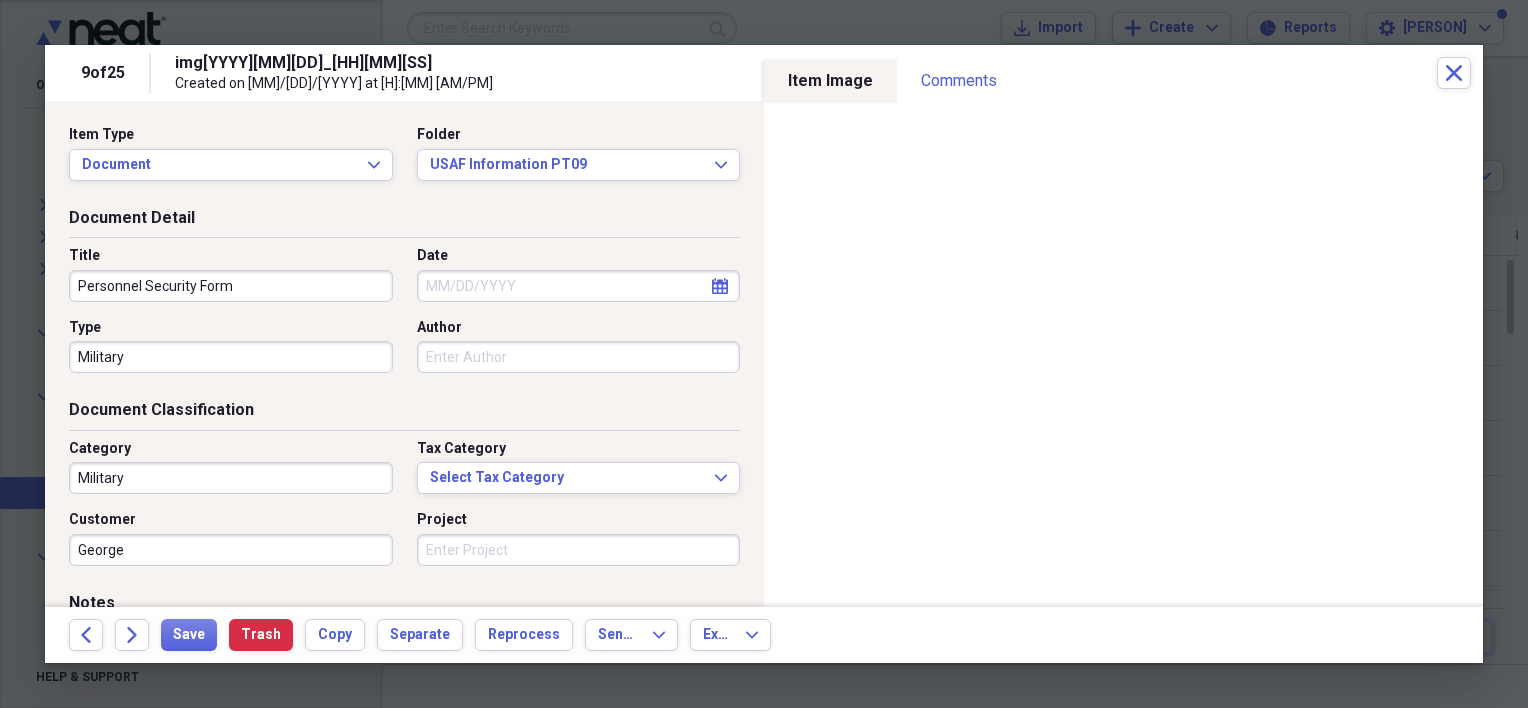 type on "Personnel Security Form" 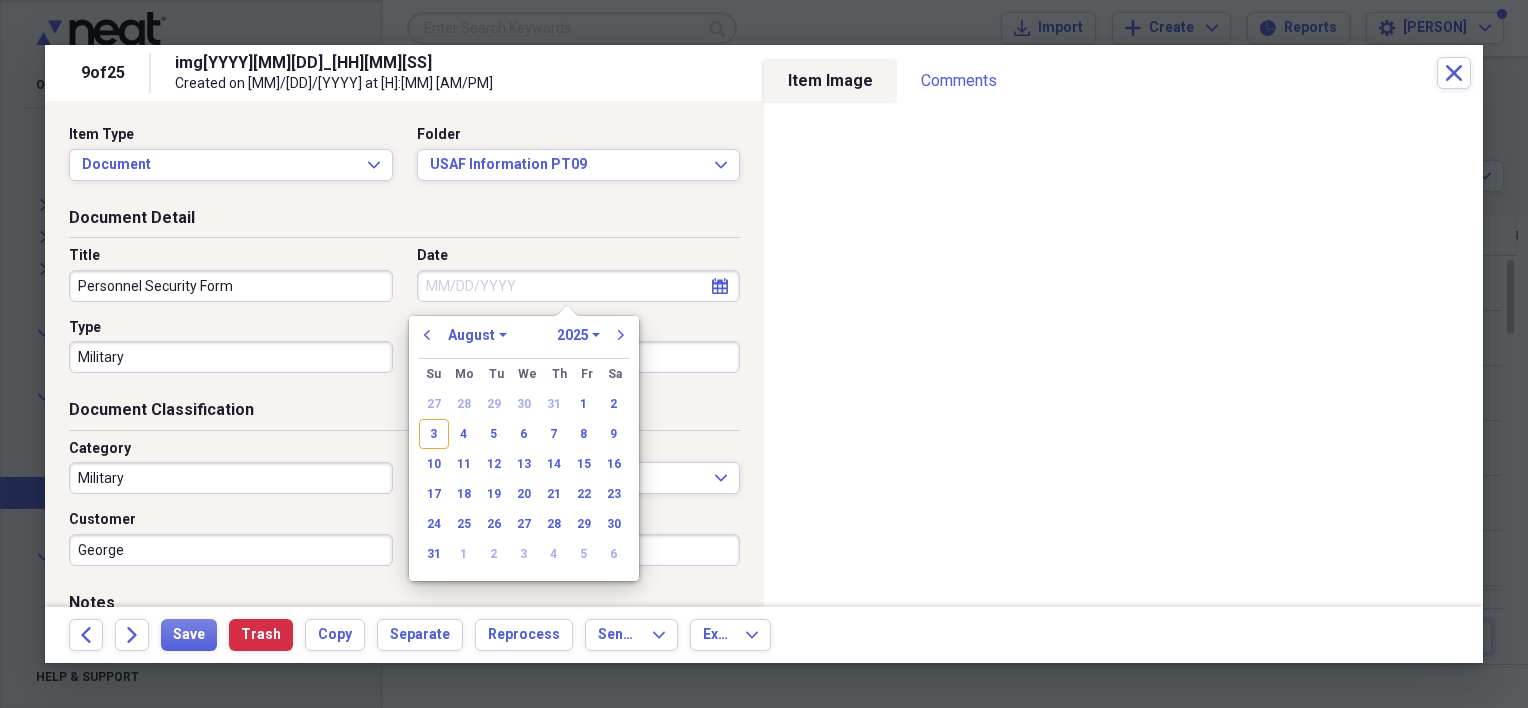 click on "Date" at bounding box center (579, 286) 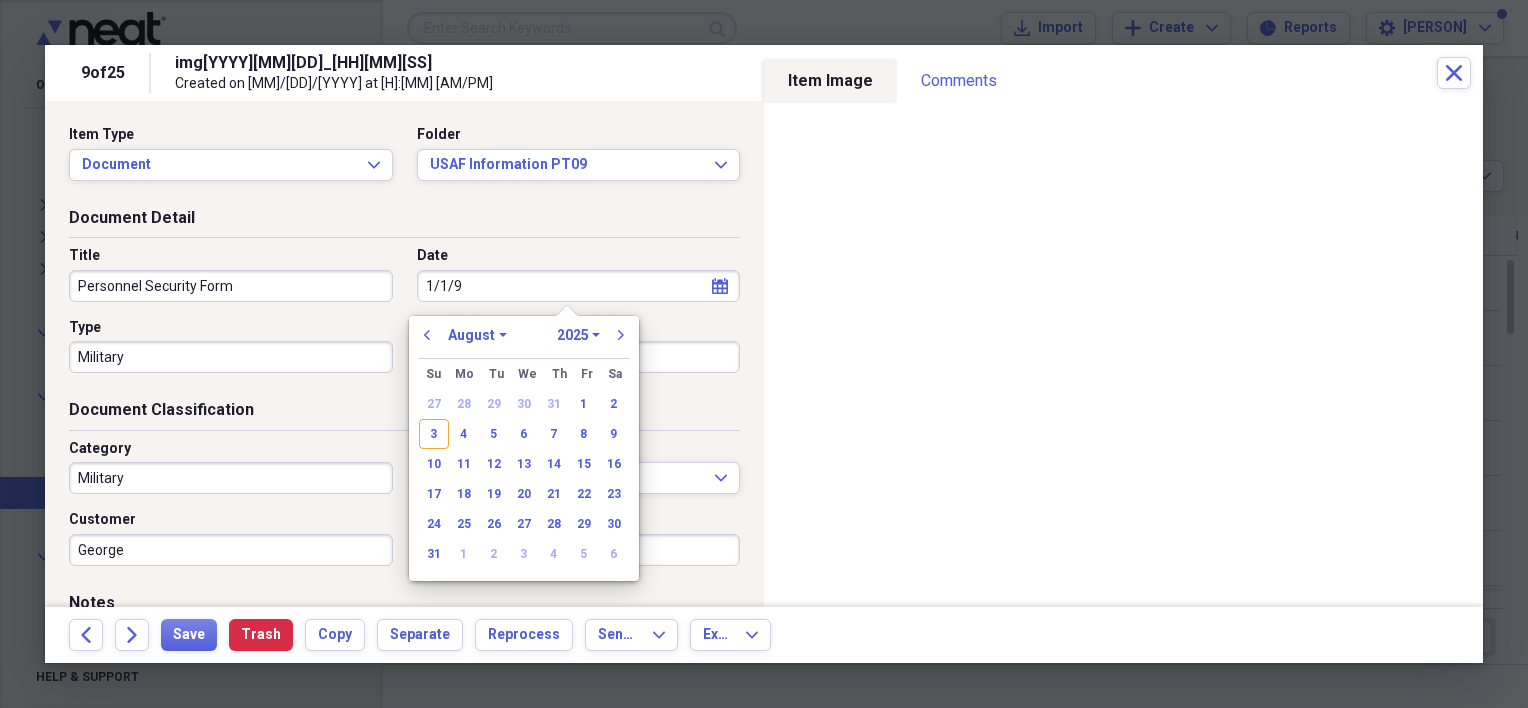 type on "[MM]/[DD]/[YY]" 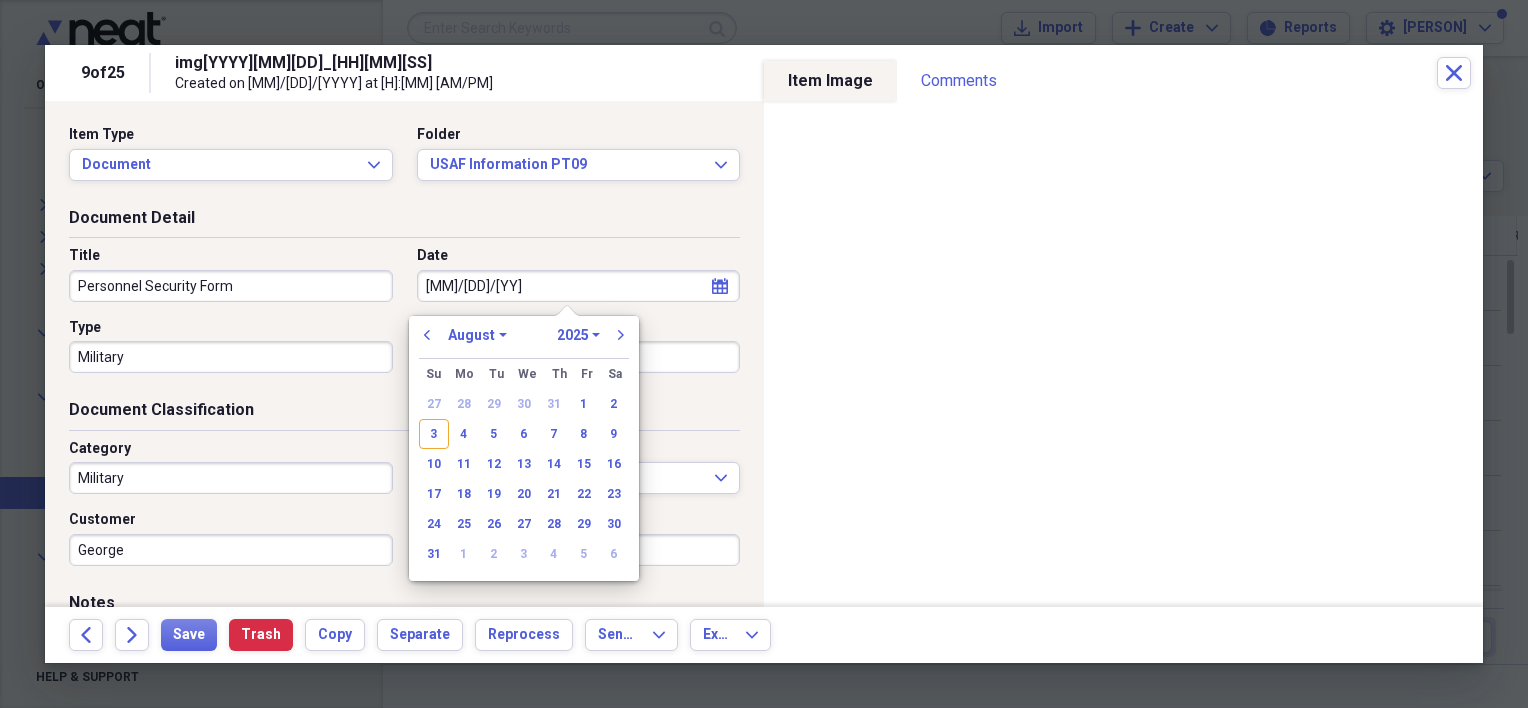 select on "0" 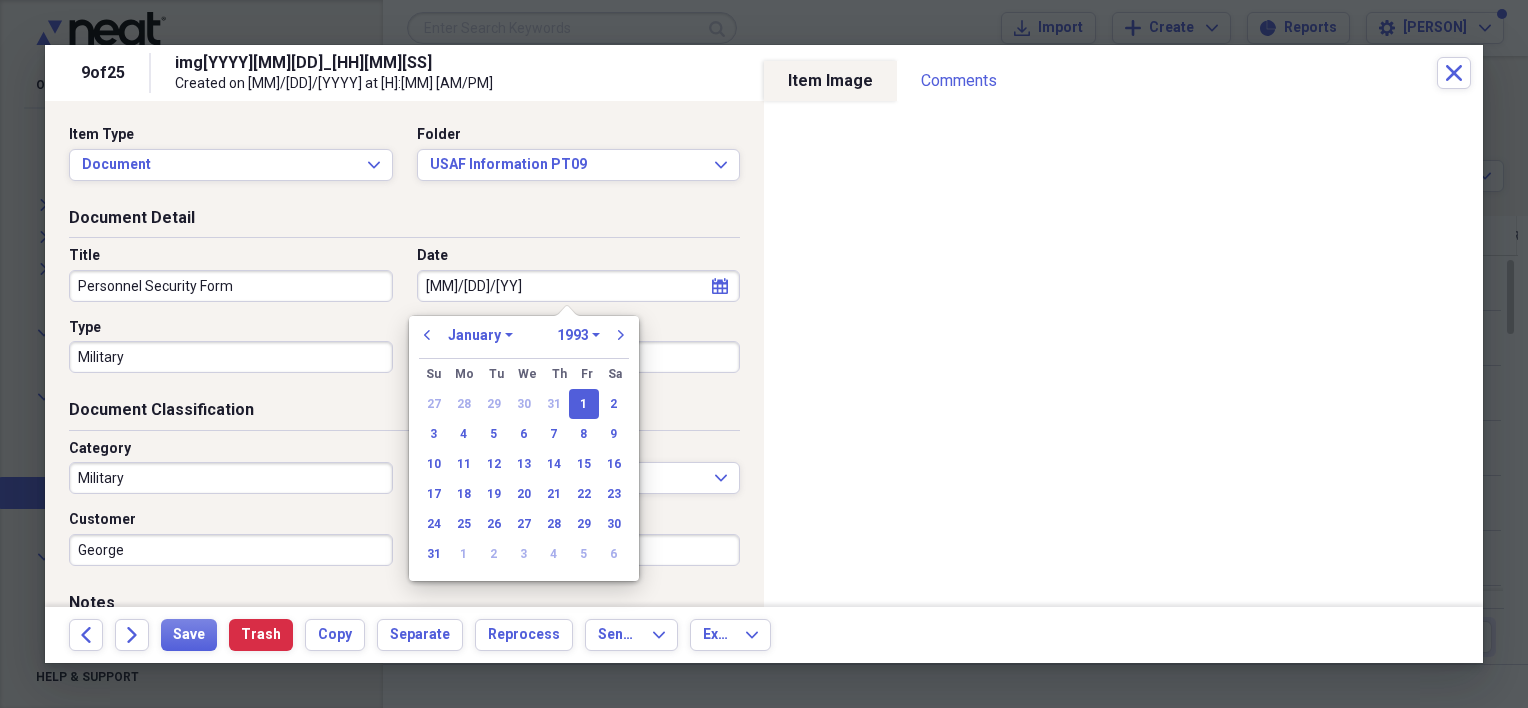 type on "01/01/1993" 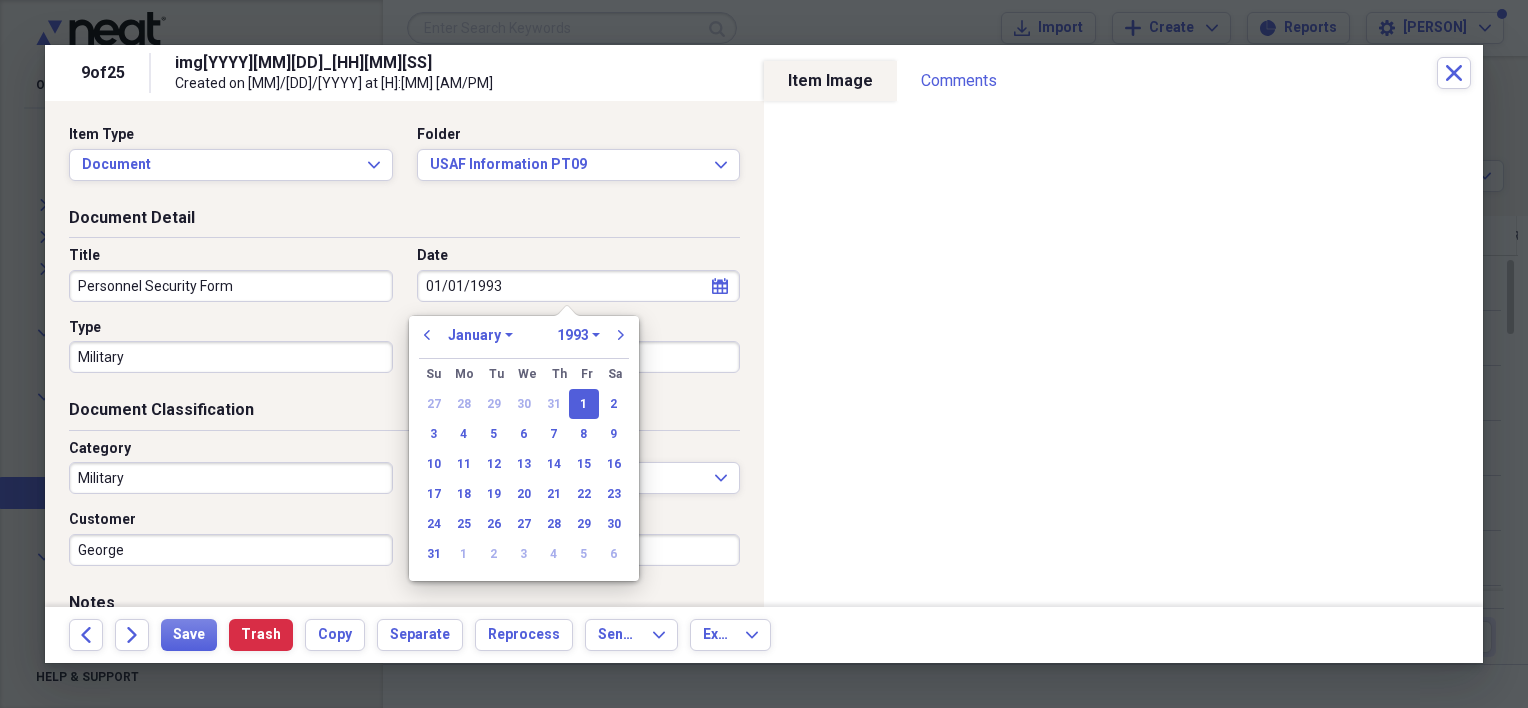 click on "Document Detail" at bounding box center (404, 222) 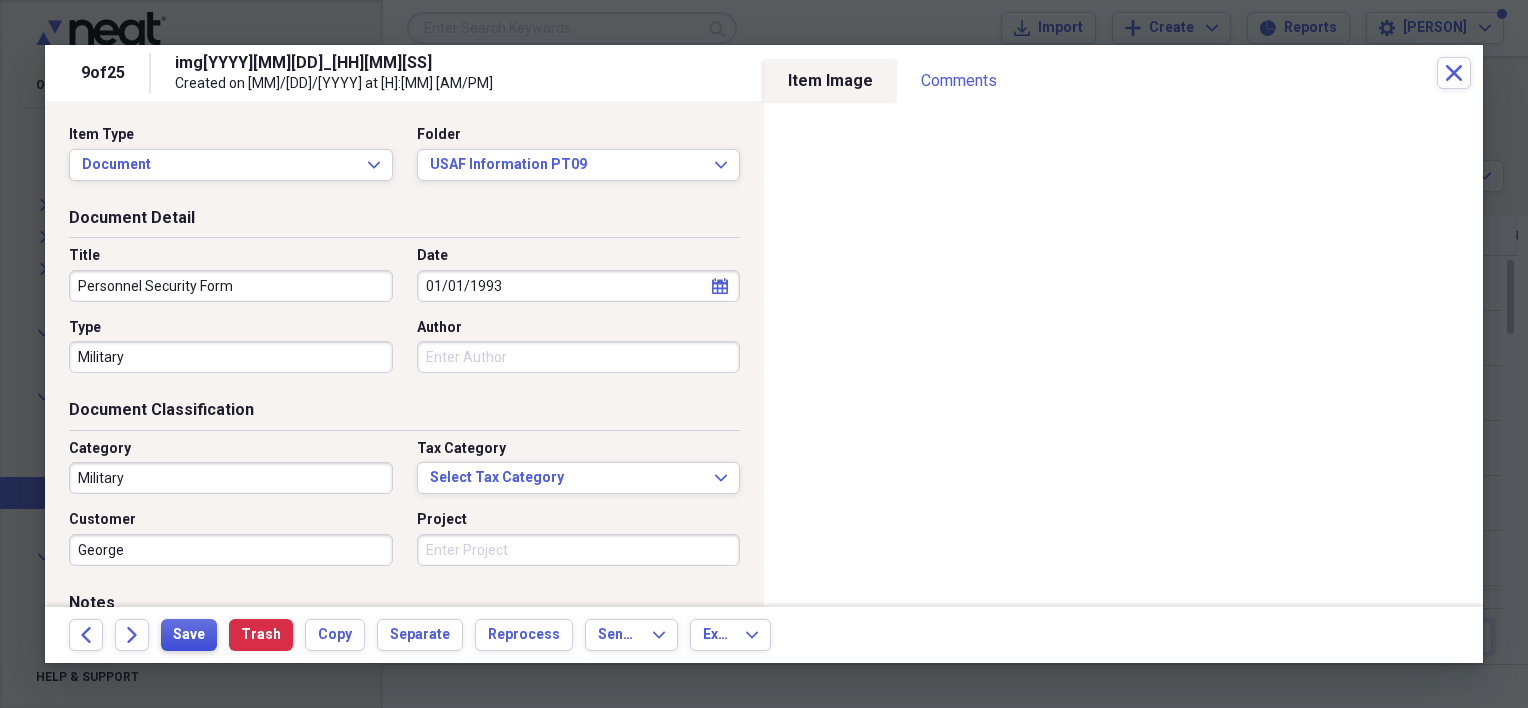 click on "Save" at bounding box center (189, 635) 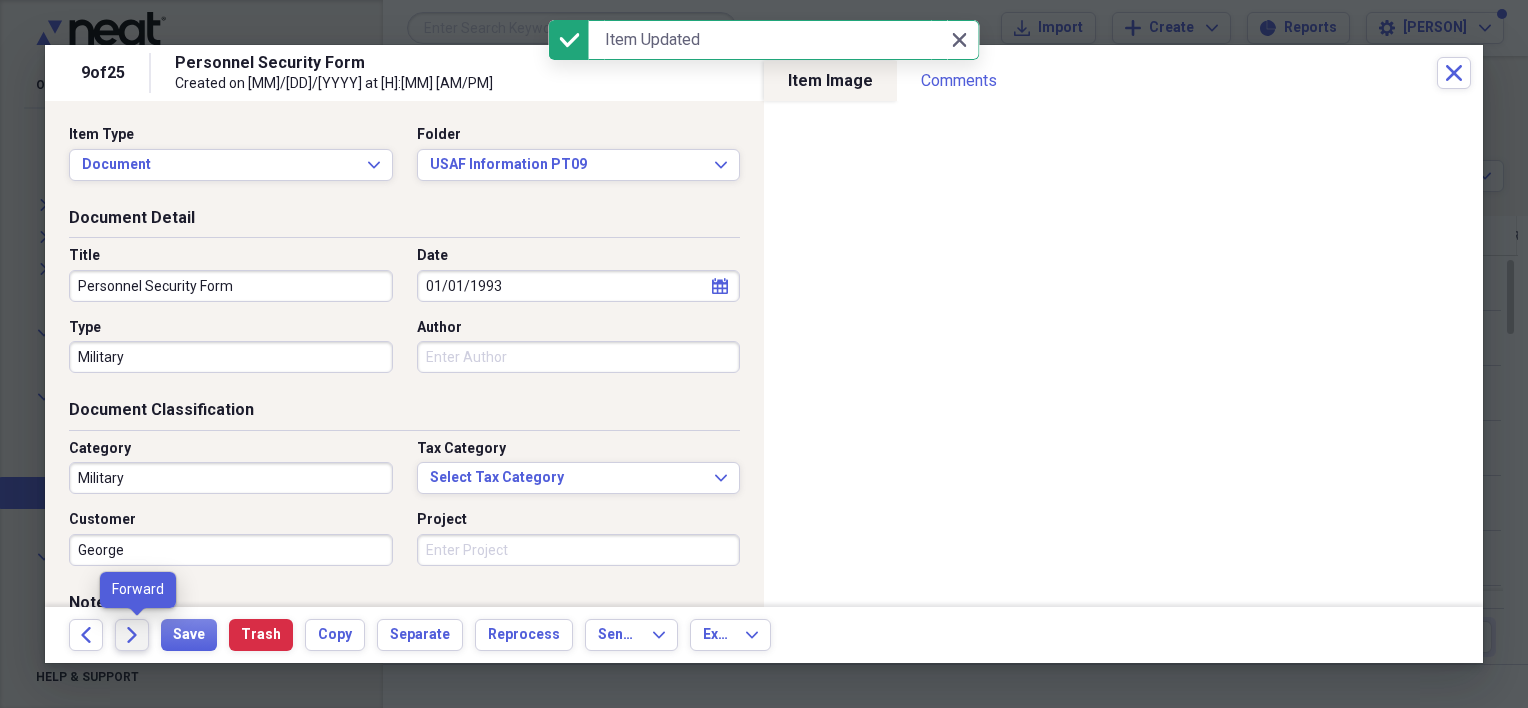 click on "Forward" at bounding box center [132, 635] 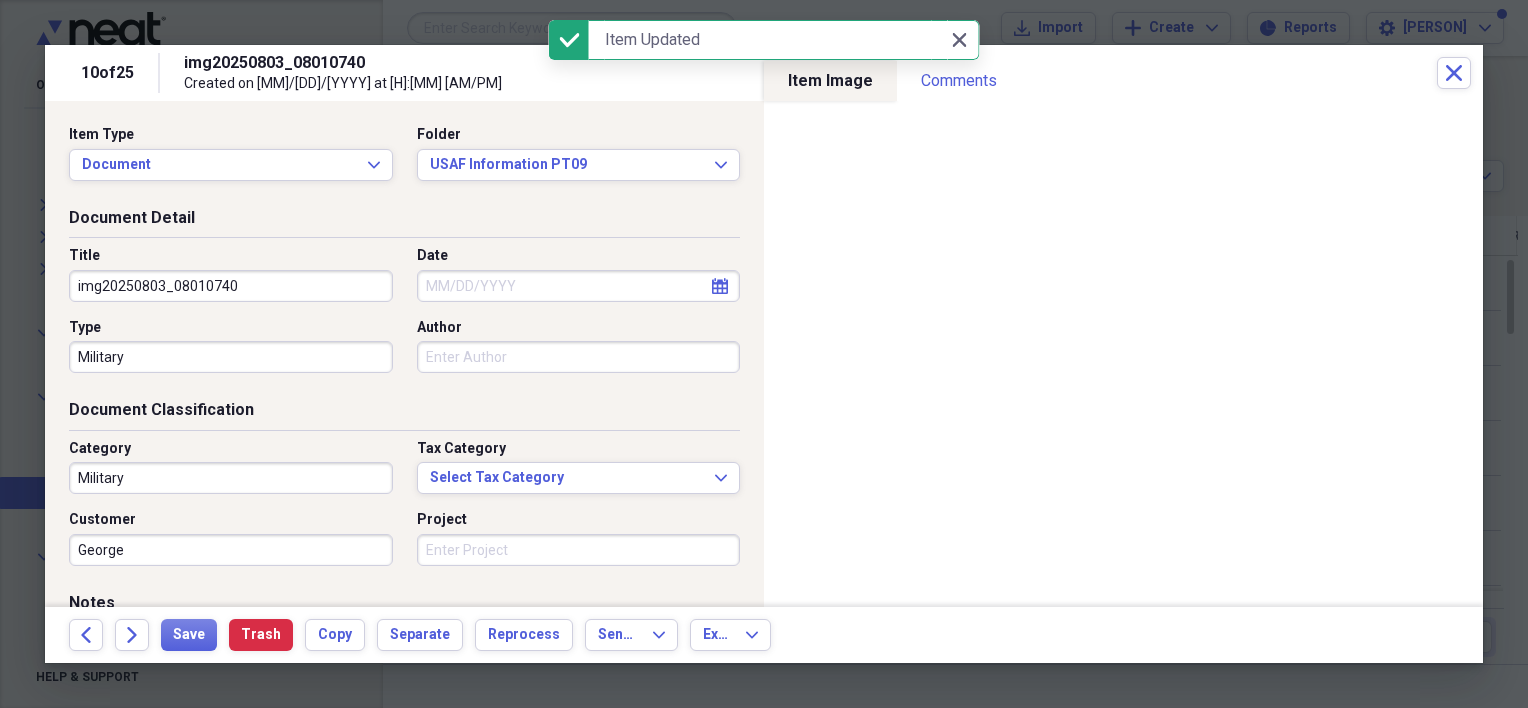 drag, startPoint x: 252, startPoint y: 290, endPoint x: 64, endPoint y: 287, distance: 188.02394 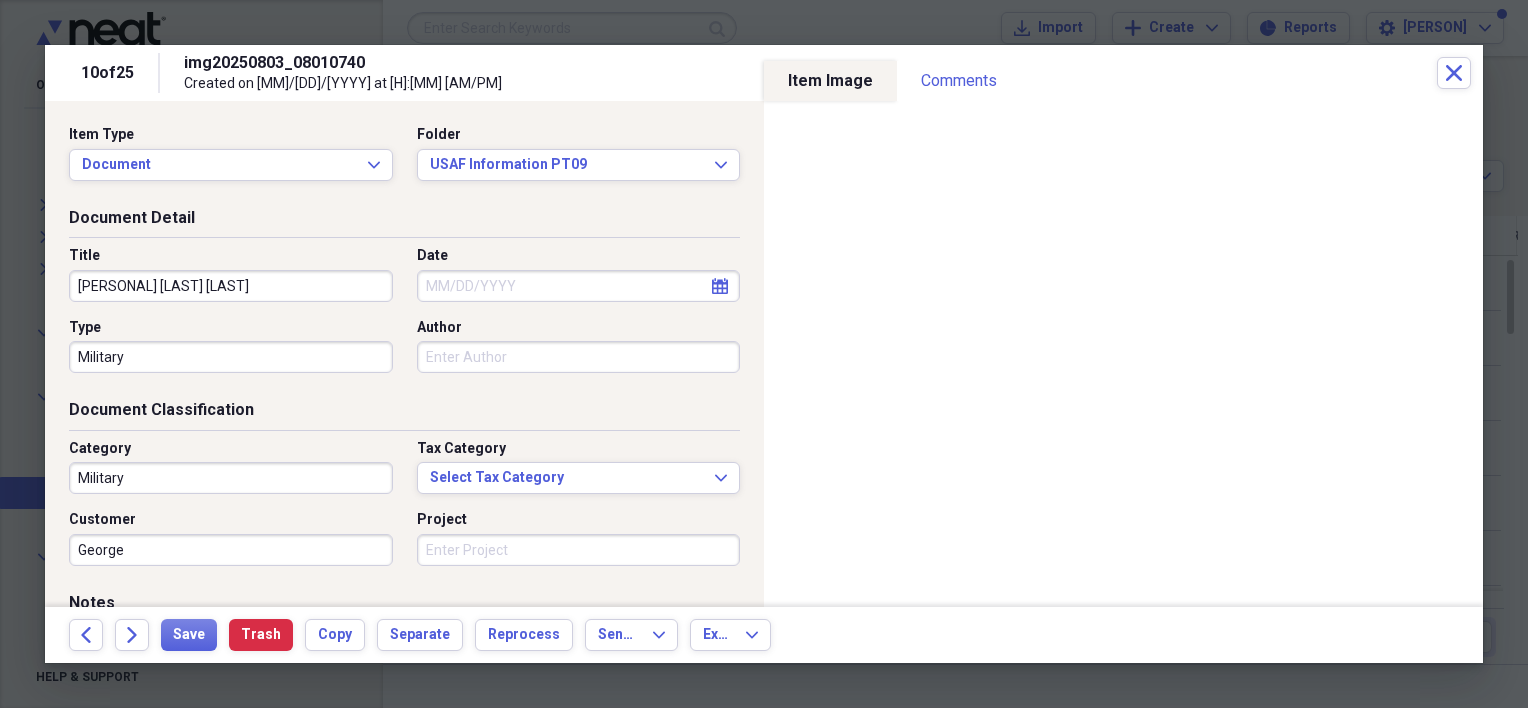 type on "[PERSONAL] [LAST] [LAST]" 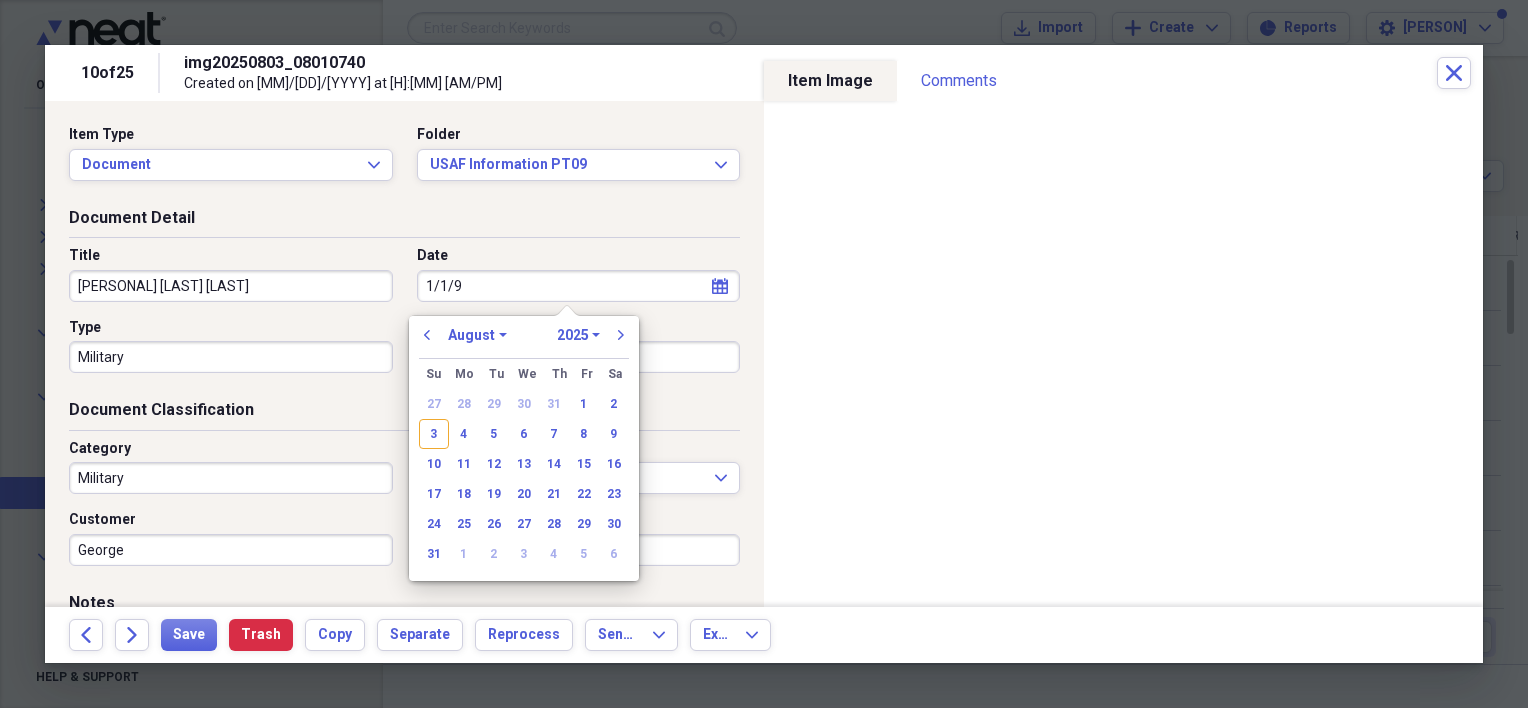 type on "[MM]/[DD]/[YY]" 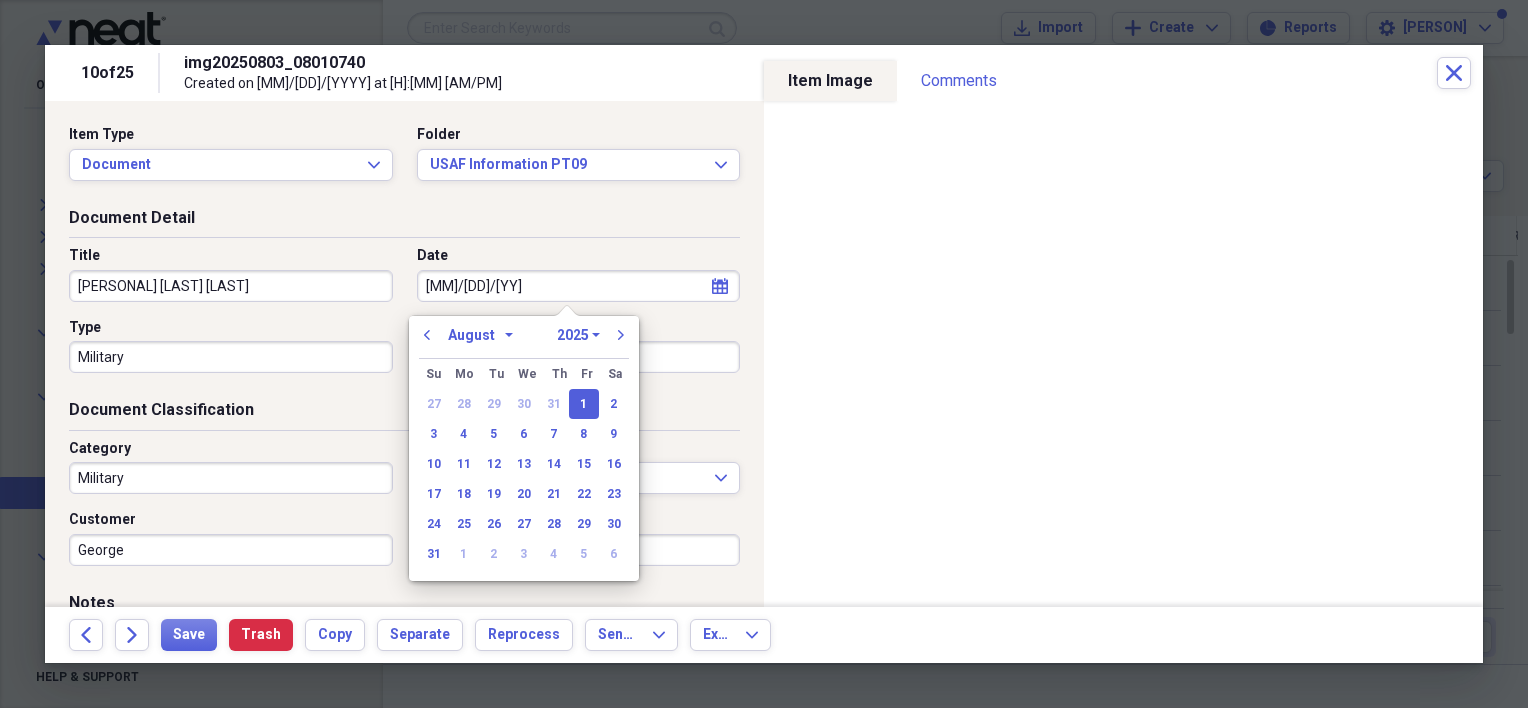 select on "0" 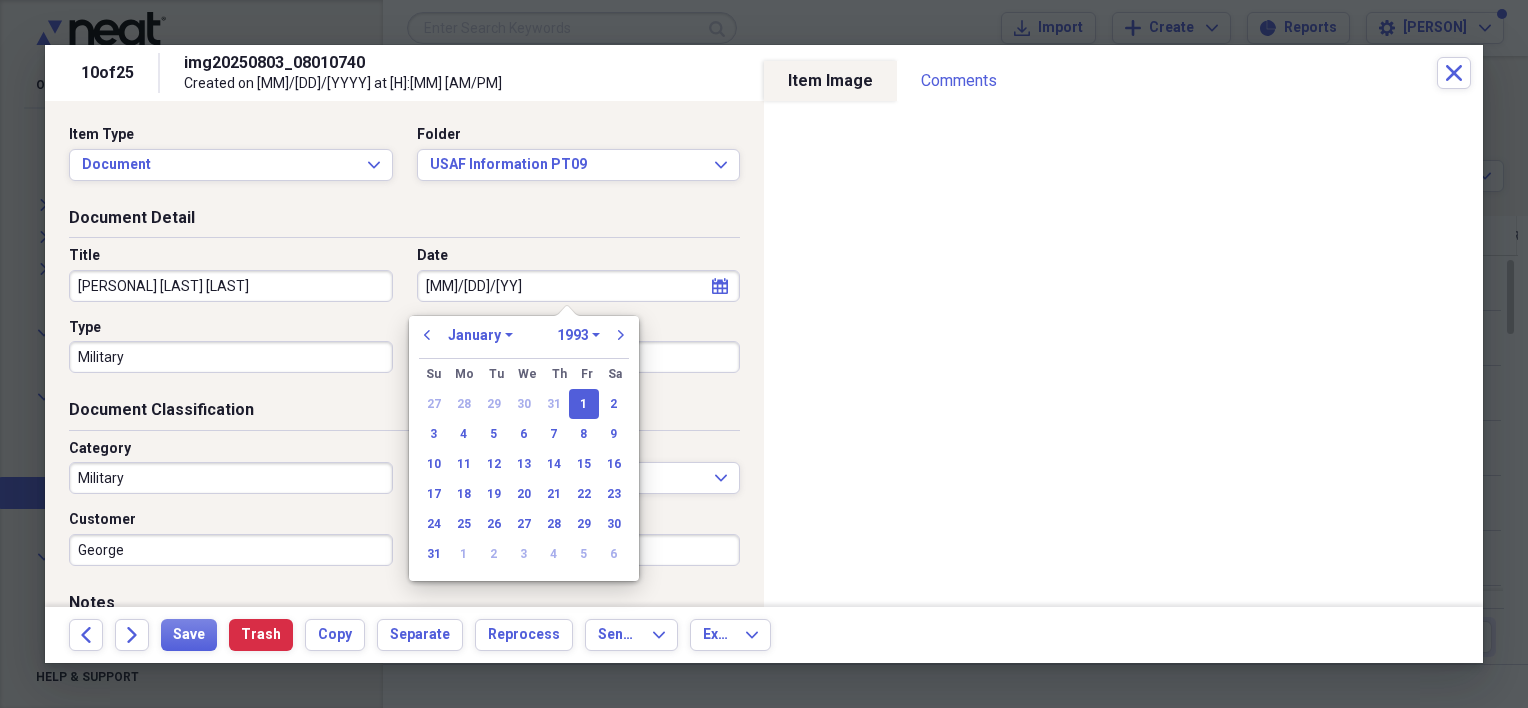 type on "01/01/1993" 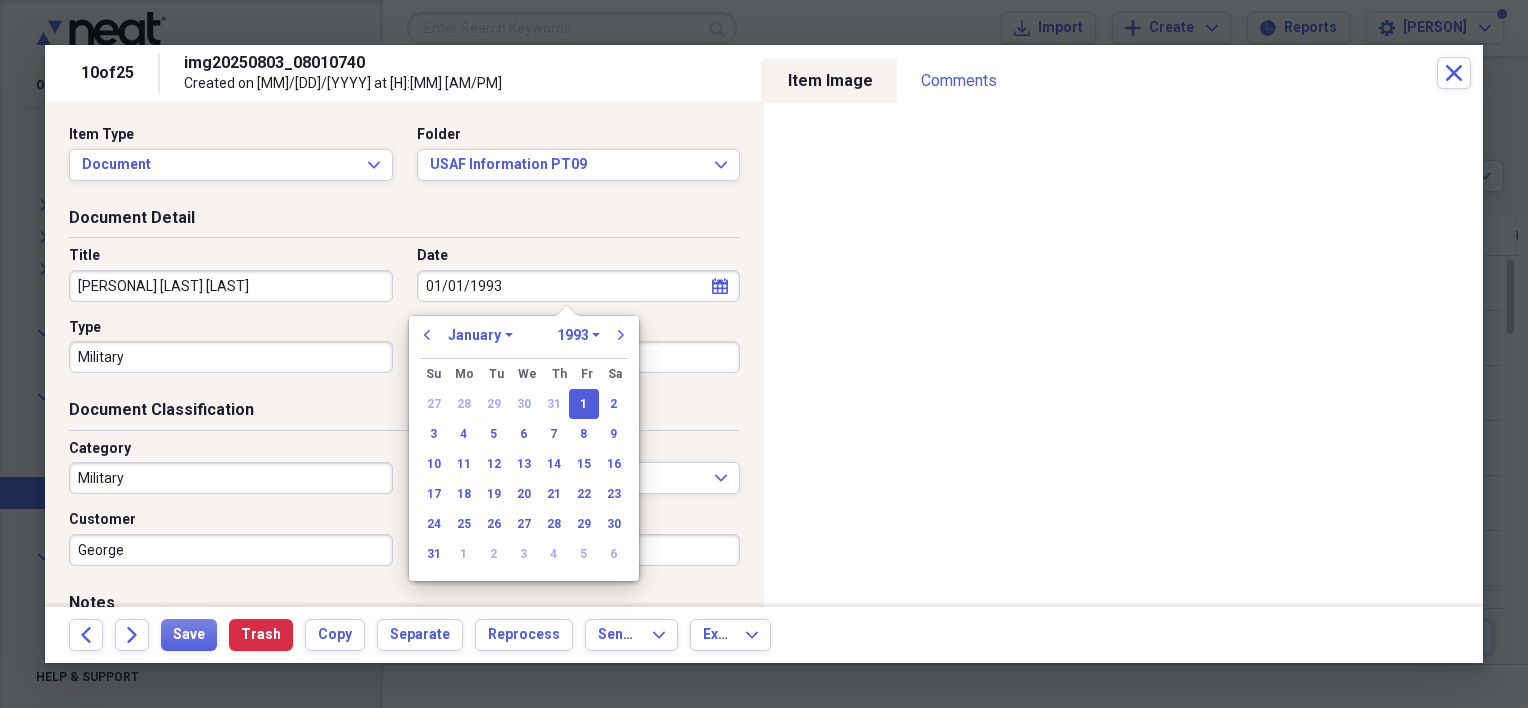 click on "Document Detail Title Personnel Security Questionaire Date [MM]/[DD]/[YYYY] calendar Calendar Type Military Author" at bounding box center [404, 303] 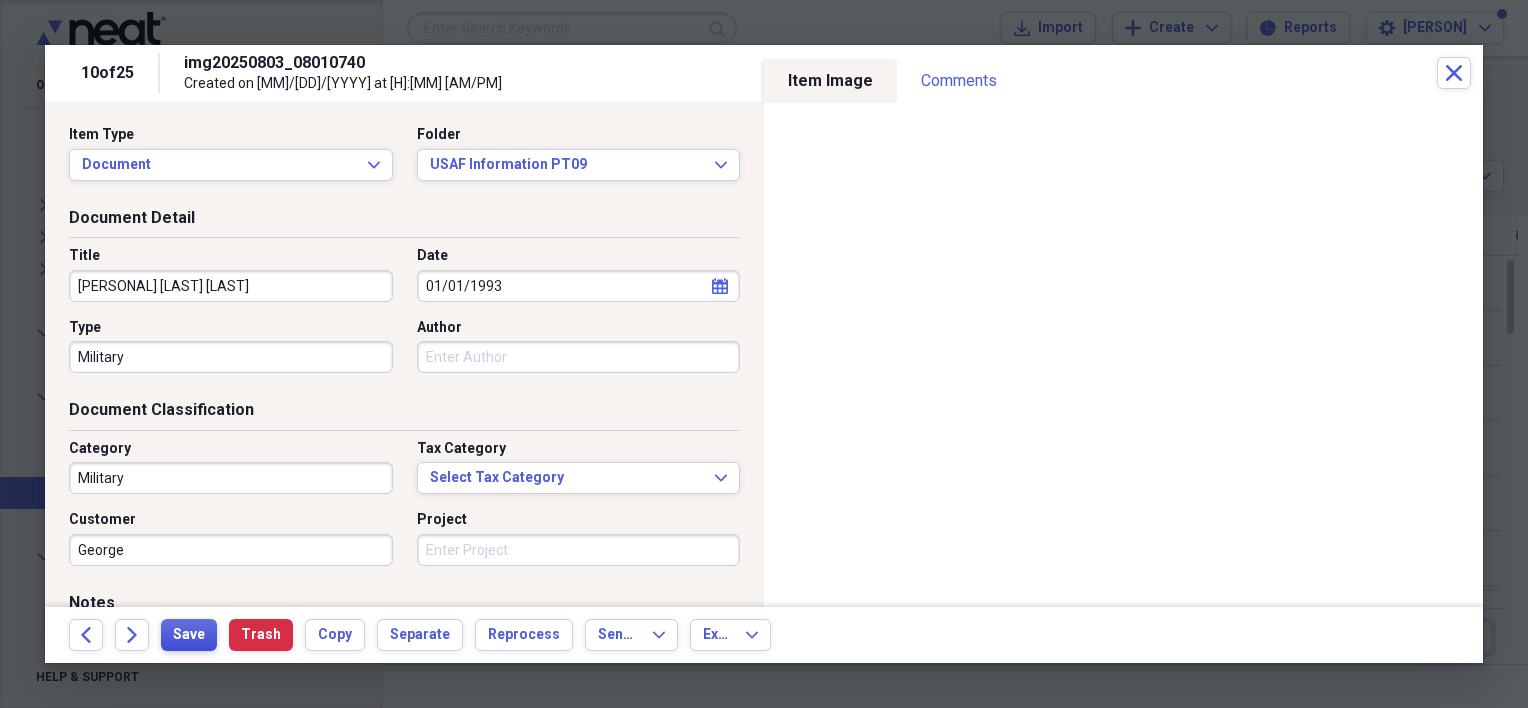 click on "Save" at bounding box center [189, 635] 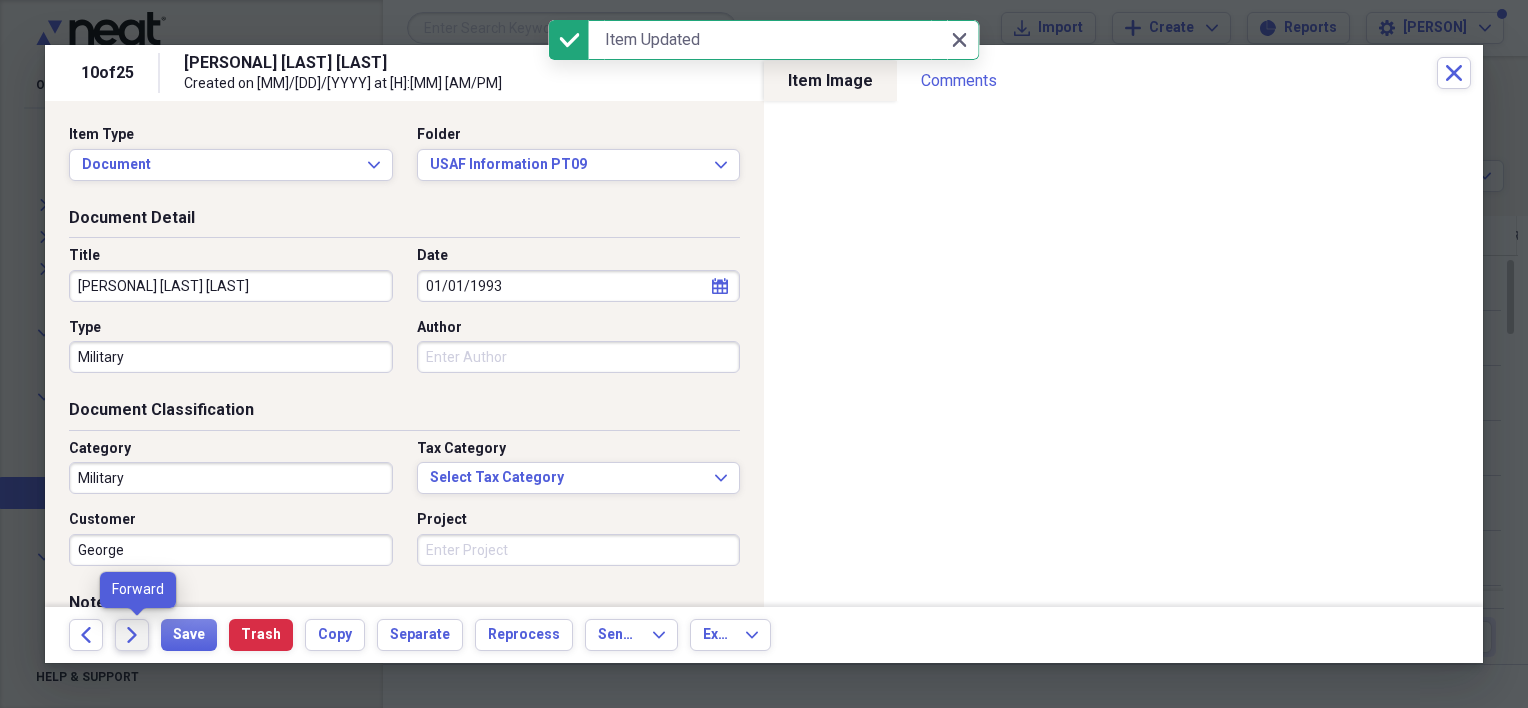 click on "Forward" 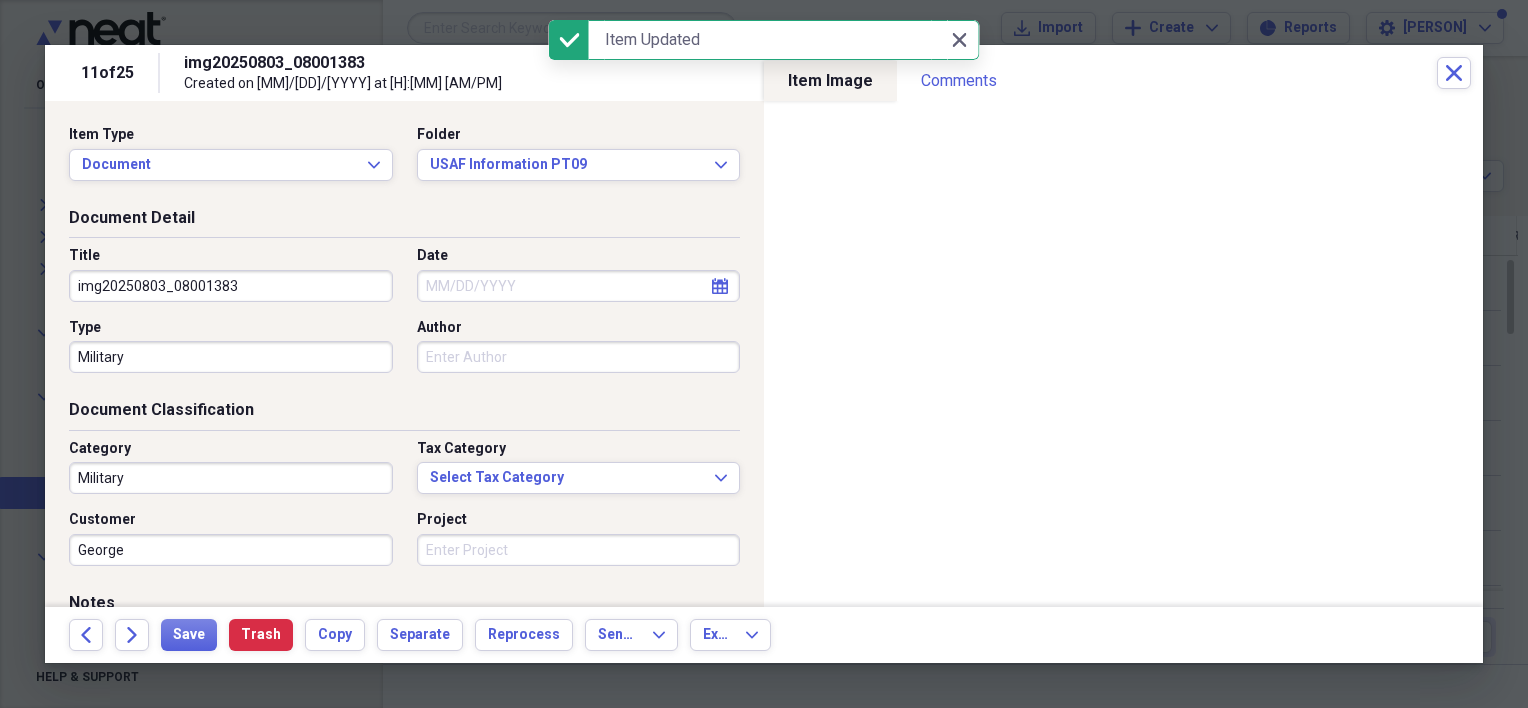 drag, startPoint x: 256, startPoint y: 285, endPoint x: 59, endPoint y: 284, distance: 197.00253 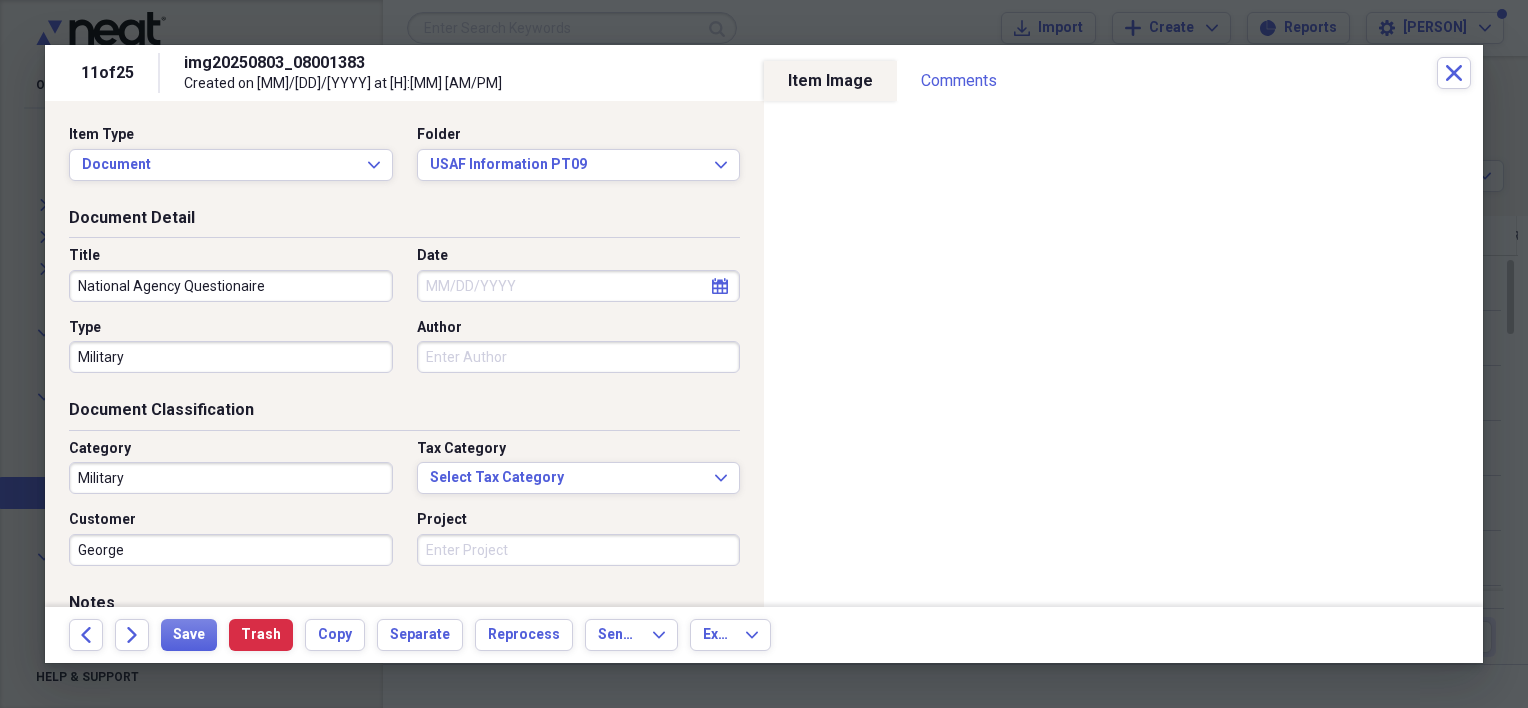type on "National Agency Questionaire" 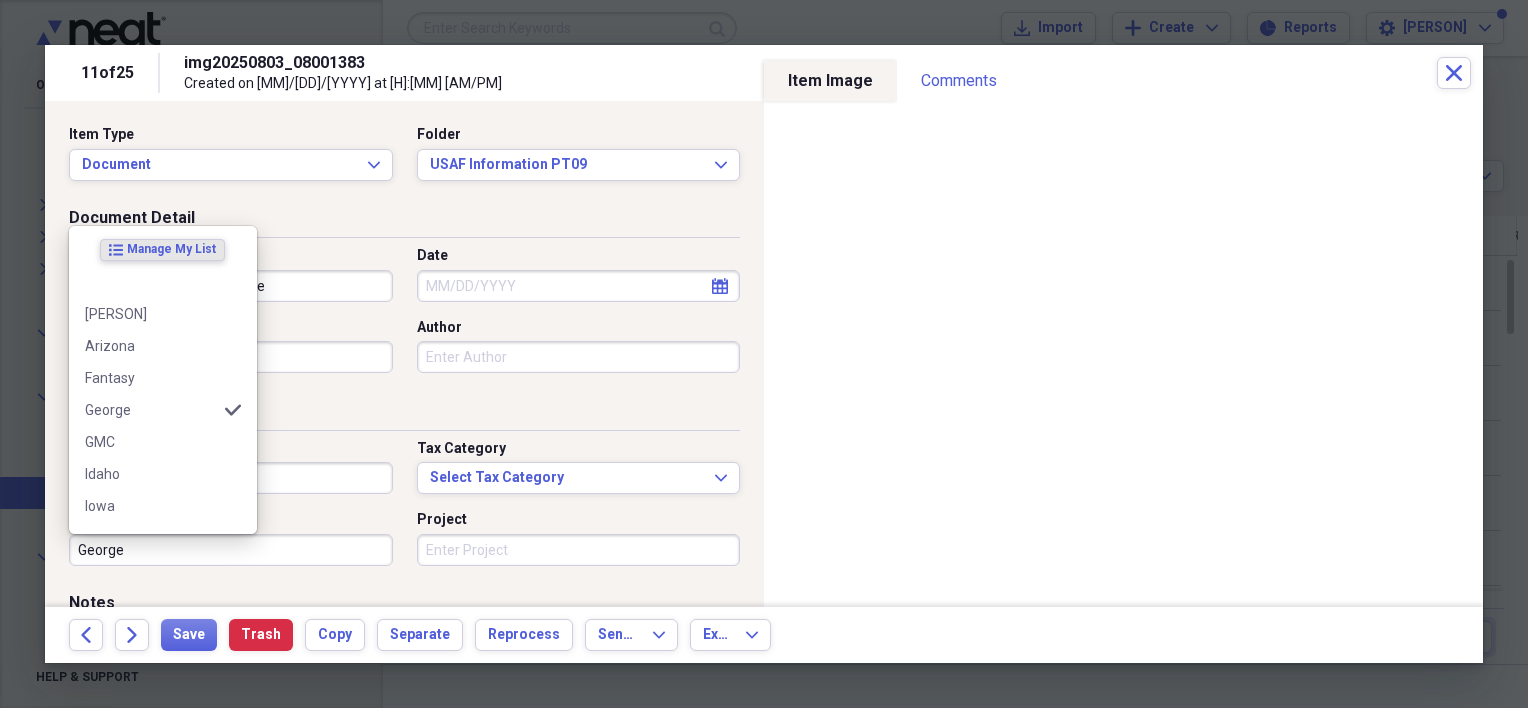 type on "k" 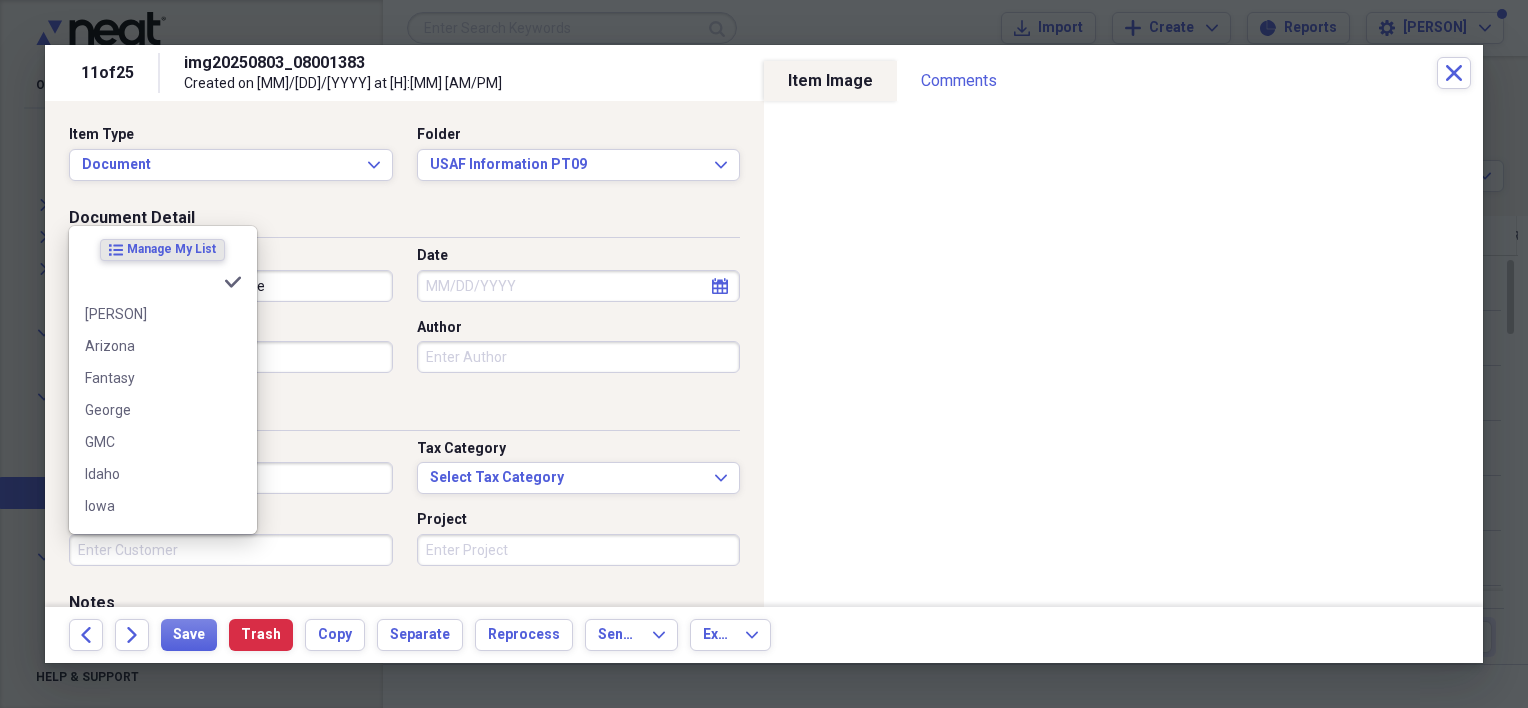 click on "Customer" at bounding box center [231, 550] 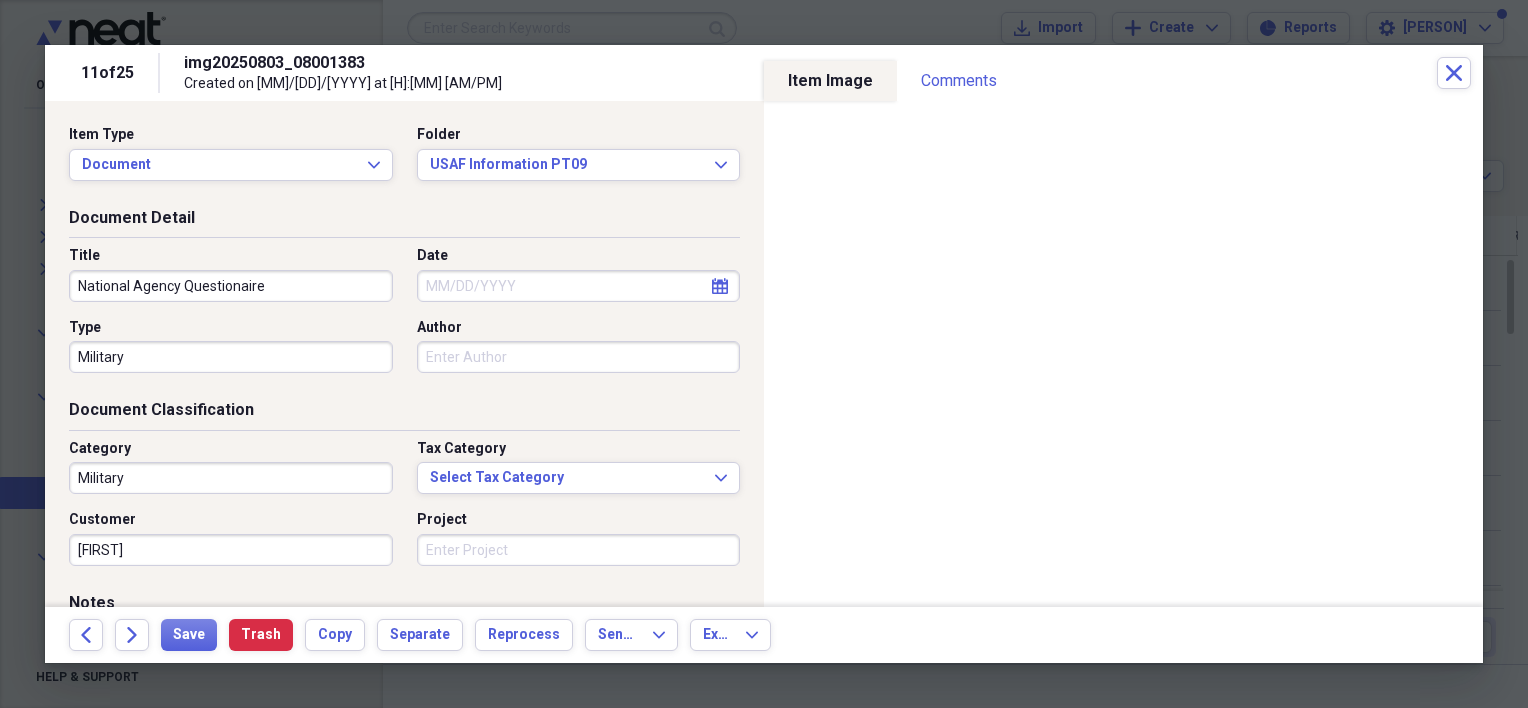 type on "[FIRST]" 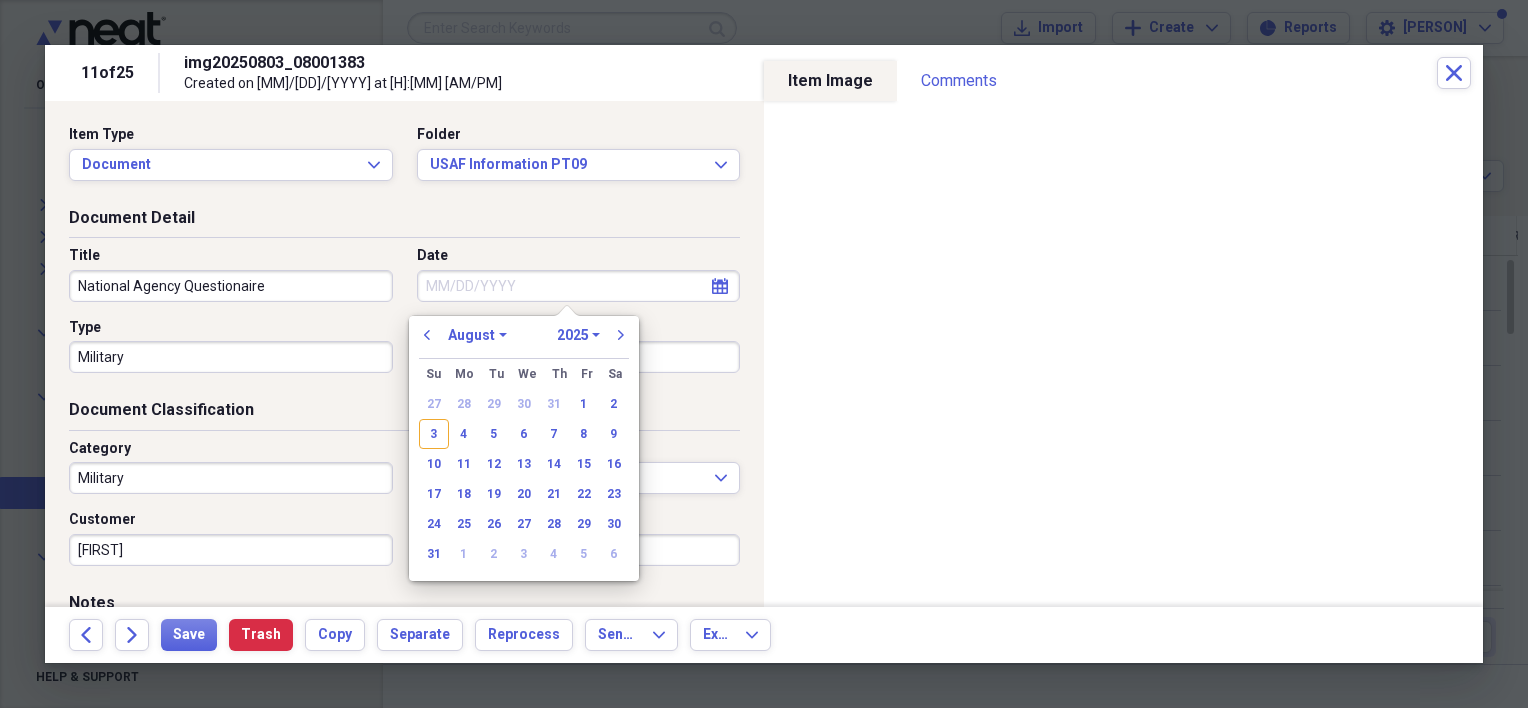 click on "Date" at bounding box center (579, 286) 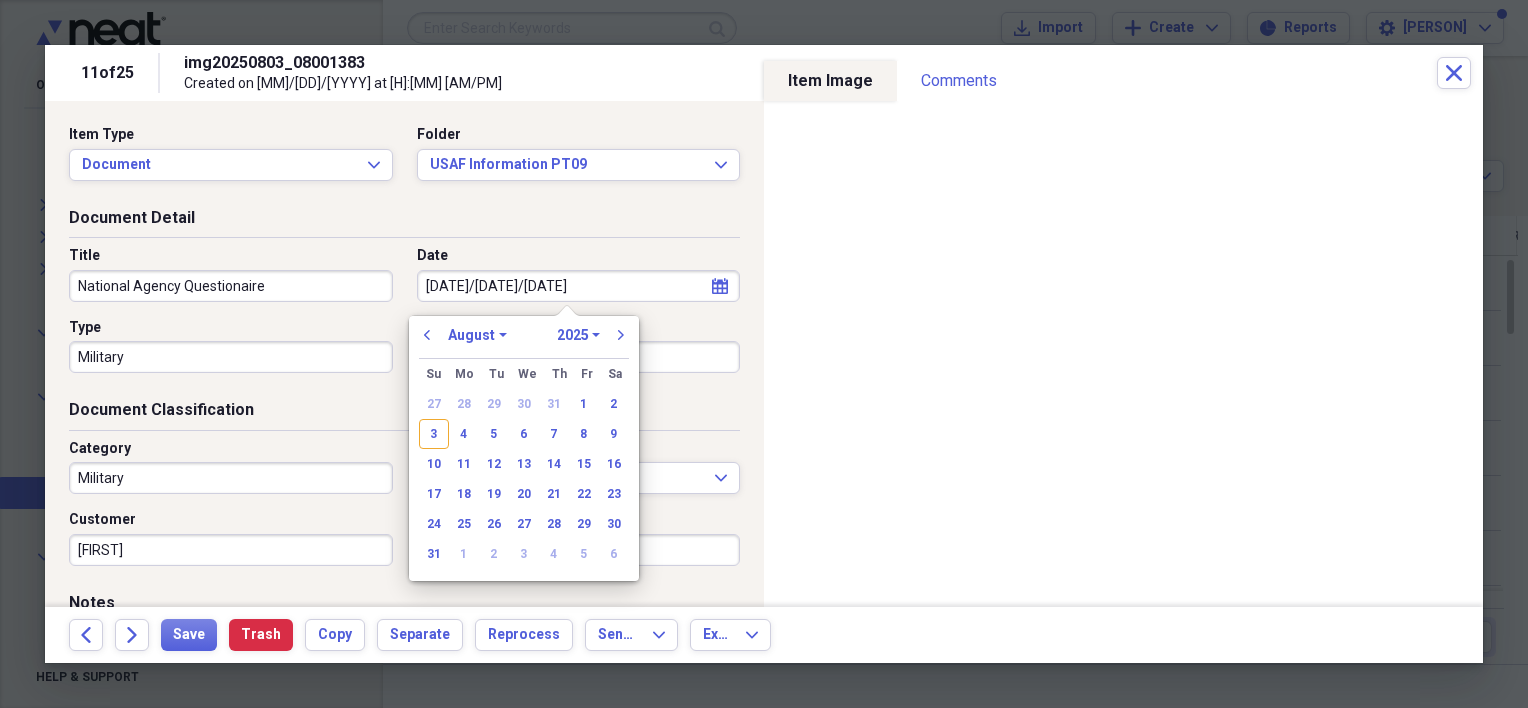 click on "[DATE]/[DATE]/[DATE]" at bounding box center (579, 286) 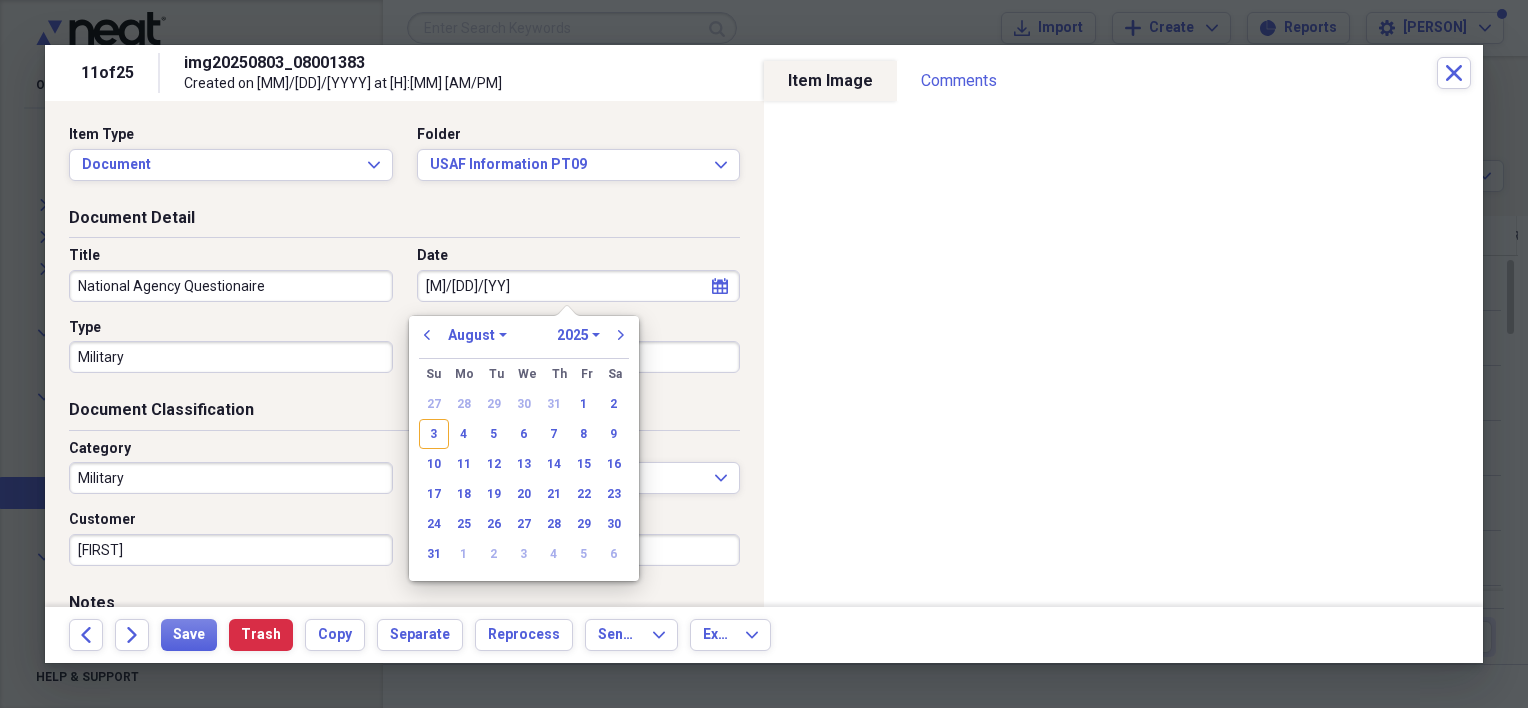 select on "0" 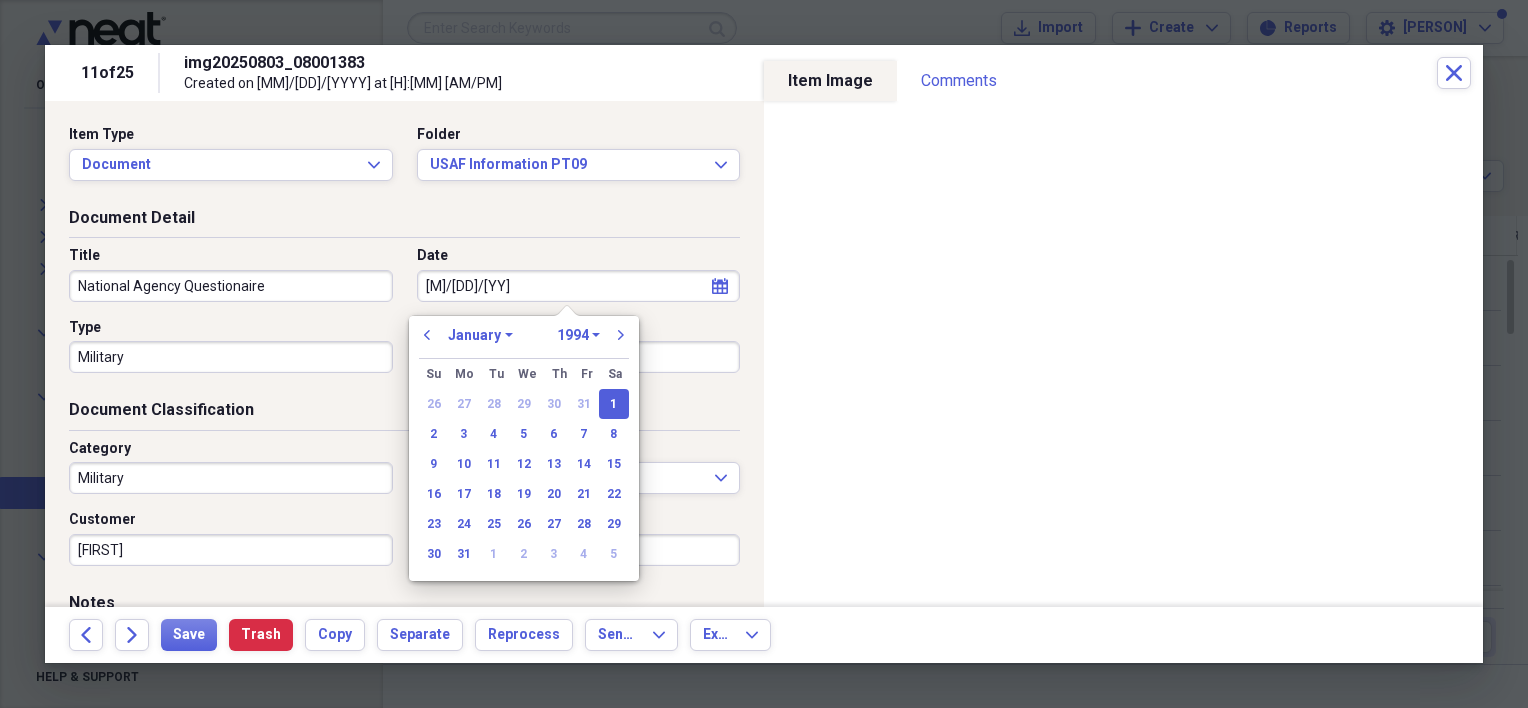 type on "[MM]/[DD]/[YYYY]" 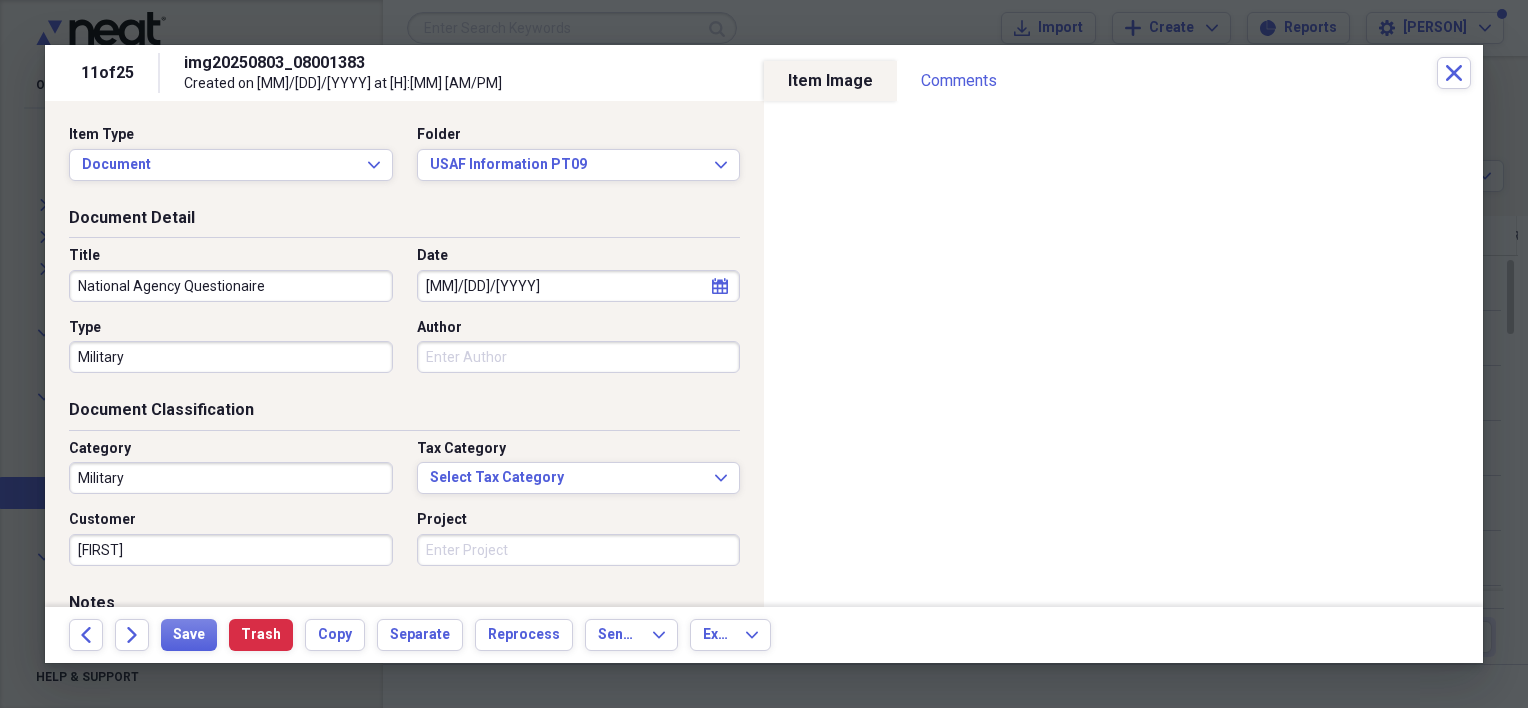 click on "Document Detail" at bounding box center [404, 222] 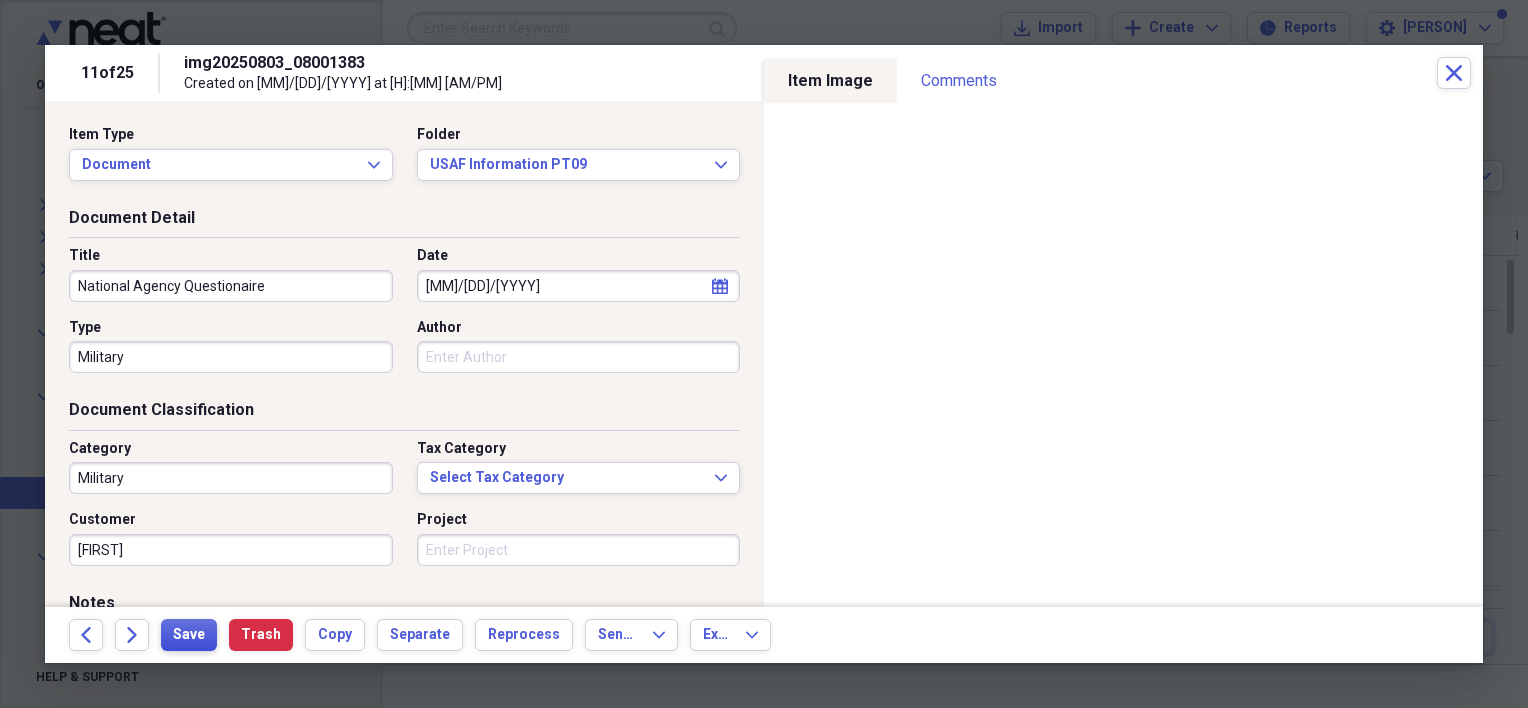 click on "Save" at bounding box center (189, 635) 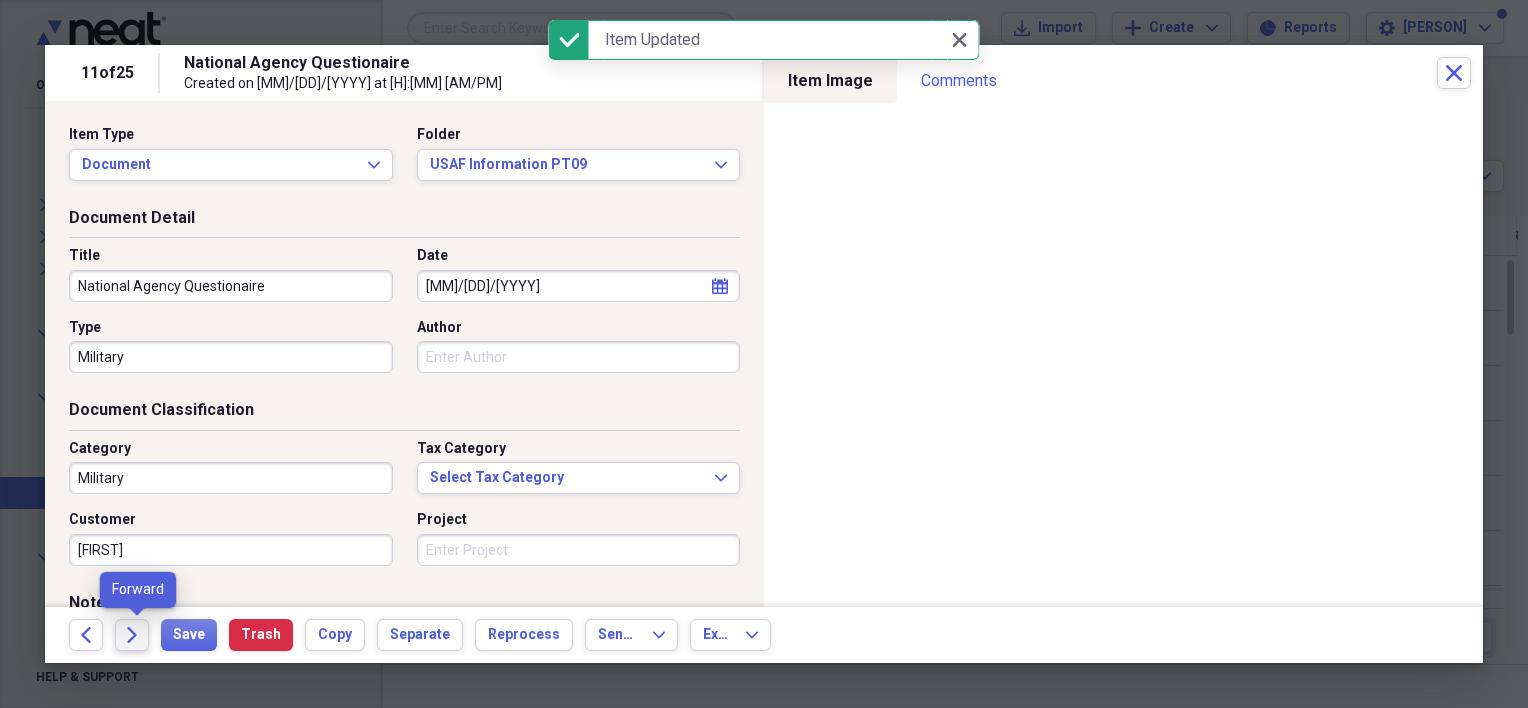 click on "Forward" 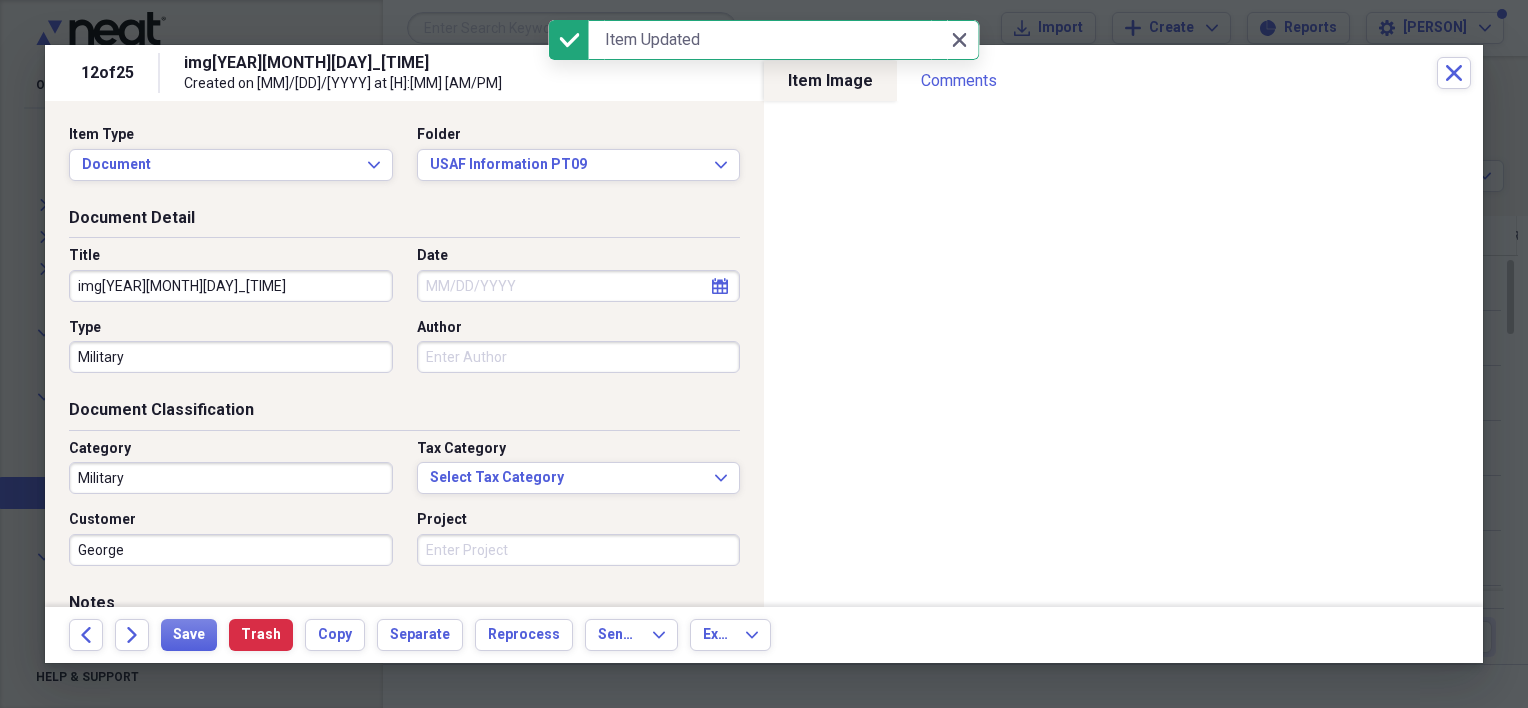 drag, startPoint x: 246, startPoint y: 280, endPoint x: 67, endPoint y: 292, distance: 179.40178 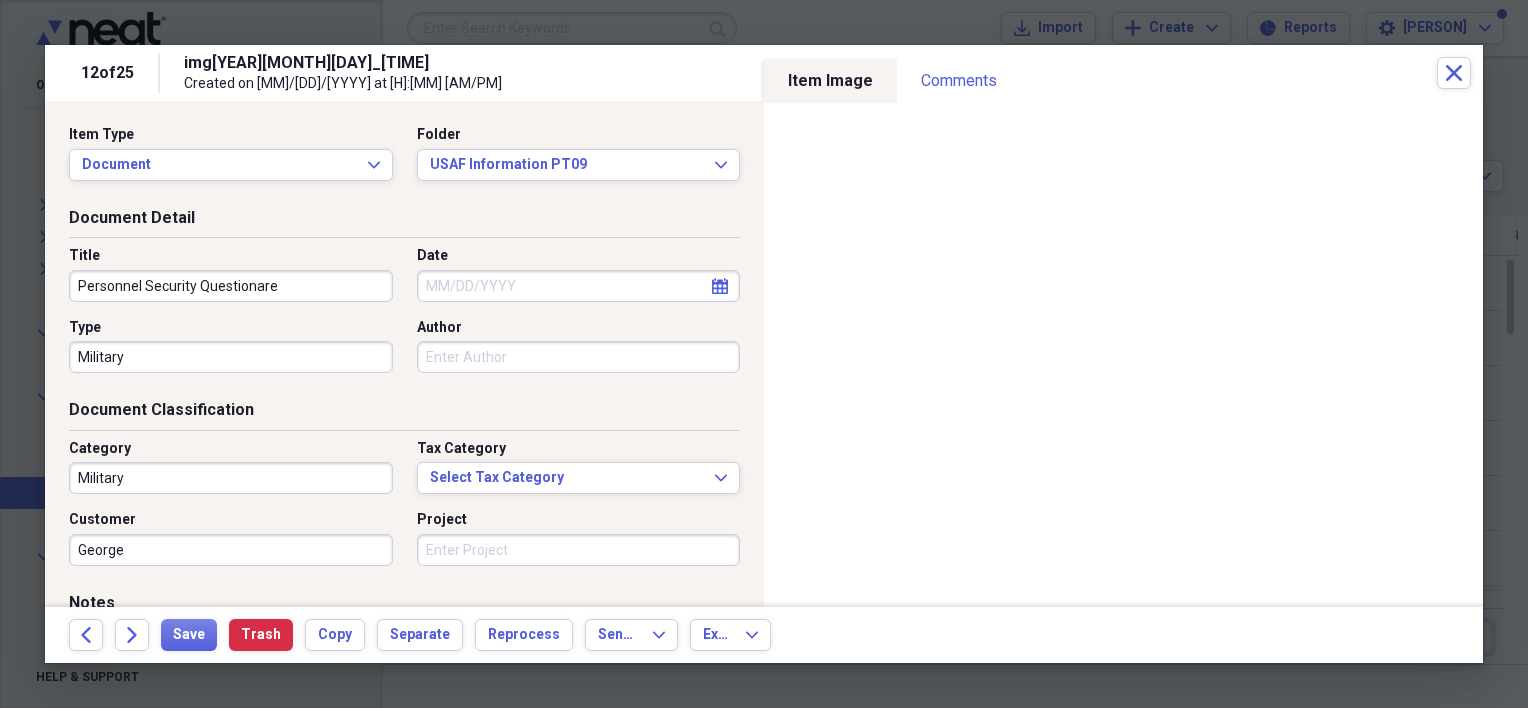 type on "Personnel Security Questionare" 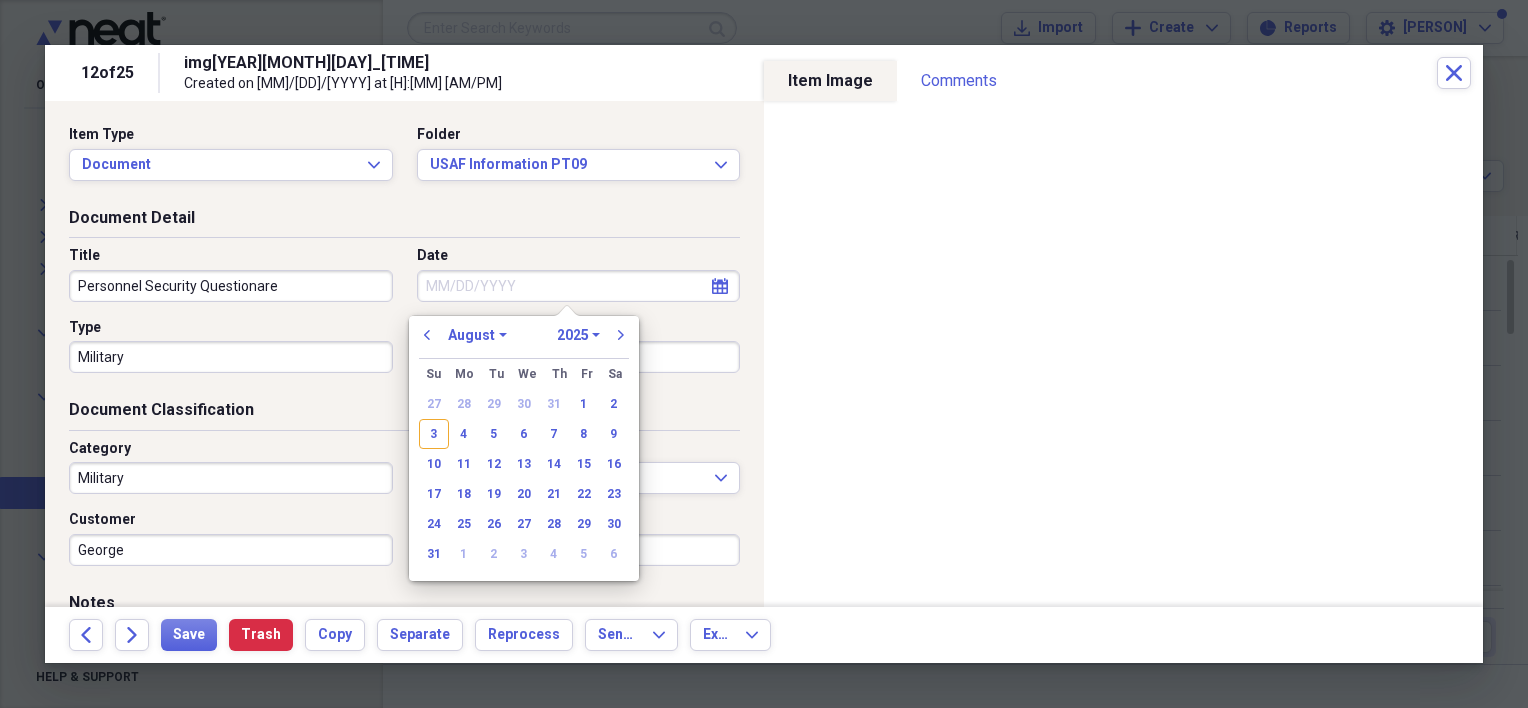 click on "Date" at bounding box center [579, 286] 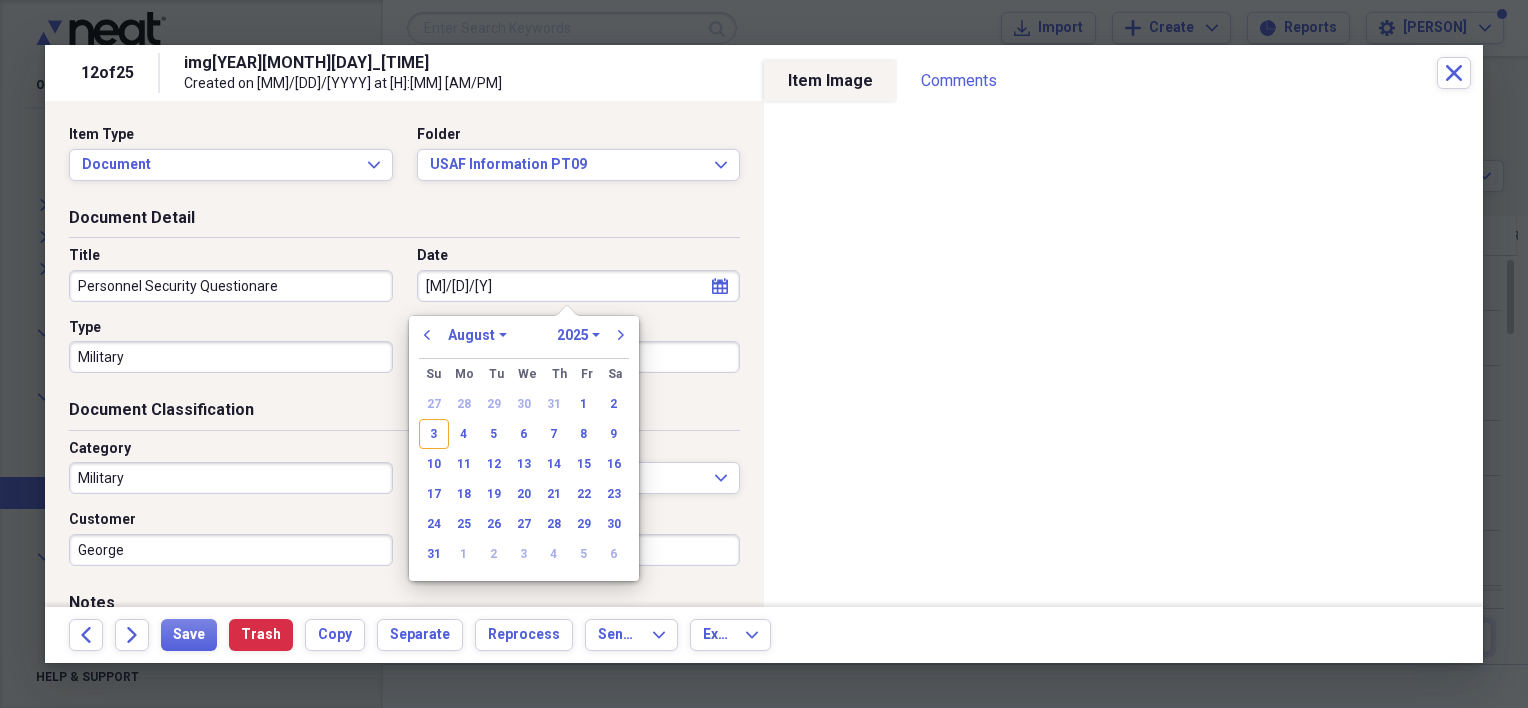 type on "1/1/89" 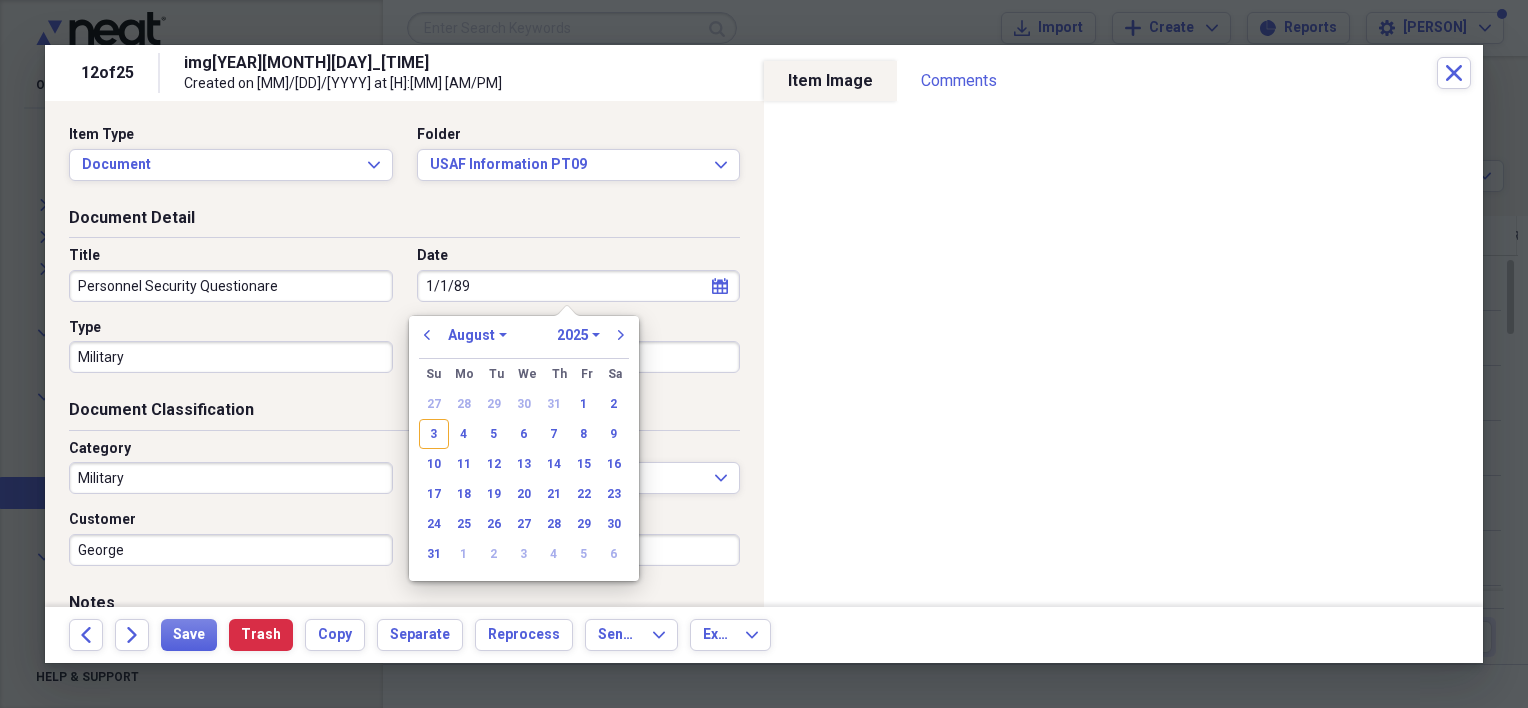 select on "0" 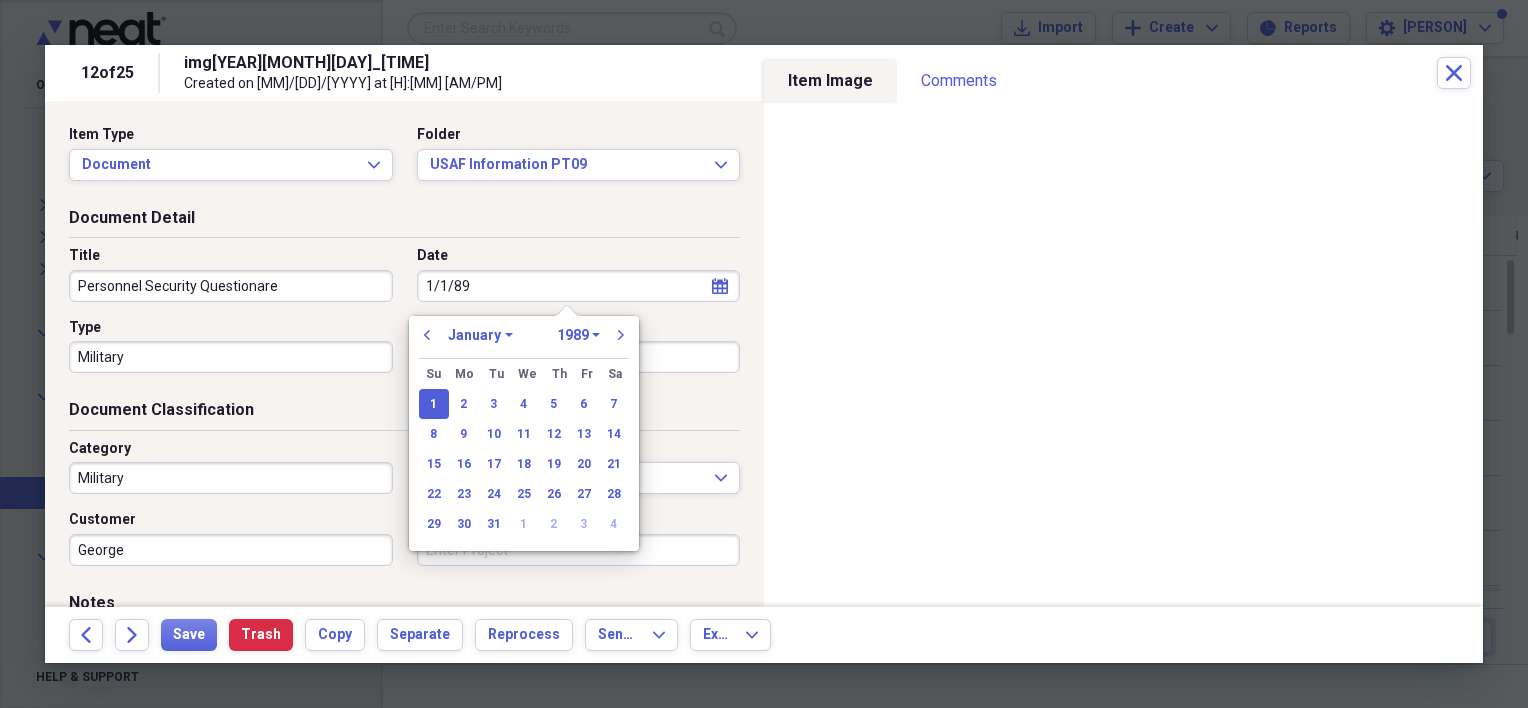 click on "Document Detail Title Personnel Security Questionare Date [MM]/[DD]/[YY] calendar Calendar Type Military Author" at bounding box center [404, 303] 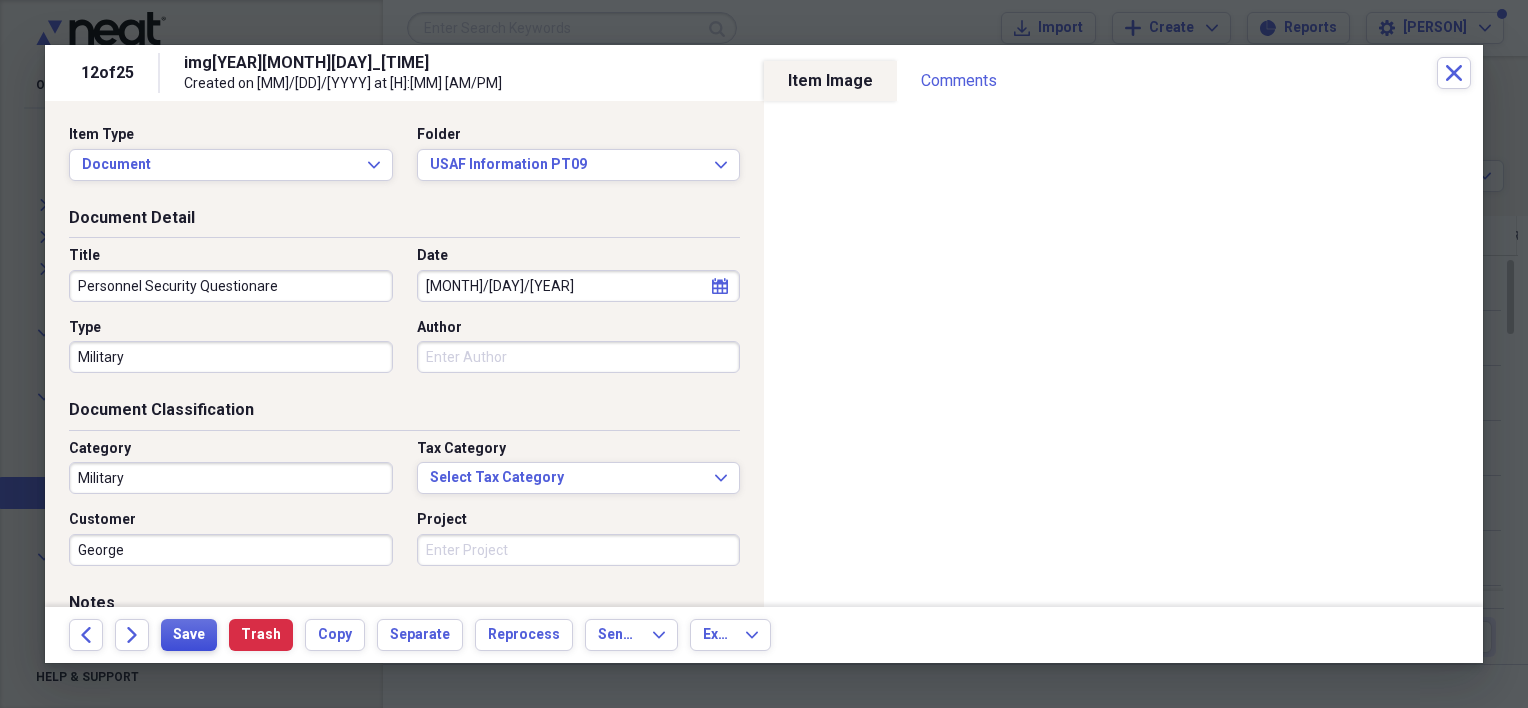click on "Save" at bounding box center [189, 635] 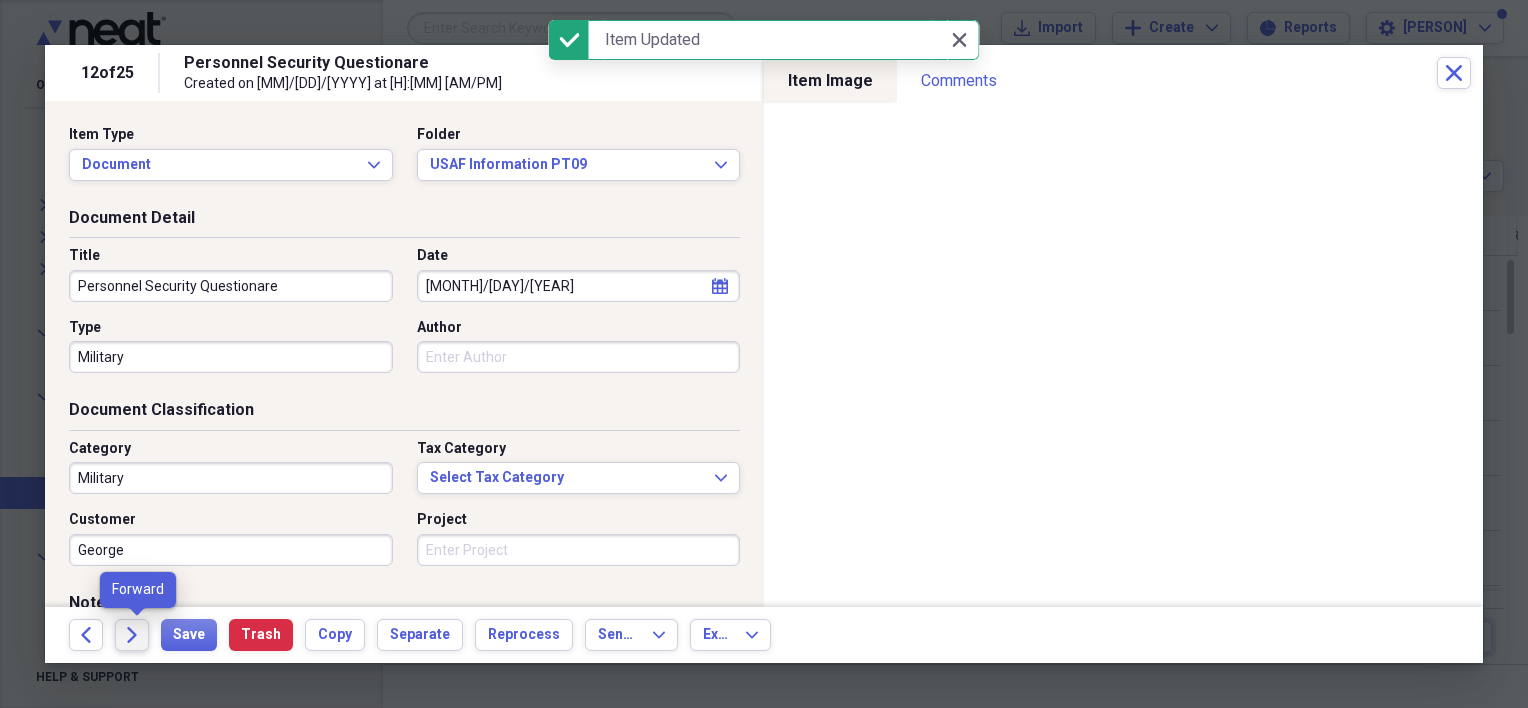 click 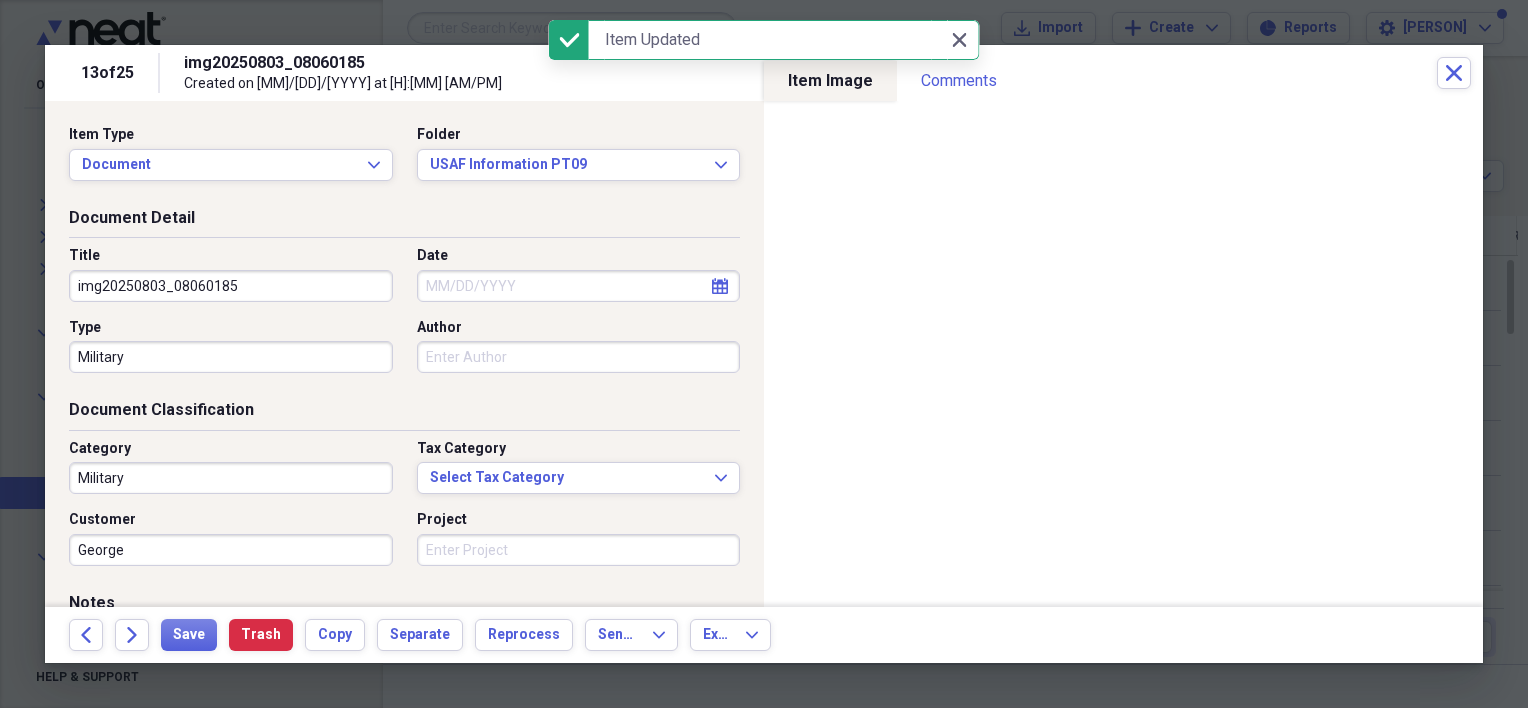 drag, startPoint x: 239, startPoint y: 292, endPoint x: 67, endPoint y: 292, distance: 172 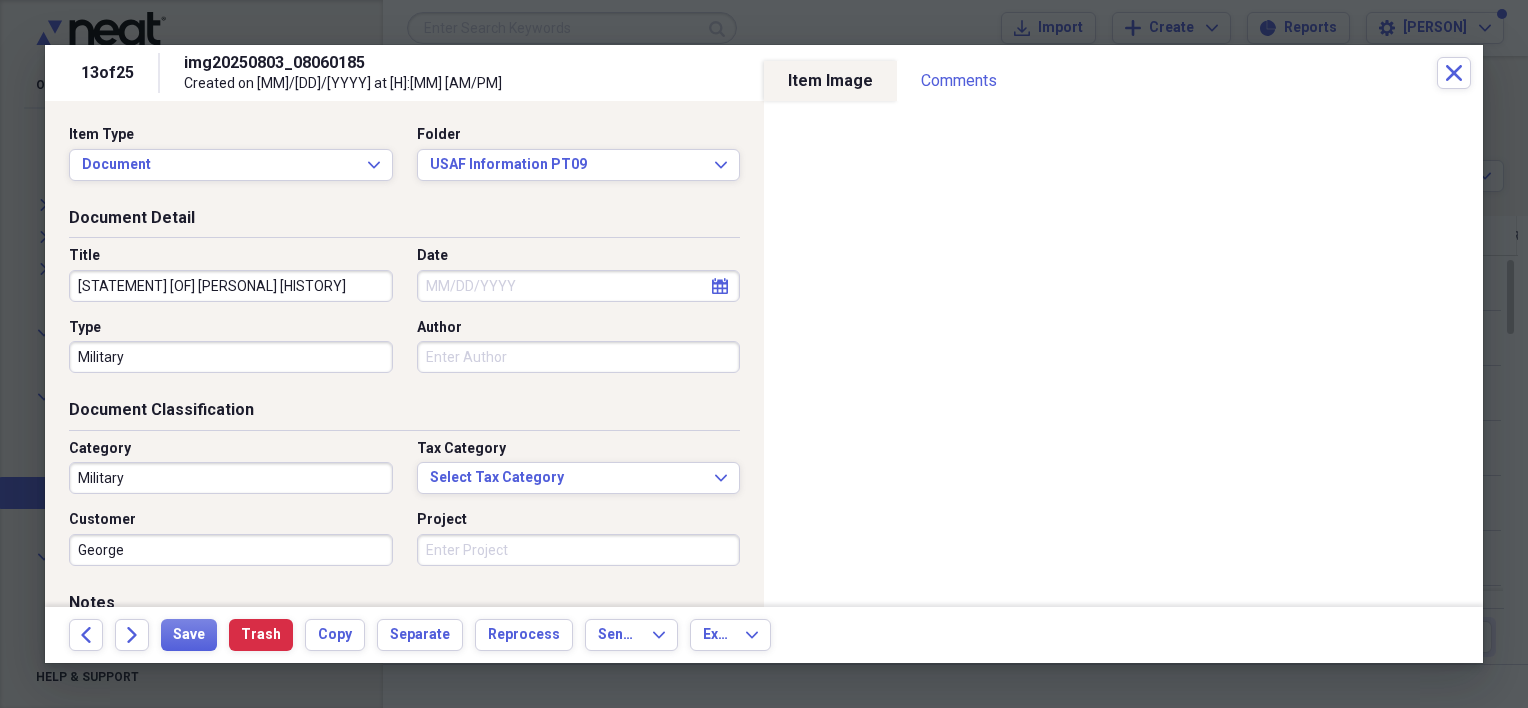 type on "[STATEMENT] [OF] [PERSONAL] [HISTORY]" 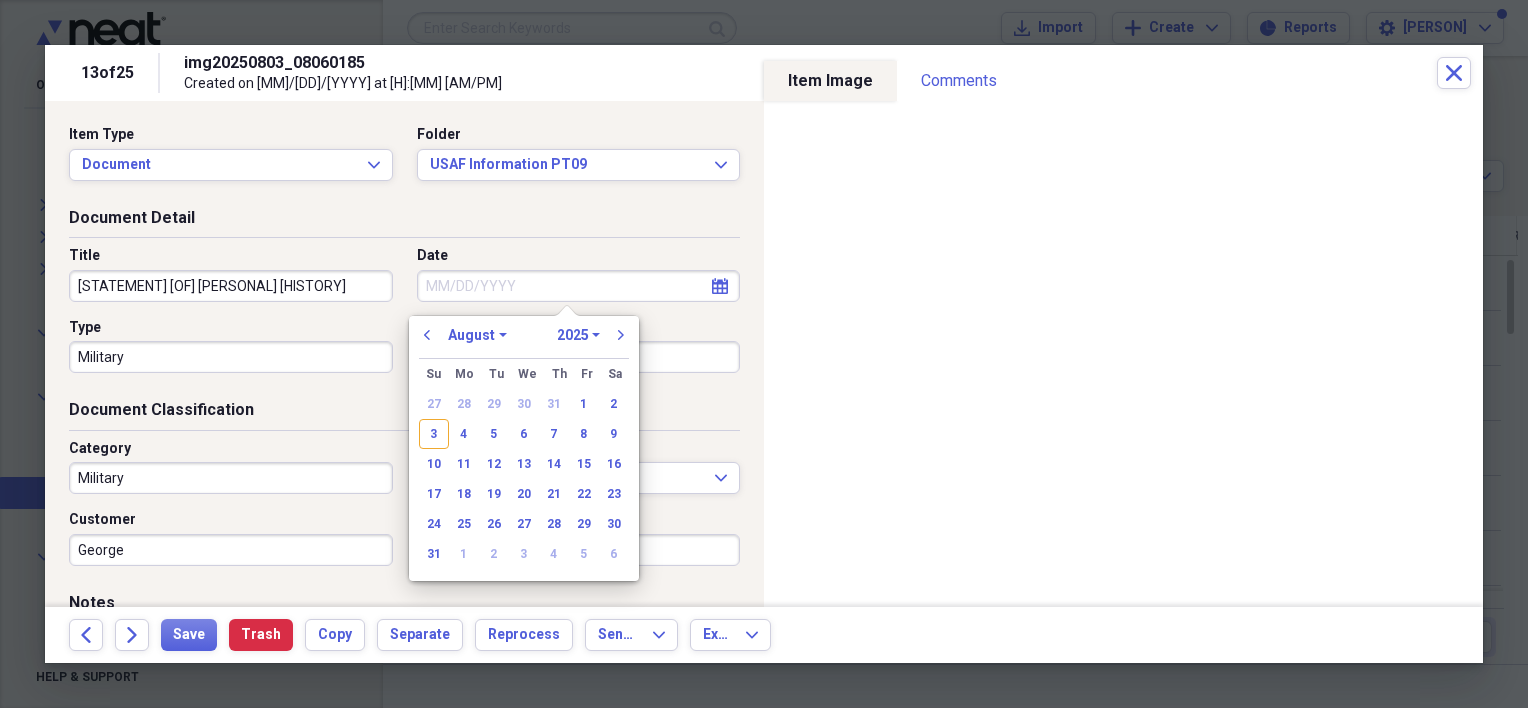 click on "Date" at bounding box center [579, 286] 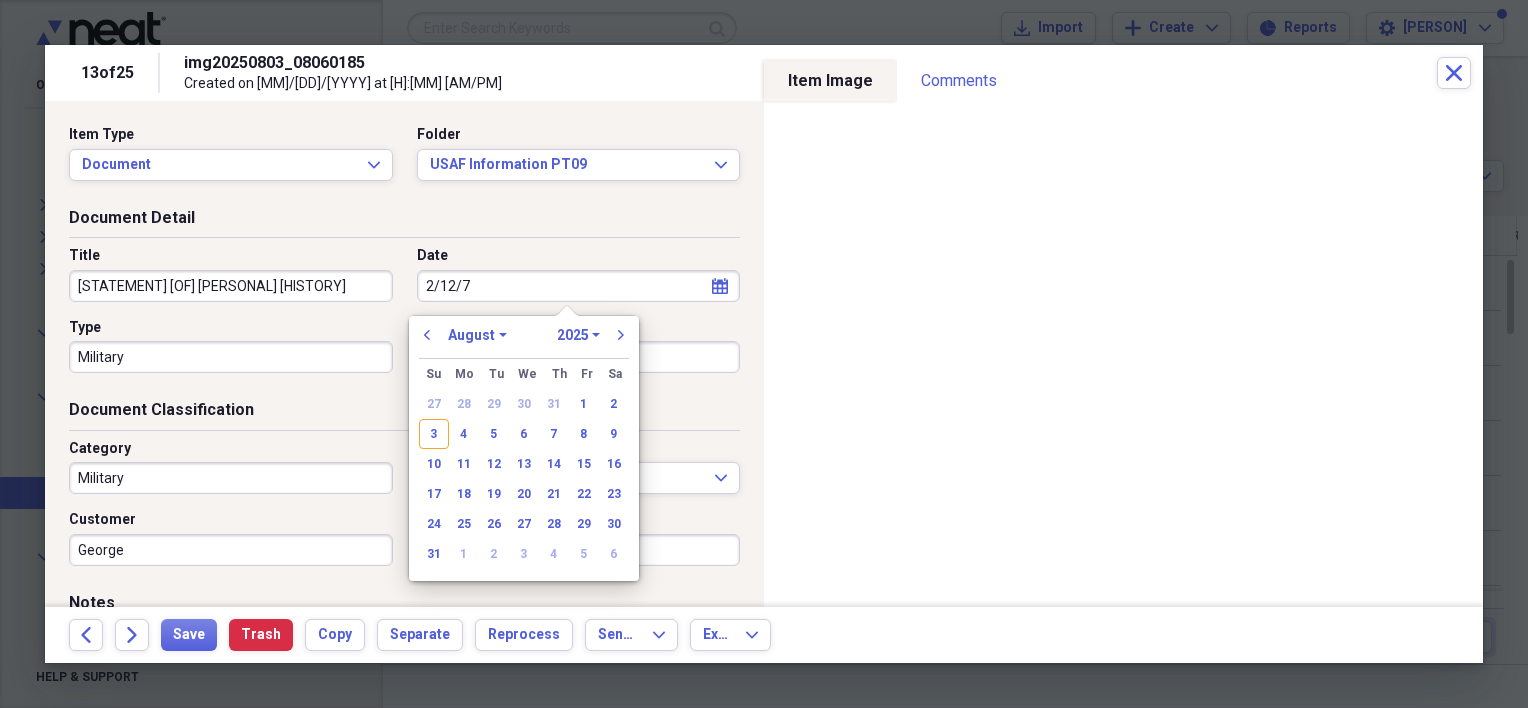 type on "[M]/[DD]/[YY]" 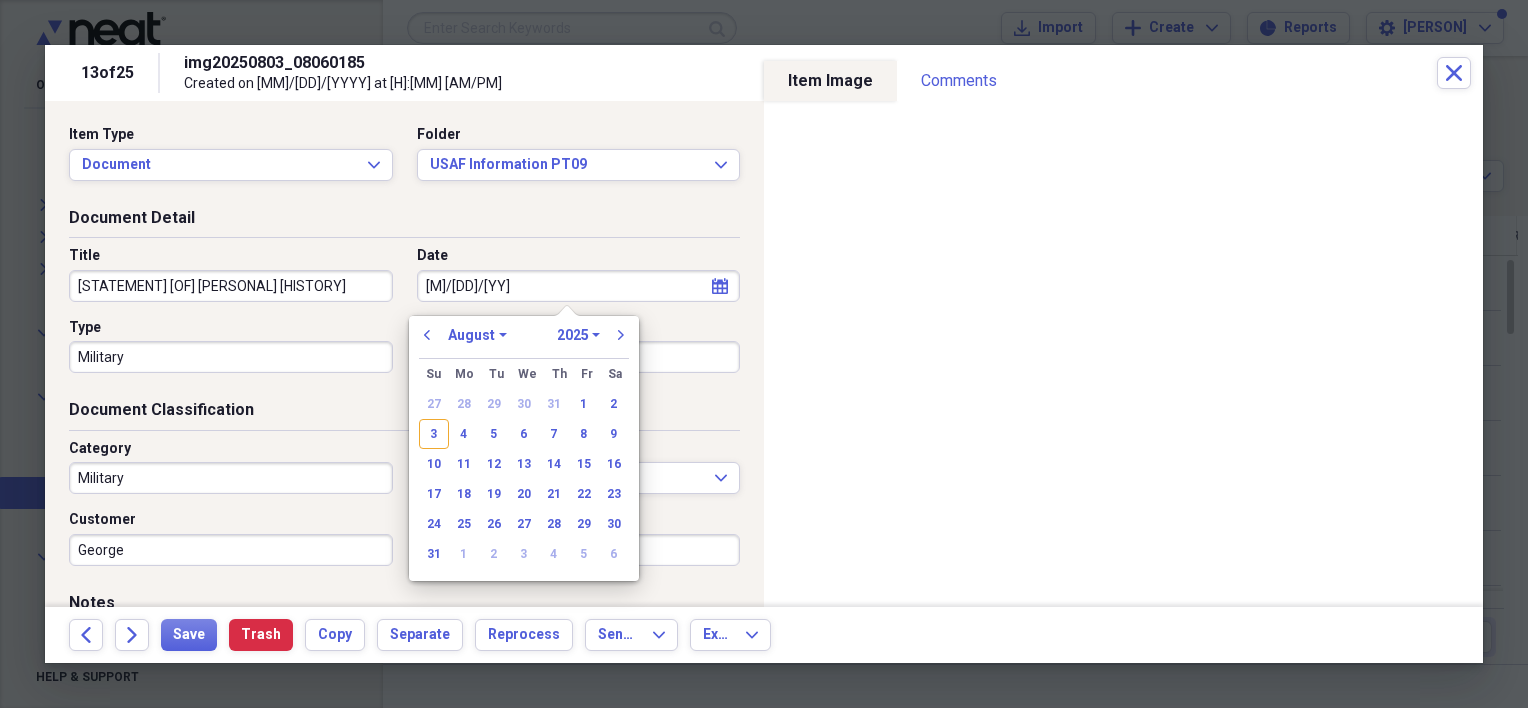 select on "1" 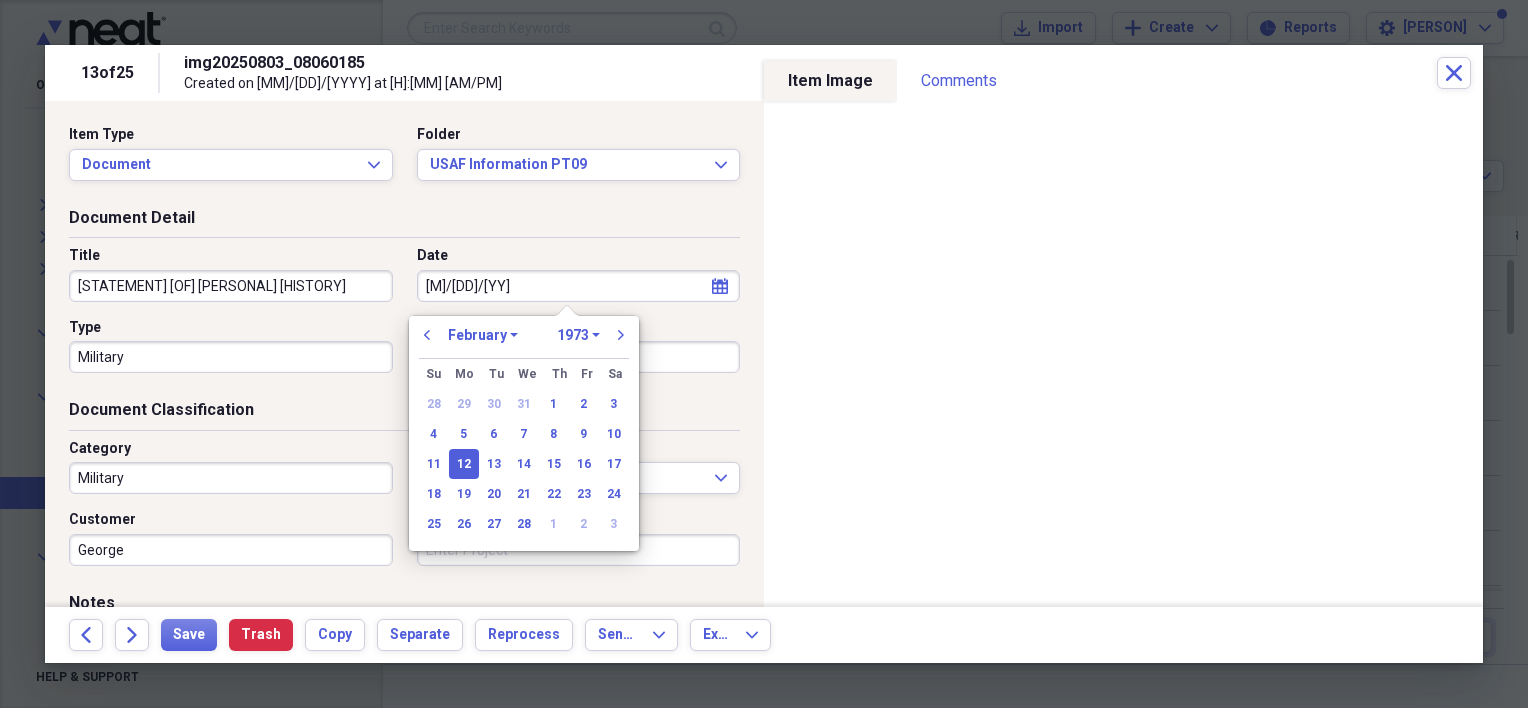 type on "[MM]/[DD]/[YYYY]" 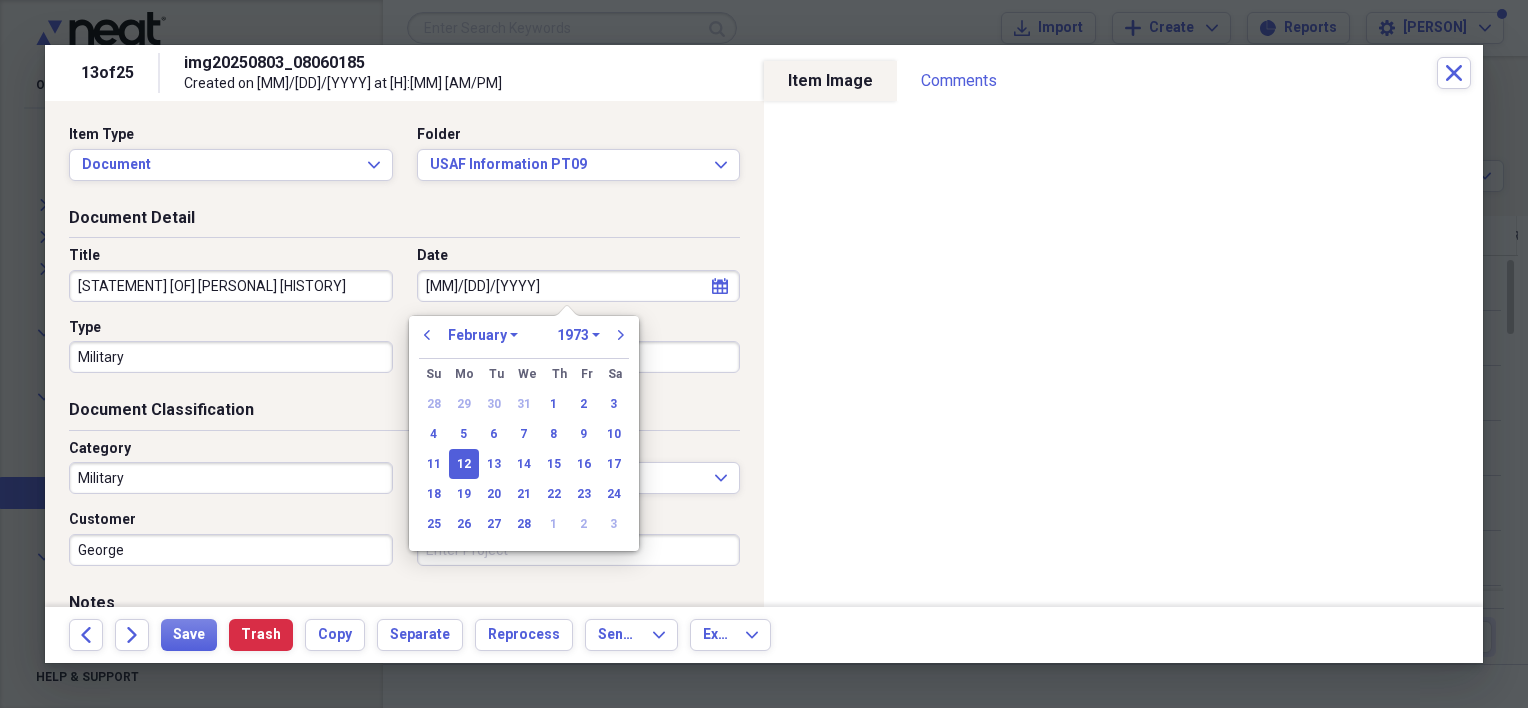 click on "Document Detail" at bounding box center (404, 222) 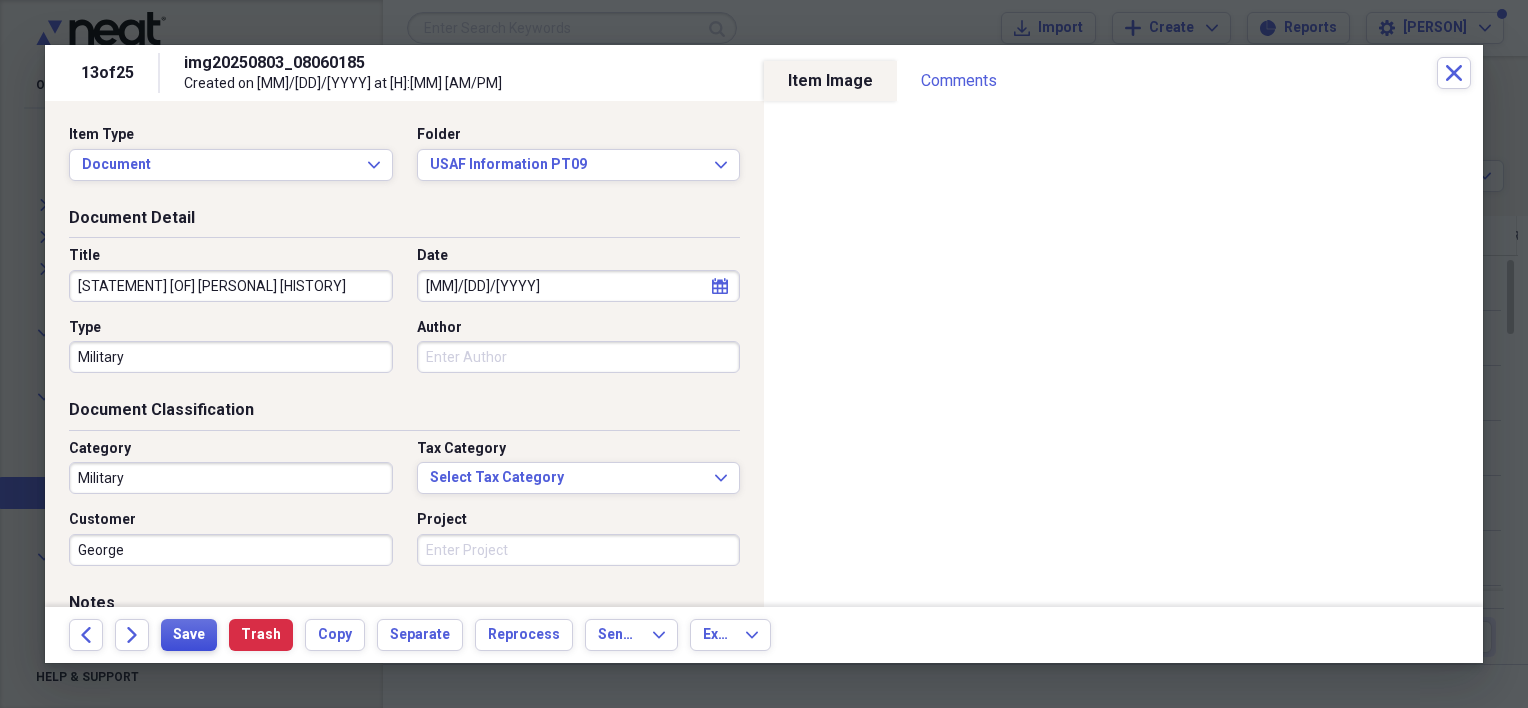 click on "Save" at bounding box center (189, 635) 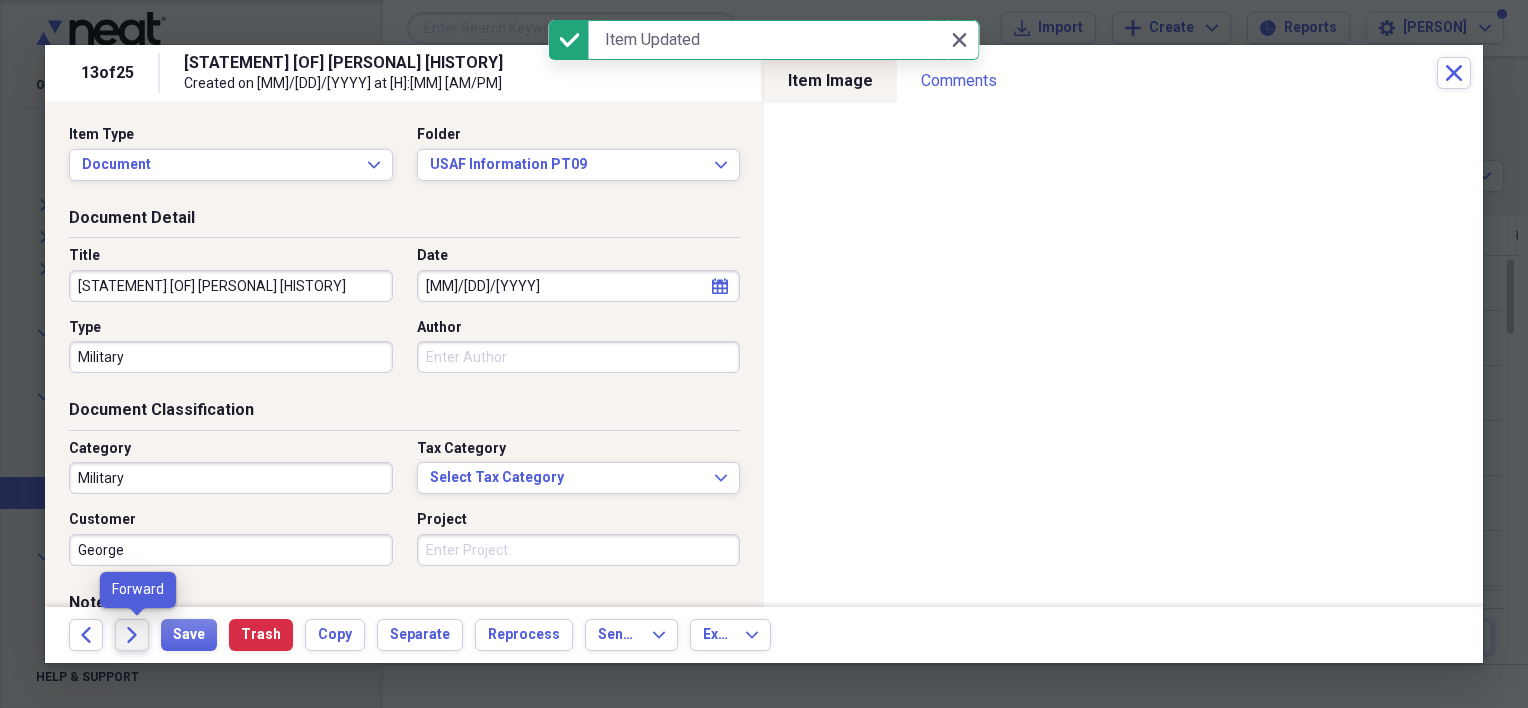click on "Forward" 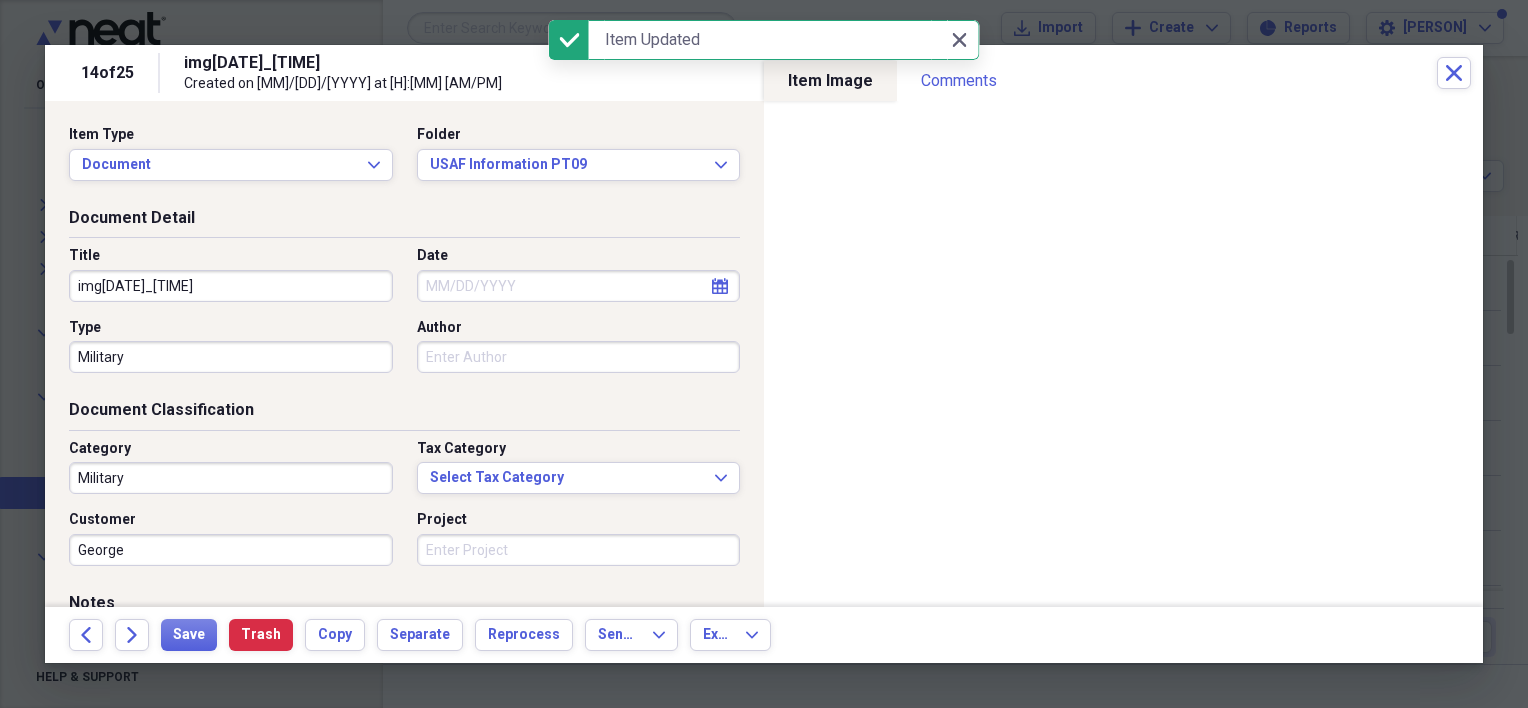 drag, startPoint x: 248, startPoint y: 292, endPoint x: 68, endPoint y: 288, distance: 180.04443 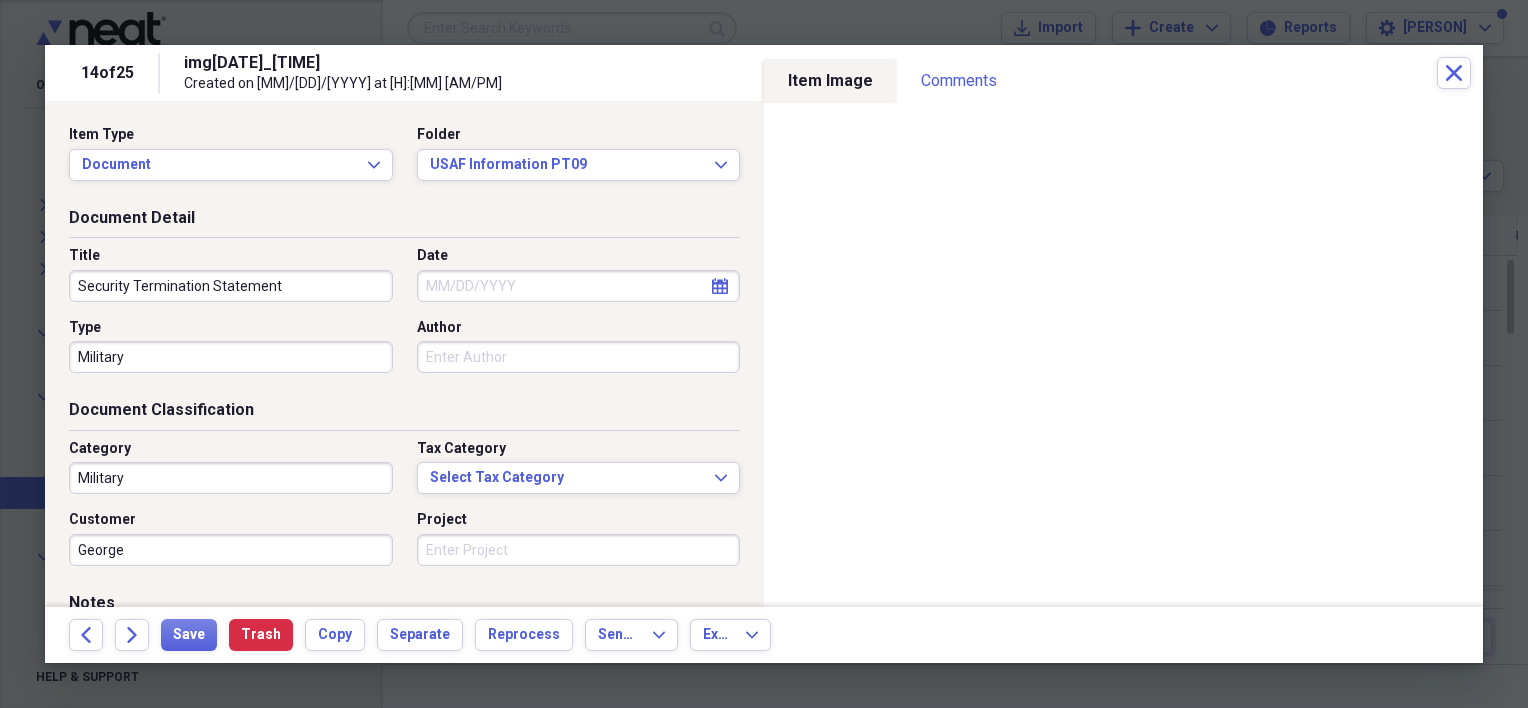 type on "Security Termination Statement" 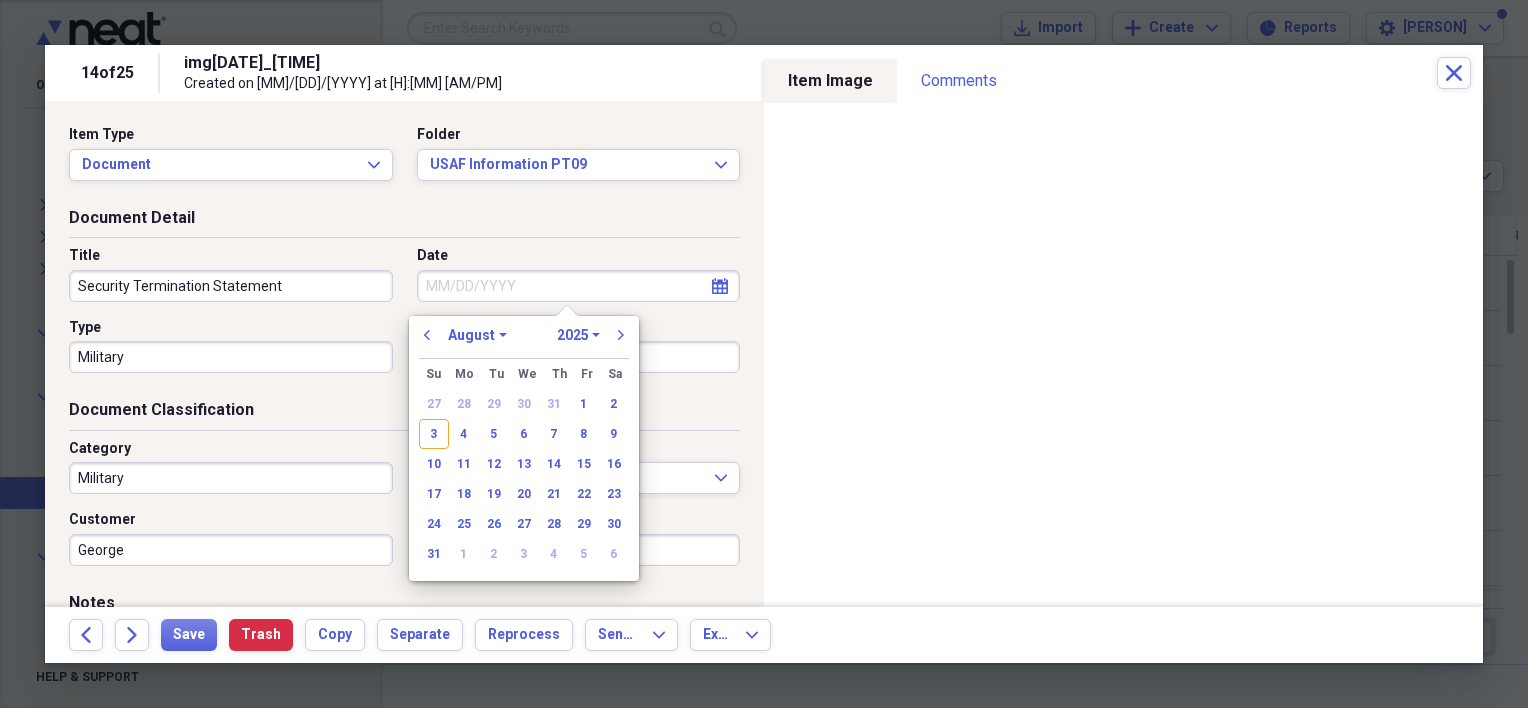 click on "Date" at bounding box center (579, 286) 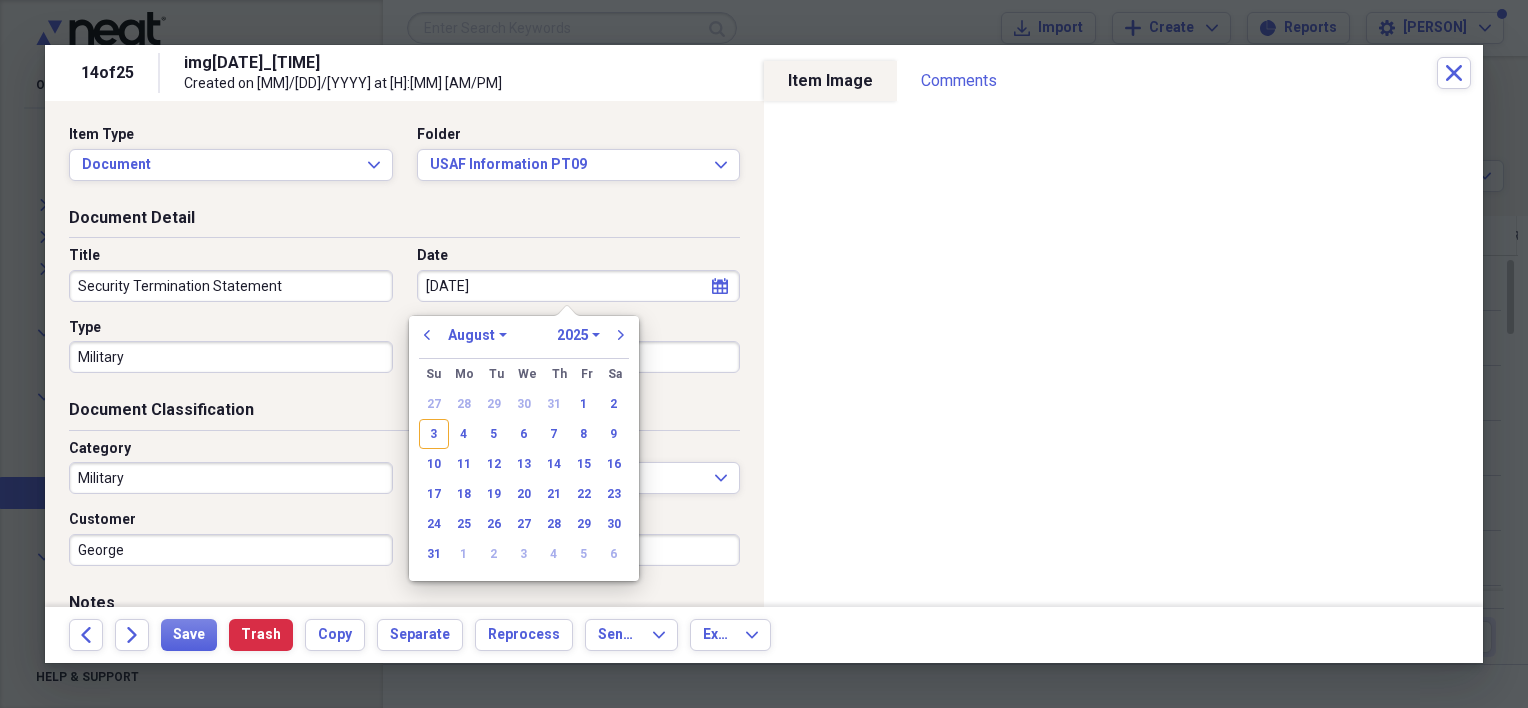type on "[MM]/[DD]/[YY]" 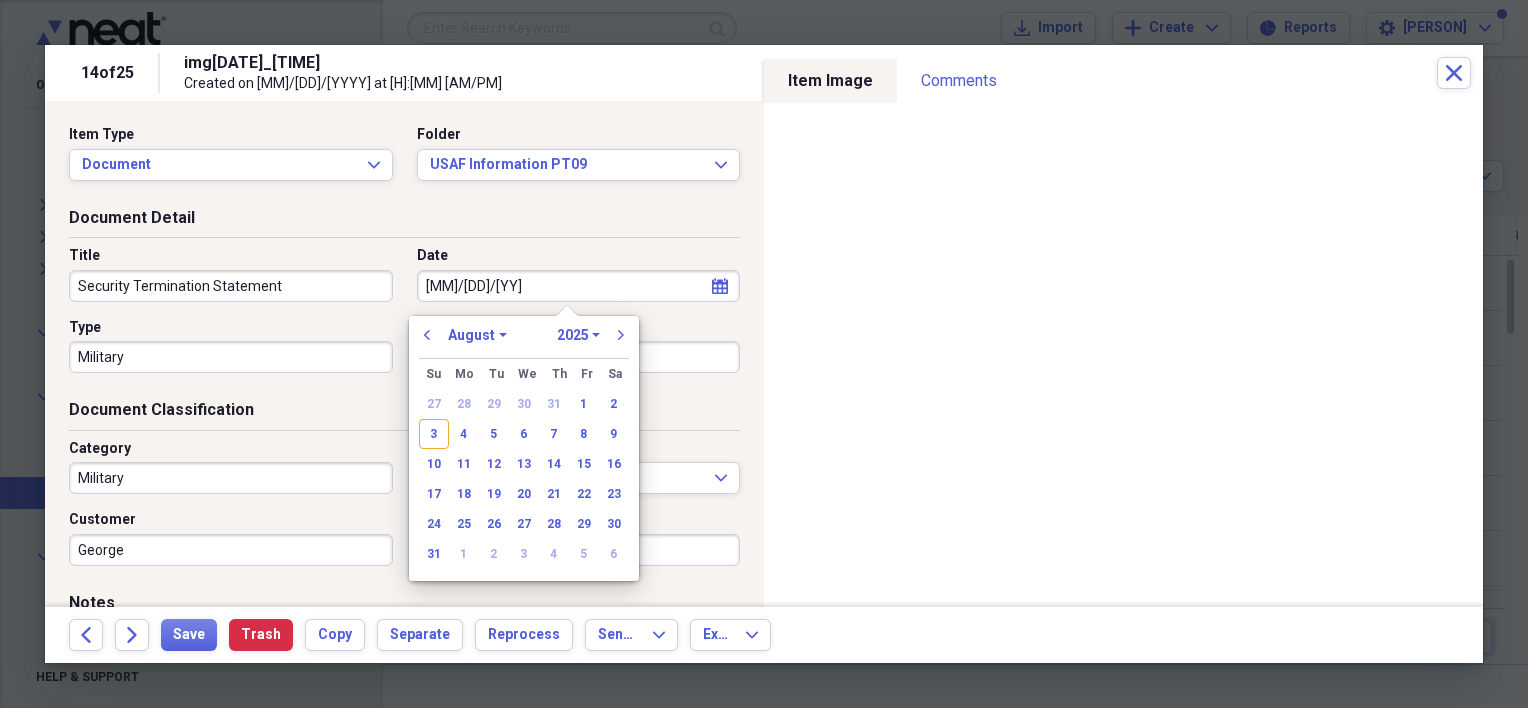 select on "11" 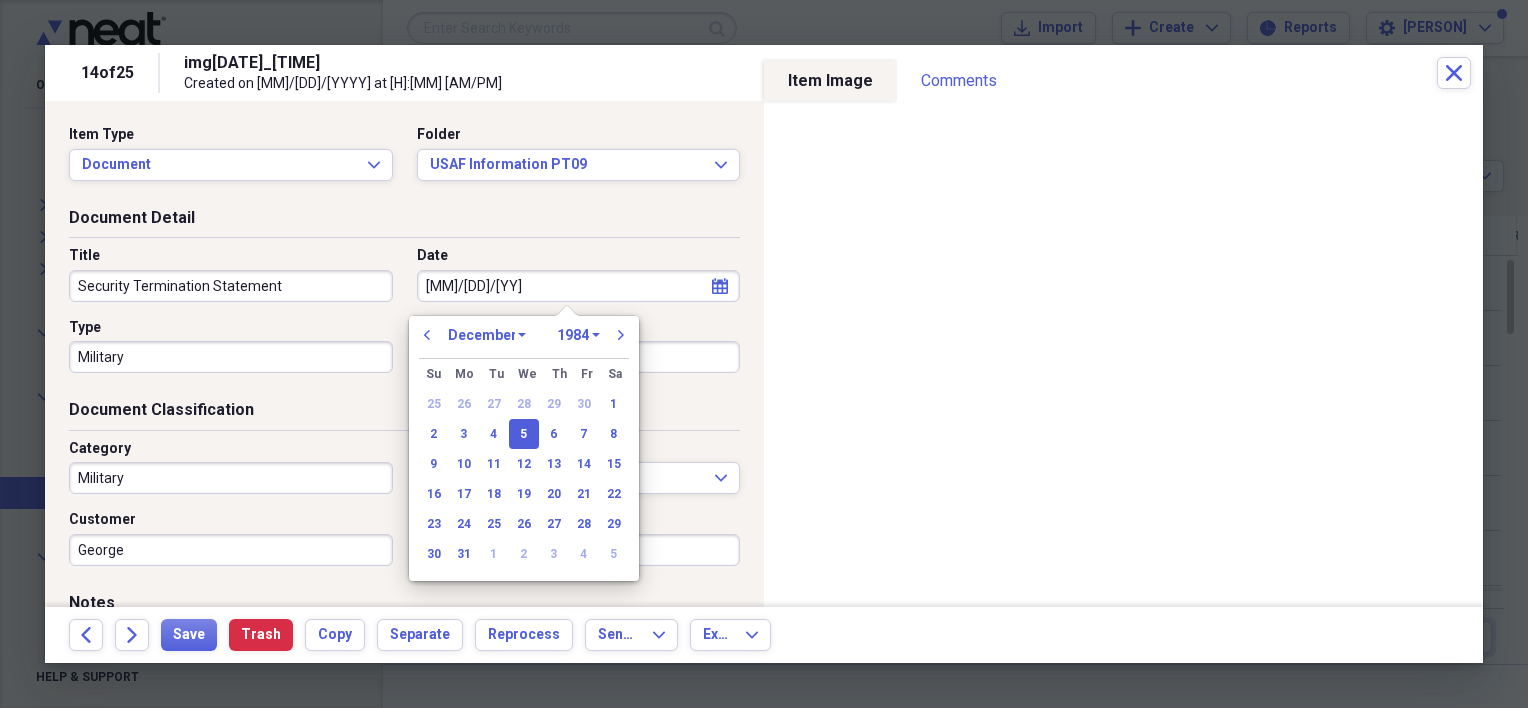 type on "[DATE]" 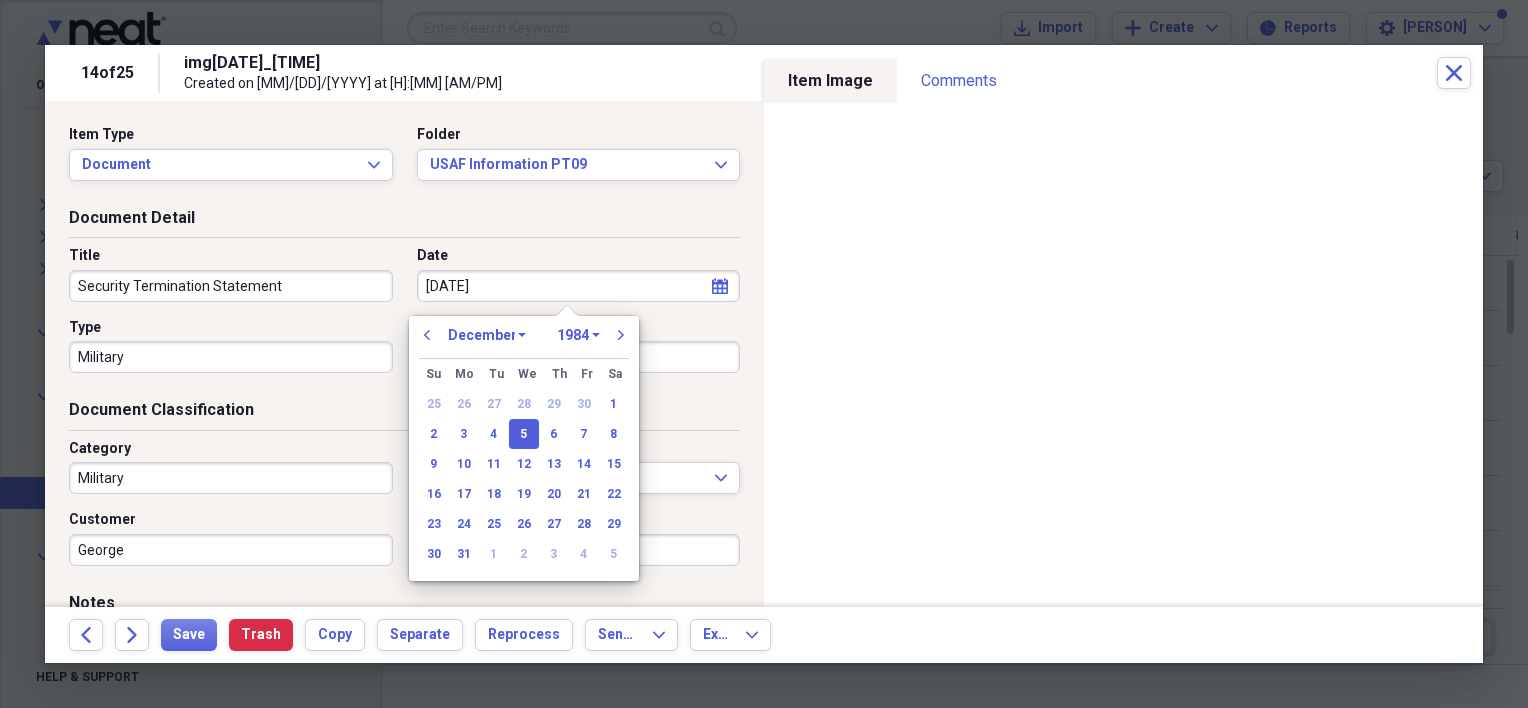 click on "Document Detail" at bounding box center (404, 222) 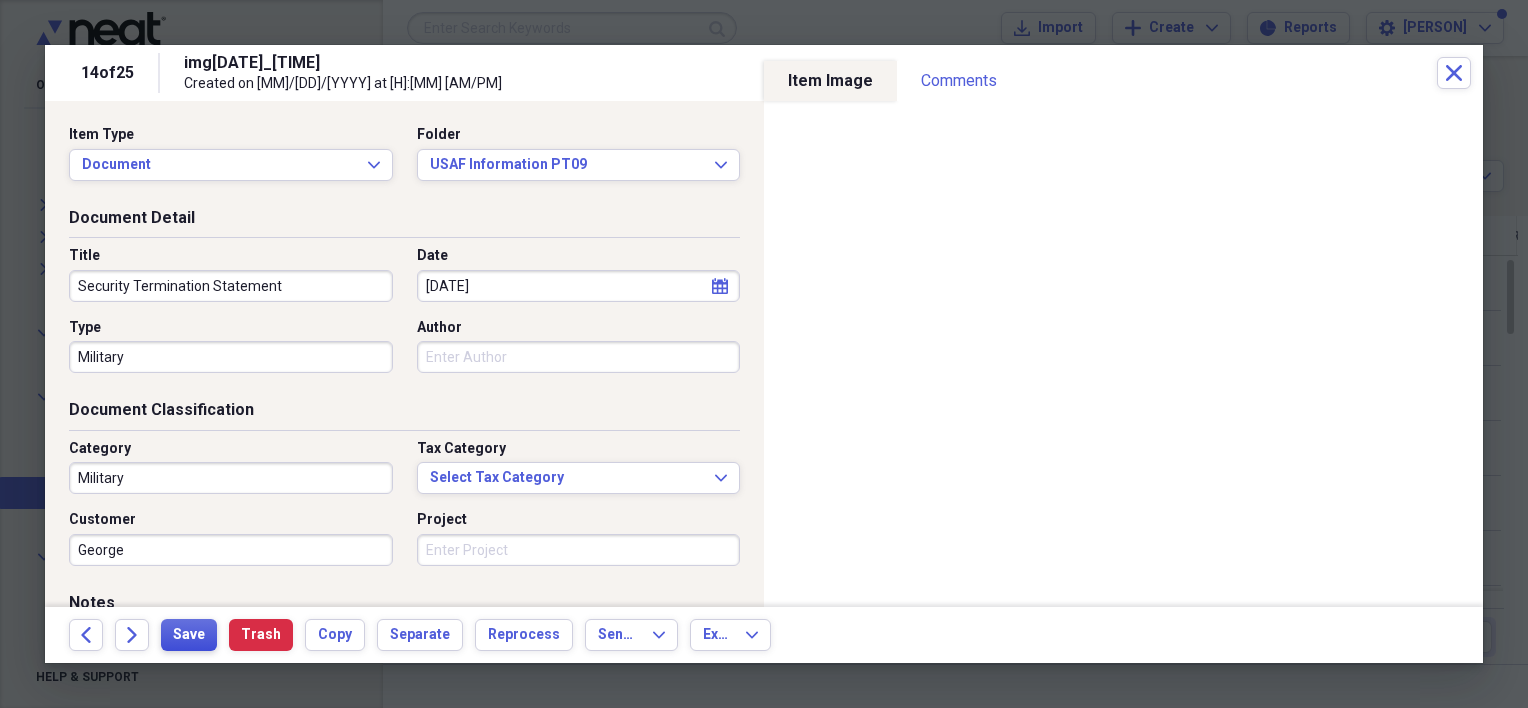 click on "Save" at bounding box center (189, 635) 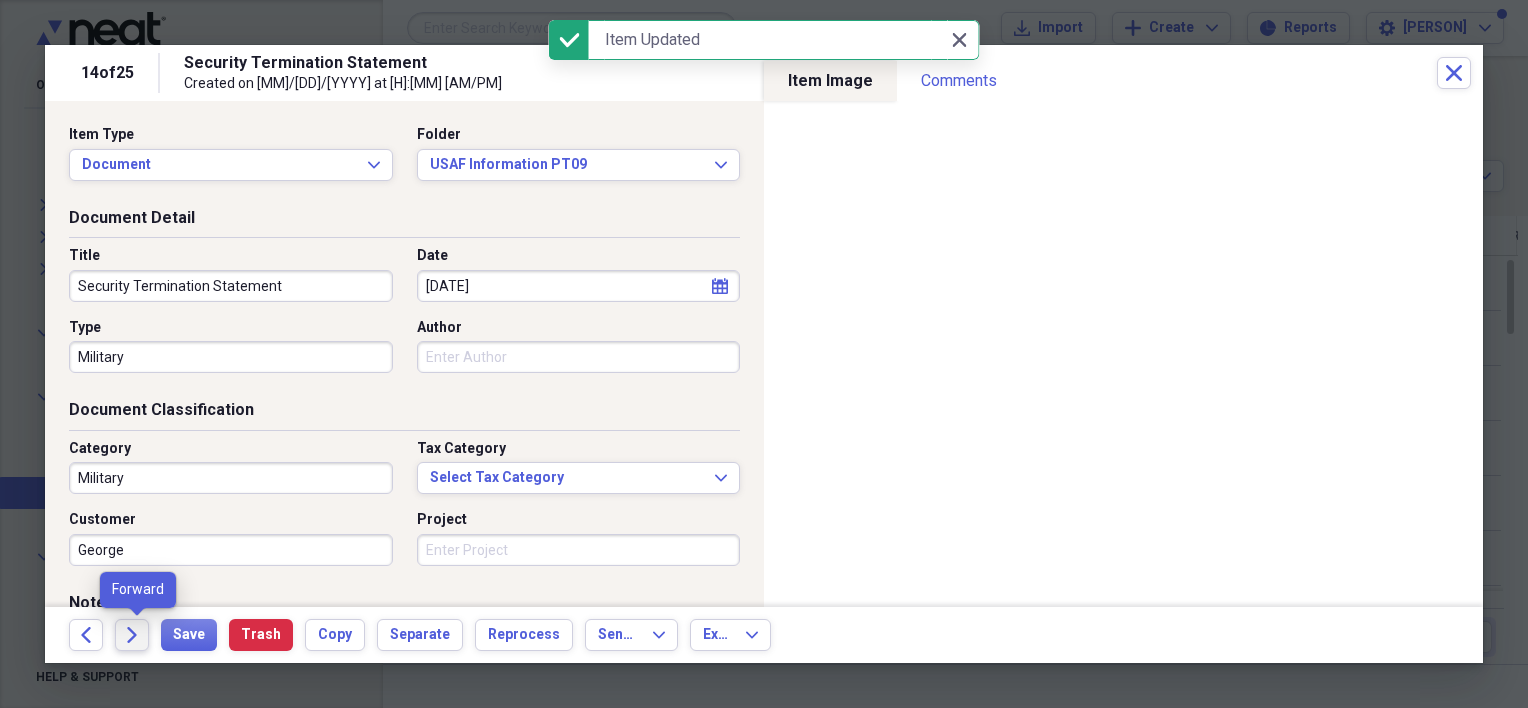 click on "Forward" at bounding box center [132, 635] 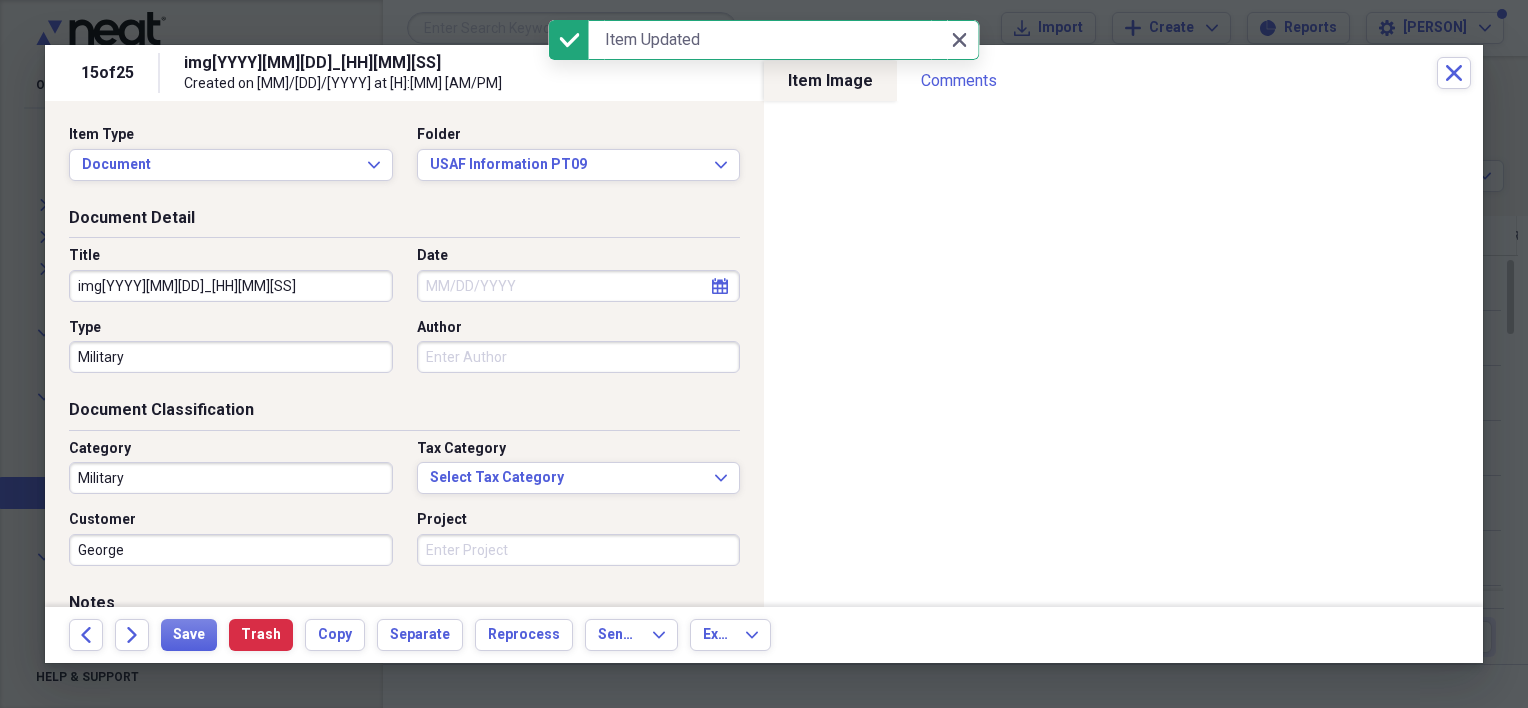 drag, startPoint x: 336, startPoint y: 289, endPoint x: 52, endPoint y: 276, distance: 284.2974 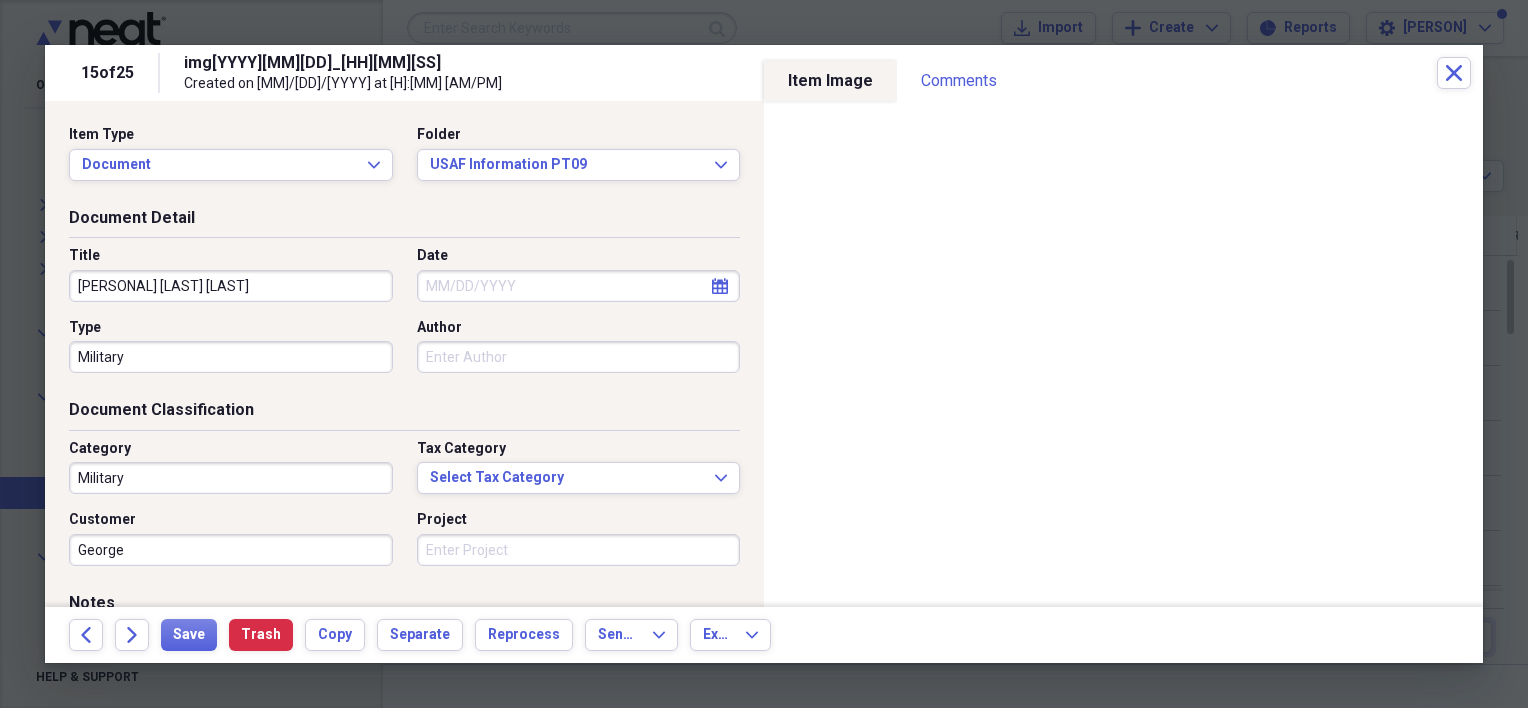 type on "[PERSONAL] [LAST] [LAST]" 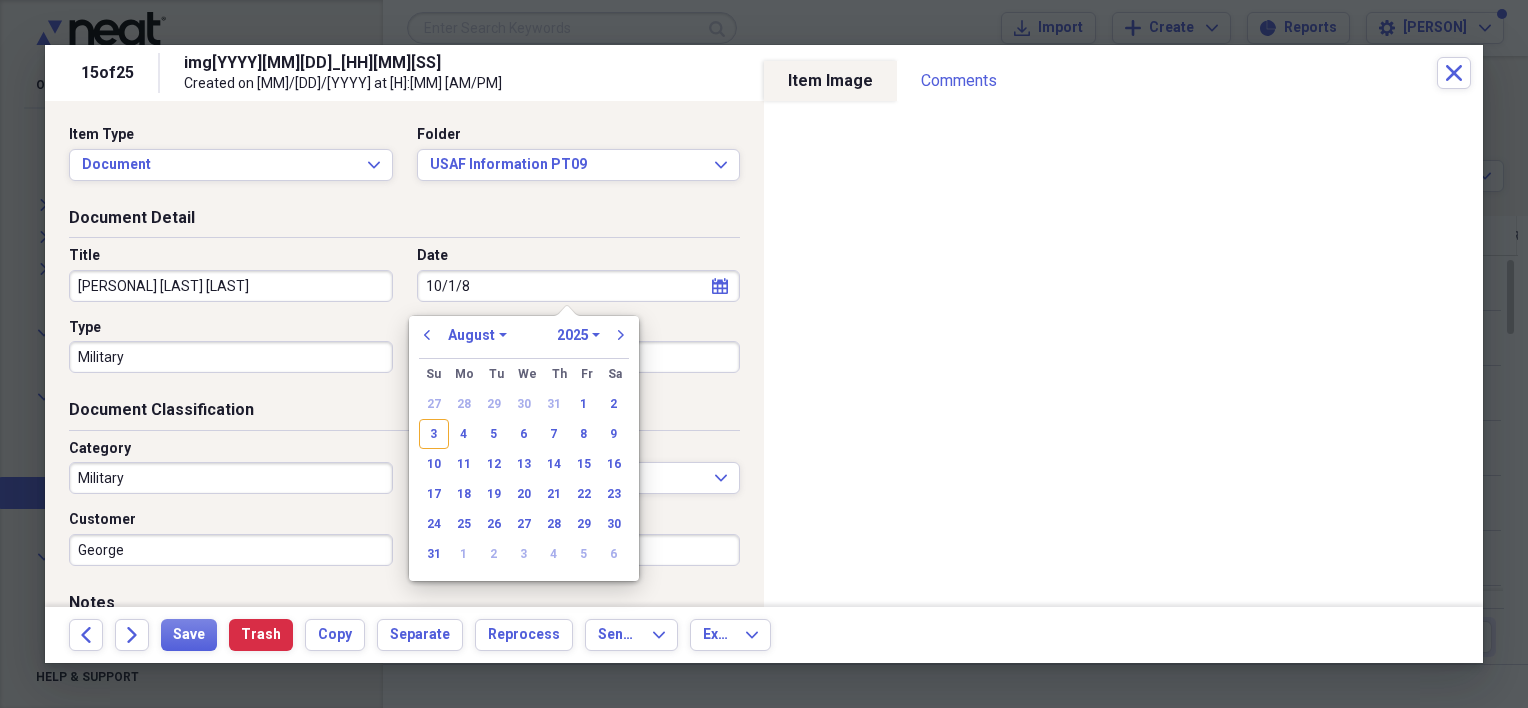 type on "[MM]/[D]/[YY]" 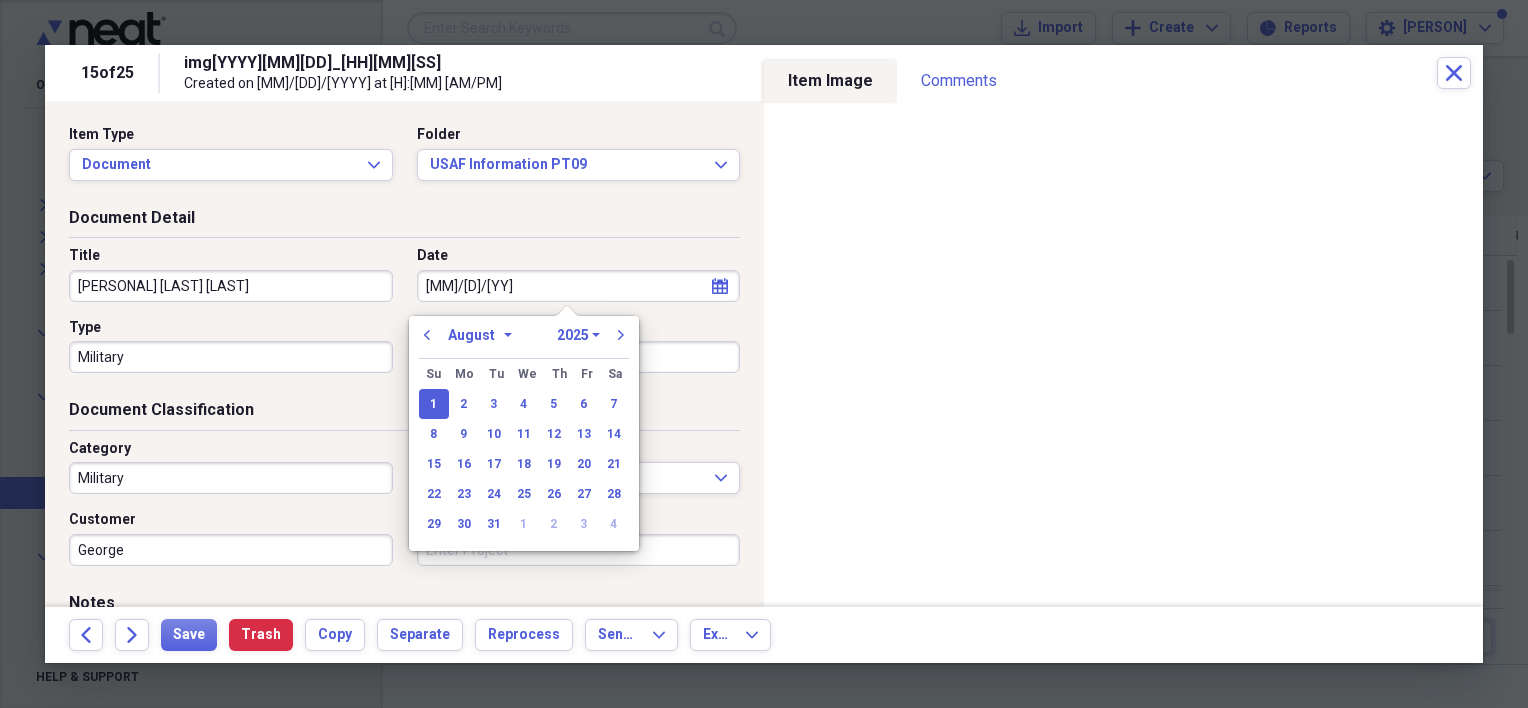 select on "9" 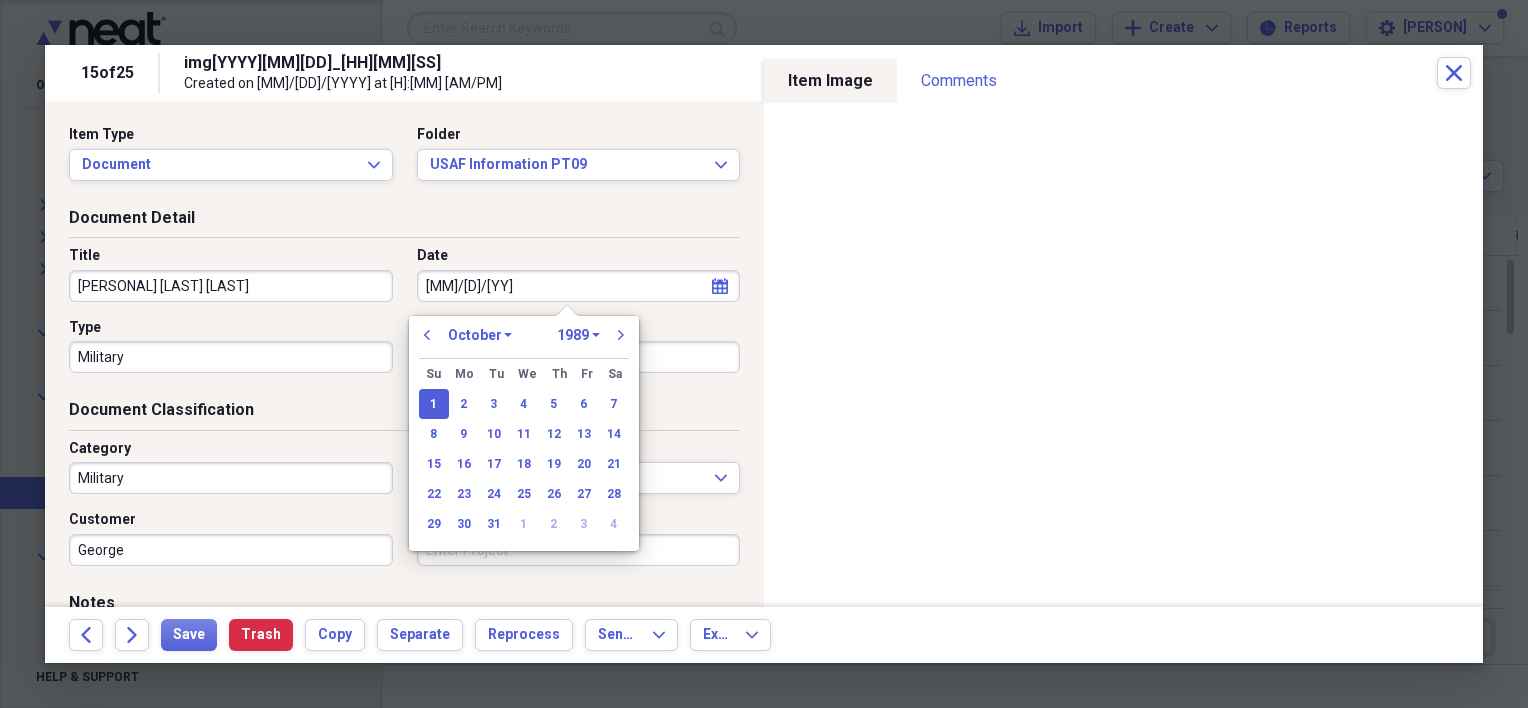 click on "1" at bounding box center [434, 404] 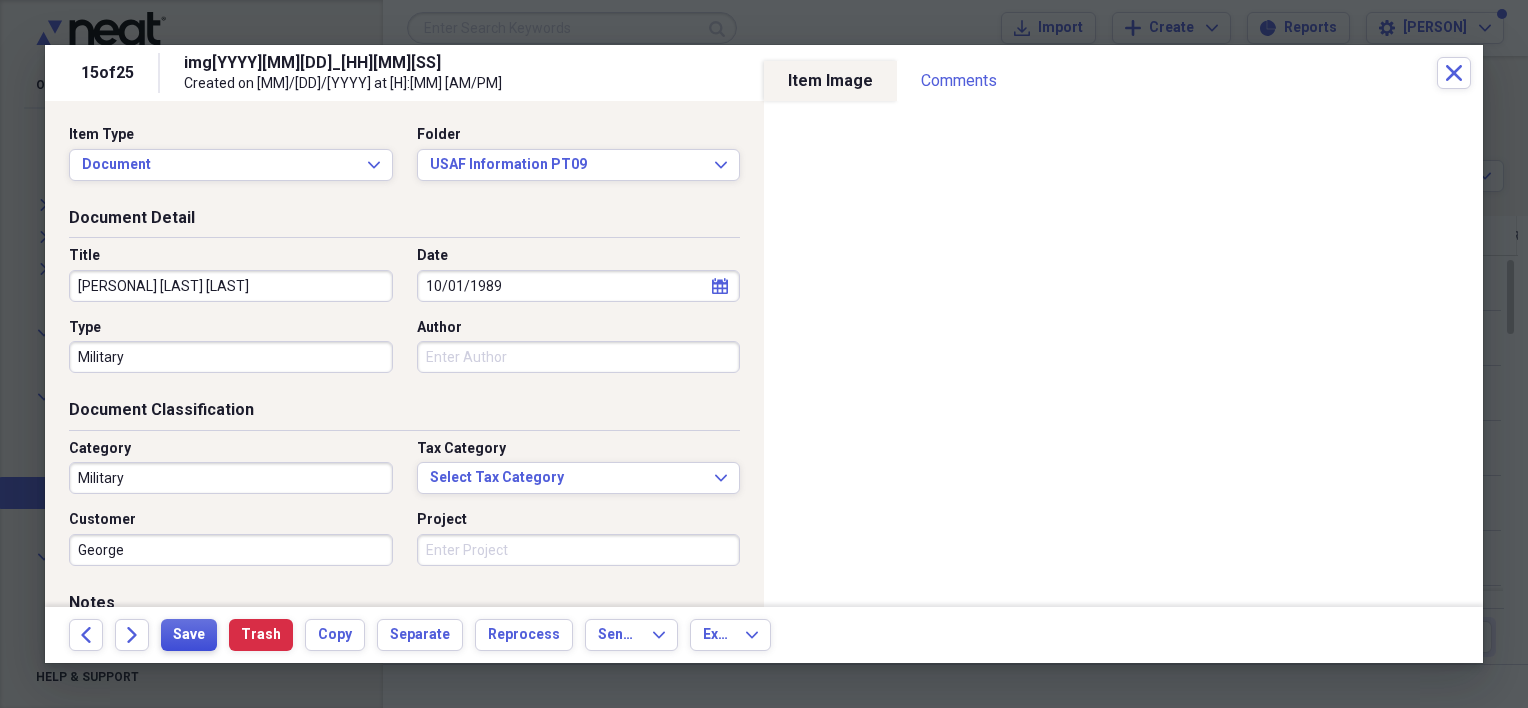 click on "Save" at bounding box center [189, 635] 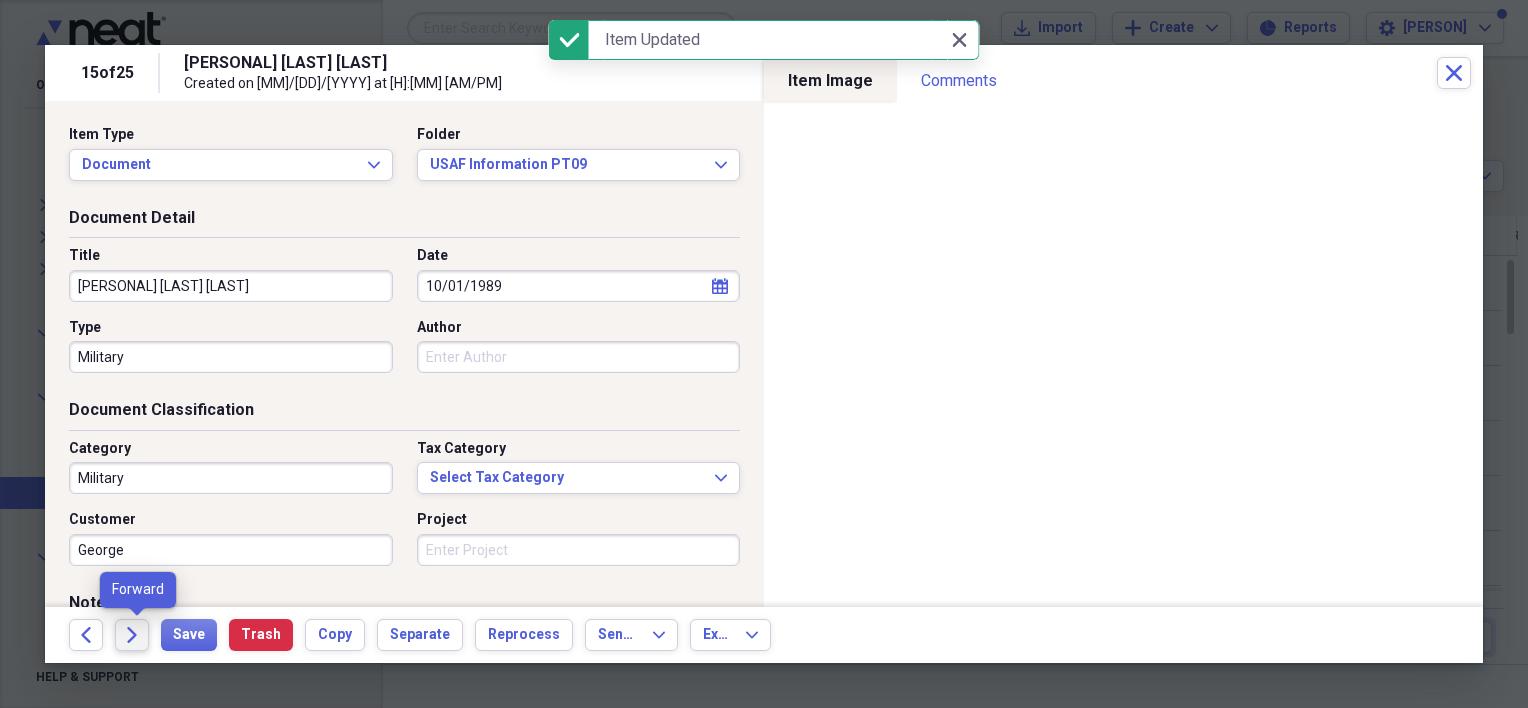 click on "Forward" 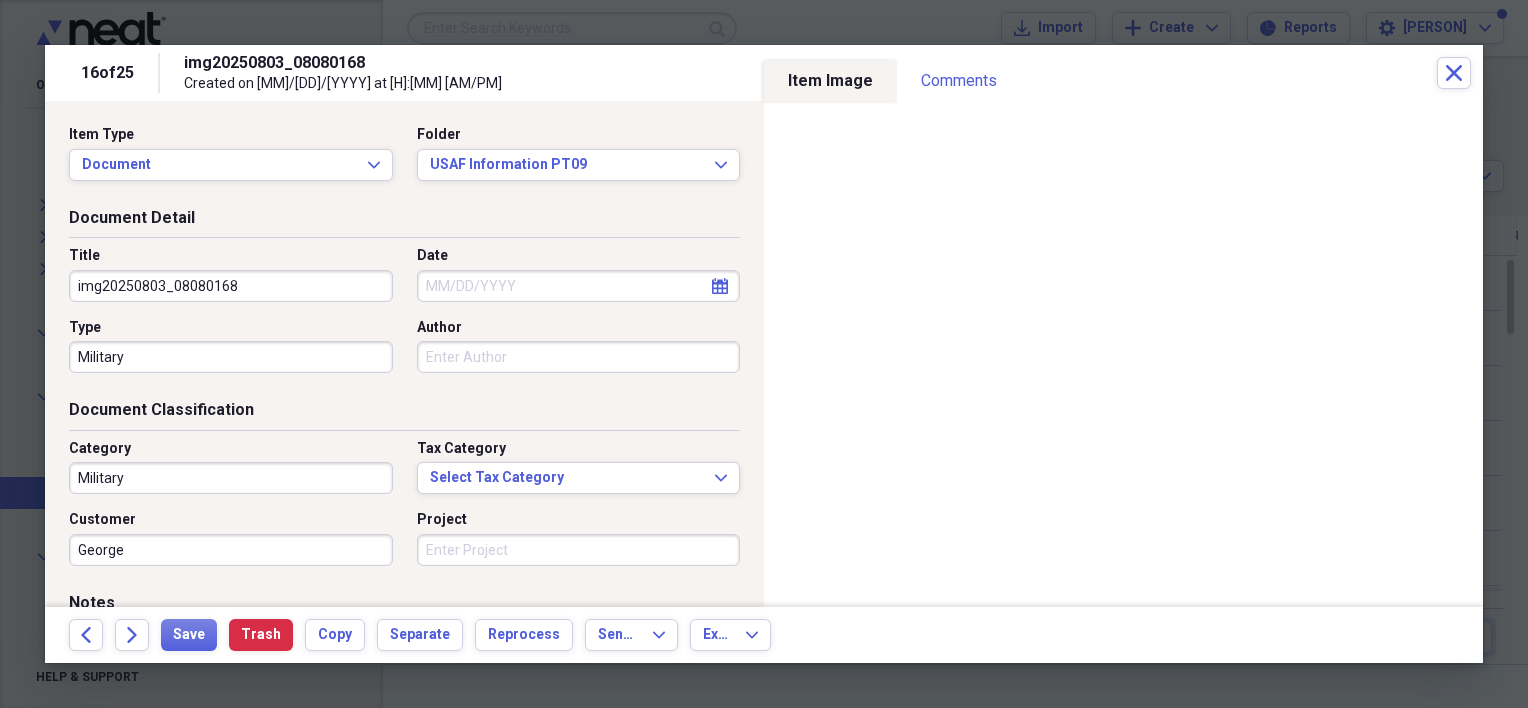 drag, startPoint x: 340, startPoint y: 296, endPoint x: 67, endPoint y: 308, distance: 273.2636 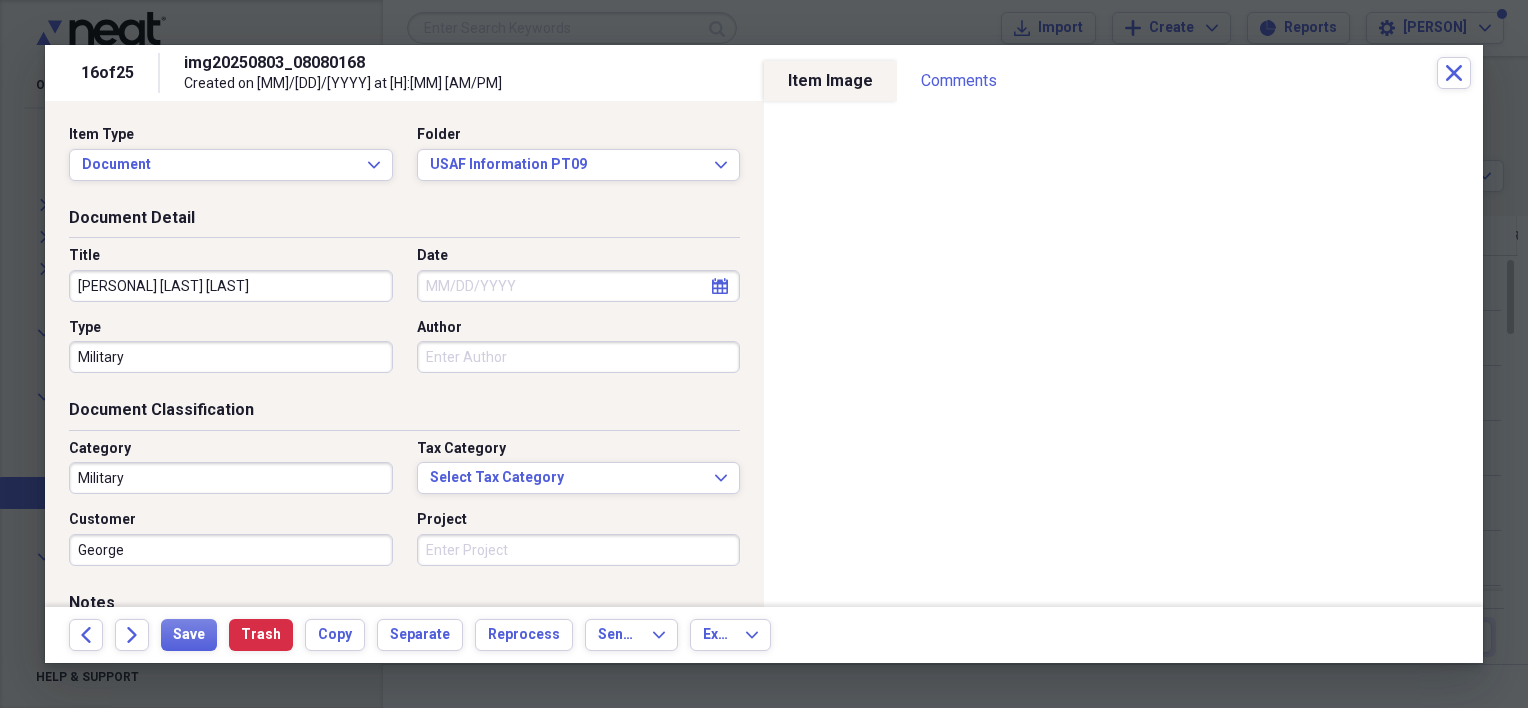 type on "[PERSONAL] [LAST] [LAST]" 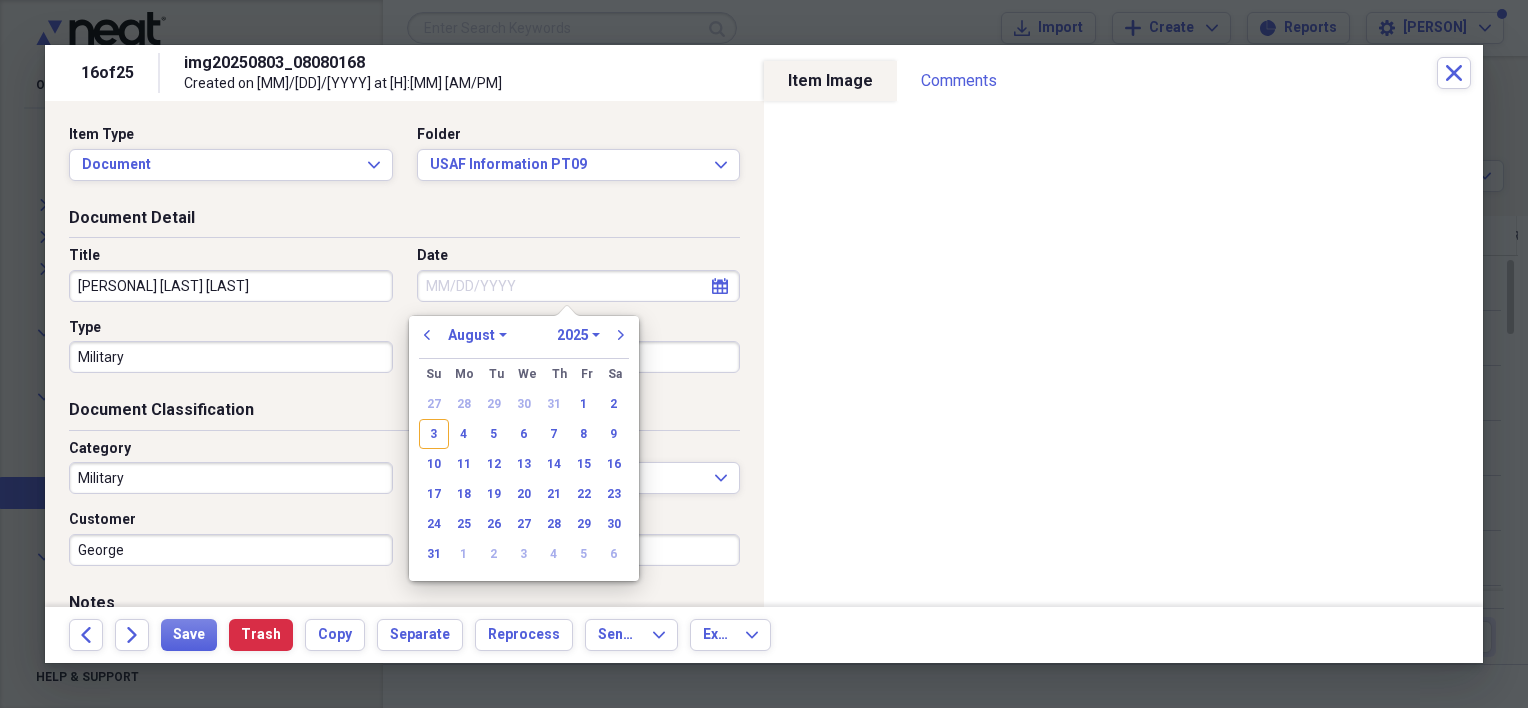 click on "Date" at bounding box center [579, 286] 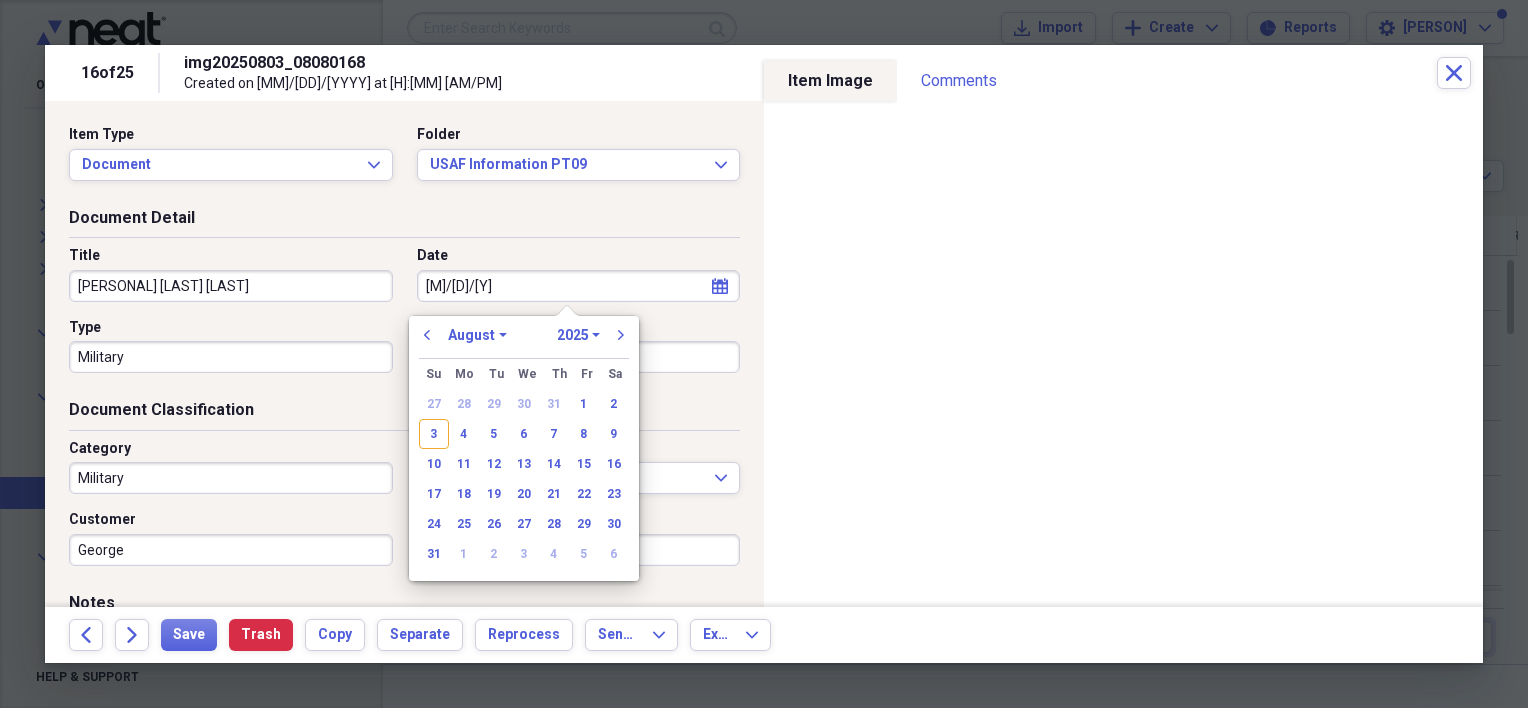 type on "1/1/89" 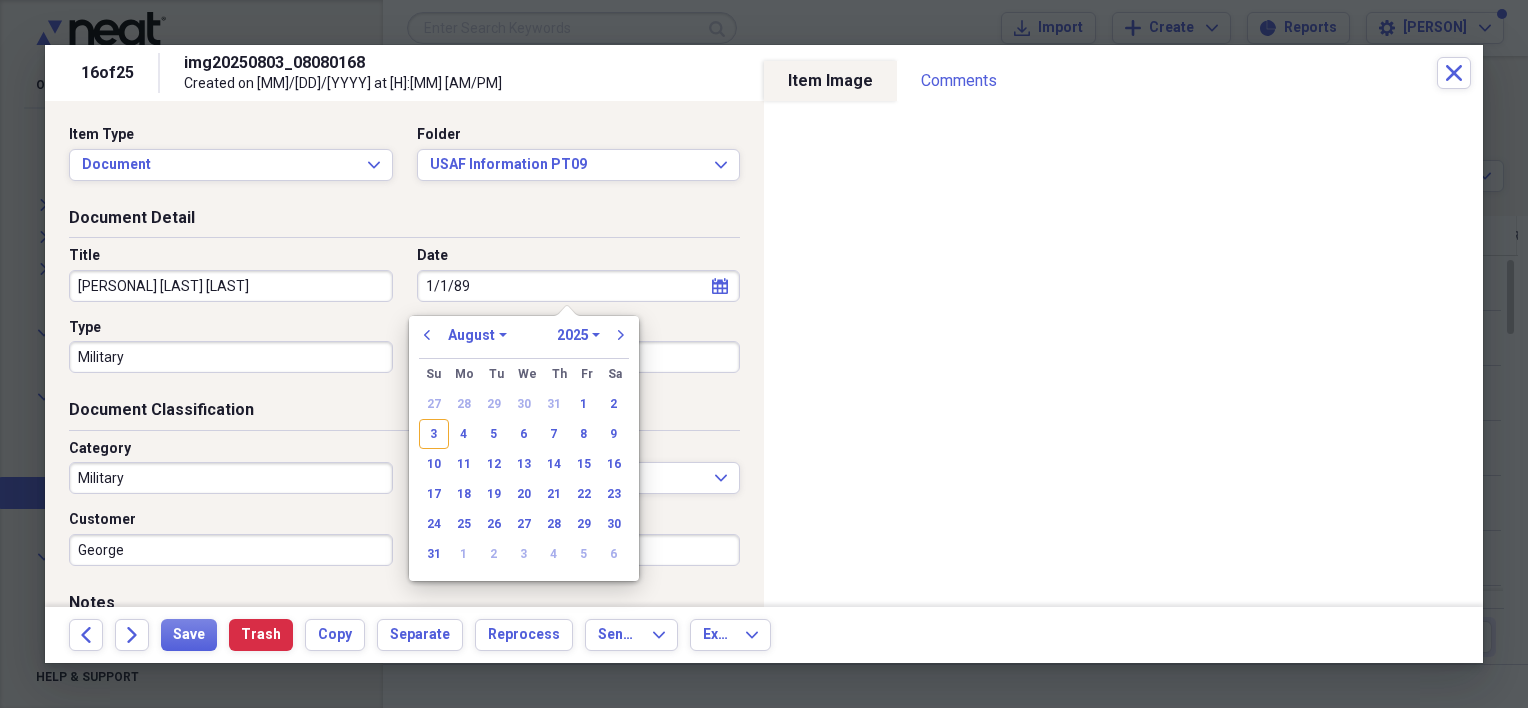 select on "0" 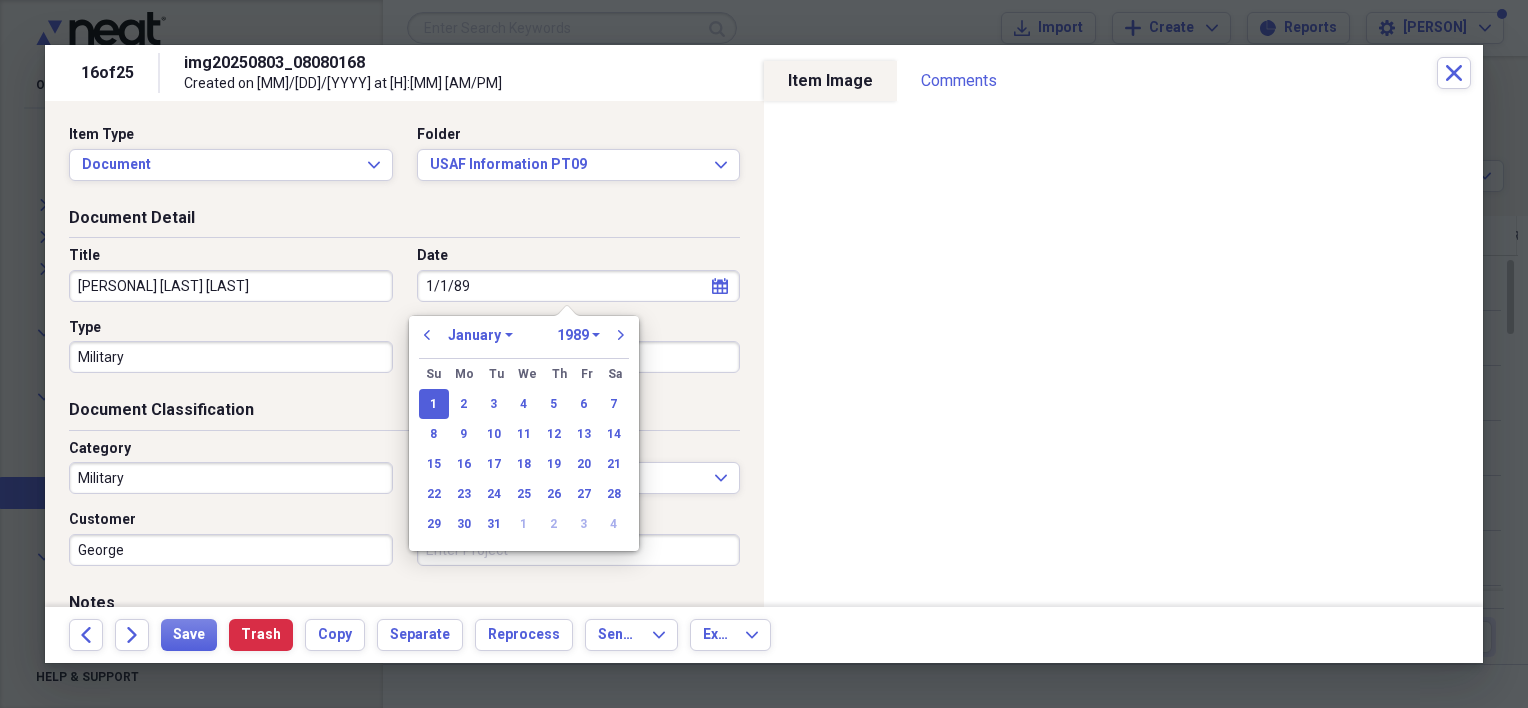 type on "[MONTH]/[DAY]/[YEAR]" 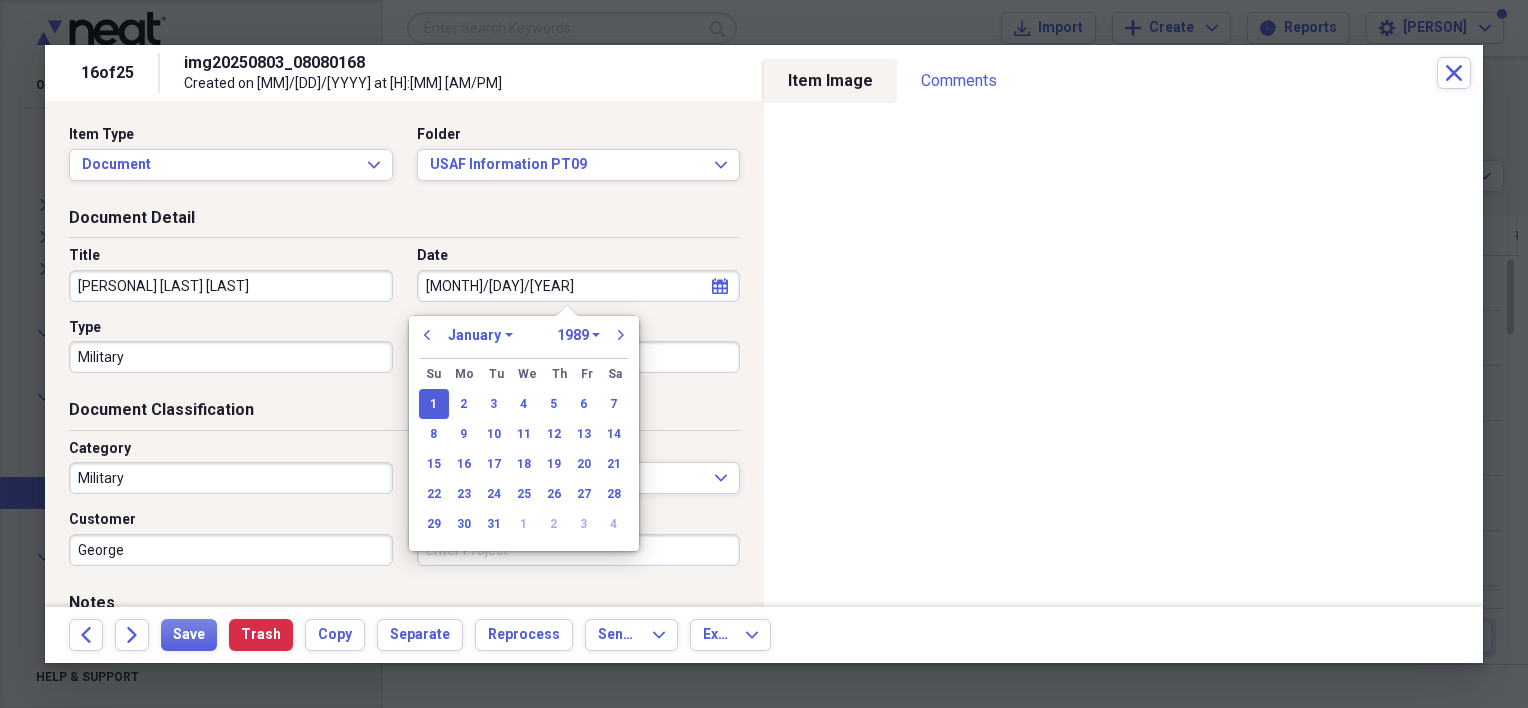 click on "Document Detail" at bounding box center (404, 222) 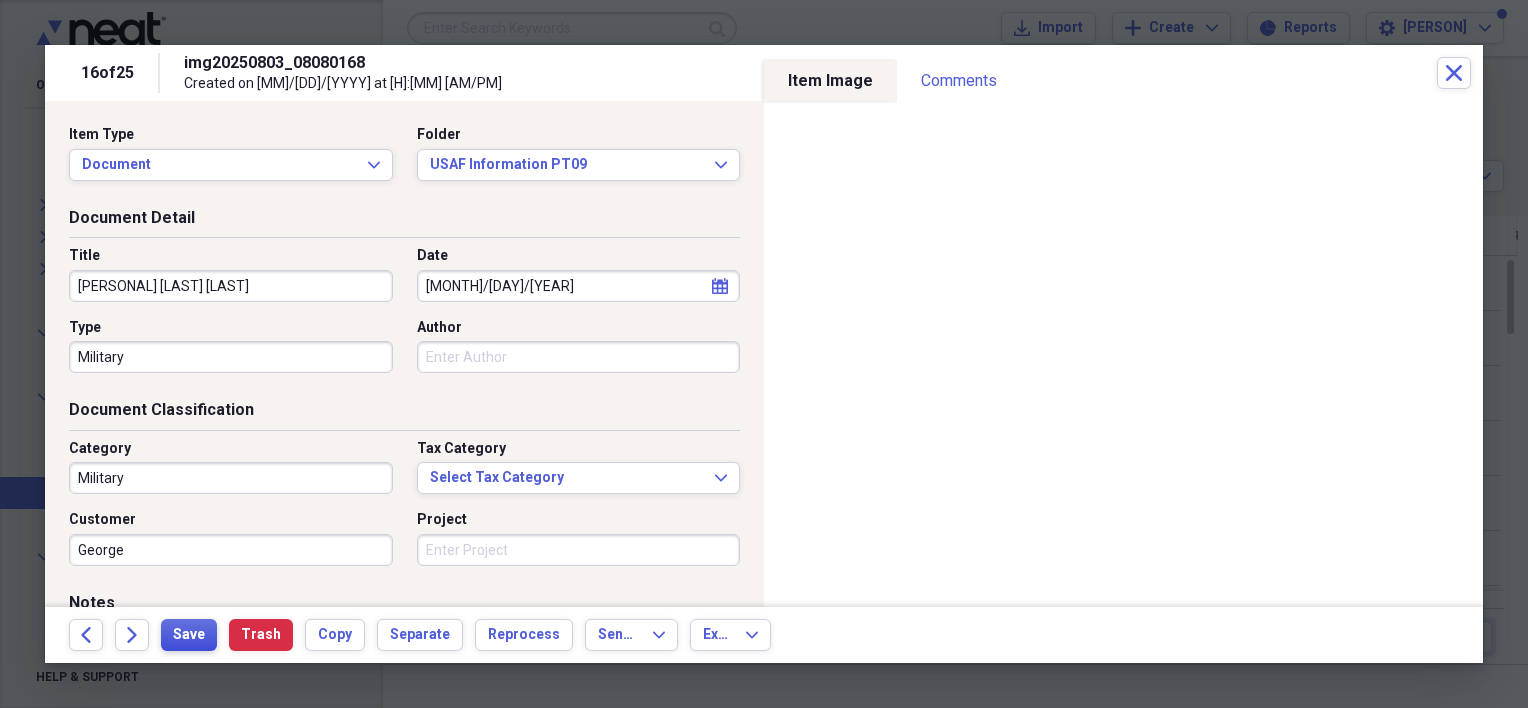 click on "Save" at bounding box center [189, 635] 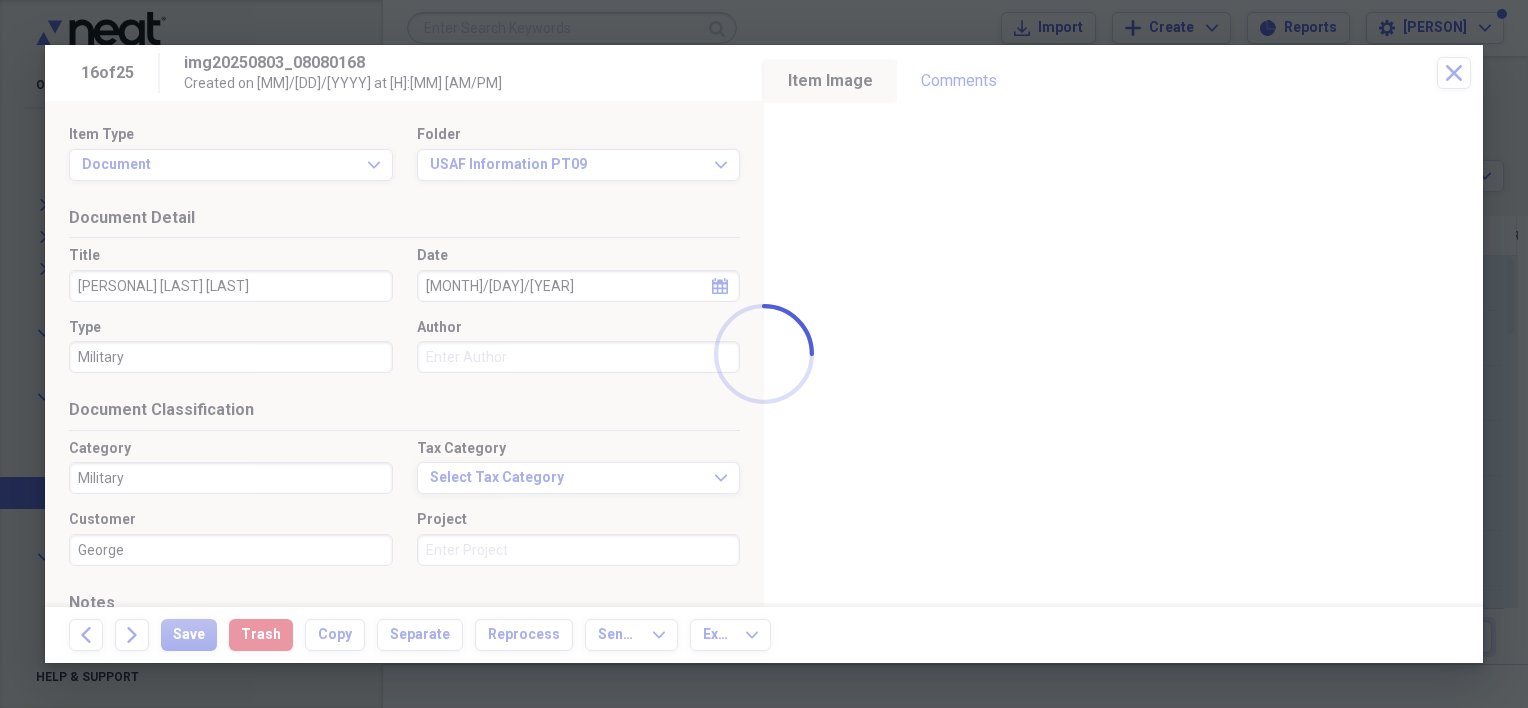 click at bounding box center (764, 354) 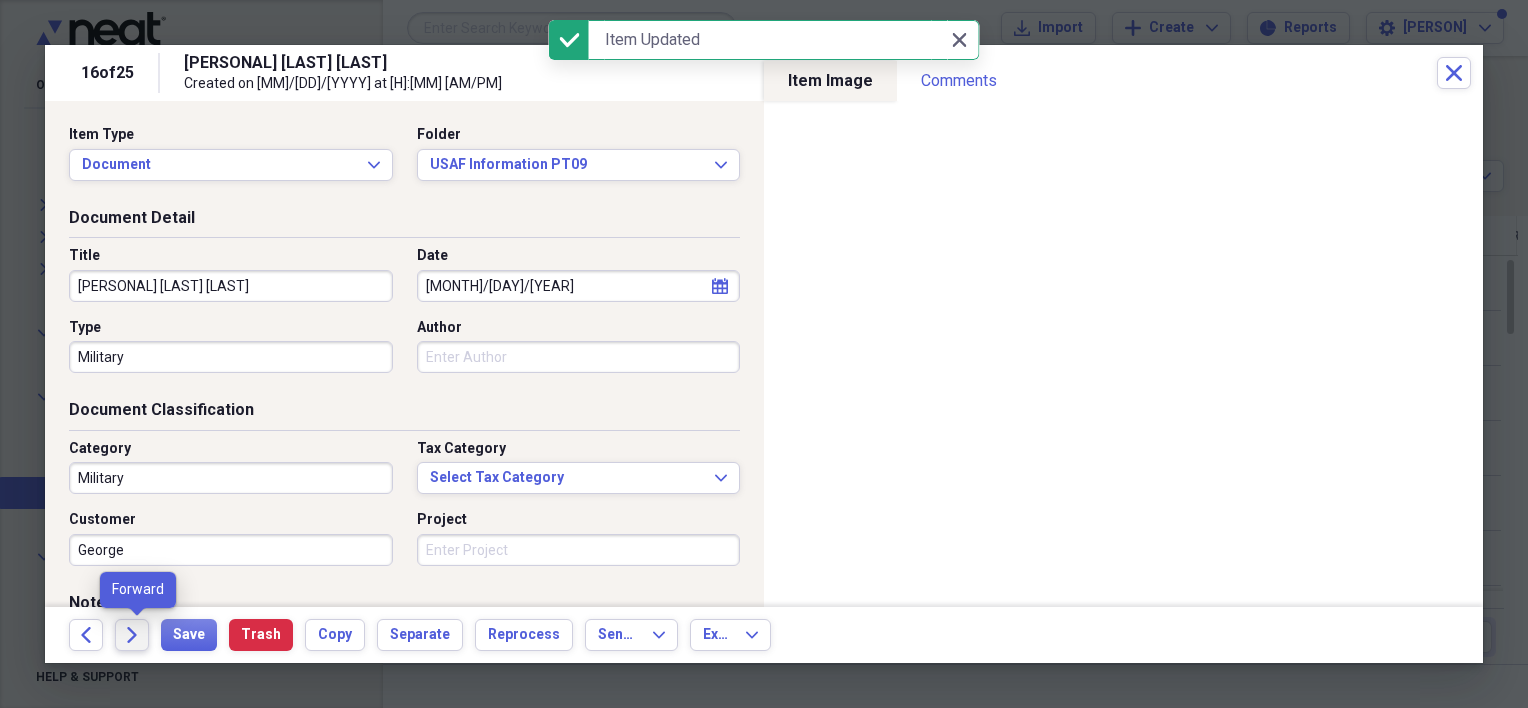 click on "Forward" at bounding box center (132, 635) 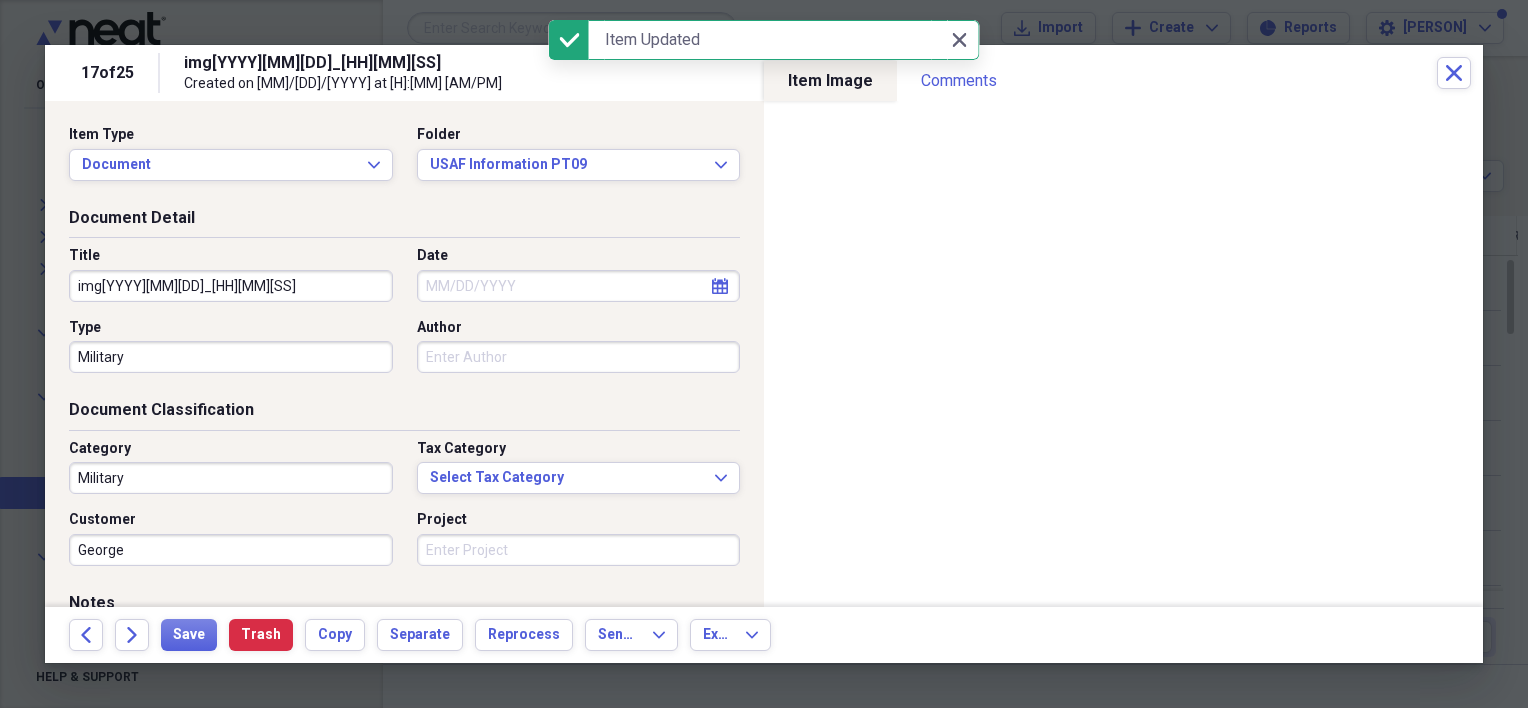 drag, startPoint x: 246, startPoint y: 297, endPoint x: 56, endPoint y: 285, distance: 190.37857 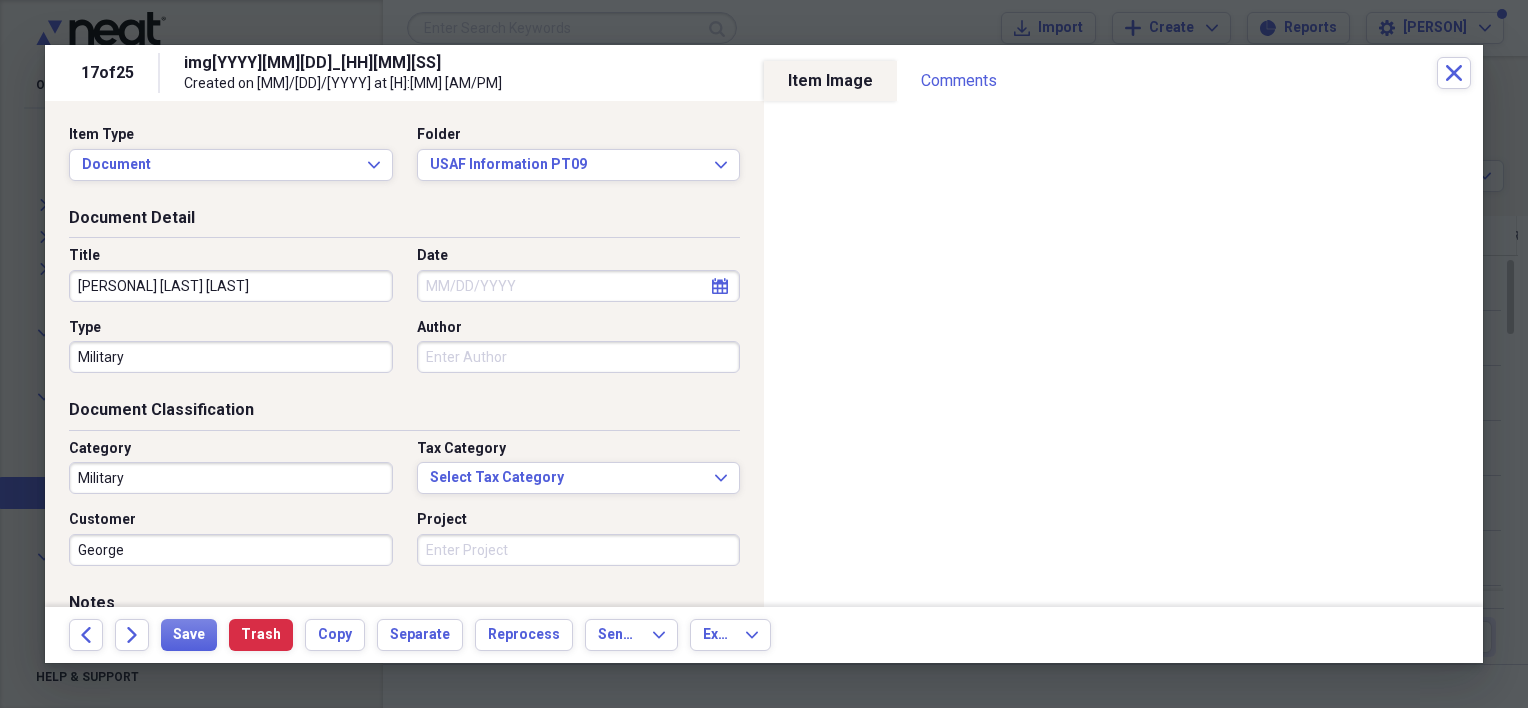type on "[PERSONAL] [LAST] [LAST]" 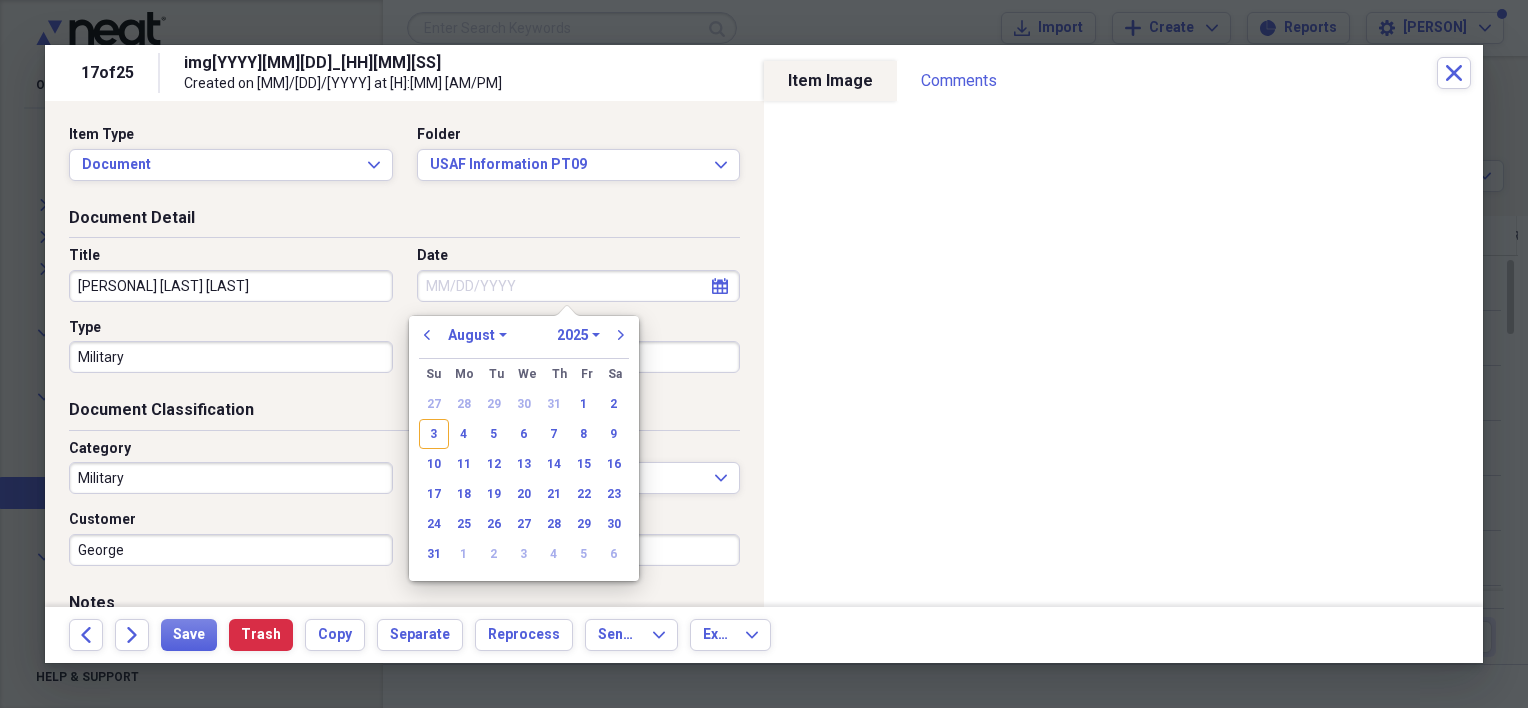 click on "Date" at bounding box center [579, 286] 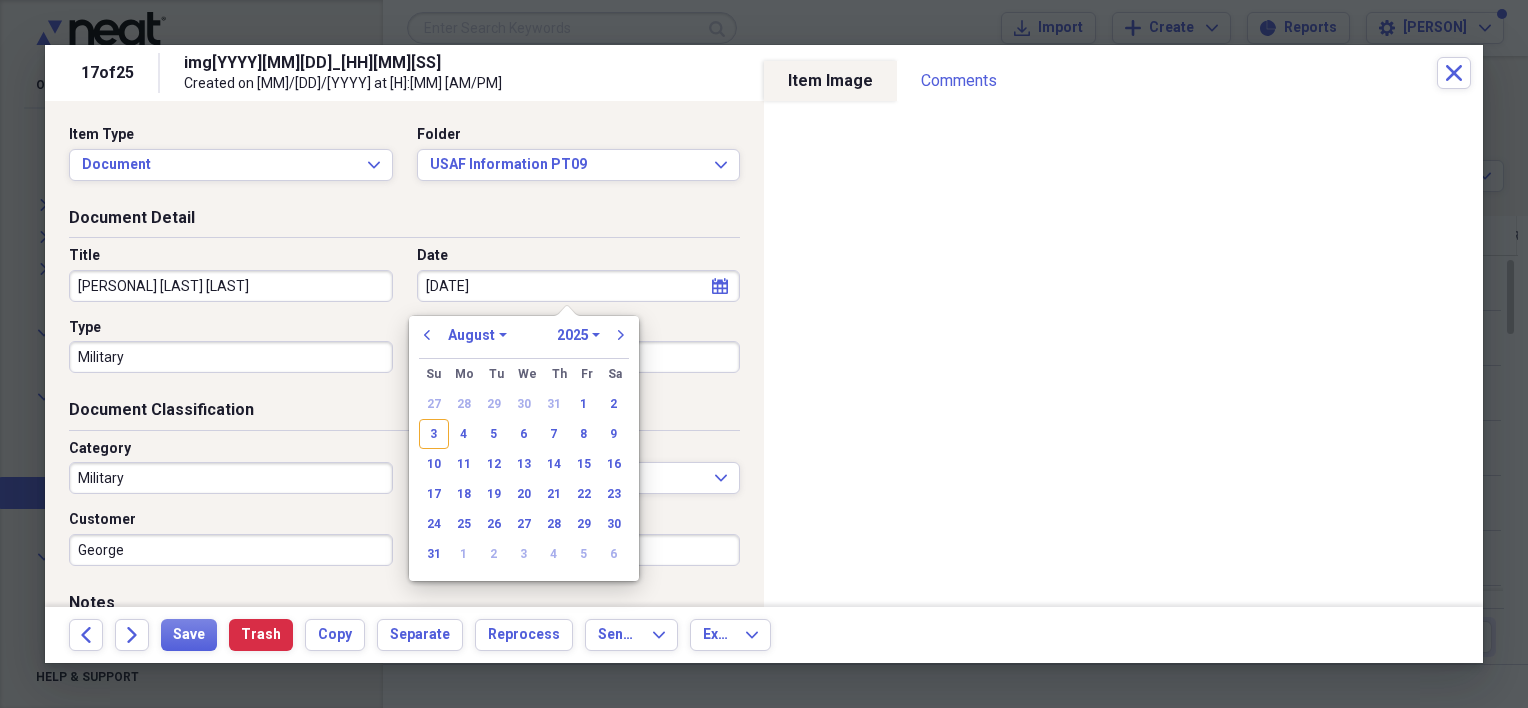 type on "[MONTH]/[DAY]/[YEAR]" 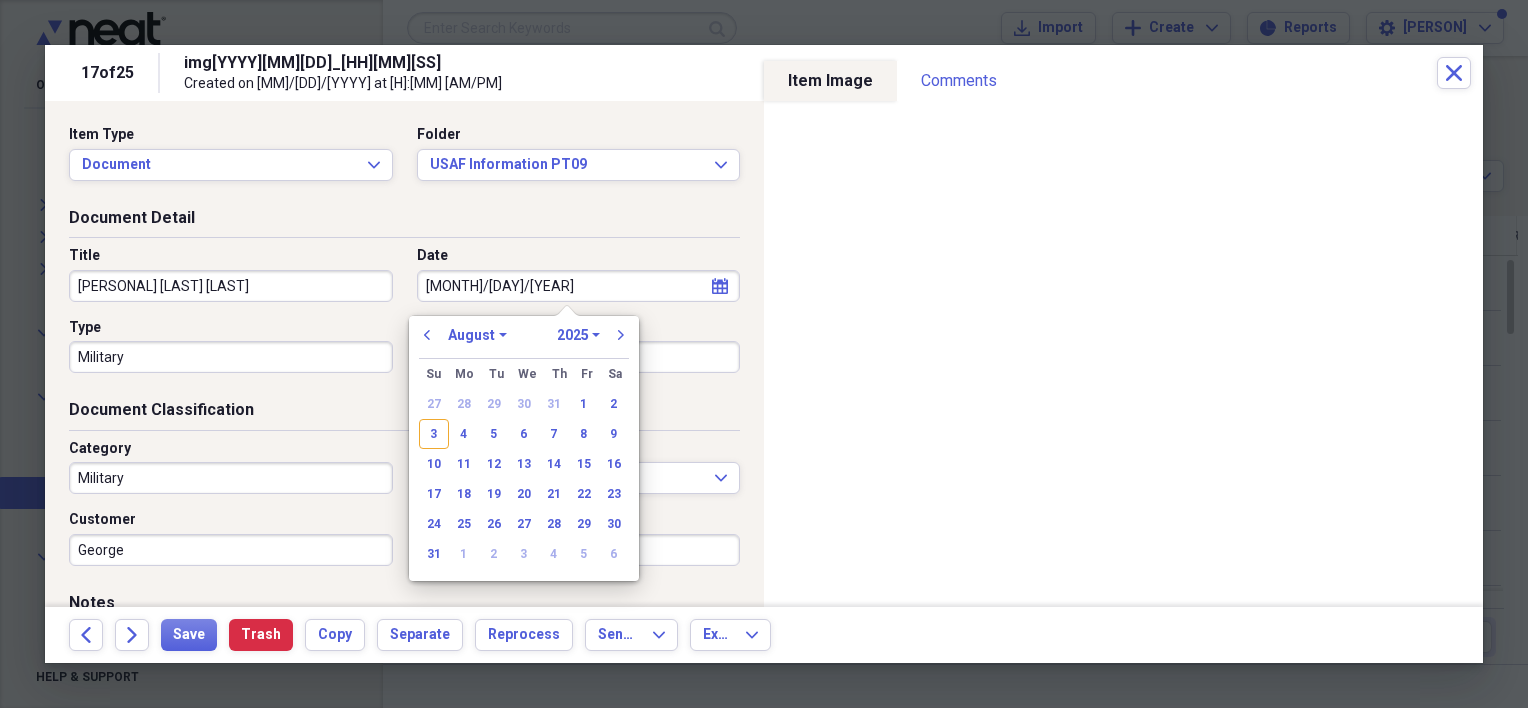 select on "10" 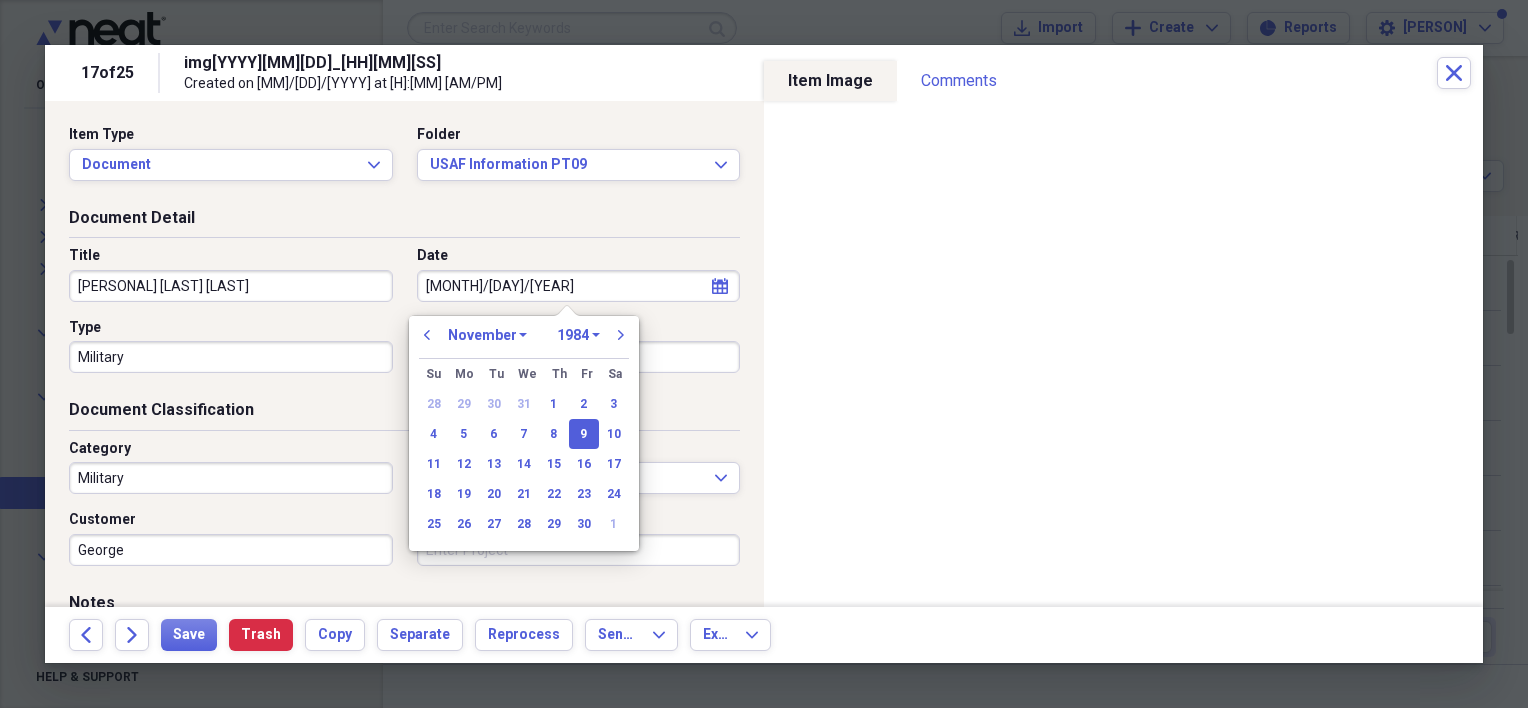 type on "11/09/1984" 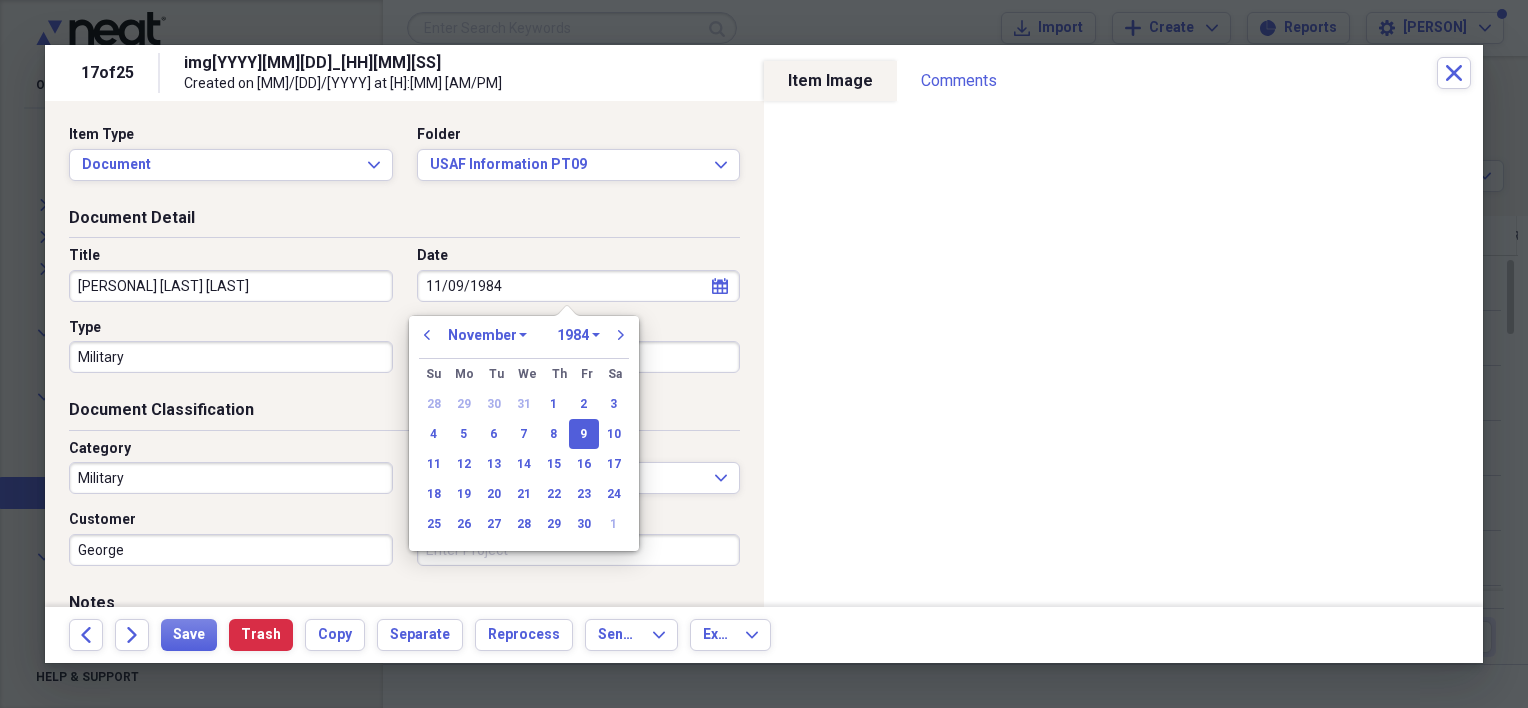 click on "Date" at bounding box center [579, 256] 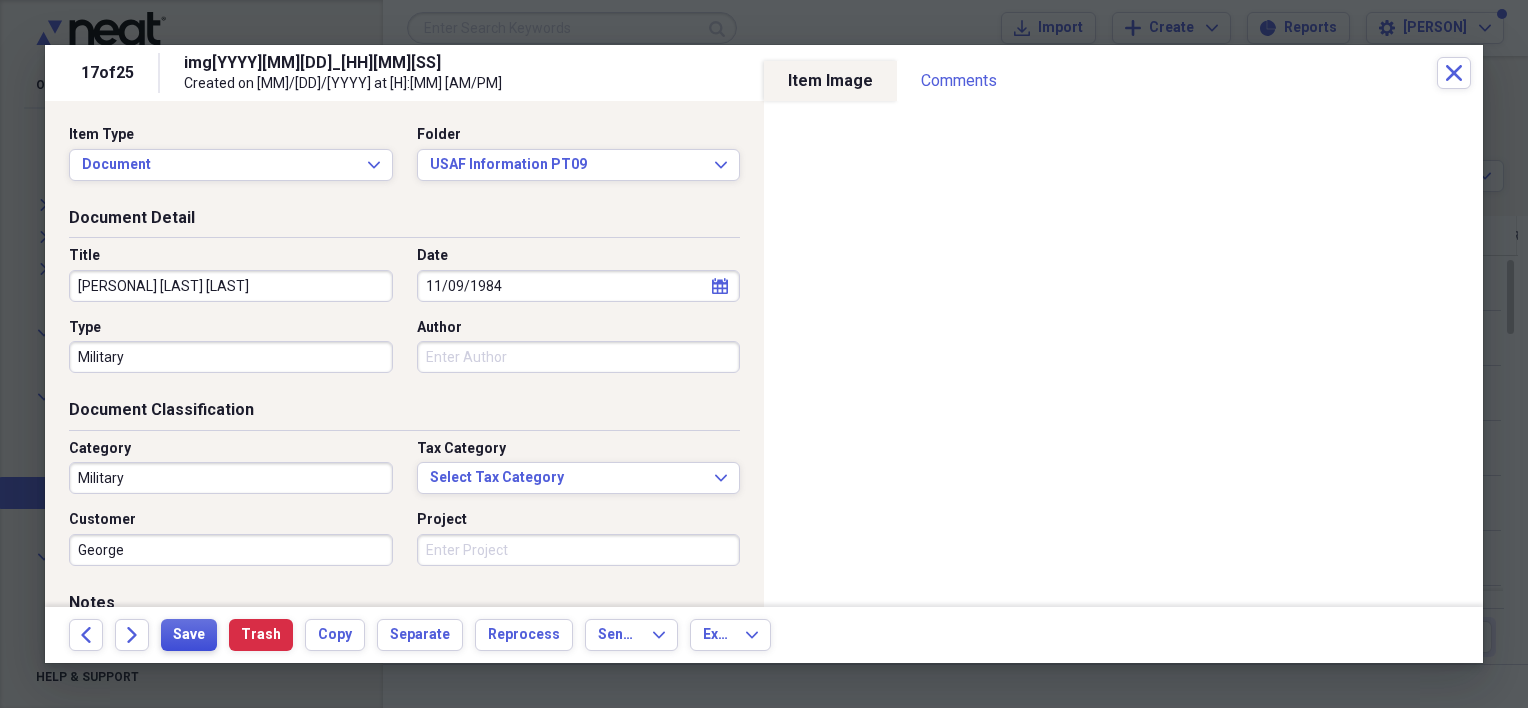 click on "Save" at bounding box center (189, 635) 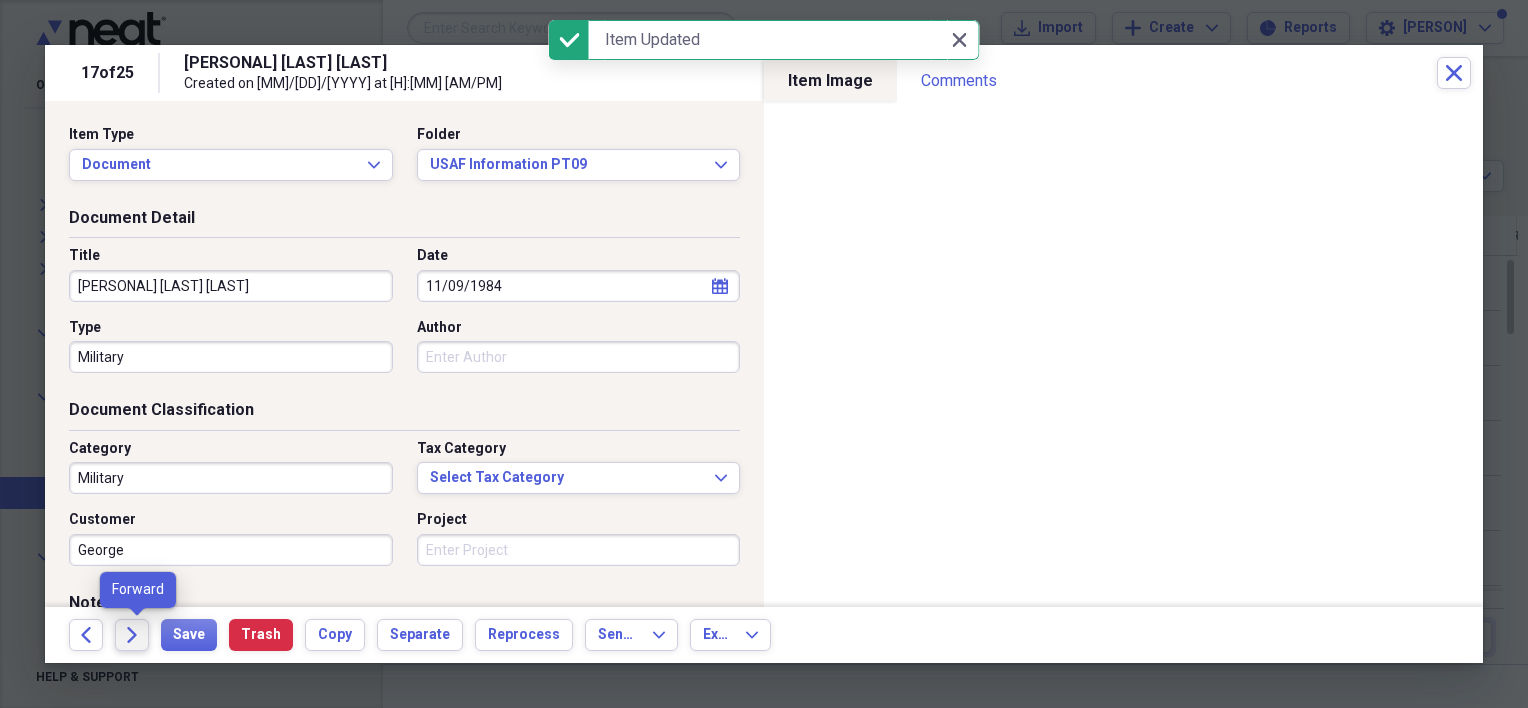 click on "Forward" 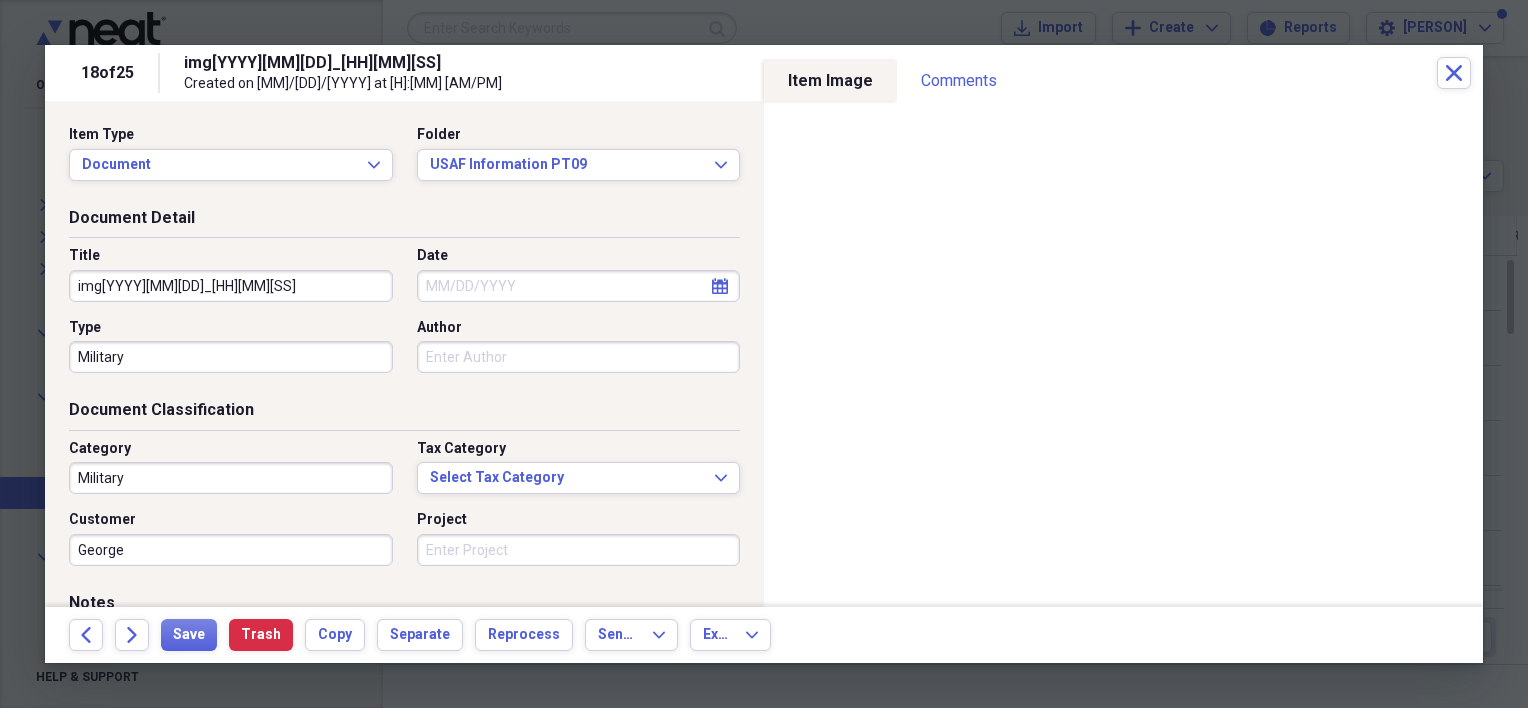 drag, startPoint x: 252, startPoint y: 292, endPoint x: 69, endPoint y: 279, distance: 183.46117 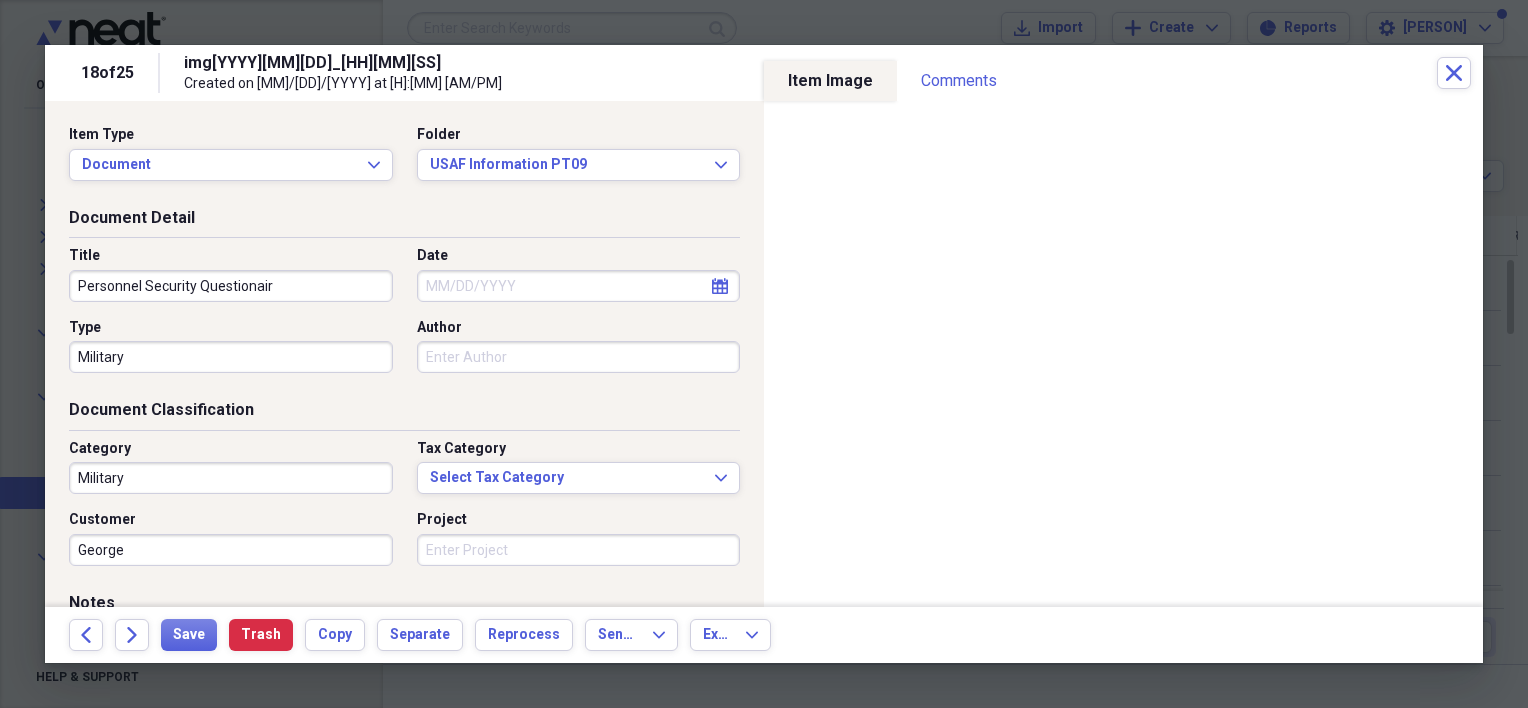type on "Personnel Security Questionair" 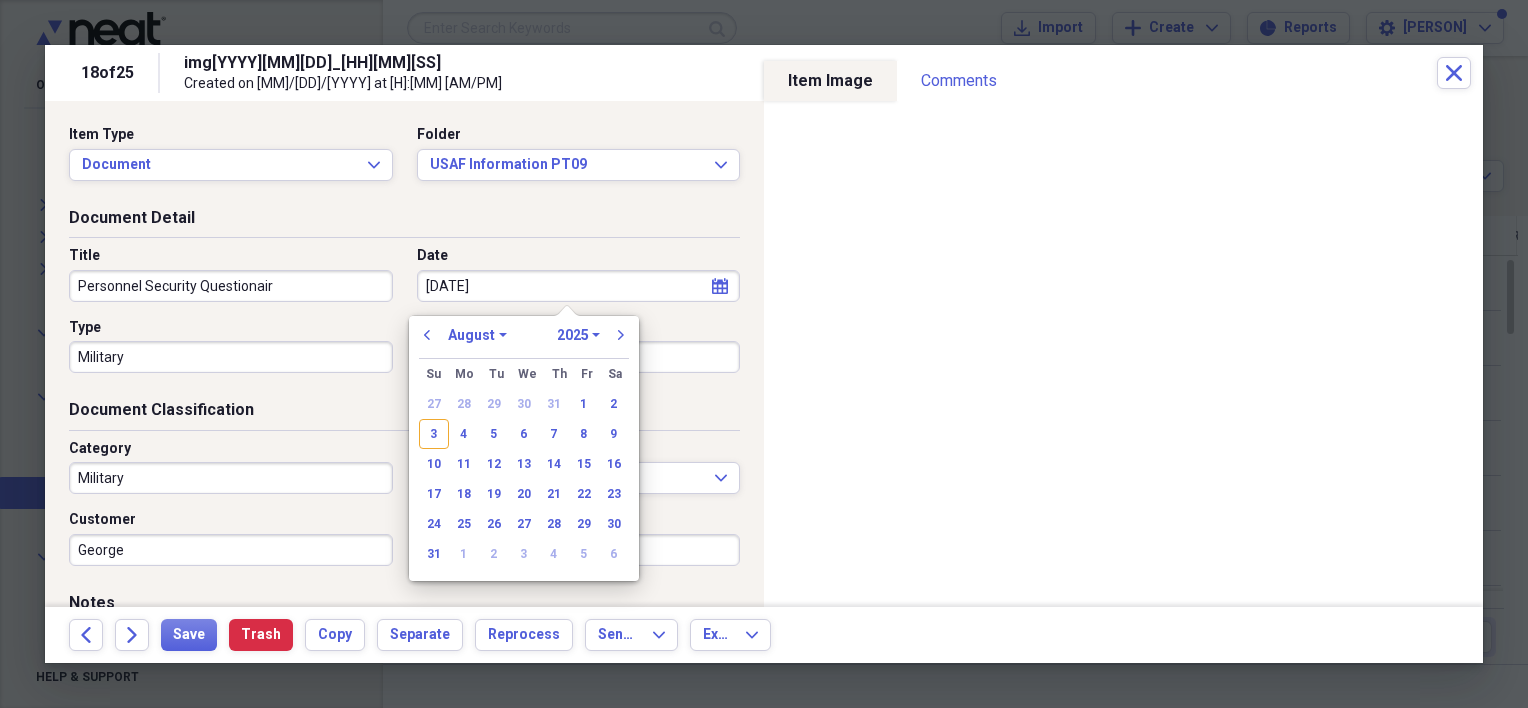 type on "[MONTH]/[DAY]/[YEAR]" 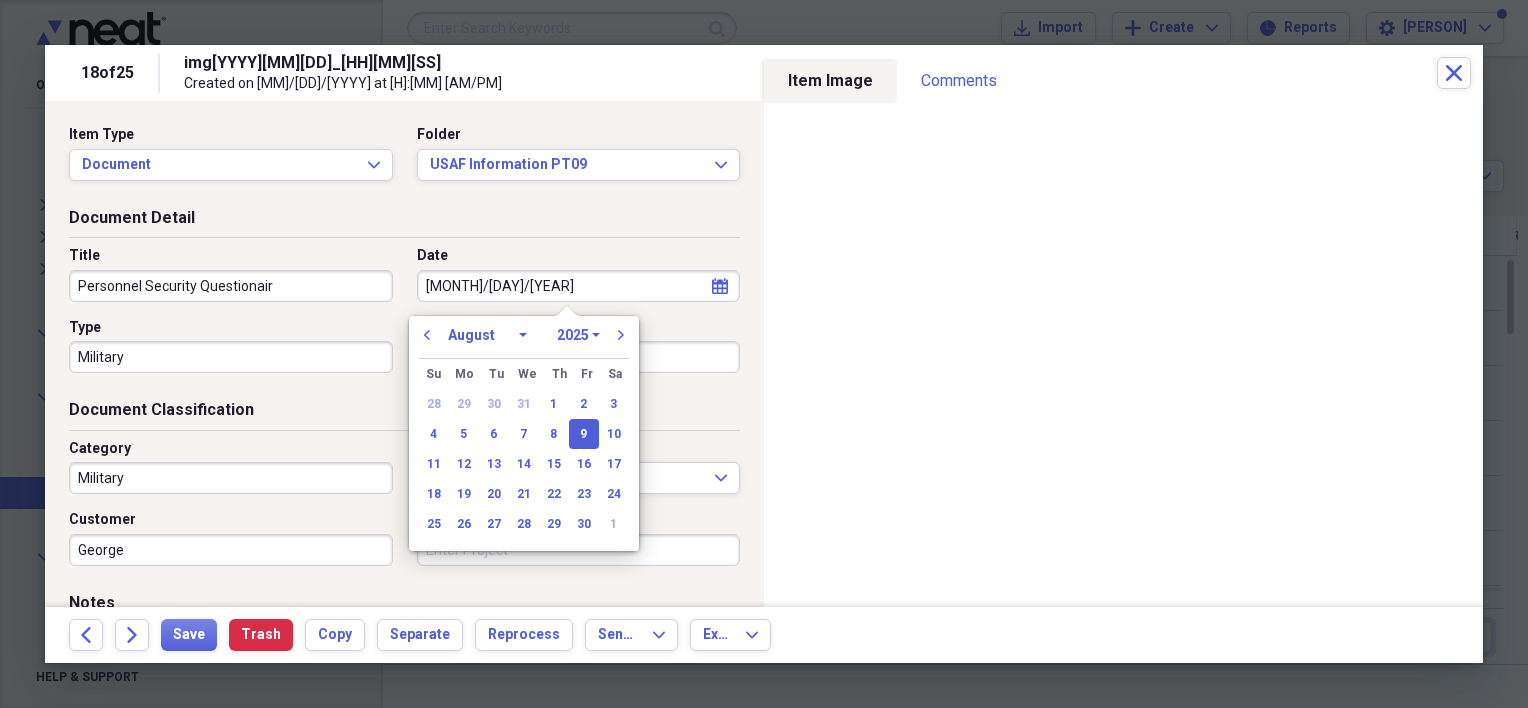 type 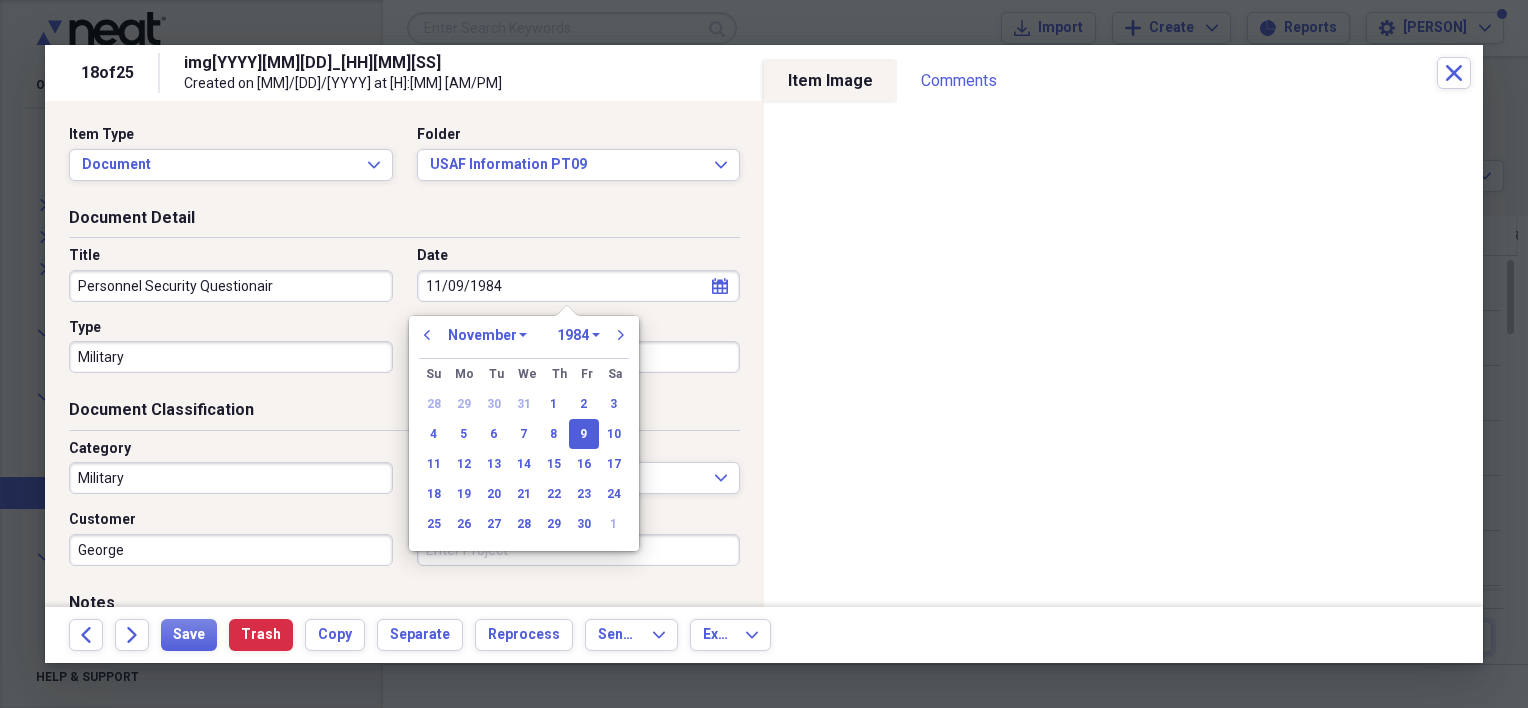 click on "Document Detail" at bounding box center [404, 222] 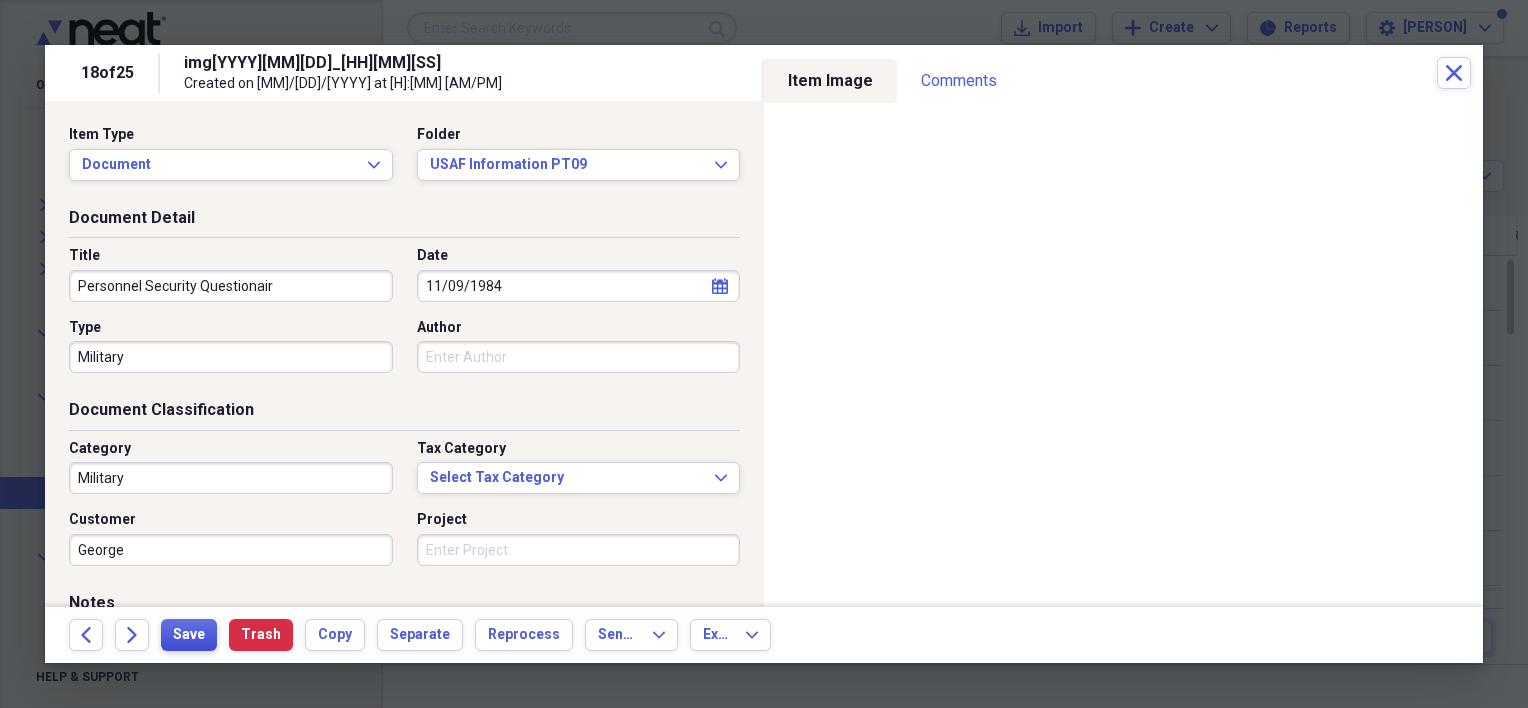 click on "Save" at bounding box center [189, 635] 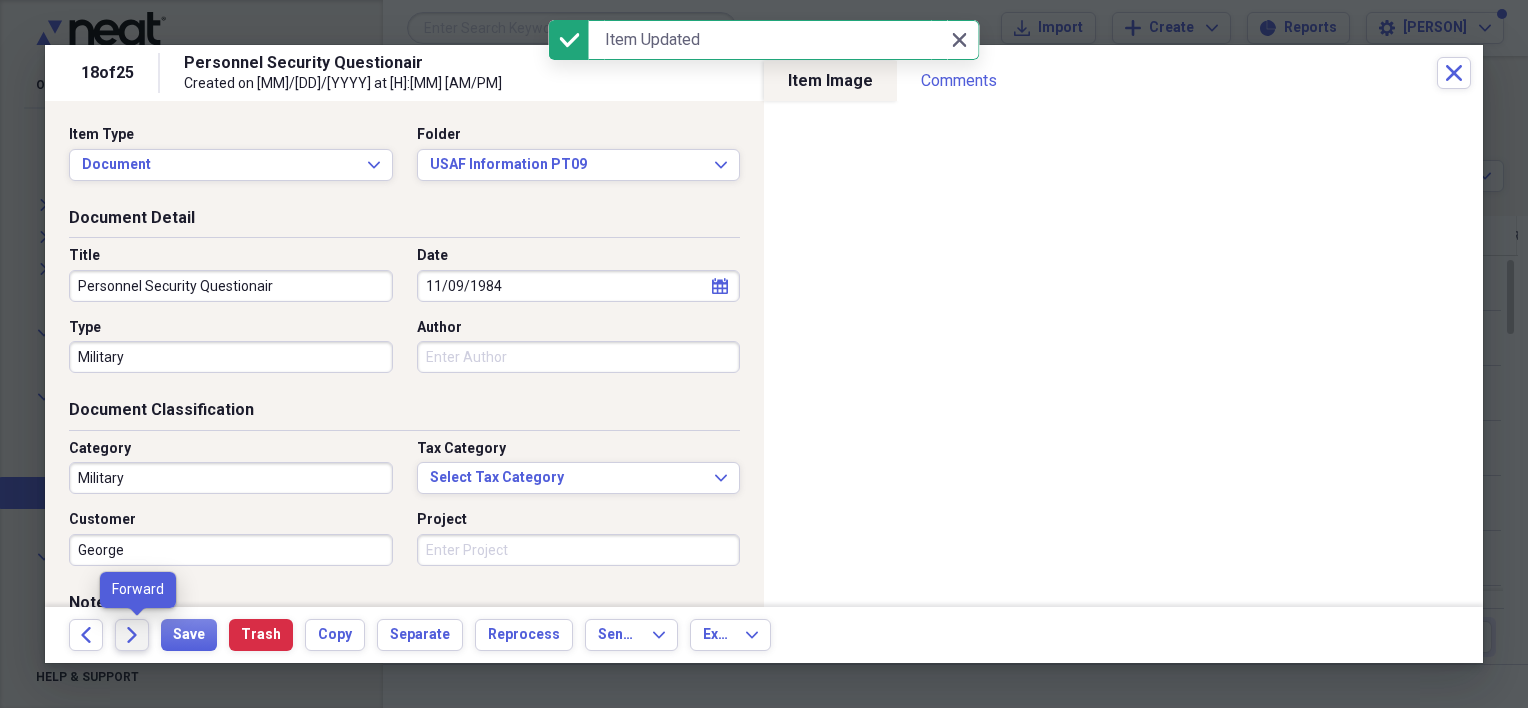 click on "Forward" 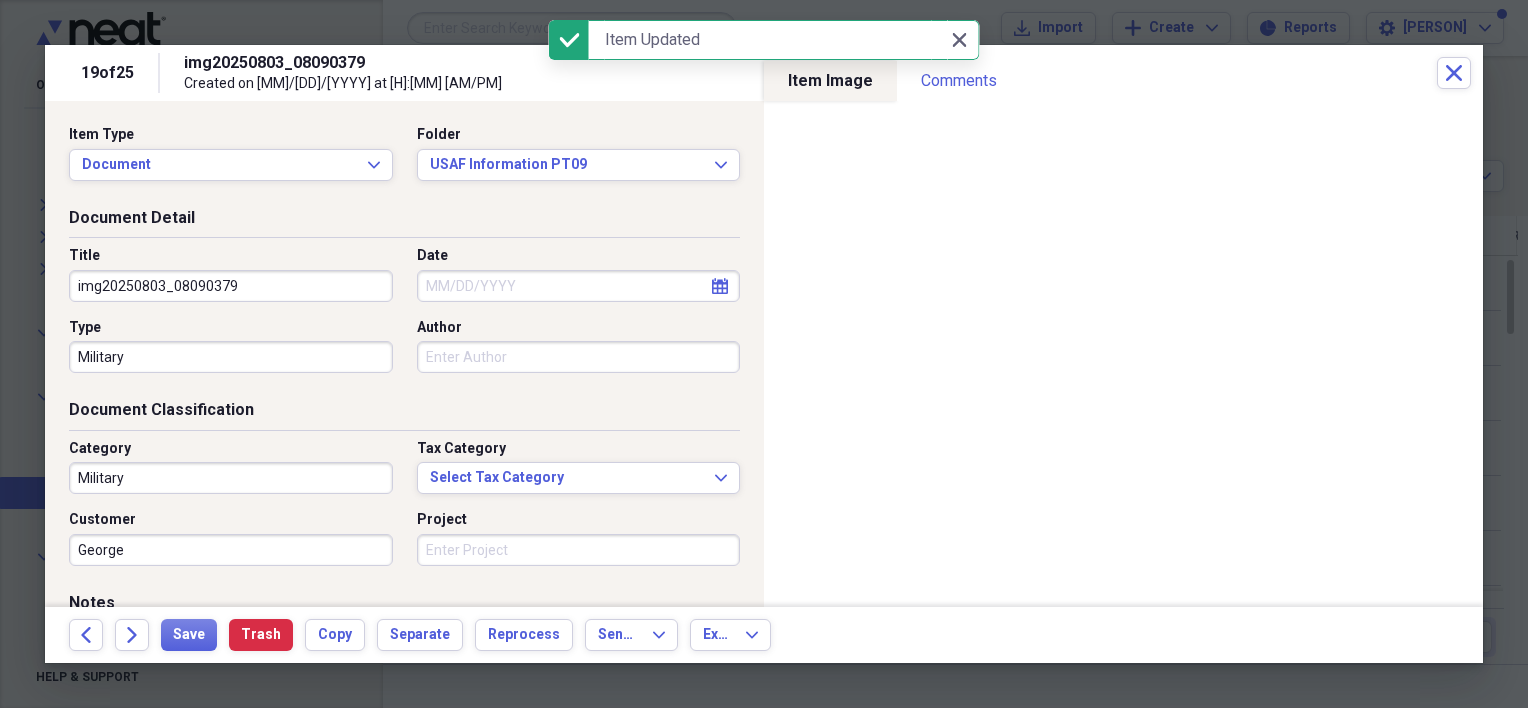 drag, startPoint x: 262, startPoint y: 293, endPoint x: 62, endPoint y: 289, distance: 200.04 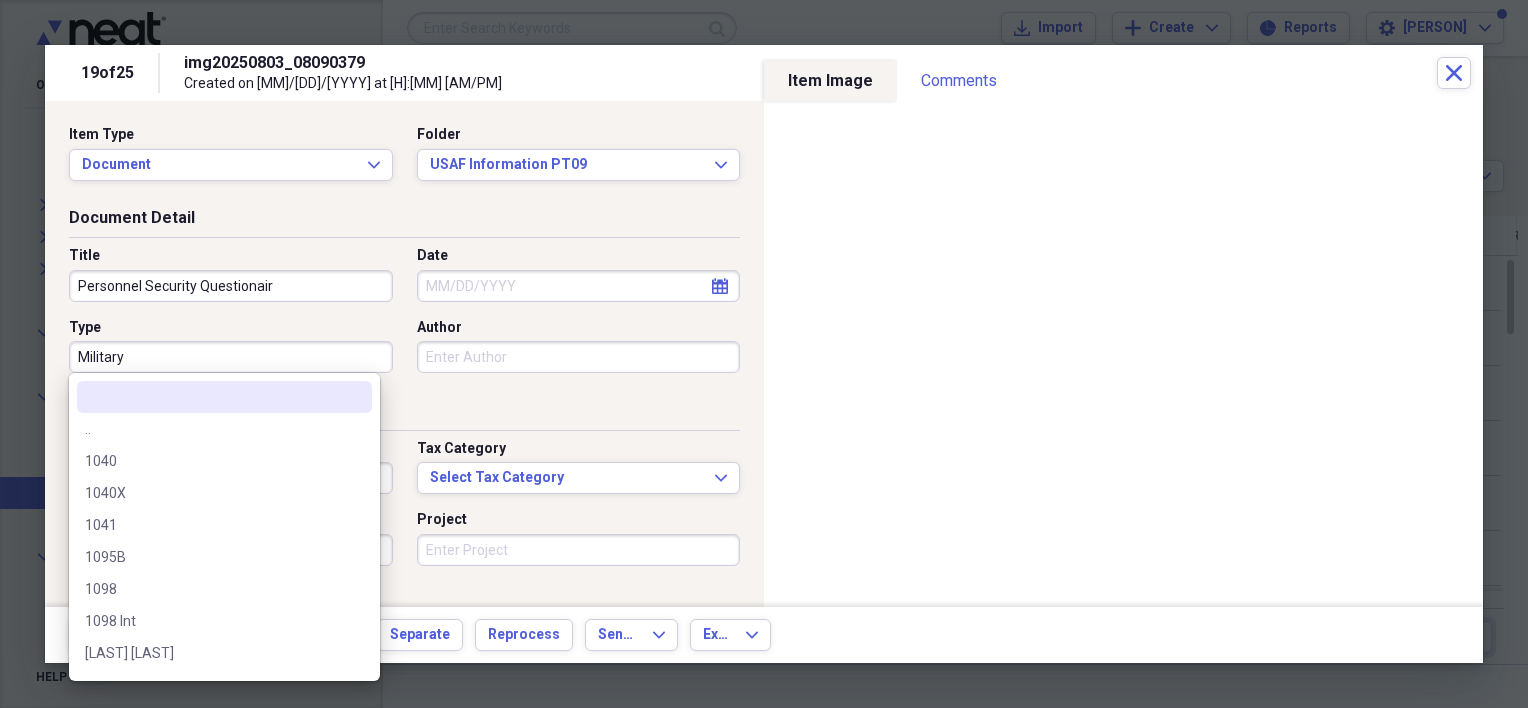 click on "Military" at bounding box center (231, 357) 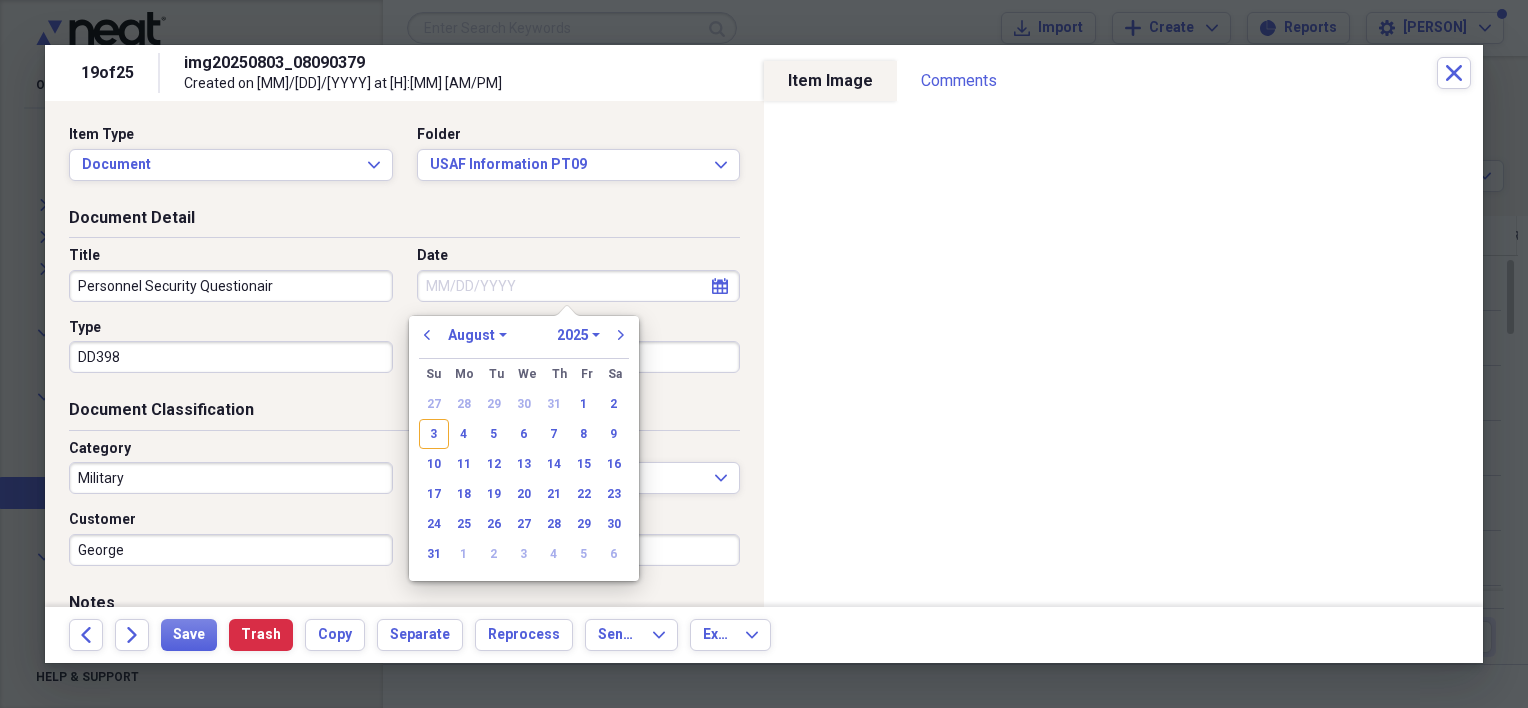click on "Date" at bounding box center [579, 286] 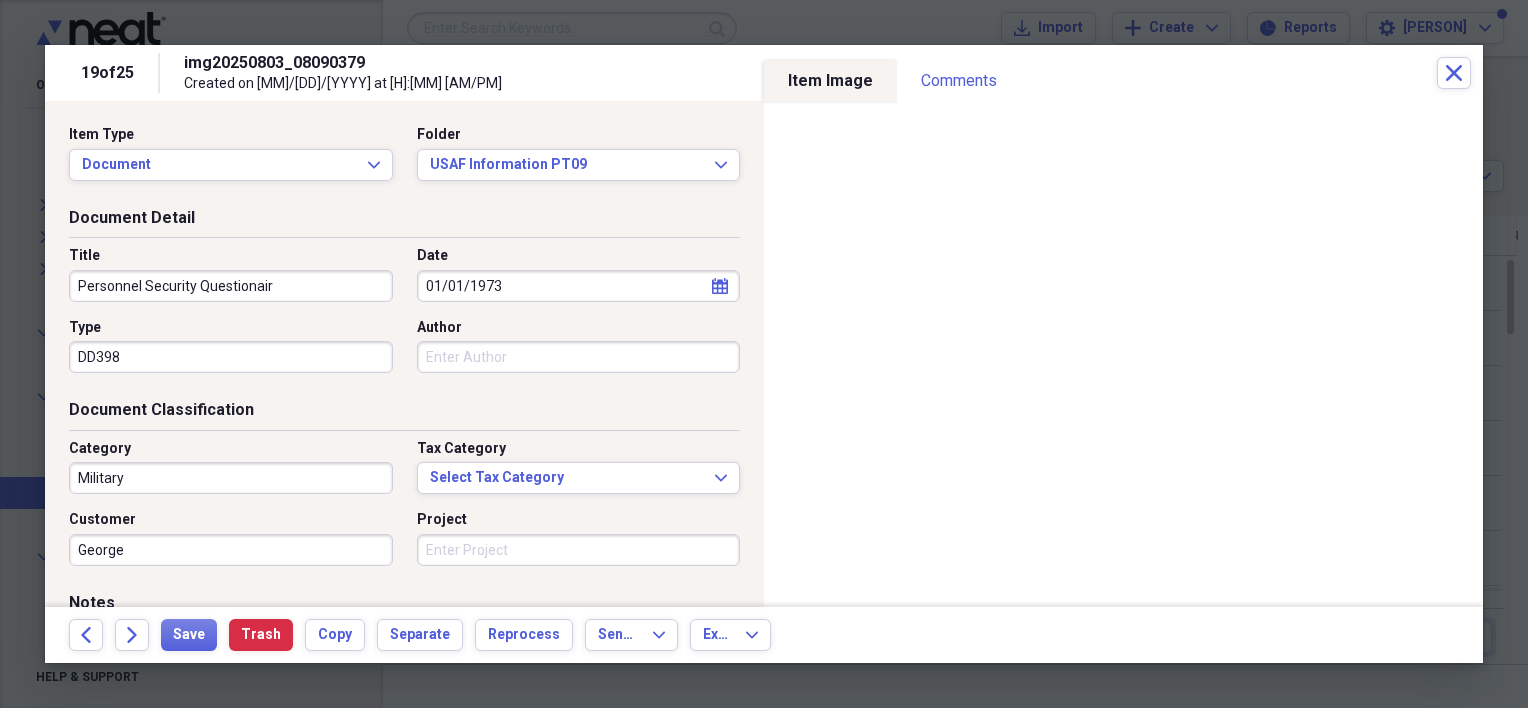 click on "Date" at bounding box center [579, 256] 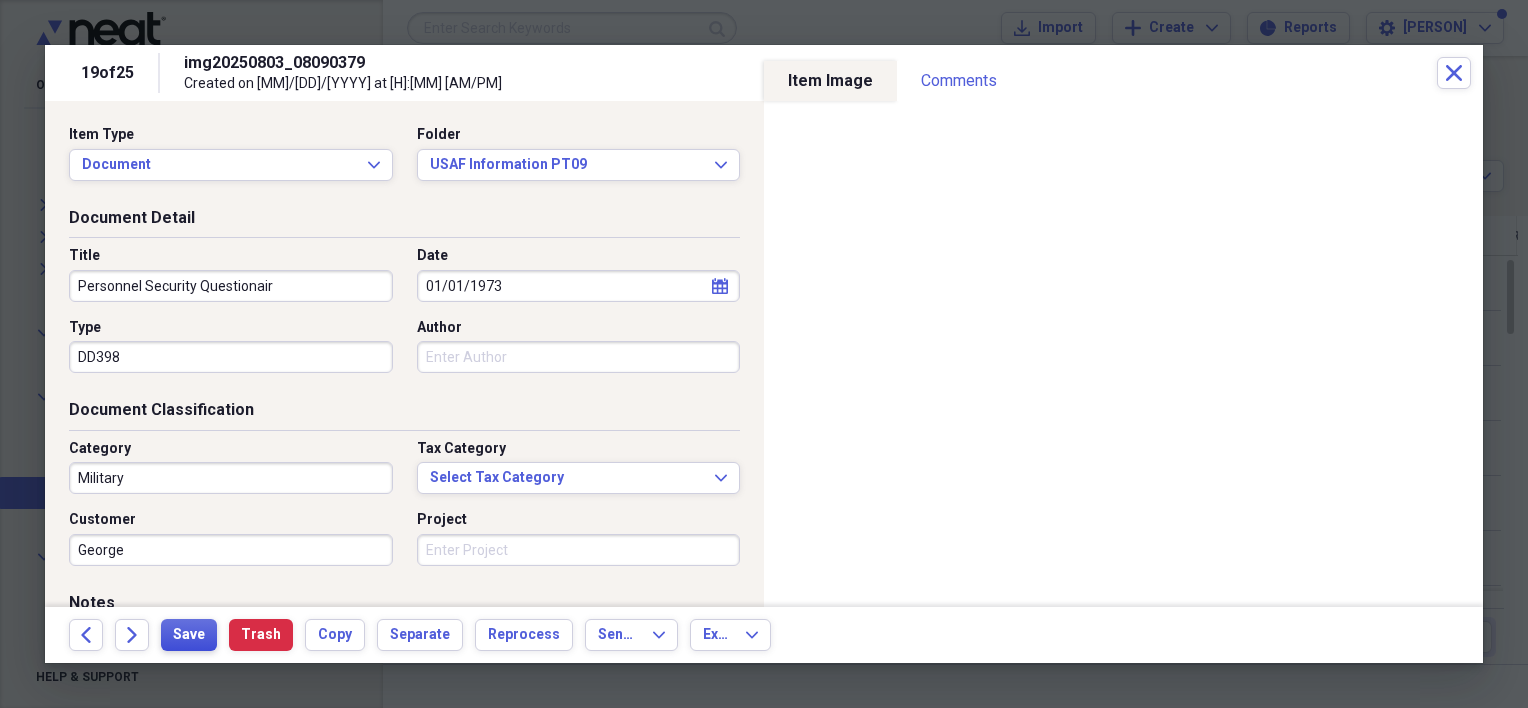 drag, startPoint x: 194, startPoint y: 634, endPoint x: 255, endPoint y: 428, distance: 214.8418 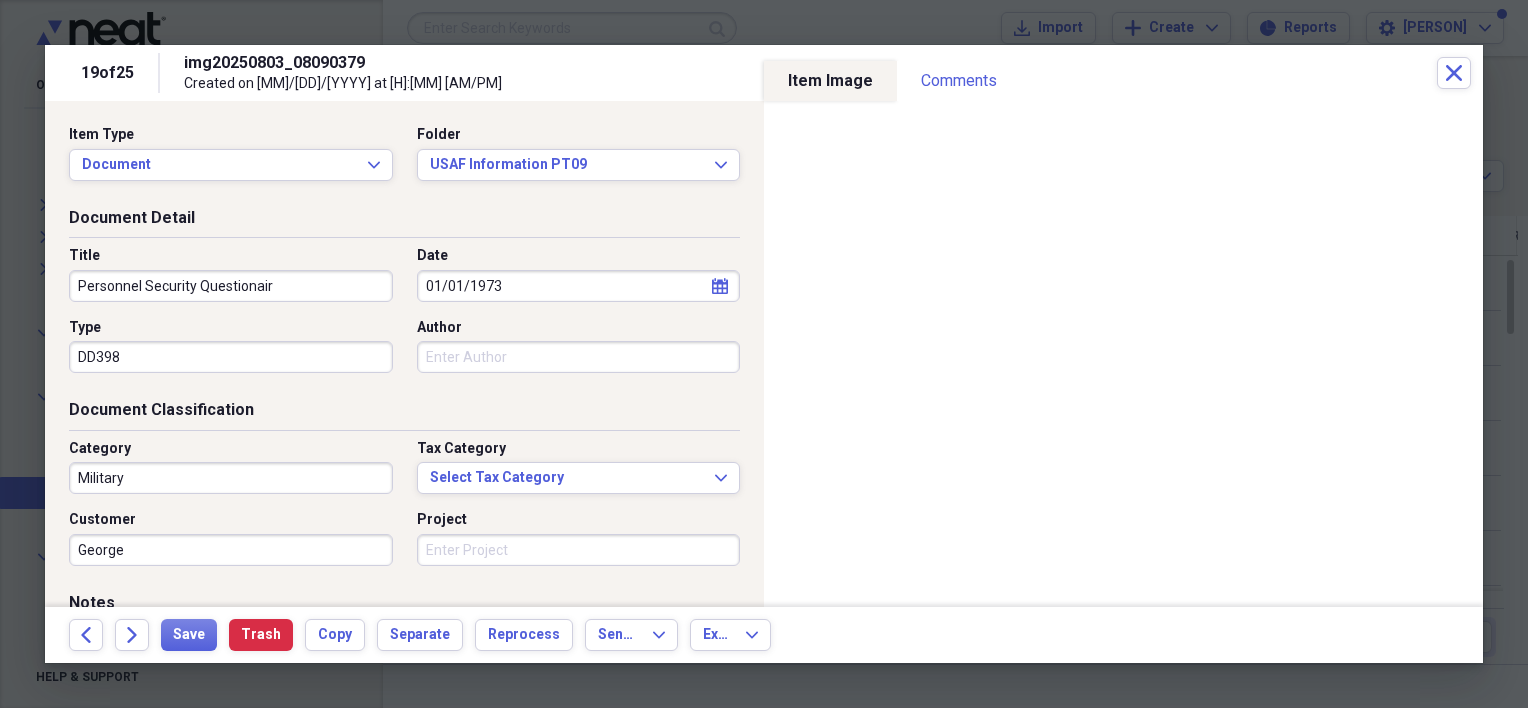 click on "Personnel Security Questionair" at bounding box center [231, 286] 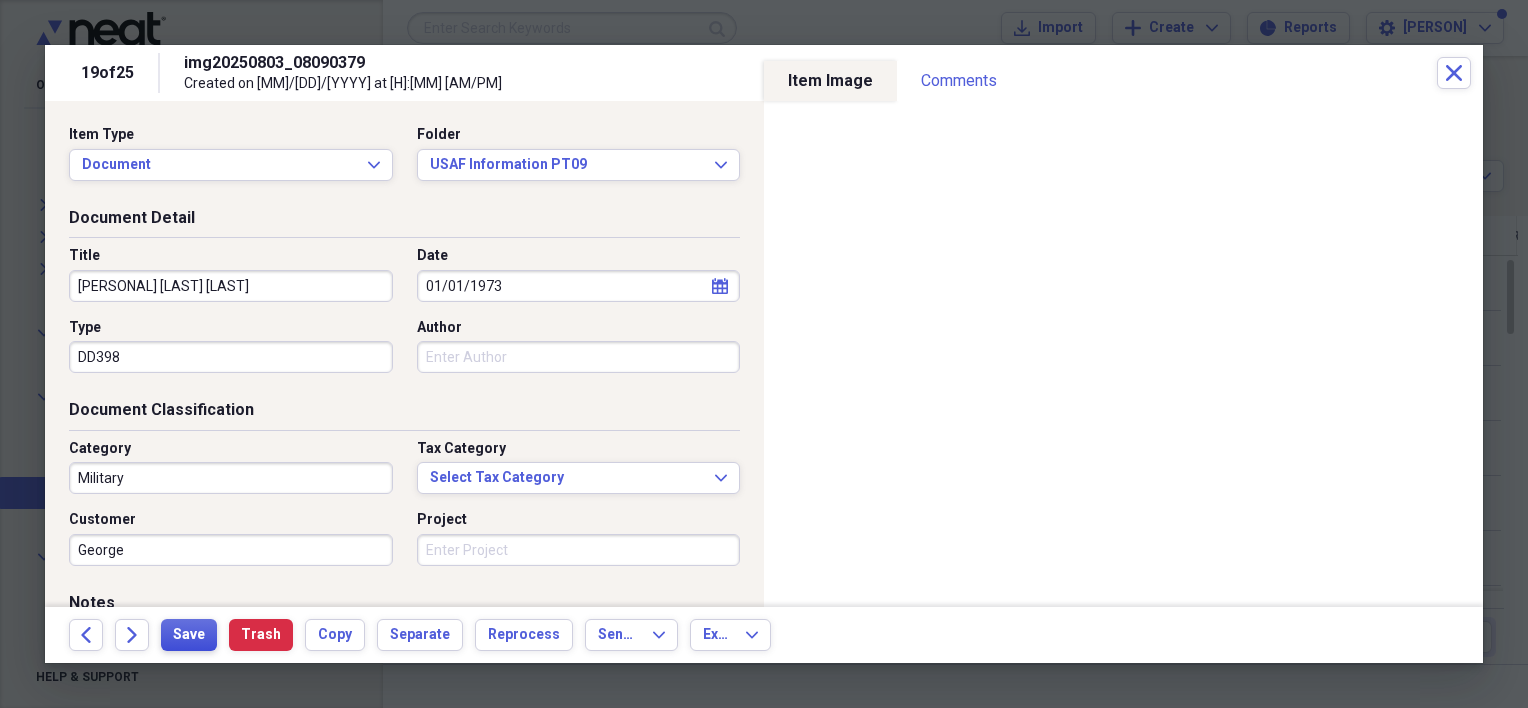click on "Save" at bounding box center [189, 635] 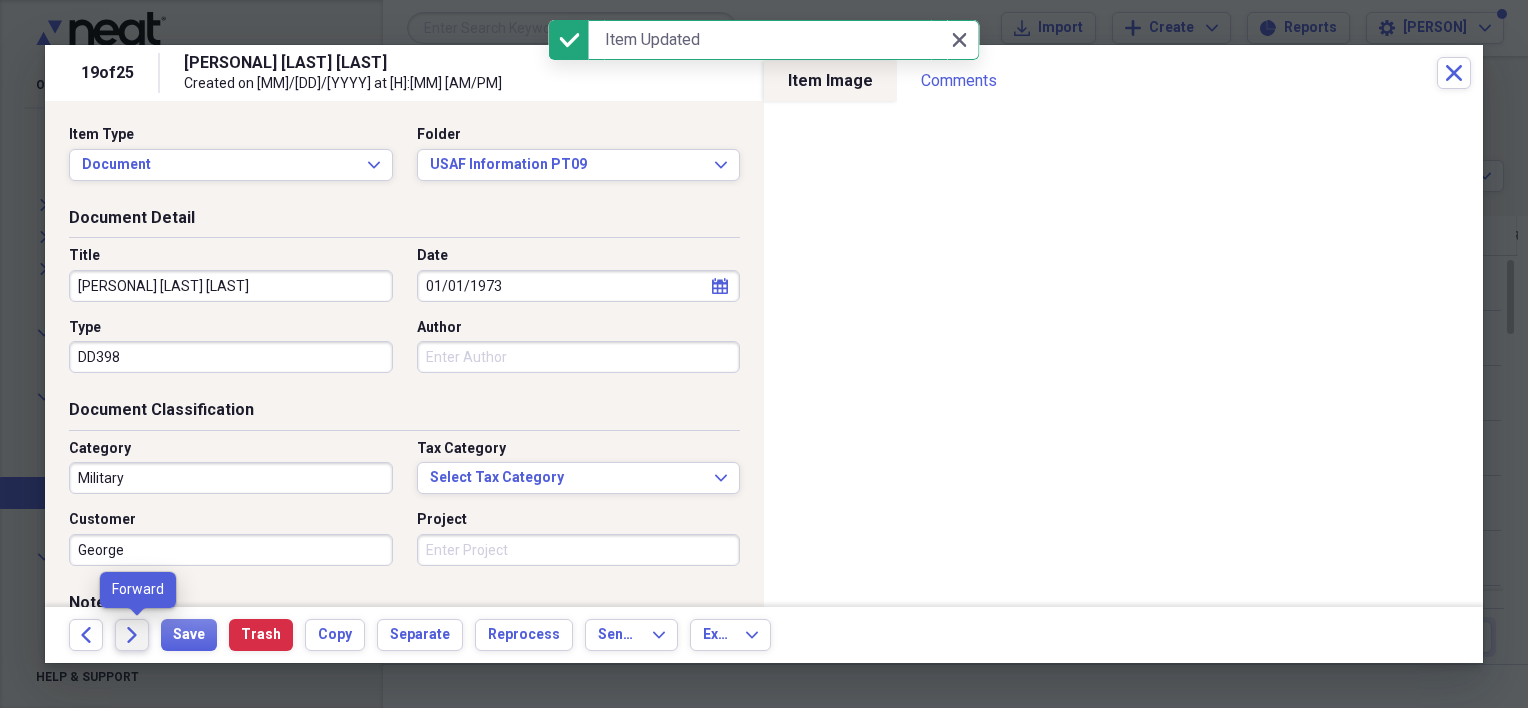 click 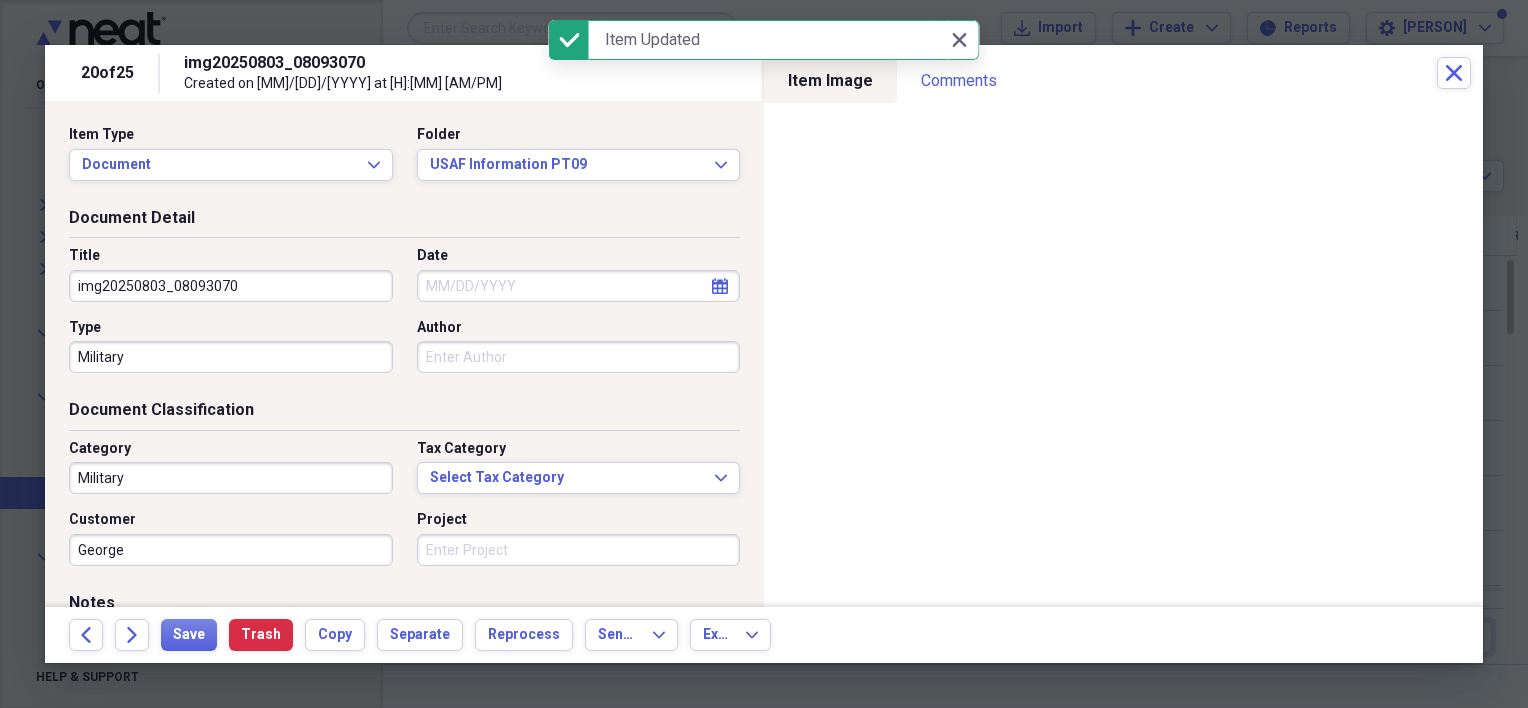 drag, startPoint x: 256, startPoint y: 288, endPoint x: 40, endPoint y: 297, distance: 216.18742 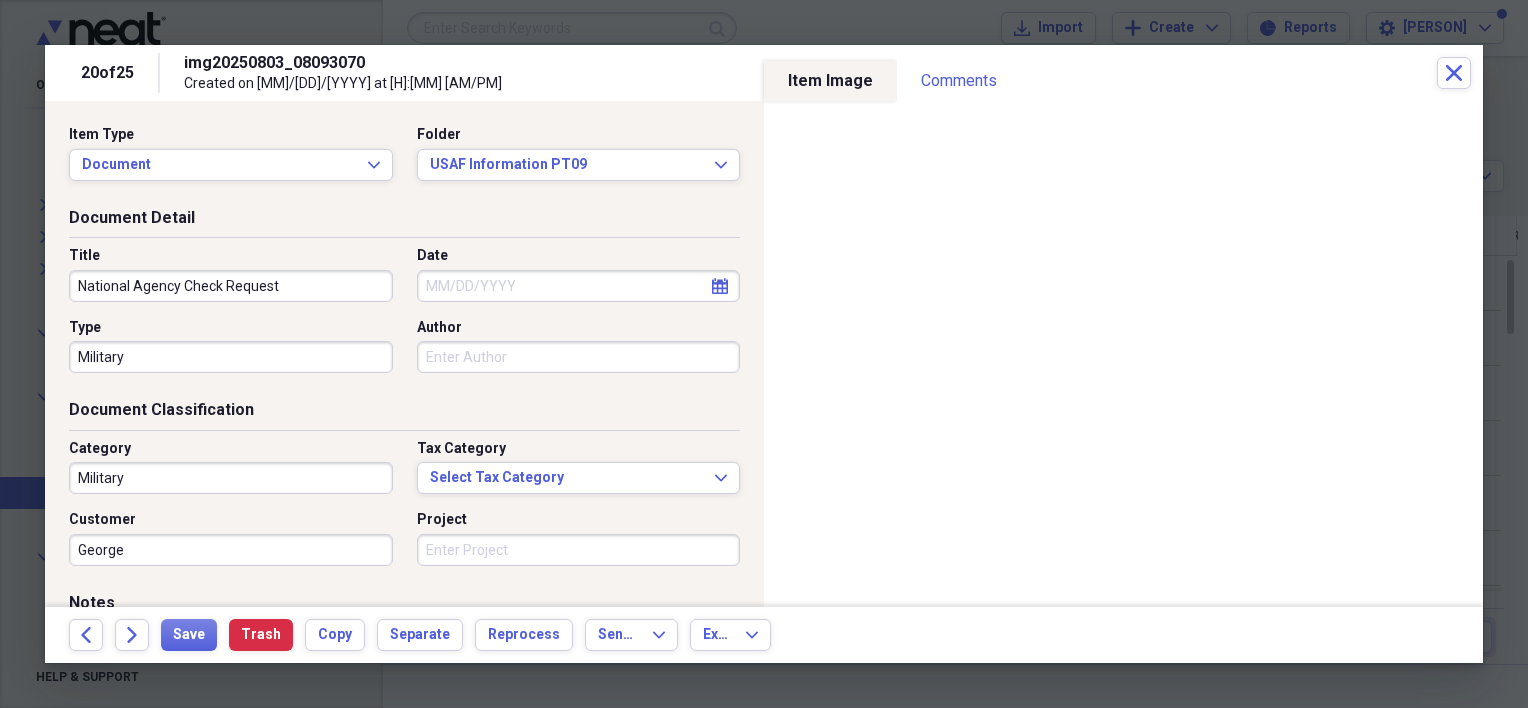 click on "George" at bounding box center (231, 550) 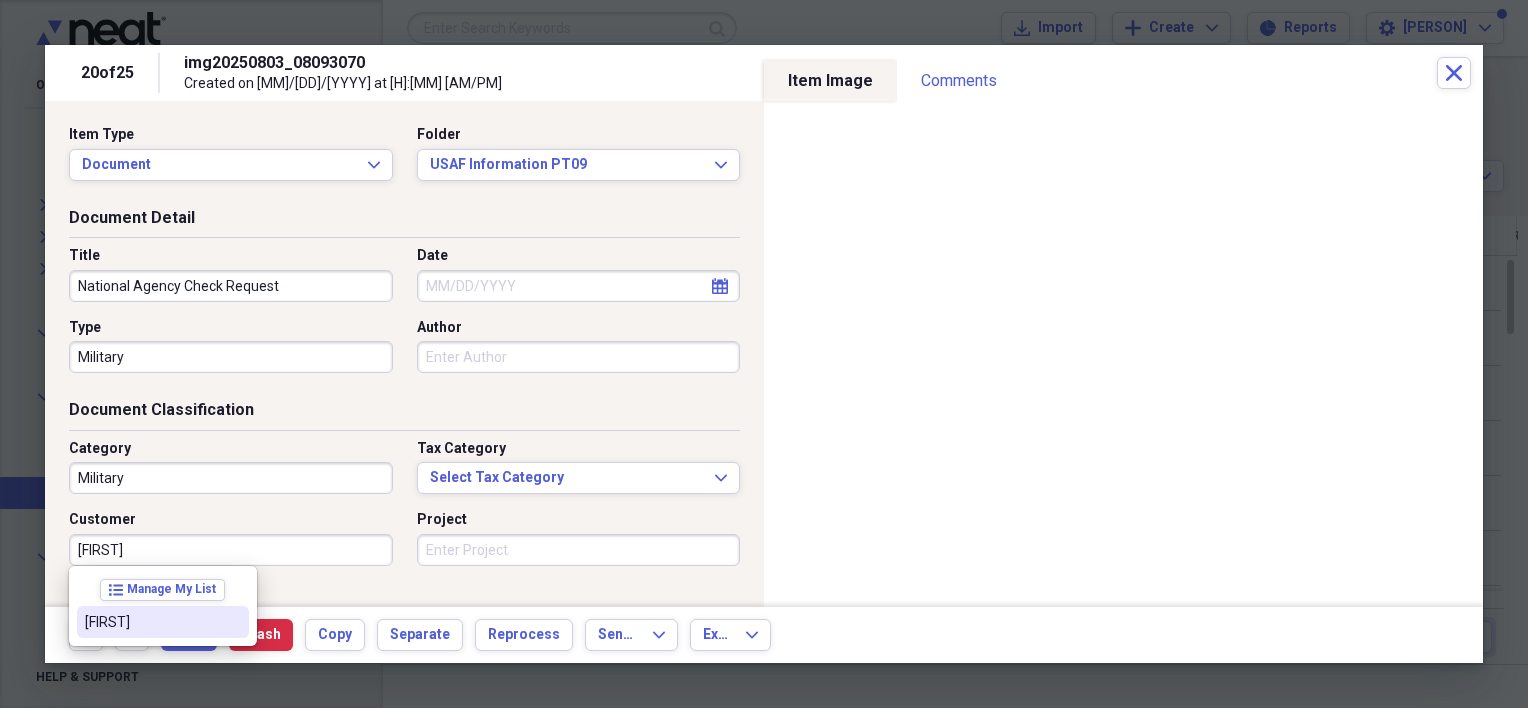 drag, startPoint x: 224, startPoint y: 616, endPoint x: 280, endPoint y: 564, distance: 76.41989 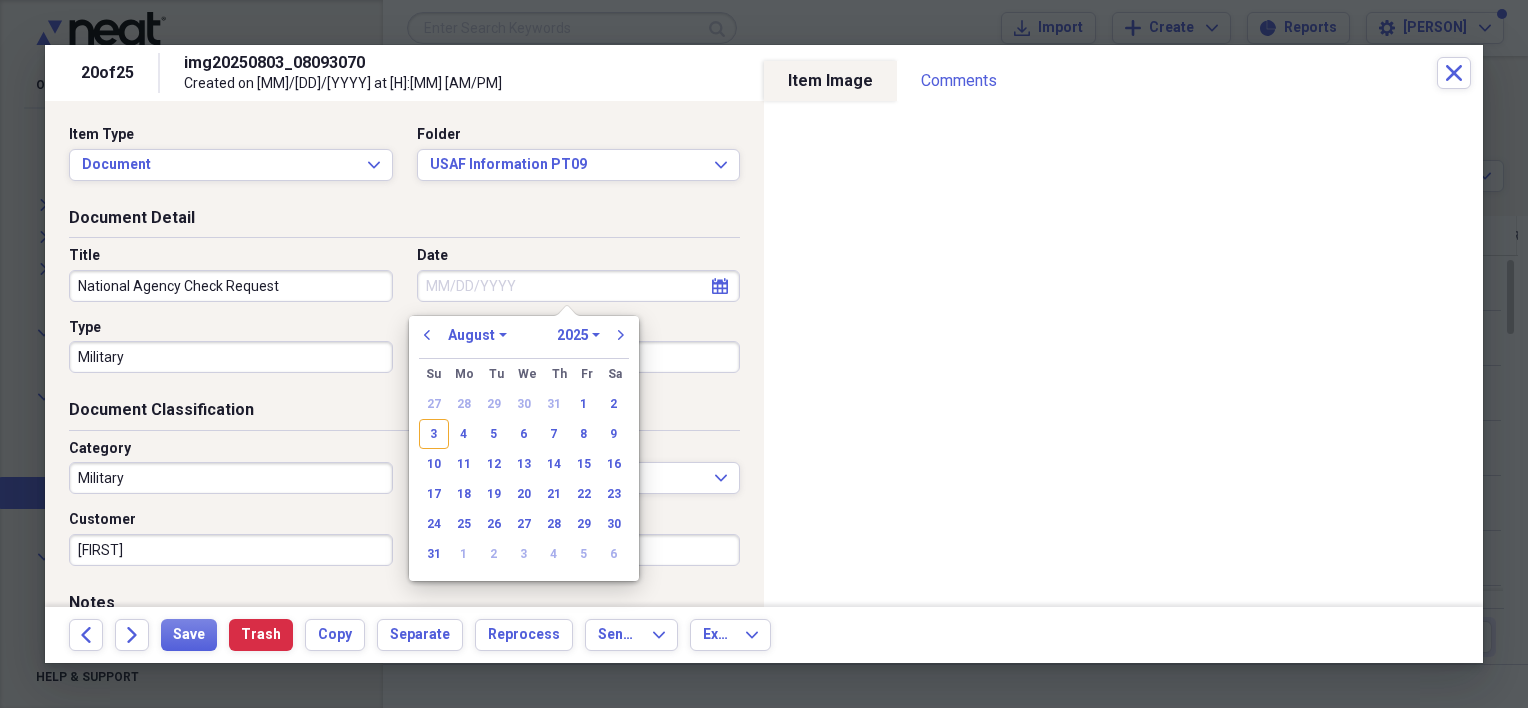 click on "Date" at bounding box center [579, 286] 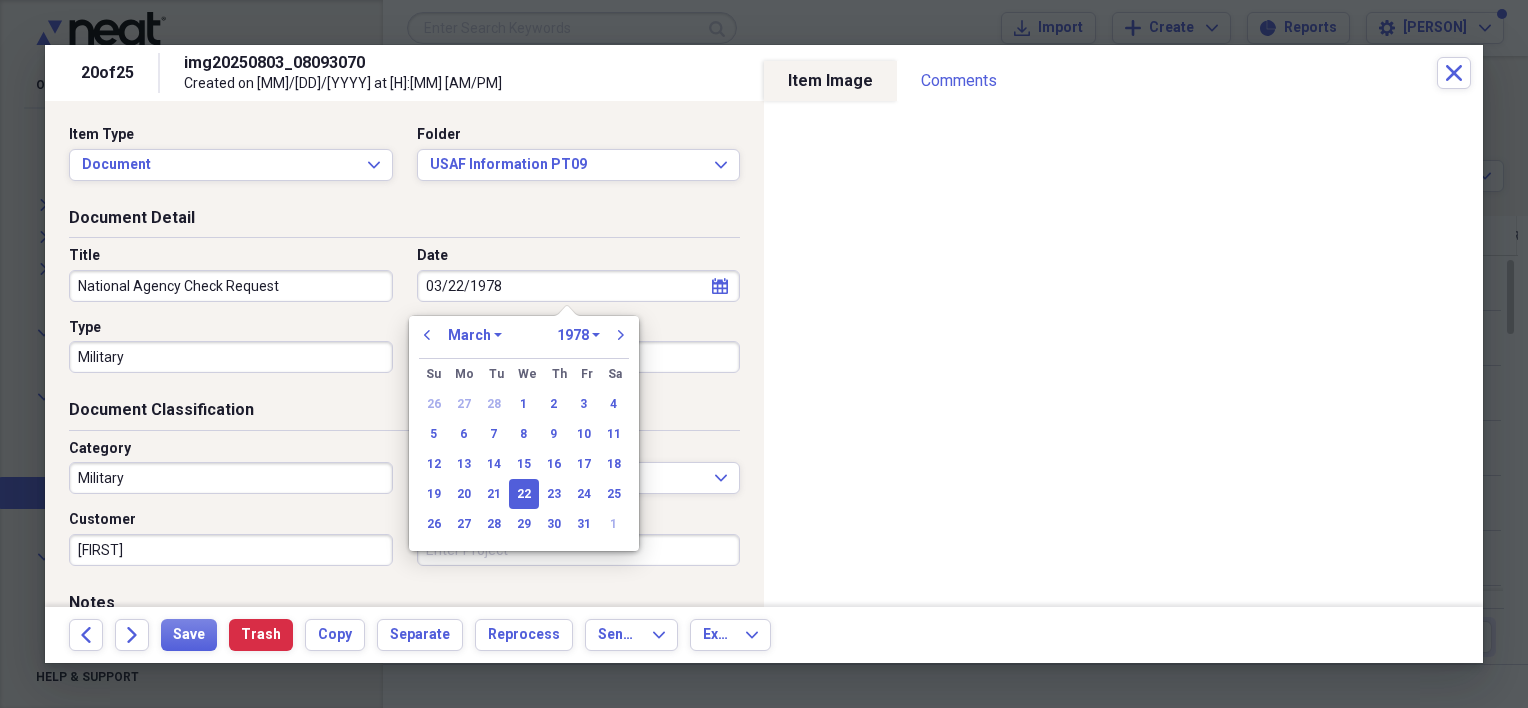 click on "Document Detail" at bounding box center (404, 222) 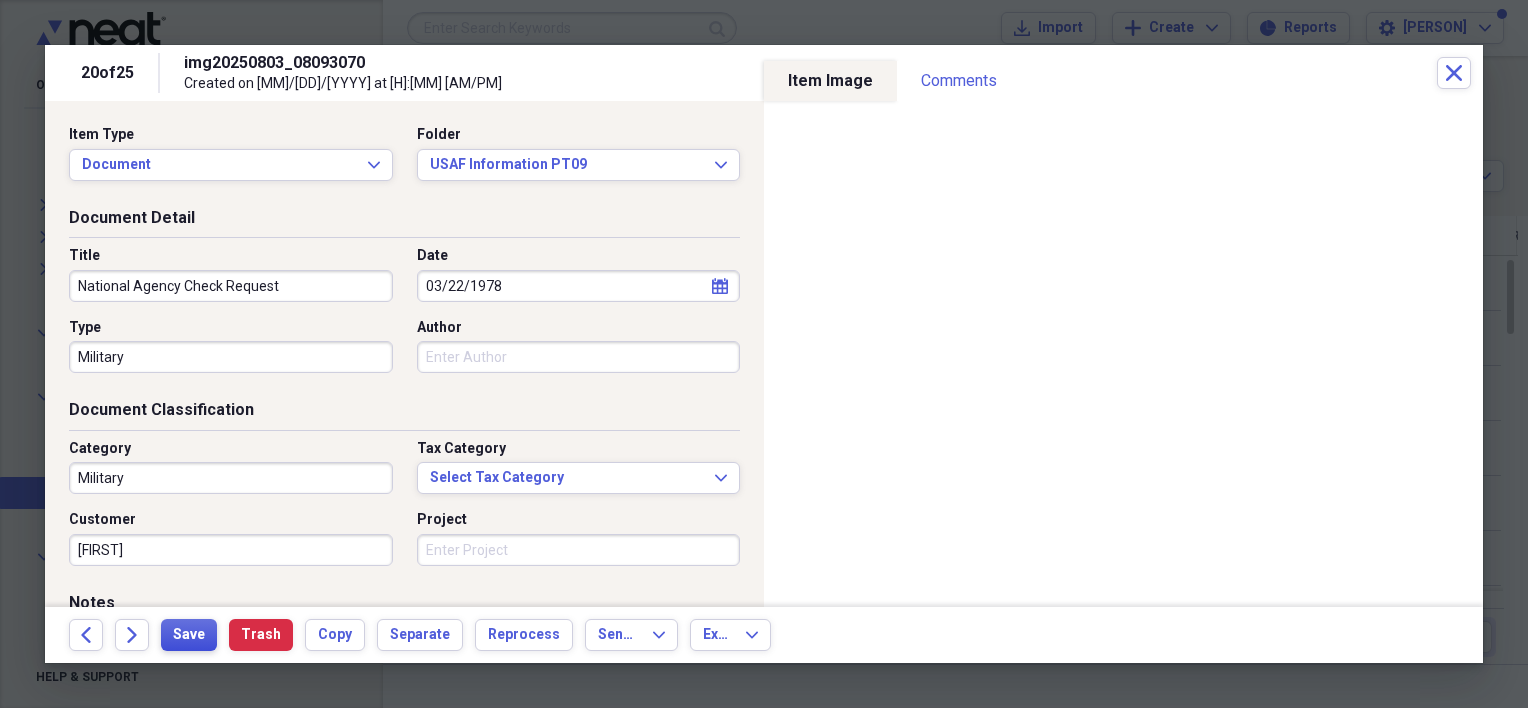 click on "Save" at bounding box center [189, 635] 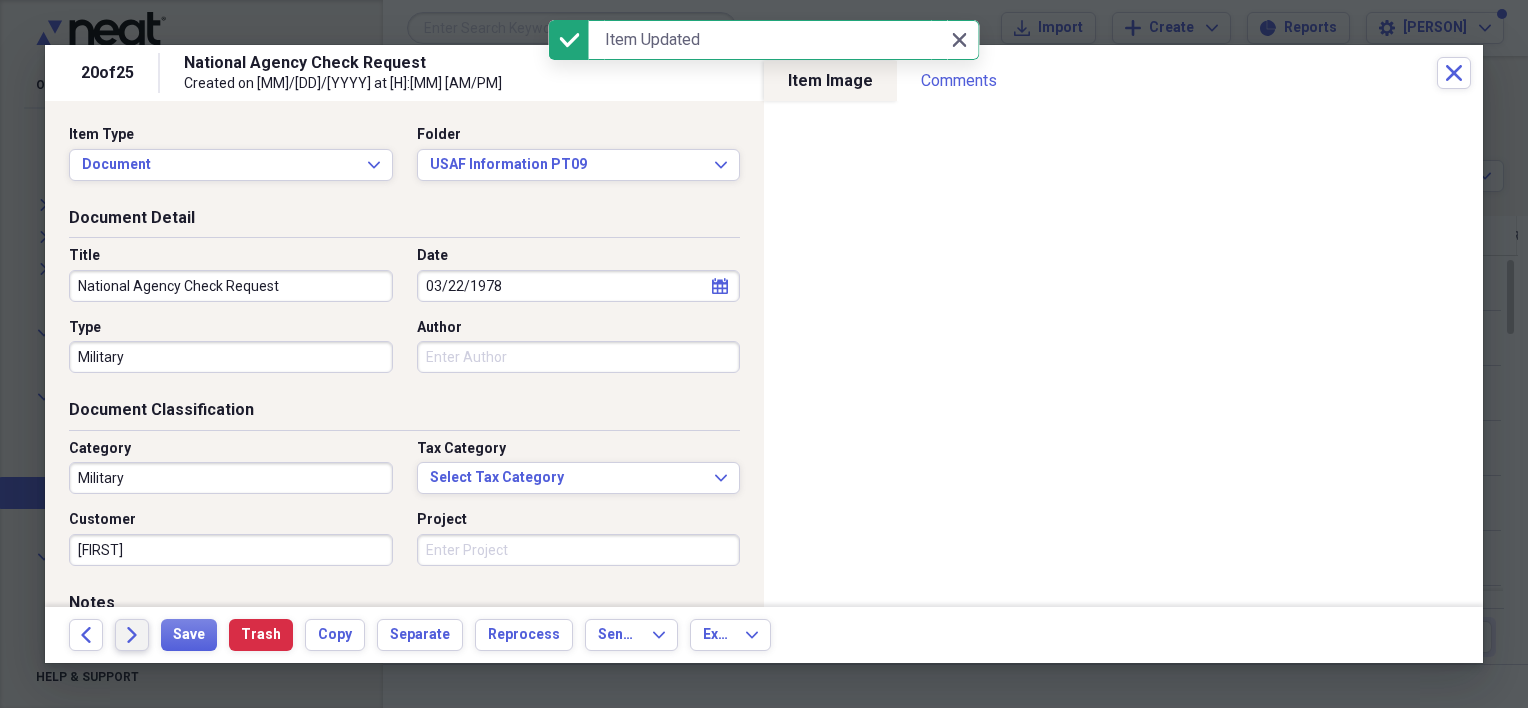 click on "Forward" at bounding box center [132, 635] 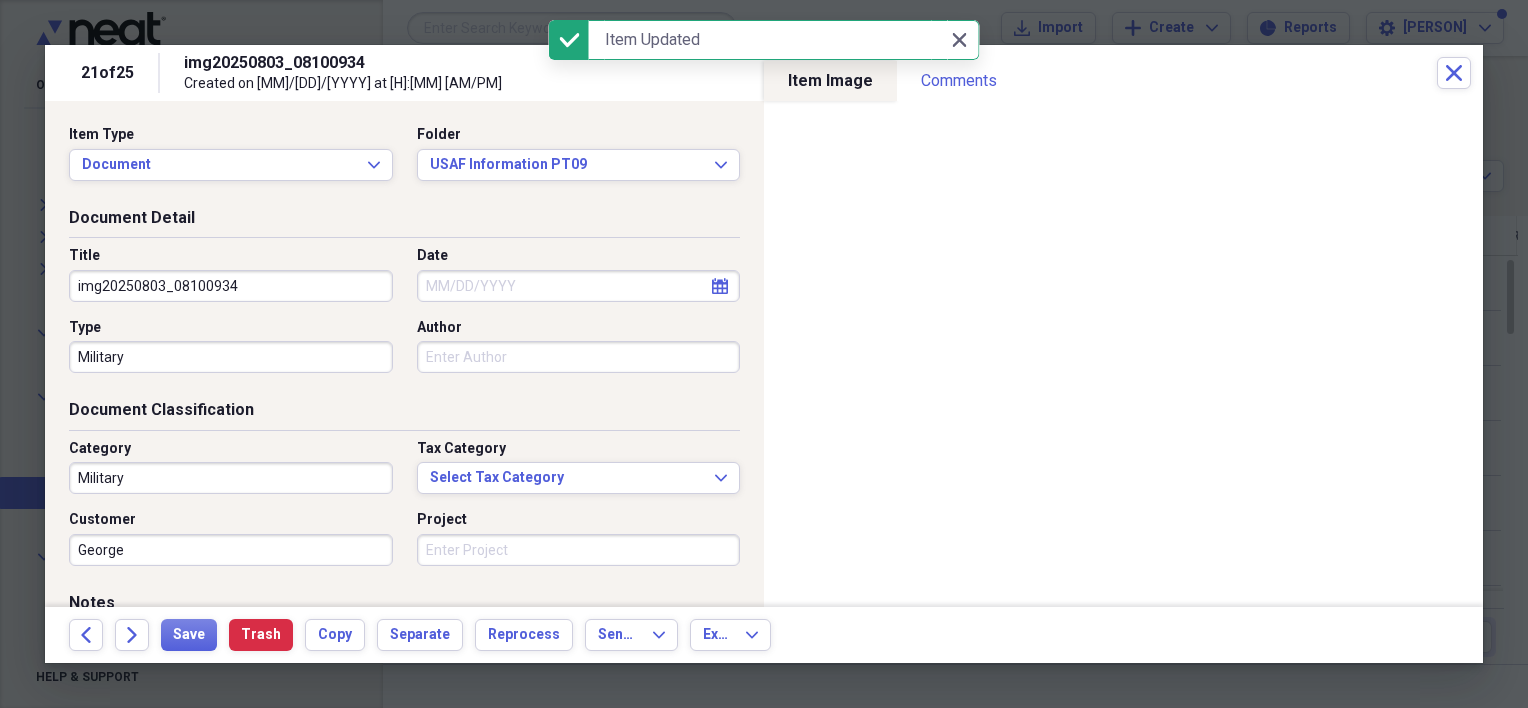 drag, startPoint x: 242, startPoint y: 292, endPoint x: 58, endPoint y: 291, distance: 184.00272 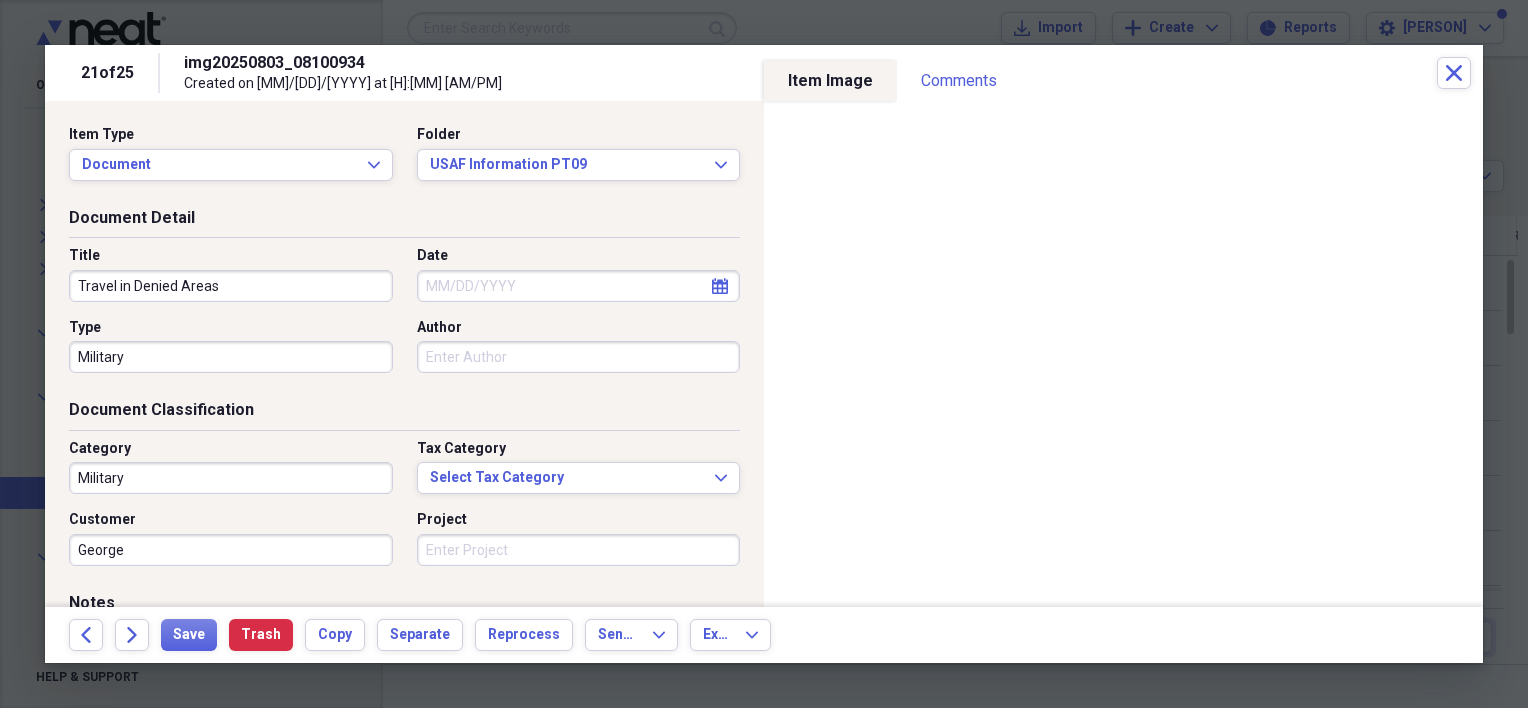 click on "Date" at bounding box center (579, 286) 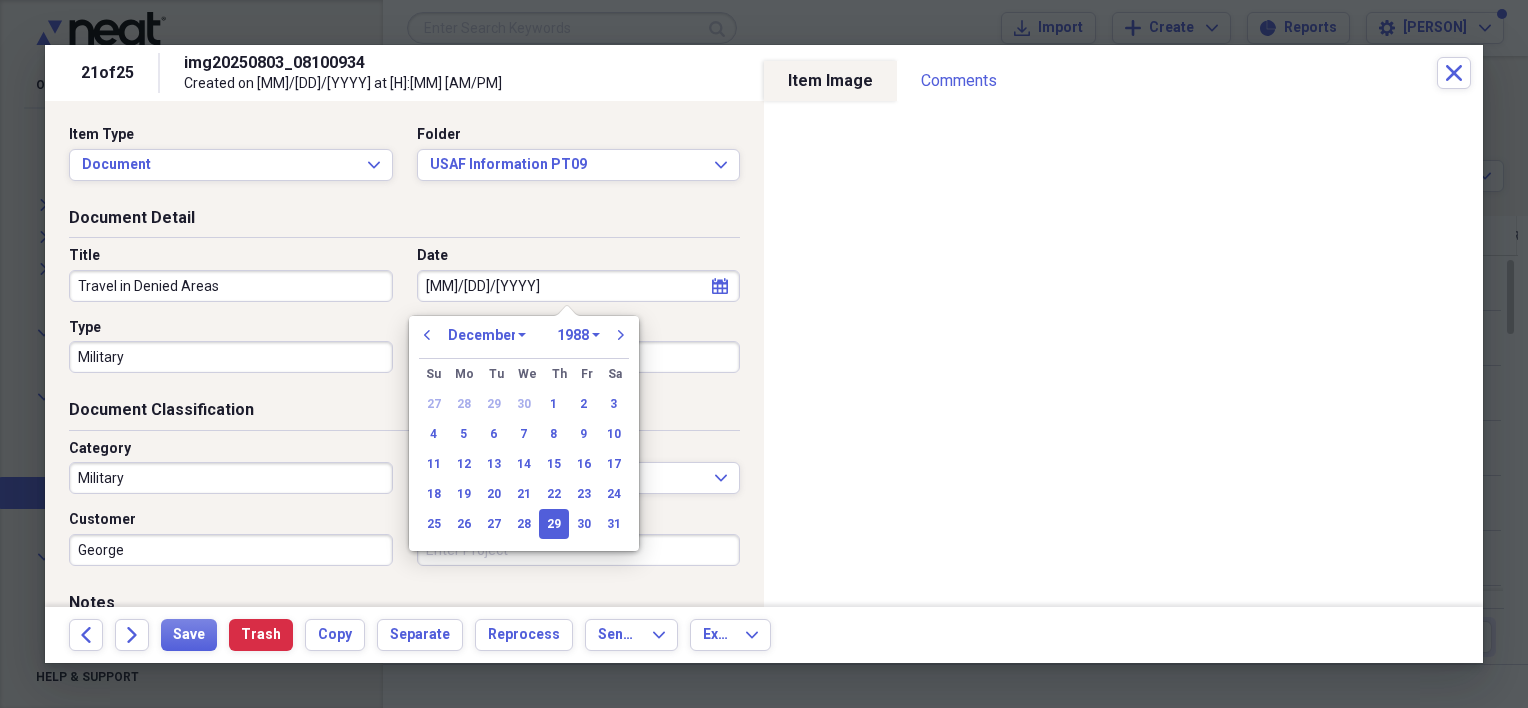 click on "Date" at bounding box center [579, 256] 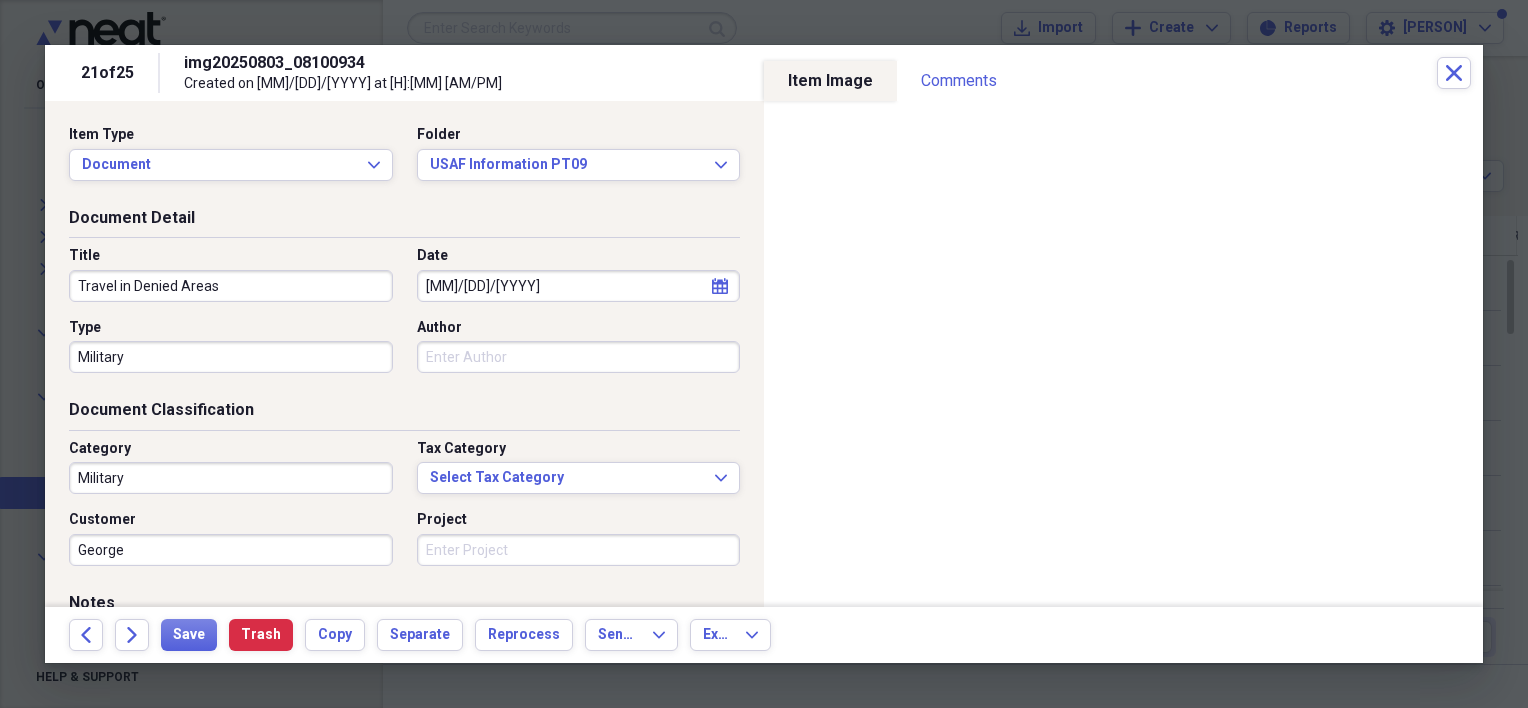 click on "Military" at bounding box center [231, 357] 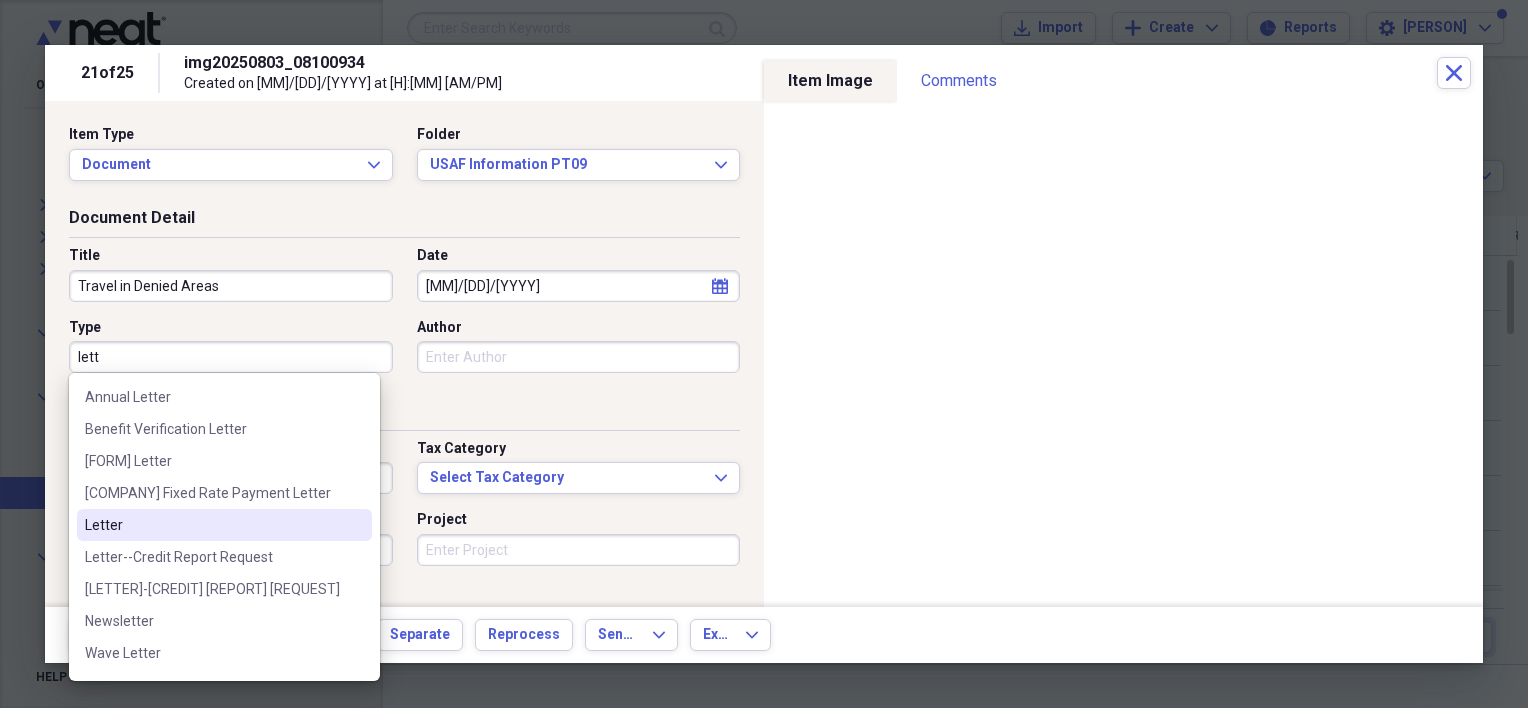 click on "Letter" at bounding box center [212, 525] 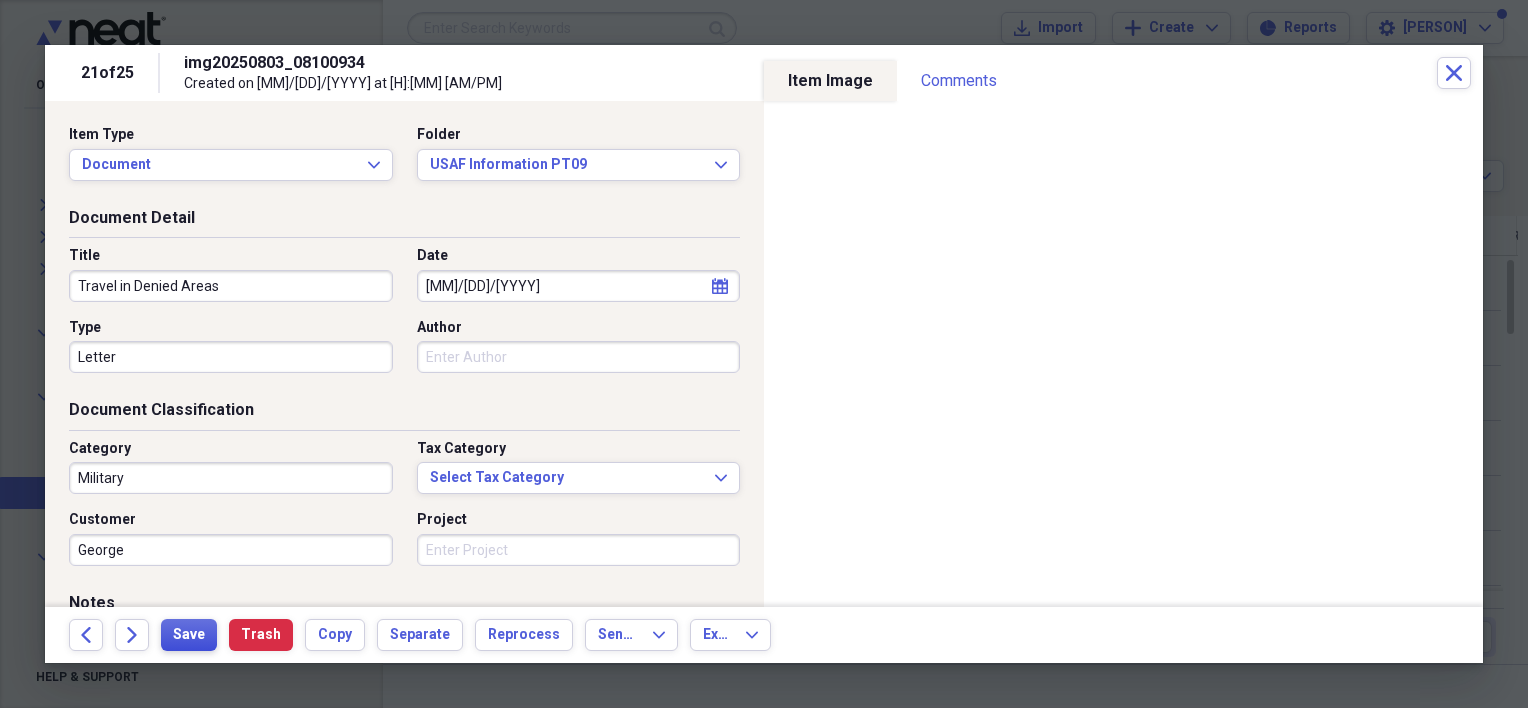 click on "Save" at bounding box center [189, 635] 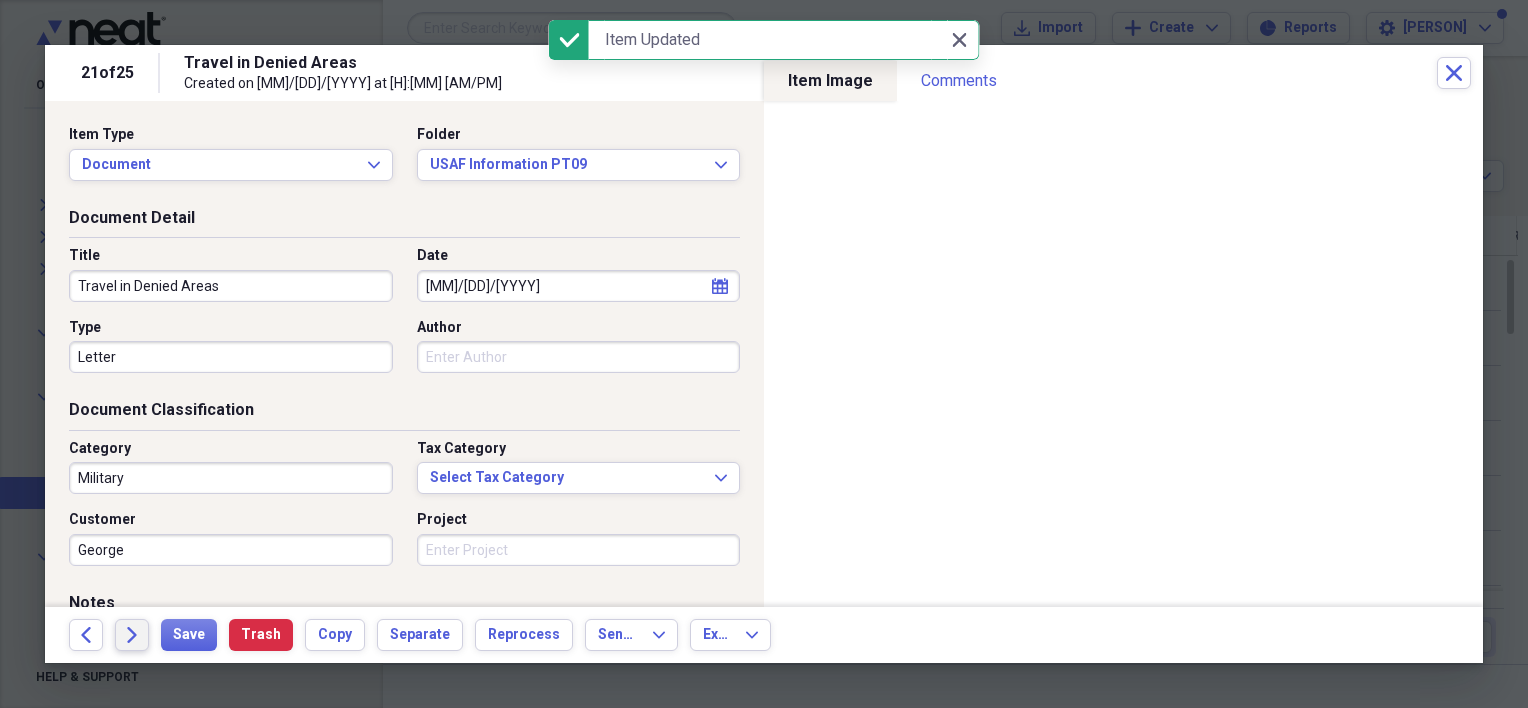 click on "Forward" at bounding box center [132, 635] 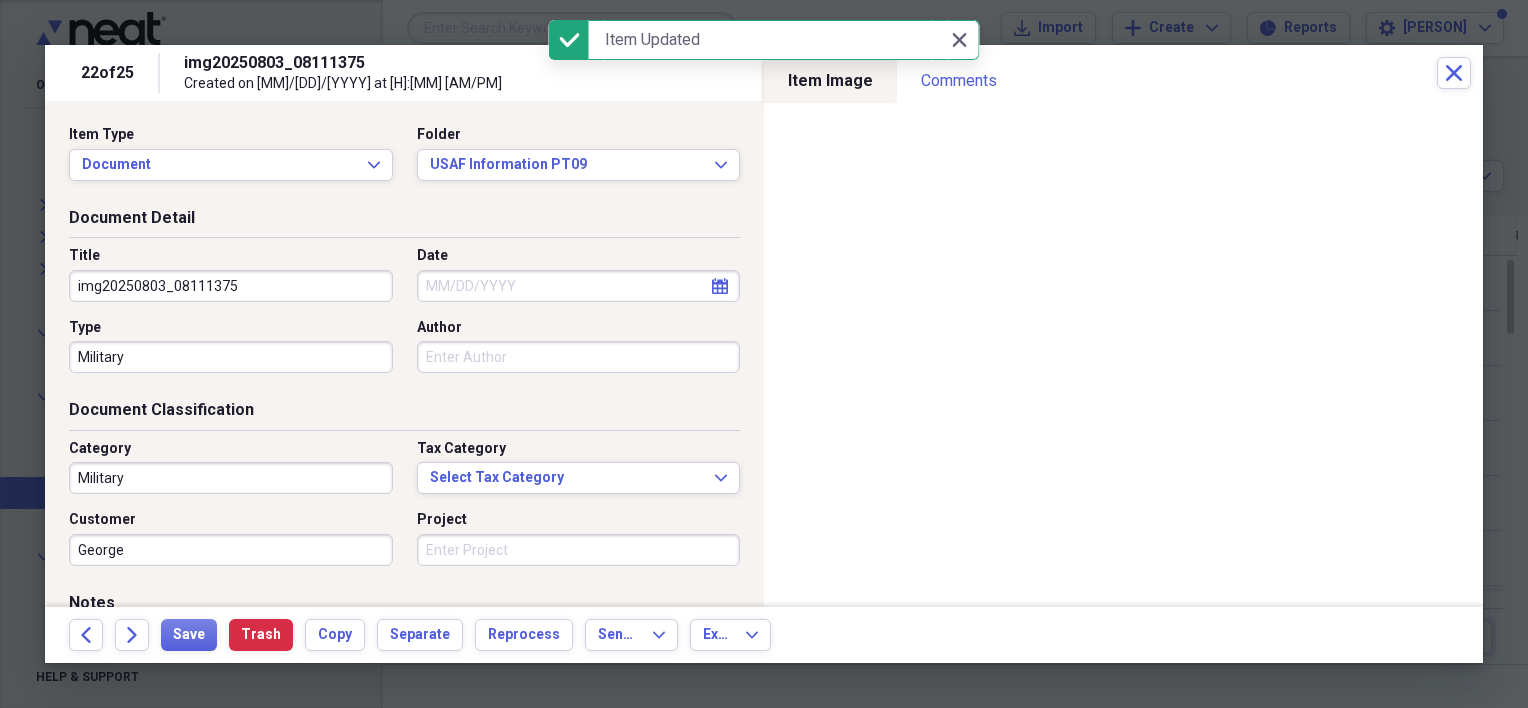 drag, startPoint x: 247, startPoint y: 289, endPoint x: 74, endPoint y: 283, distance: 173.10402 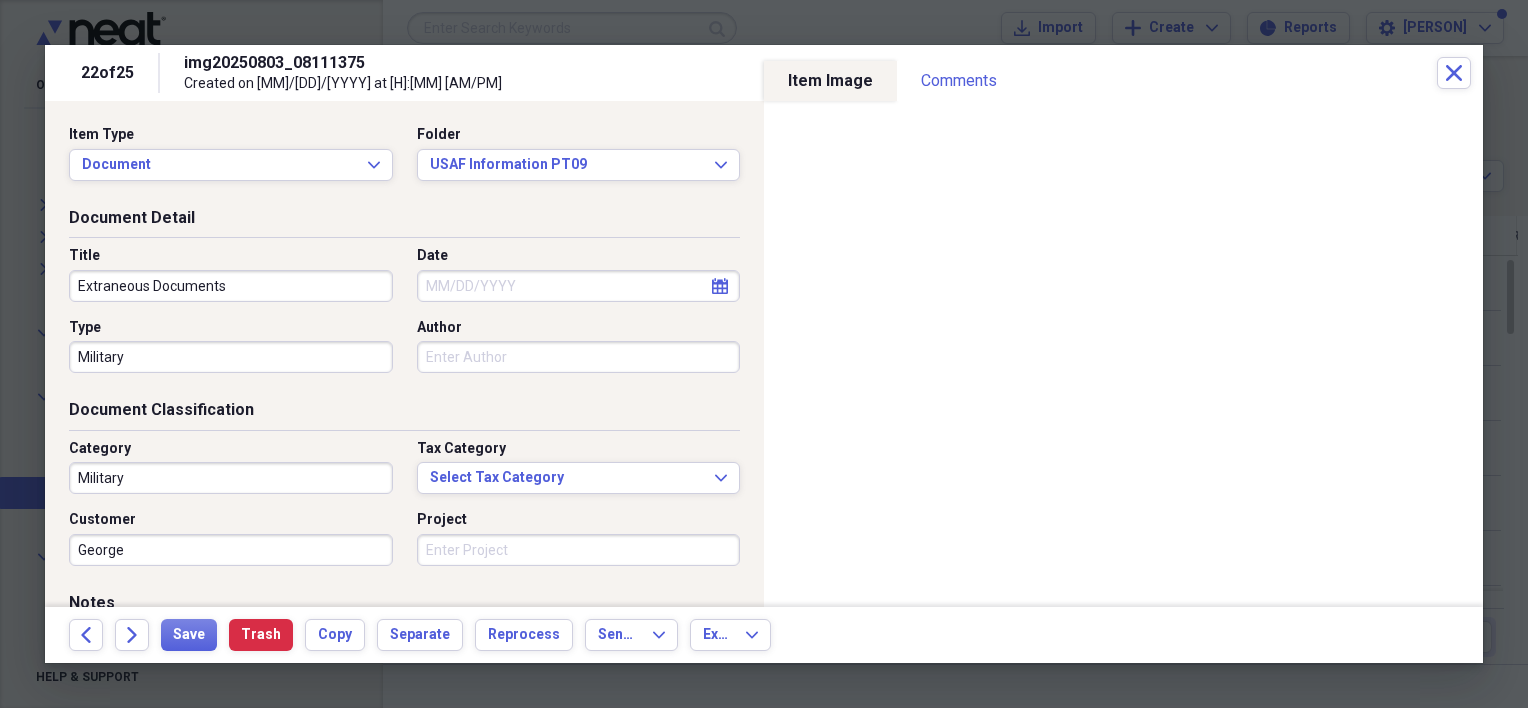 click on "Date" at bounding box center [579, 286] 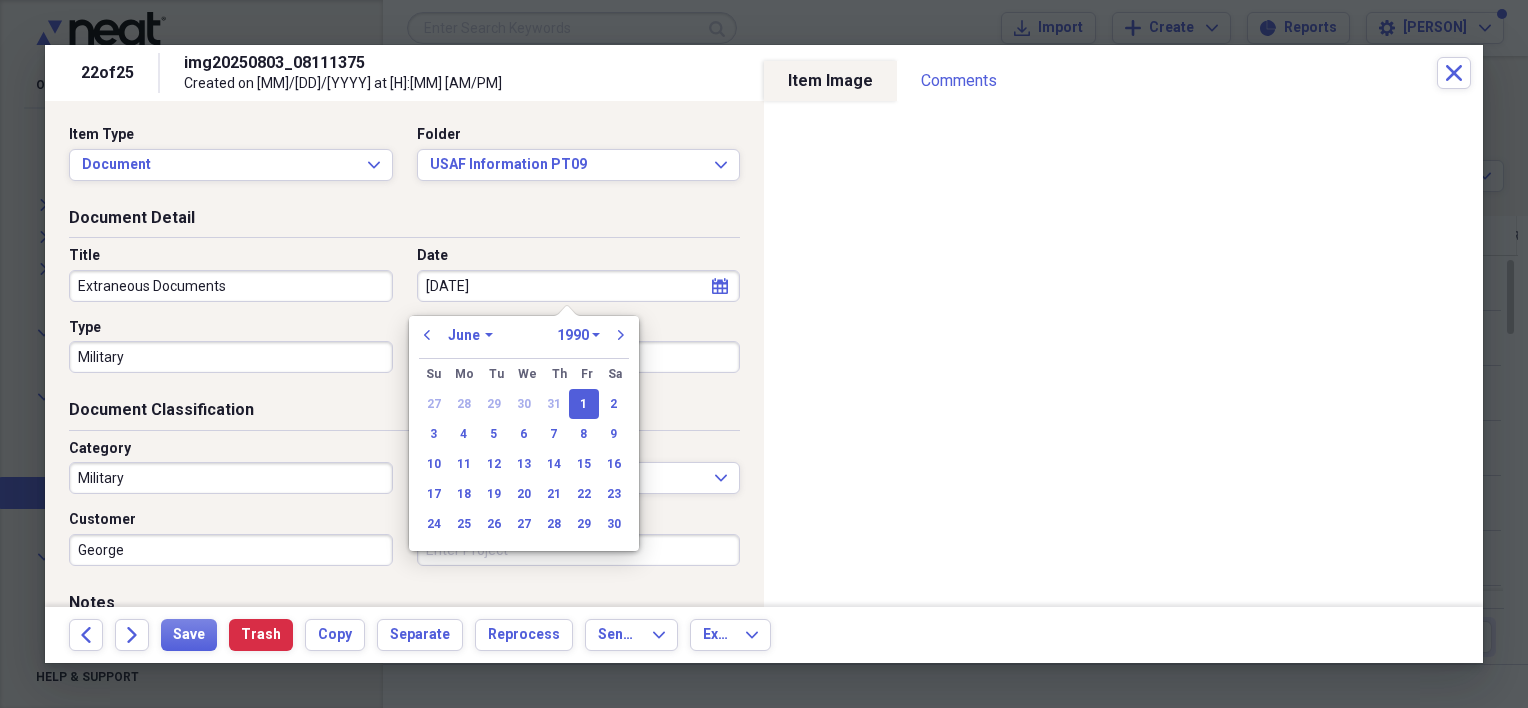 click on "Document Detail Title Extraneous Documents Date [MONTH]/[DAY]/[YEAR] calendar Calendar Type Military Author" at bounding box center (404, 303) 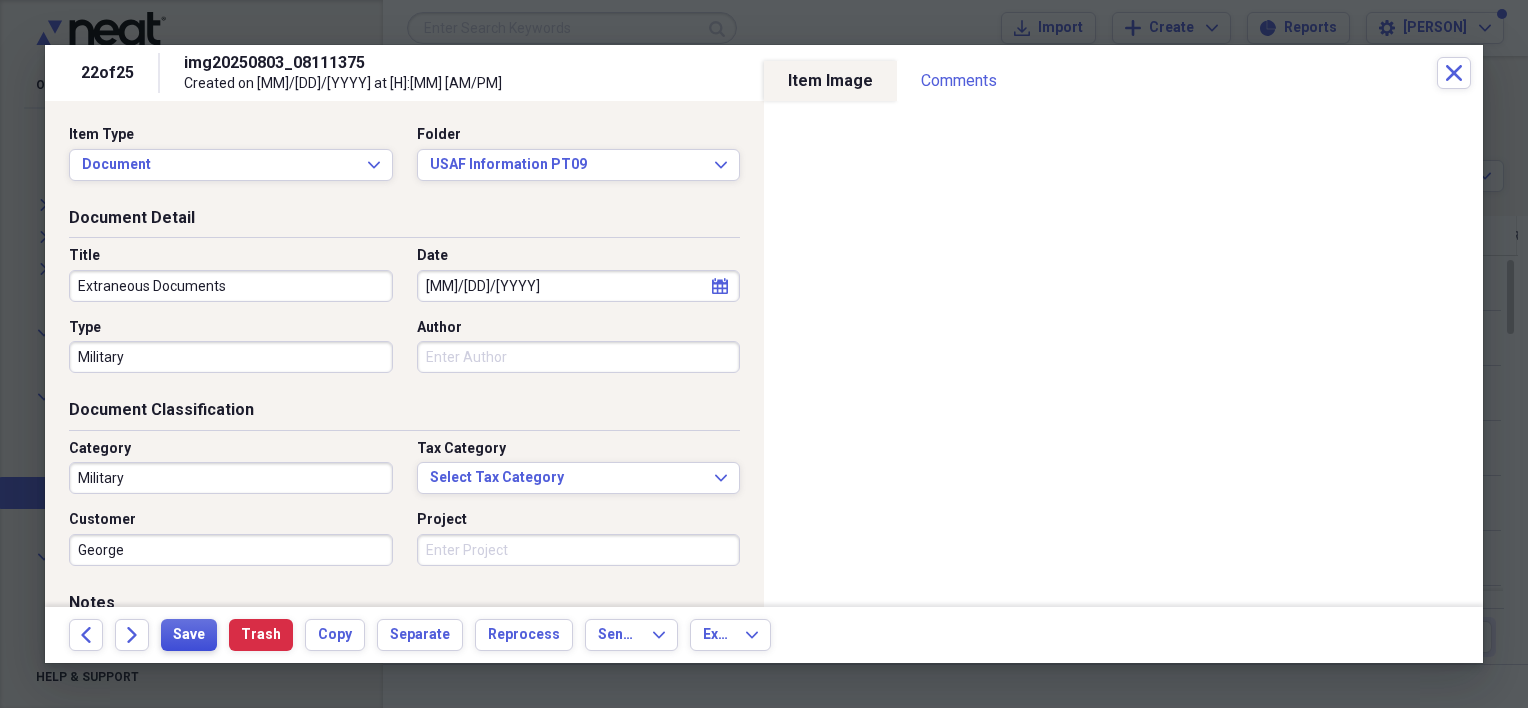 click on "Save" at bounding box center (189, 635) 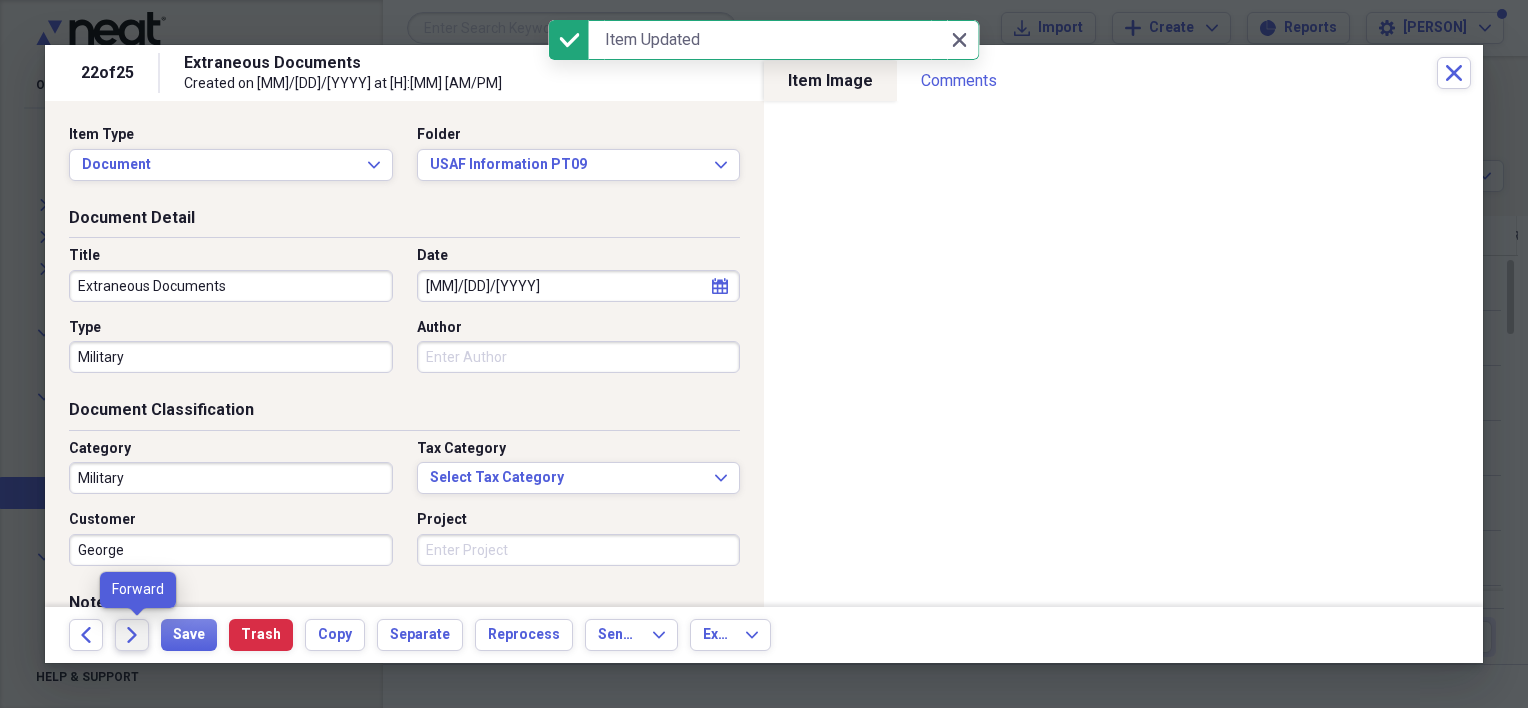 click 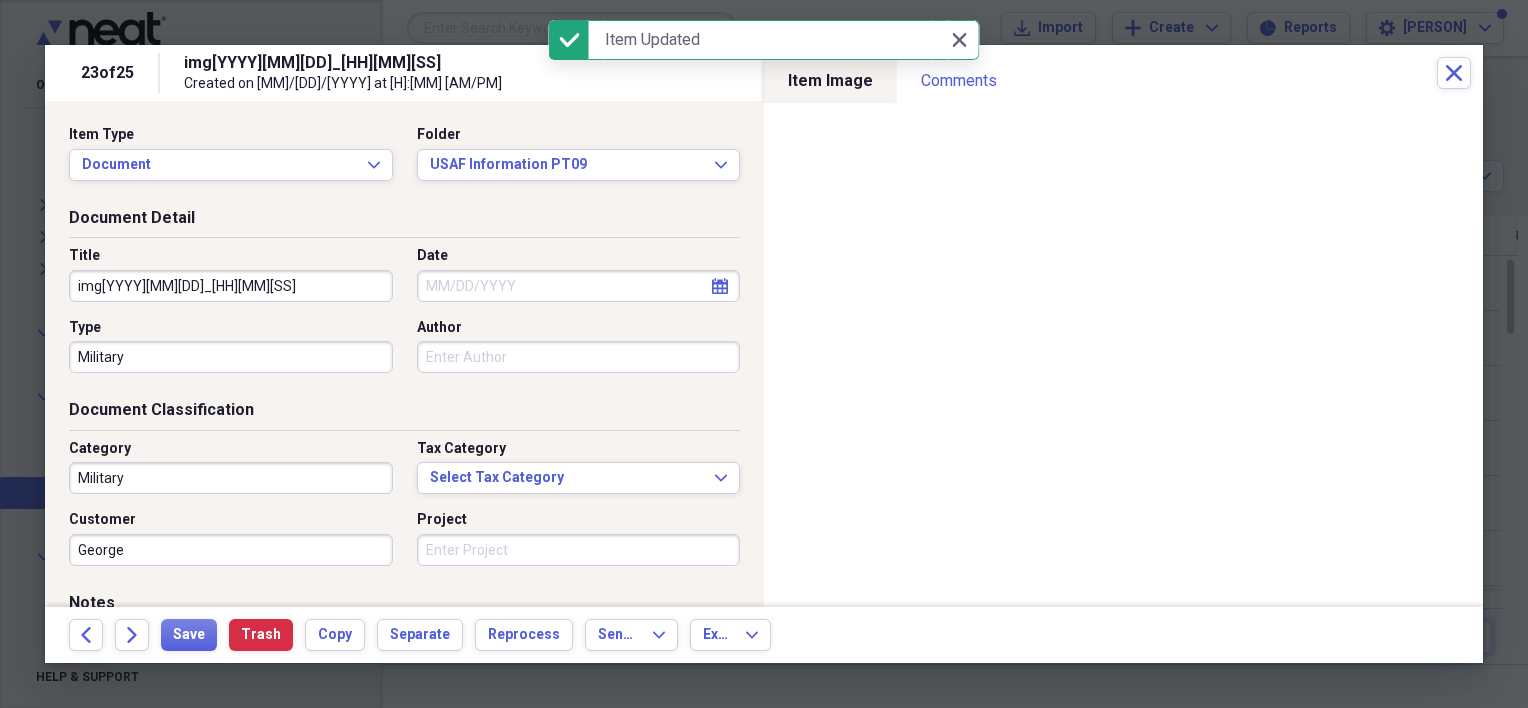 drag, startPoint x: 243, startPoint y: 292, endPoint x: 70, endPoint y: 279, distance: 173.48775 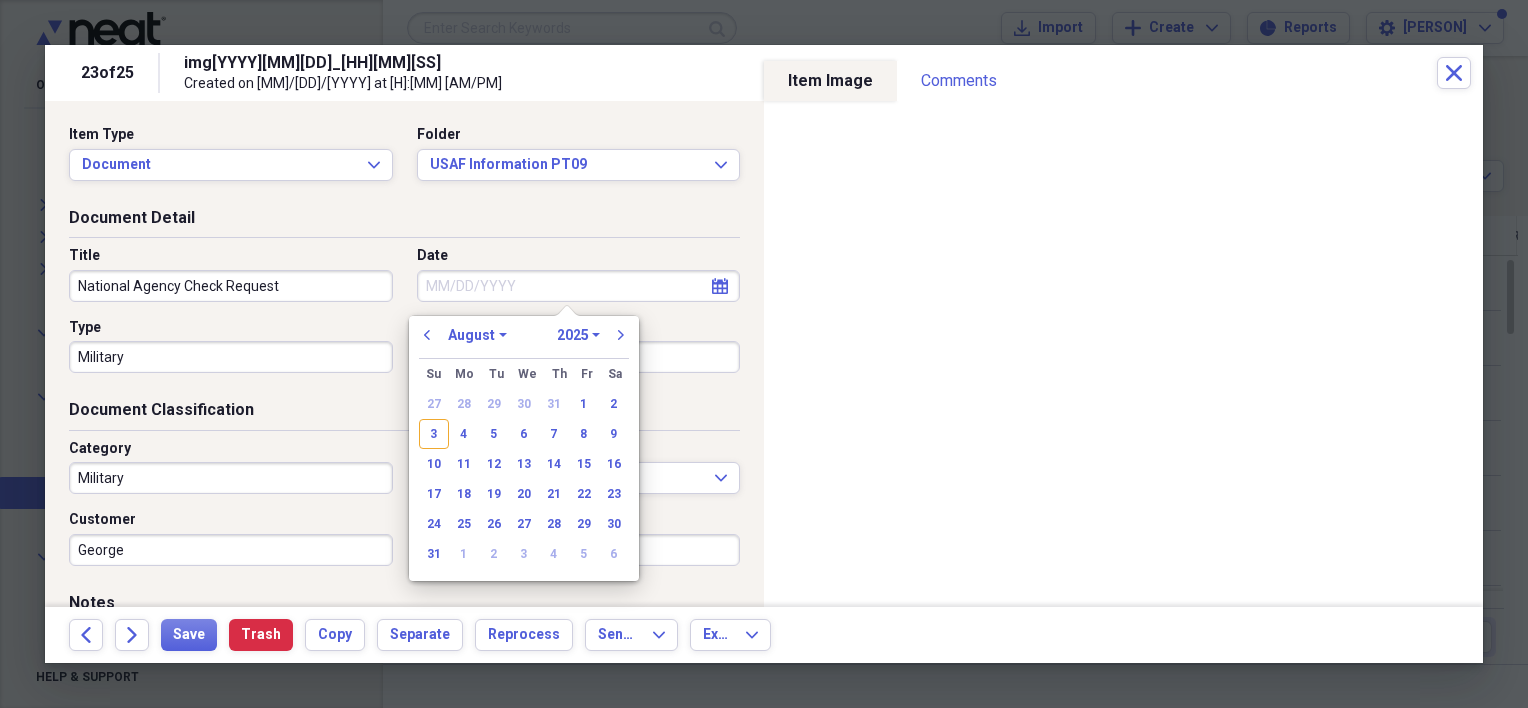 click on "Date" at bounding box center (579, 286) 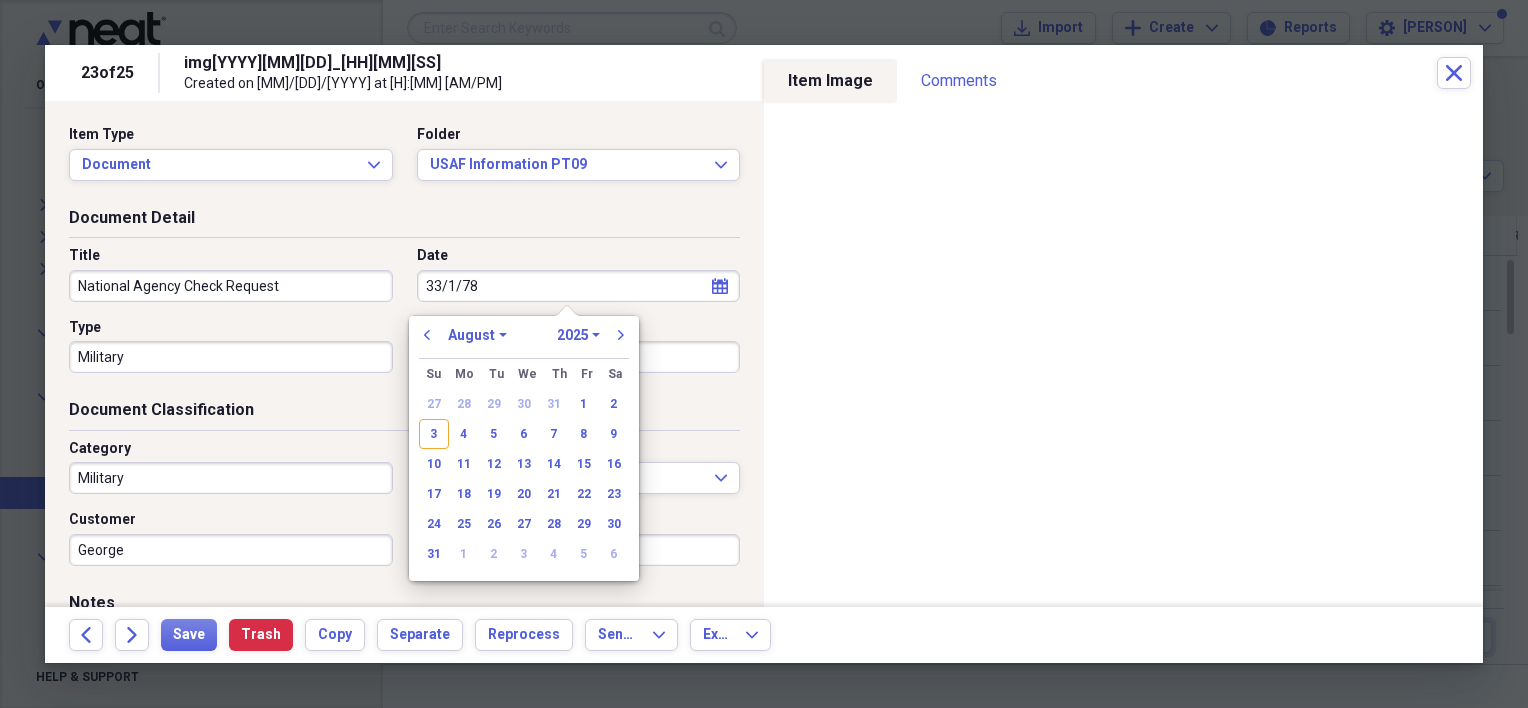 click on "[DOCUMENT] [DETAIL] [TITLE] [NATIONAL] [AGENCY] [CHECK] [REQUEST] [DATE] [DD]/[M]/[YY] [CALENDAR] [CALENDAR] [TYPE] [MILITARY] [AUTHOR]" at bounding box center [404, 303] 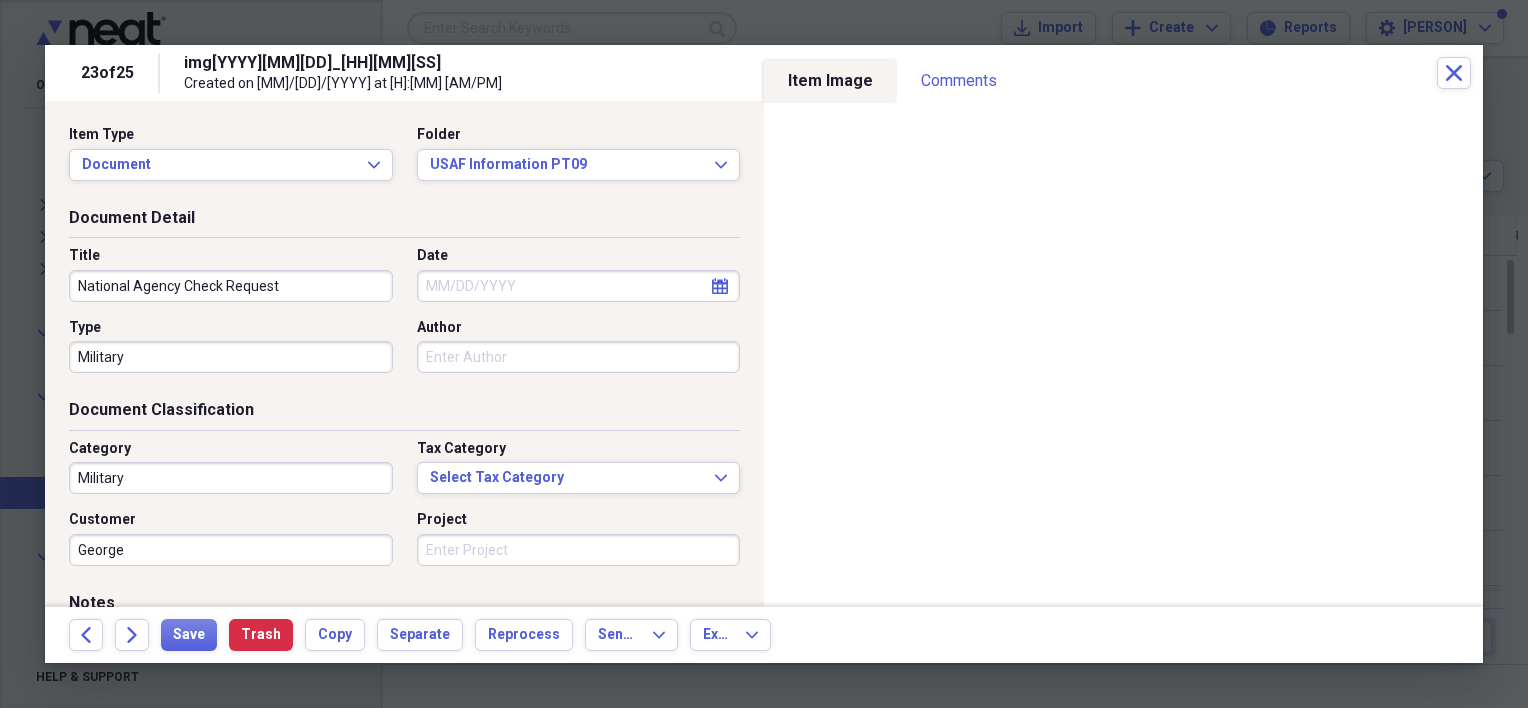 click on "Date" at bounding box center (579, 286) 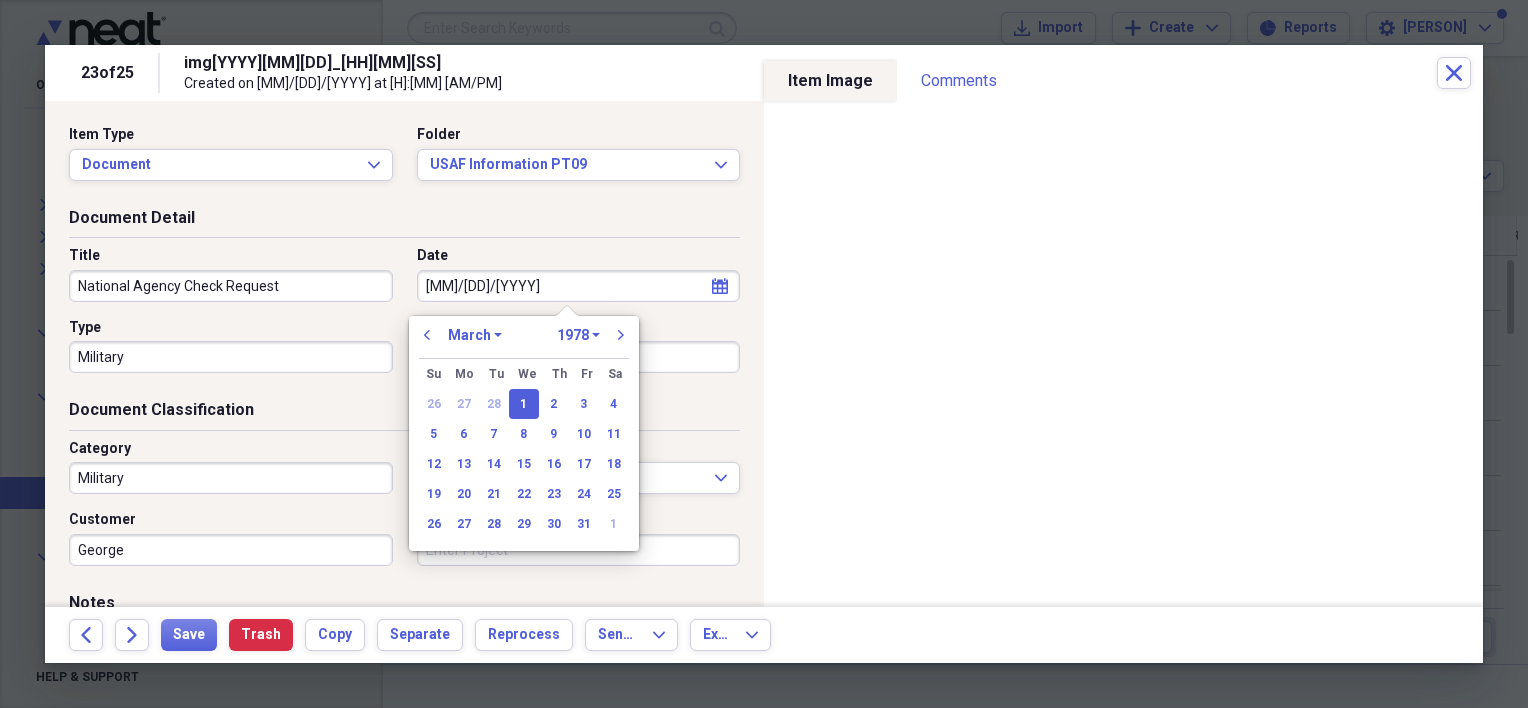 click on "Document Detail Title National Agency Check Request Date [MM]/[DD]/[YYYY] calendar Calendar Type Military Author" at bounding box center (404, 303) 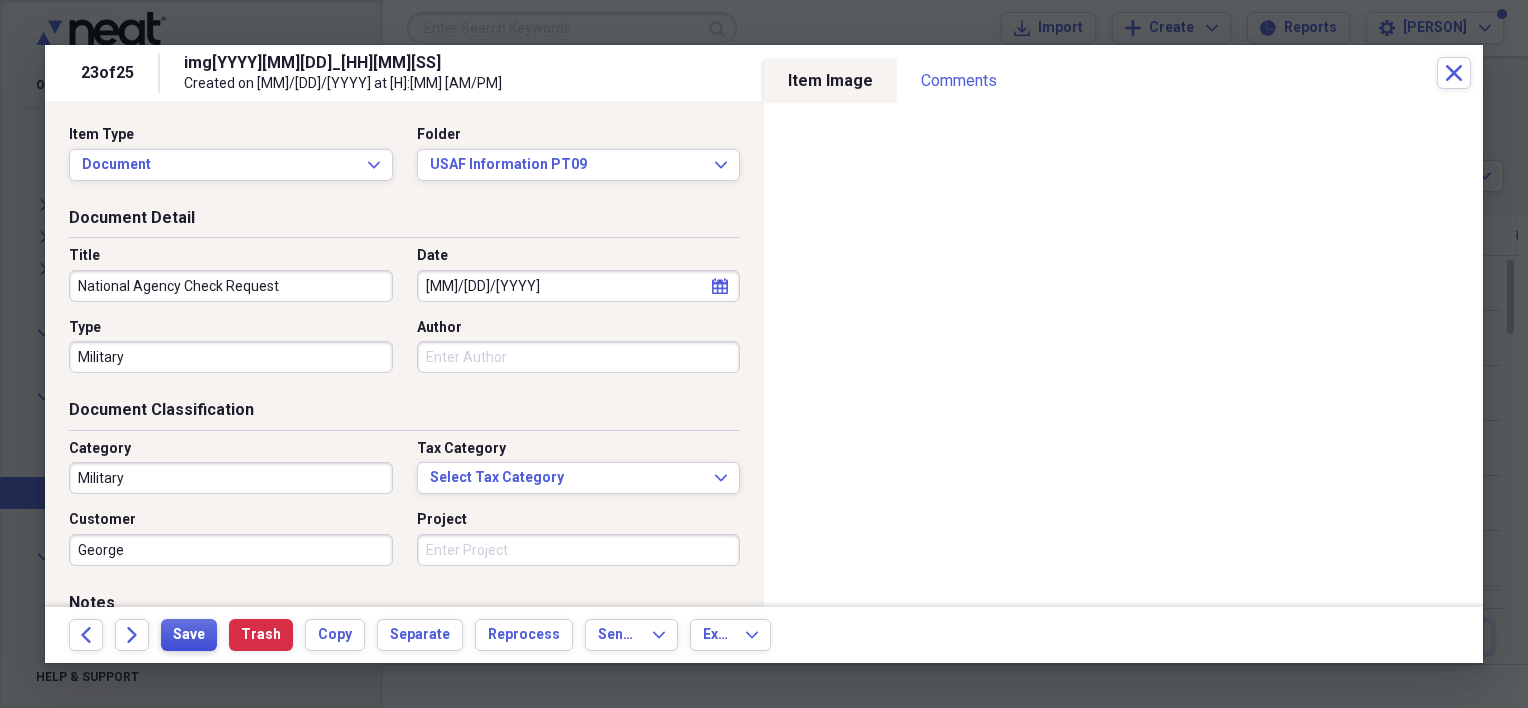 click on "Save" at bounding box center (189, 635) 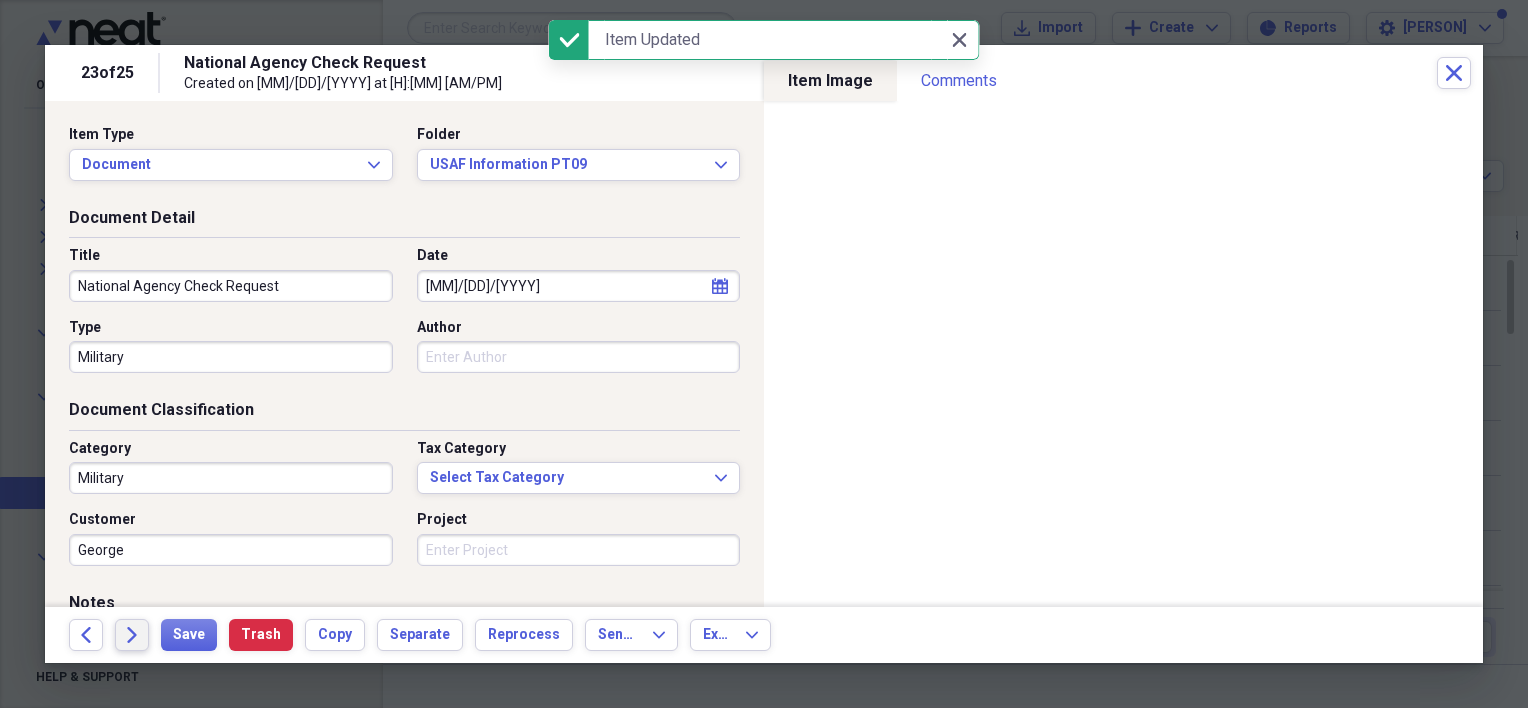 click on "Forward" 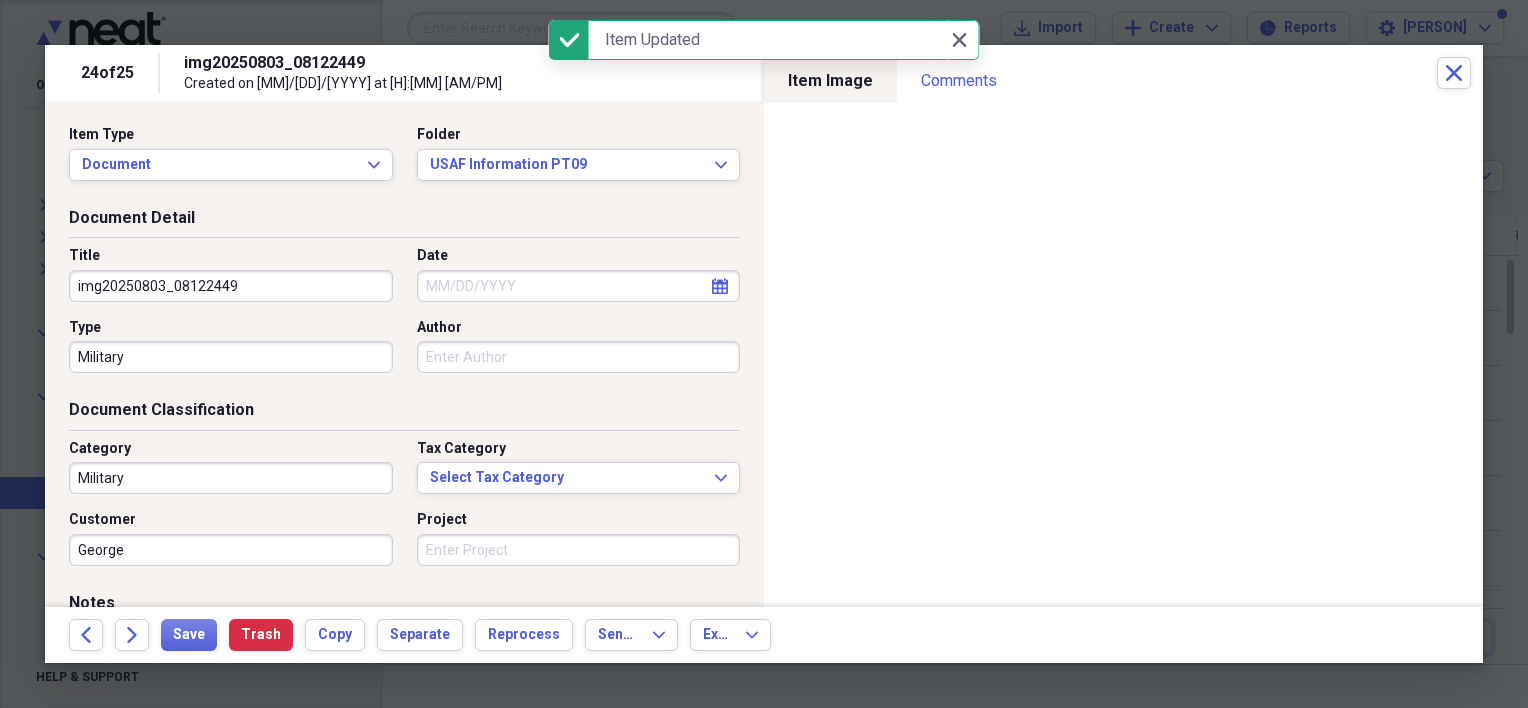 drag, startPoint x: 275, startPoint y: 280, endPoint x: 119, endPoint y: 265, distance: 156.7195 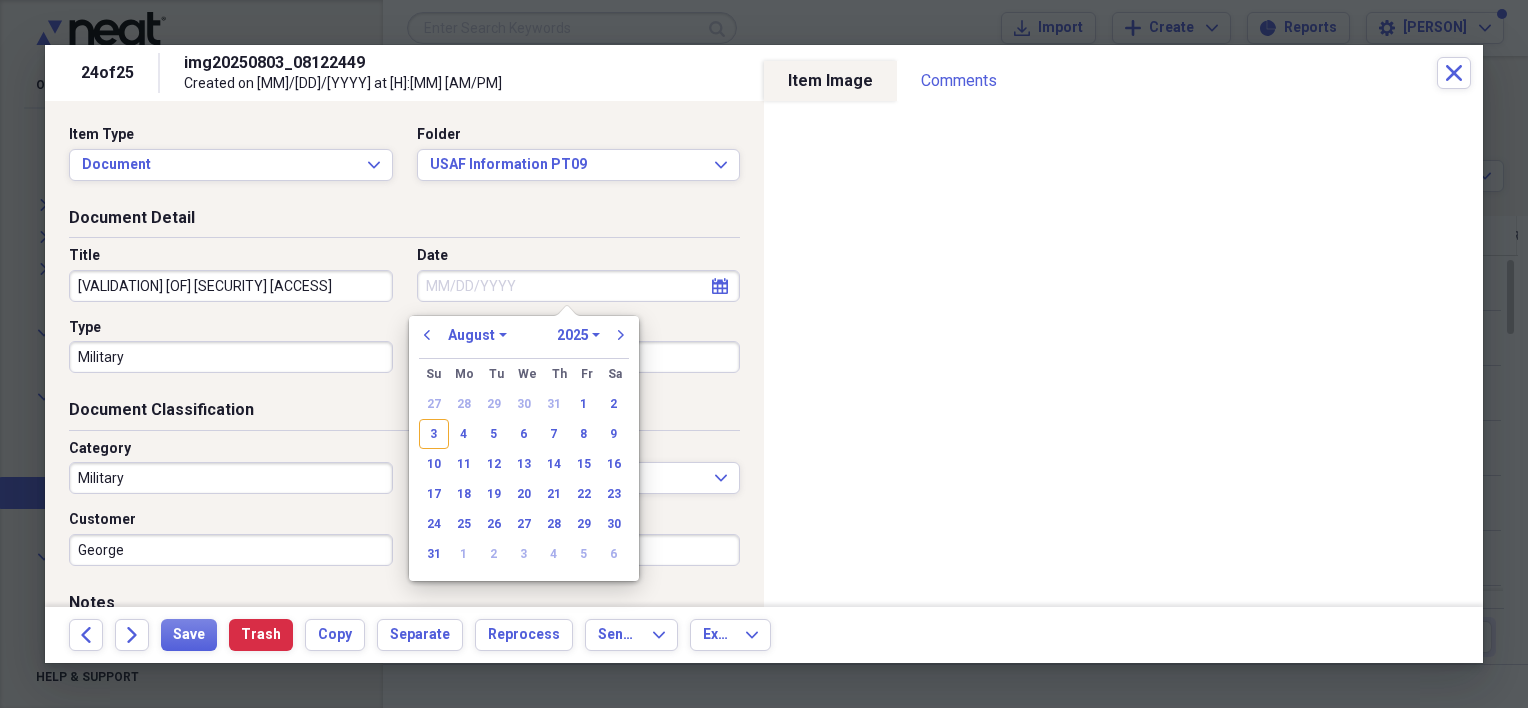 click on "Date" at bounding box center [579, 286] 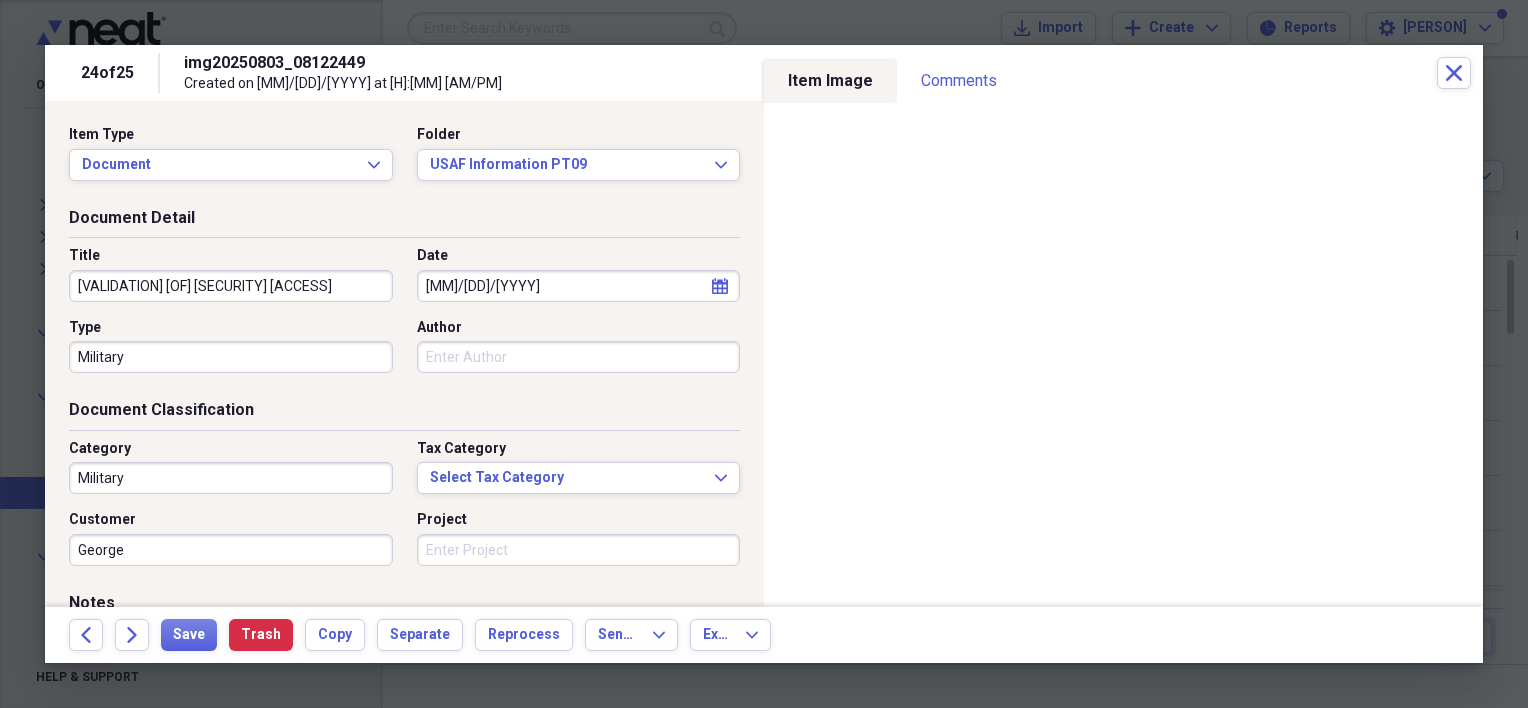 click on "Date" at bounding box center (579, 256) 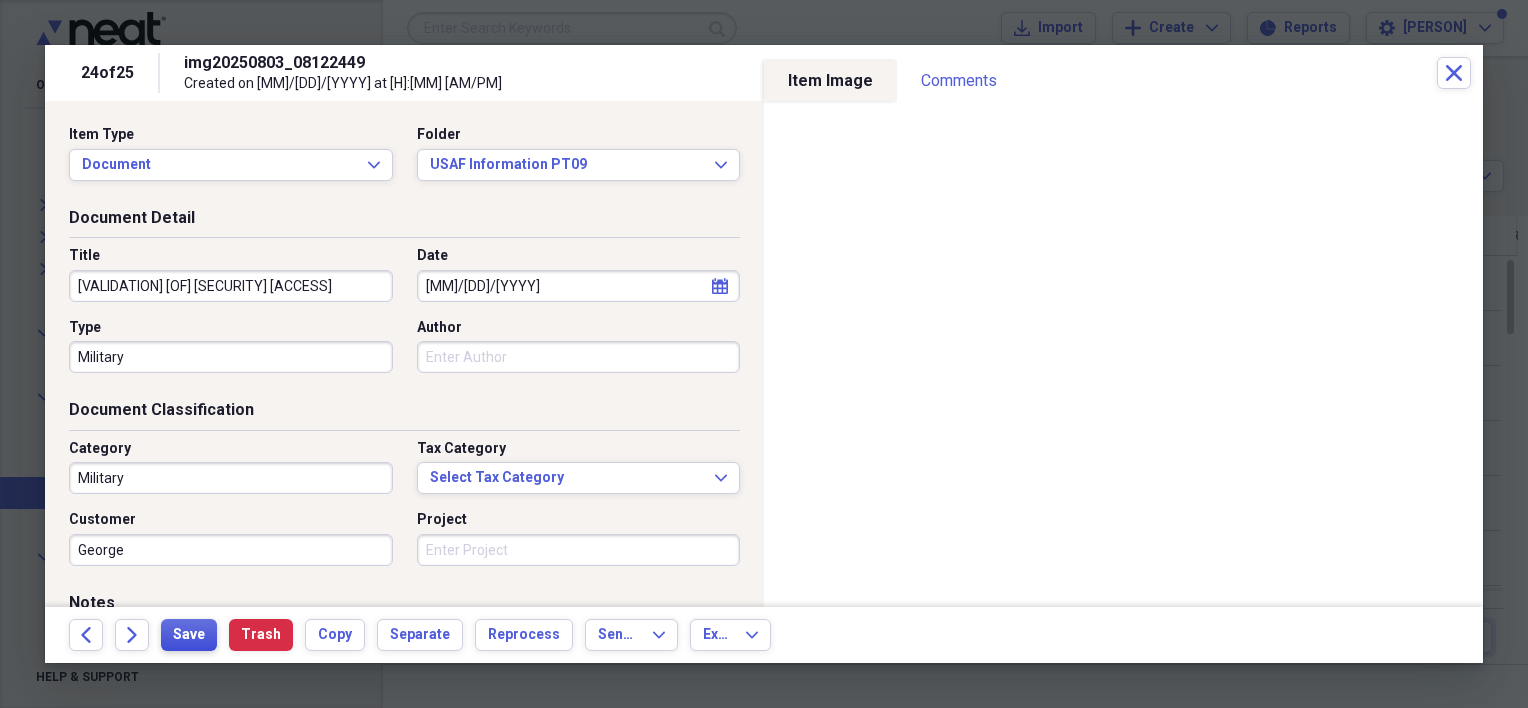 click on "Save" at bounding box center (189, 635) 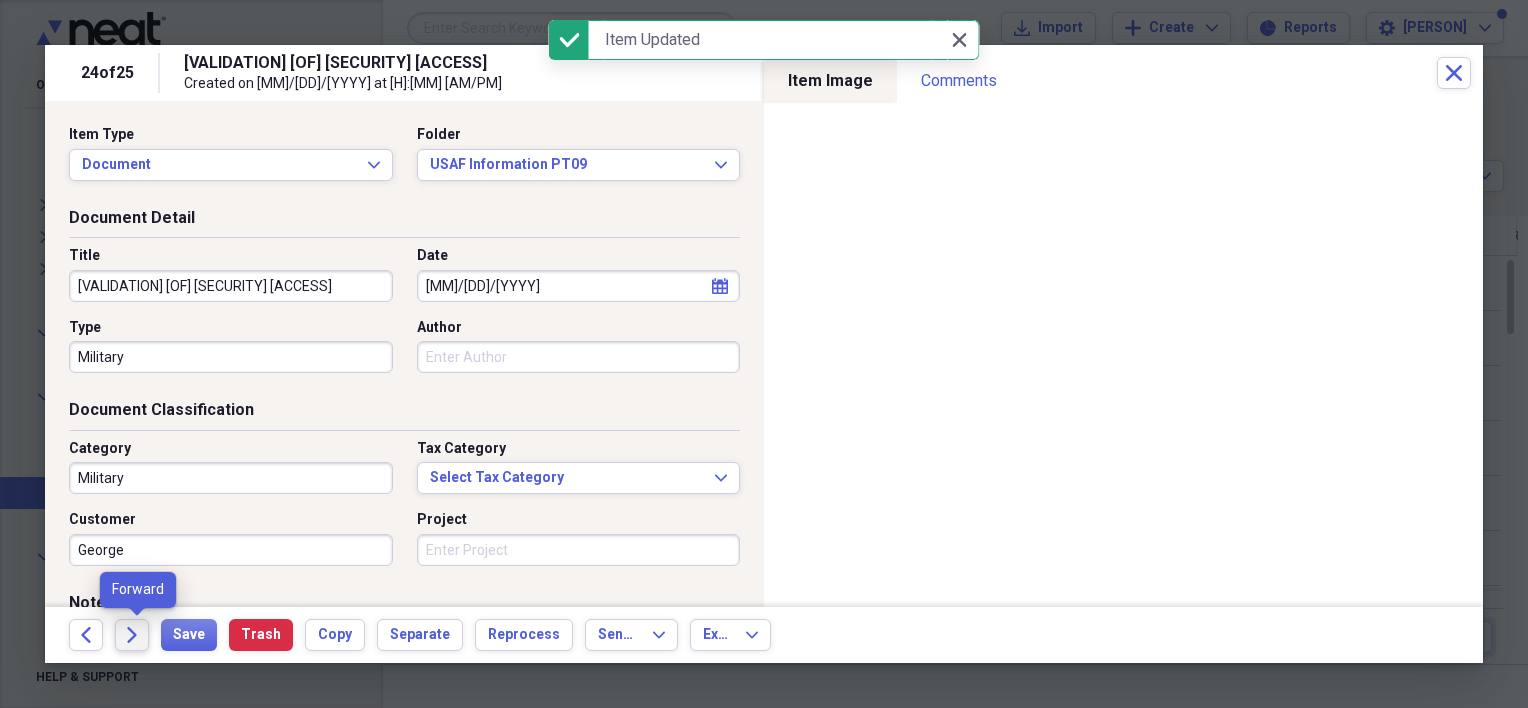 click on "Forward" 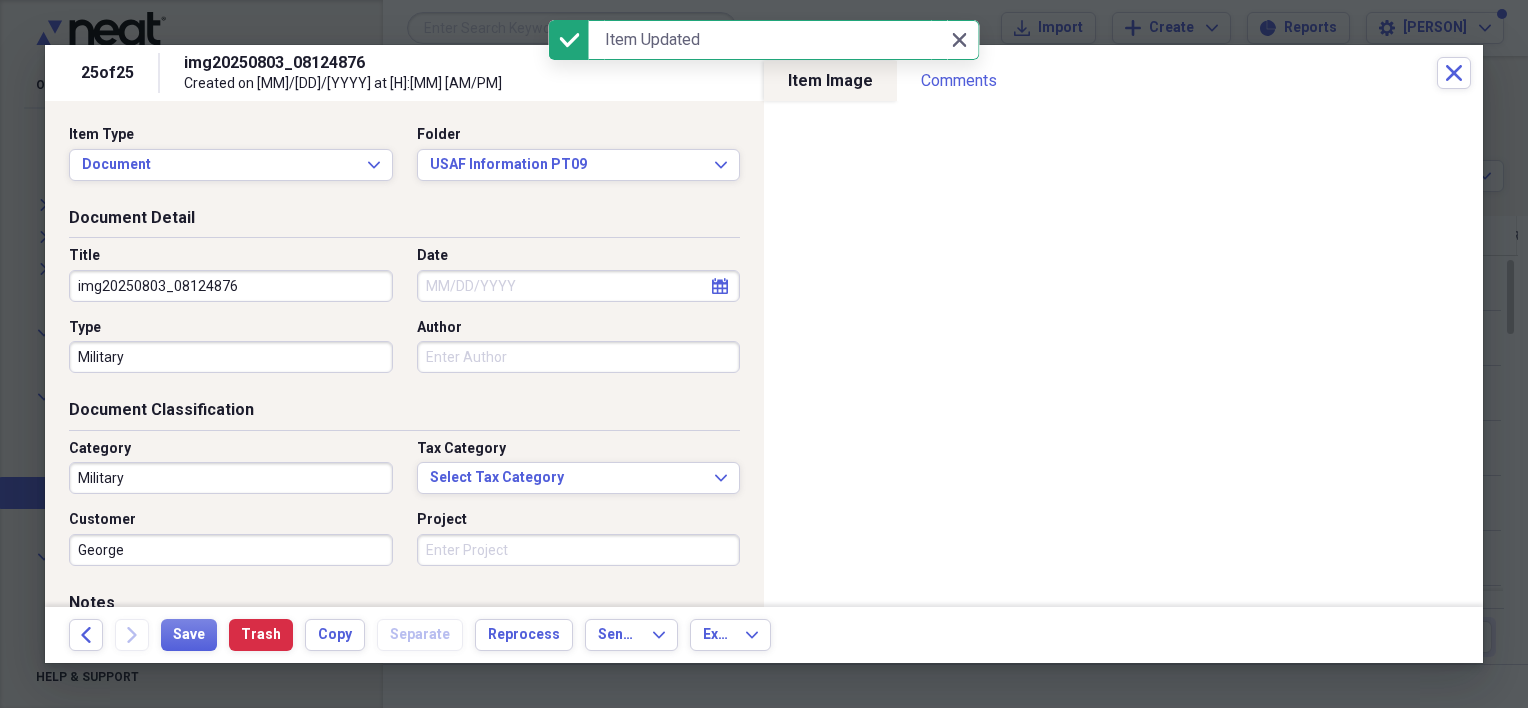 drag, startPoint x: 252, startPoint y: 292, endPoint x: 56, endPoint y: 286, distance: 196.09181 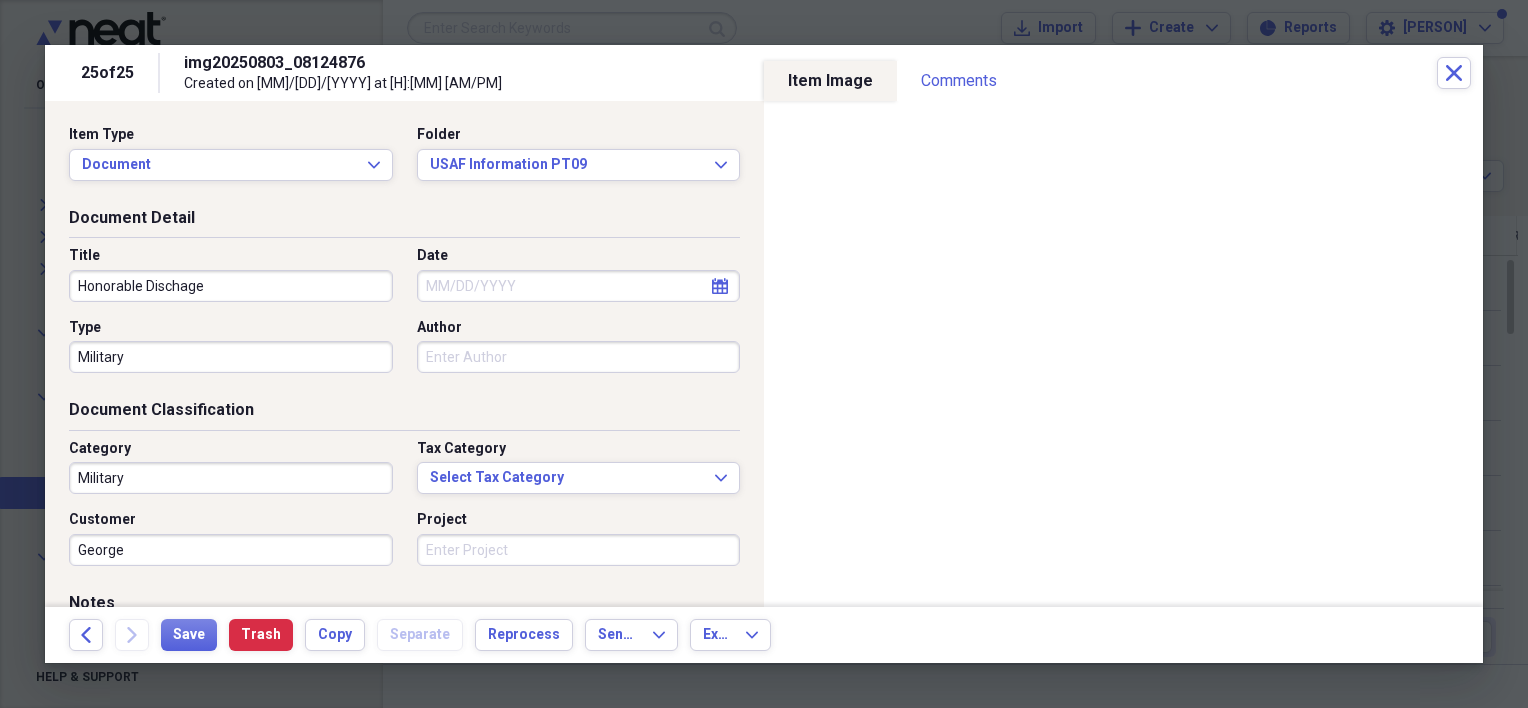 click on "Date" at bounding box center (579, 286) 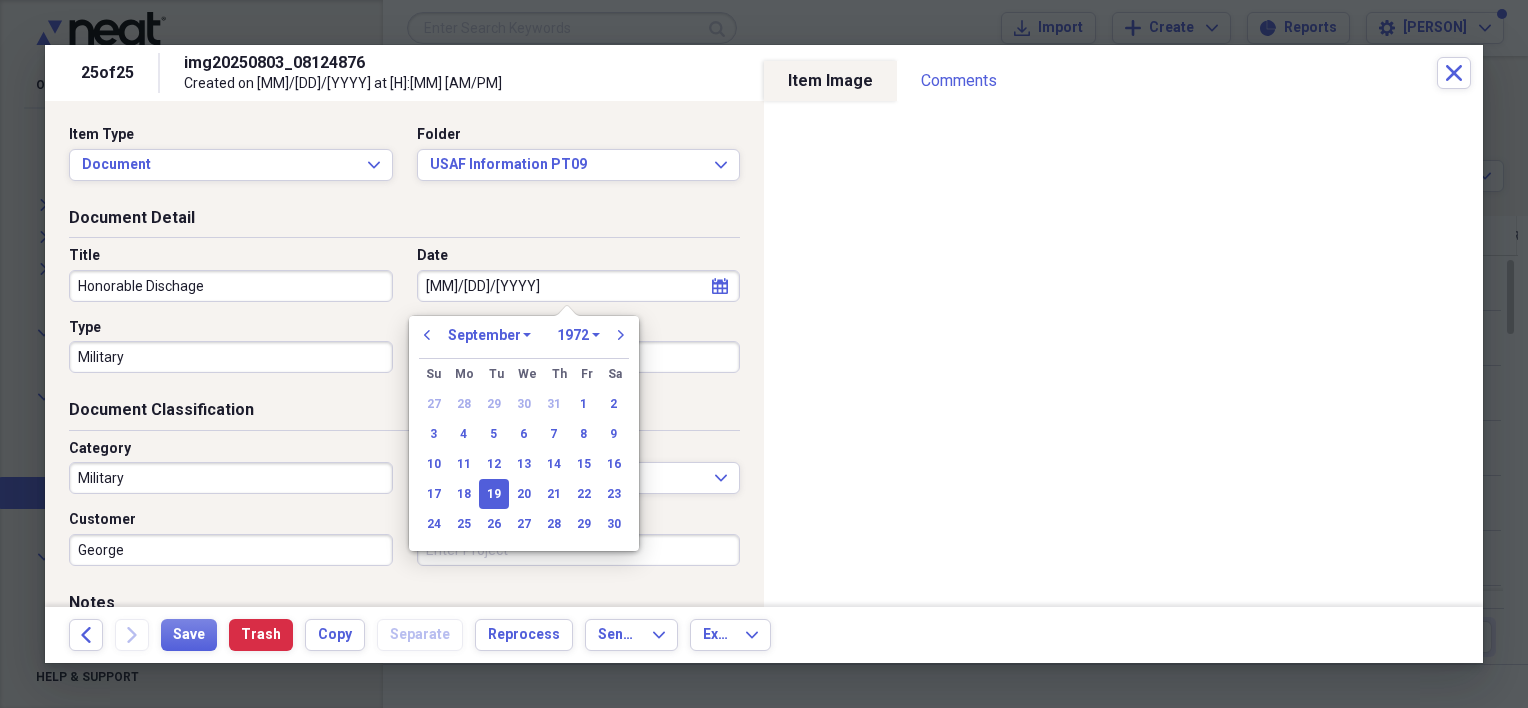 click on "[DOCUMENT] [DETAIL] [TITLE] [HONORABLE] [DISCHAGE] [DATE] [MM]/[DD]/[YYYY] [CALENDAR] [CALENDAR] [TYPE] [MILITARY] [AUTHOR]" at bounding box center [404, 303] 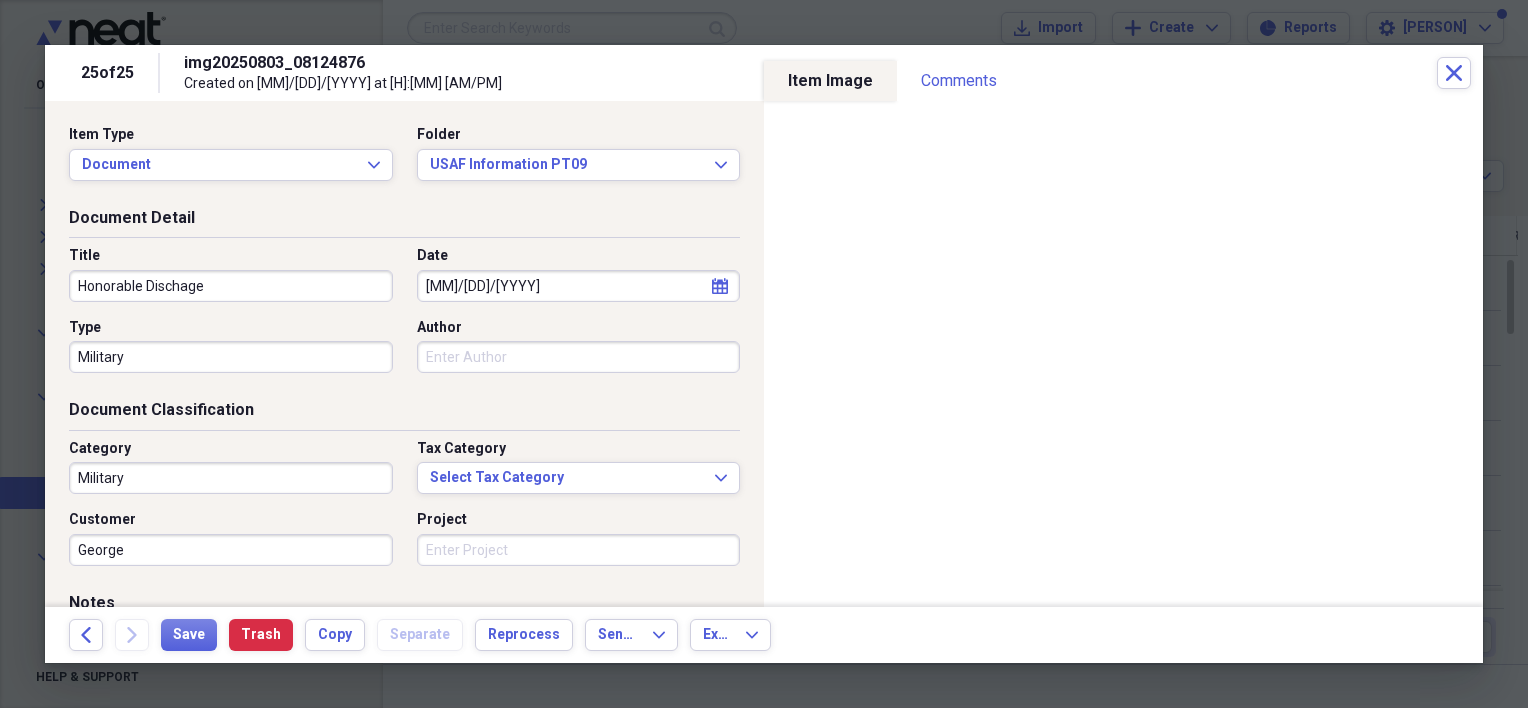 click on "Military" at bounding box center [231, 357] 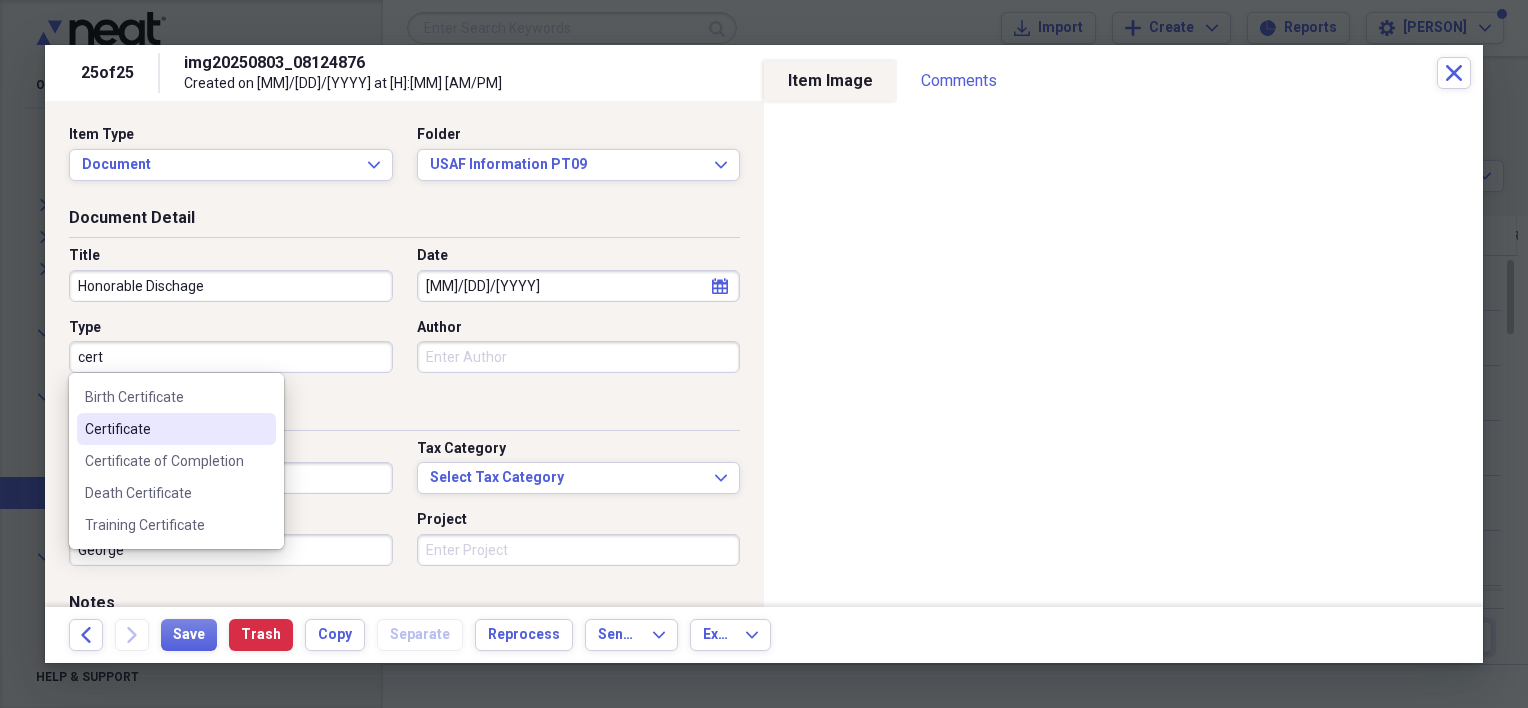 click on "Certificate" at bounding box center (164, 429) 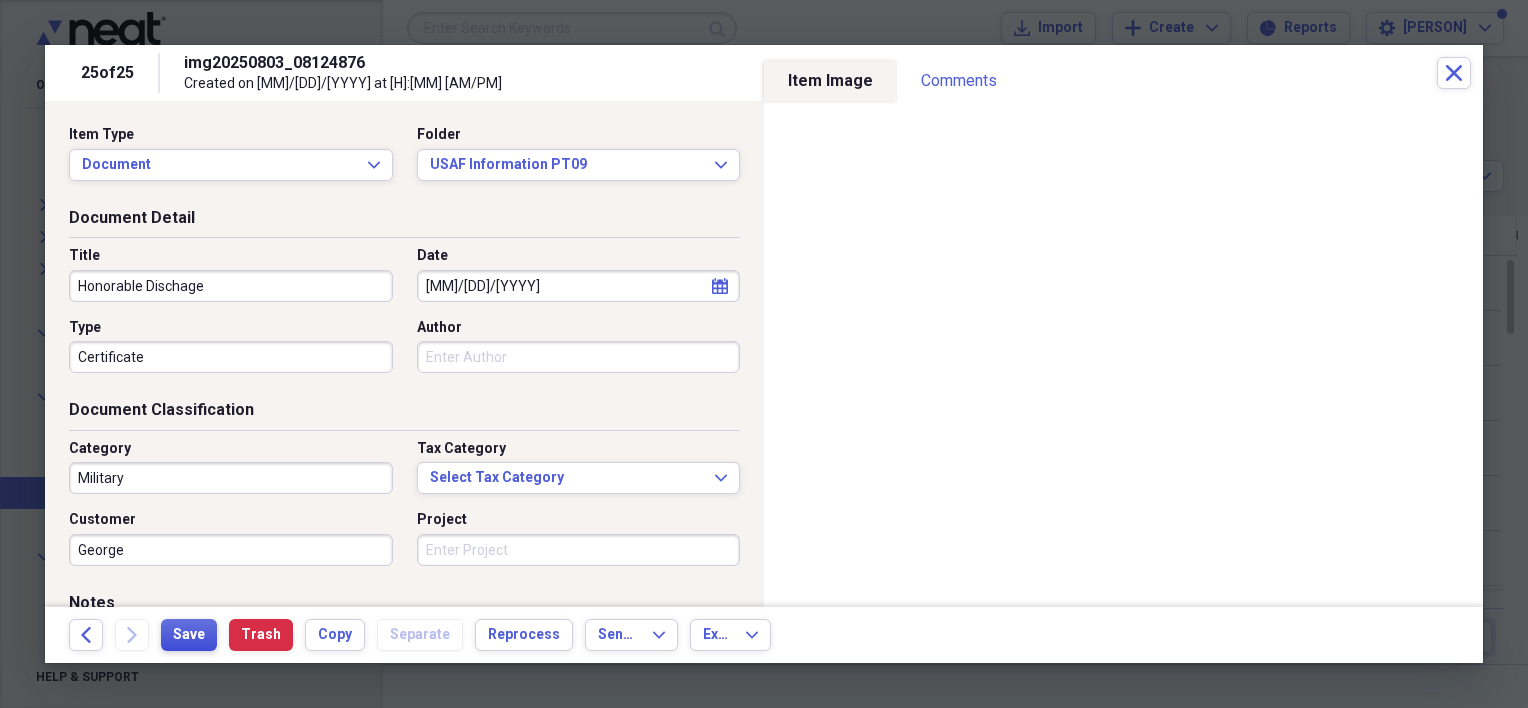 click on "Save" at bounding box center (189, 635) 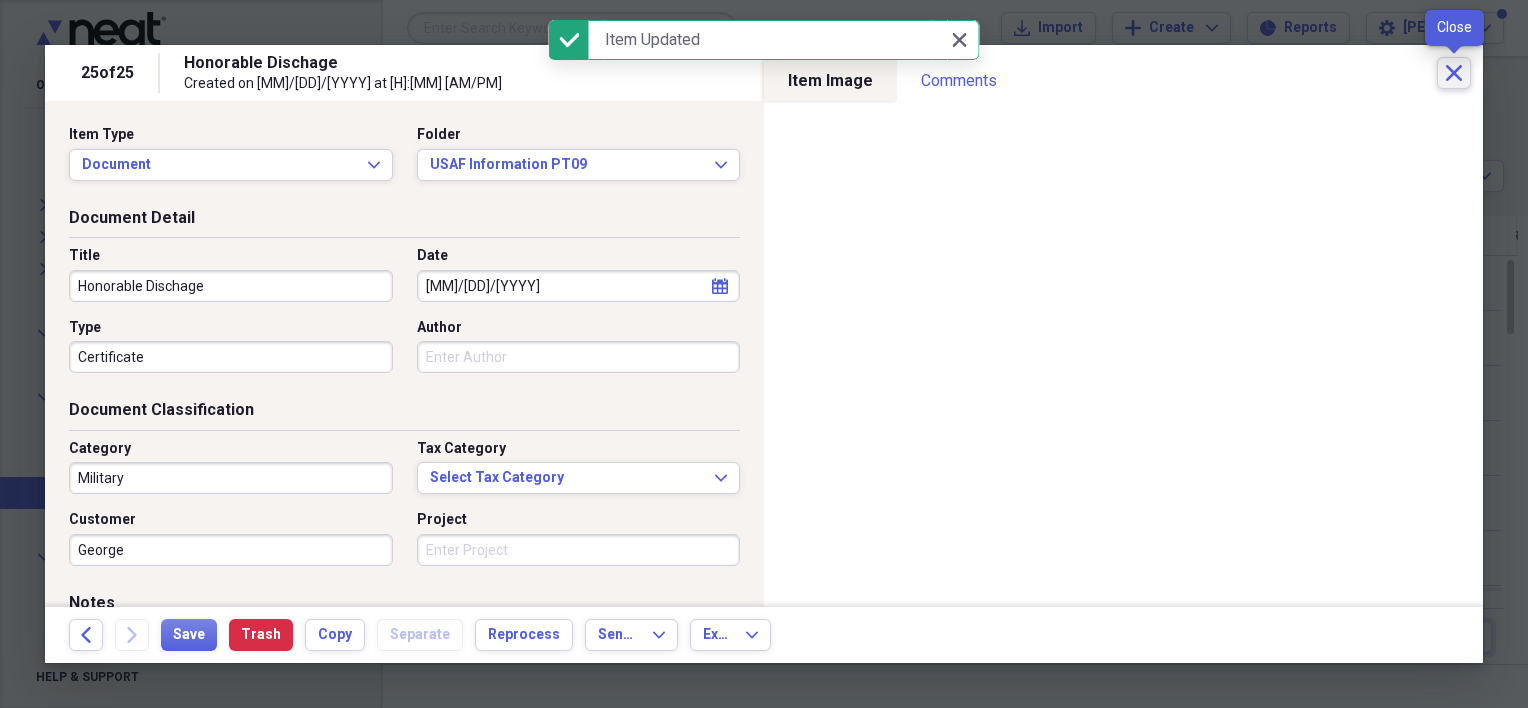 click on "Close" 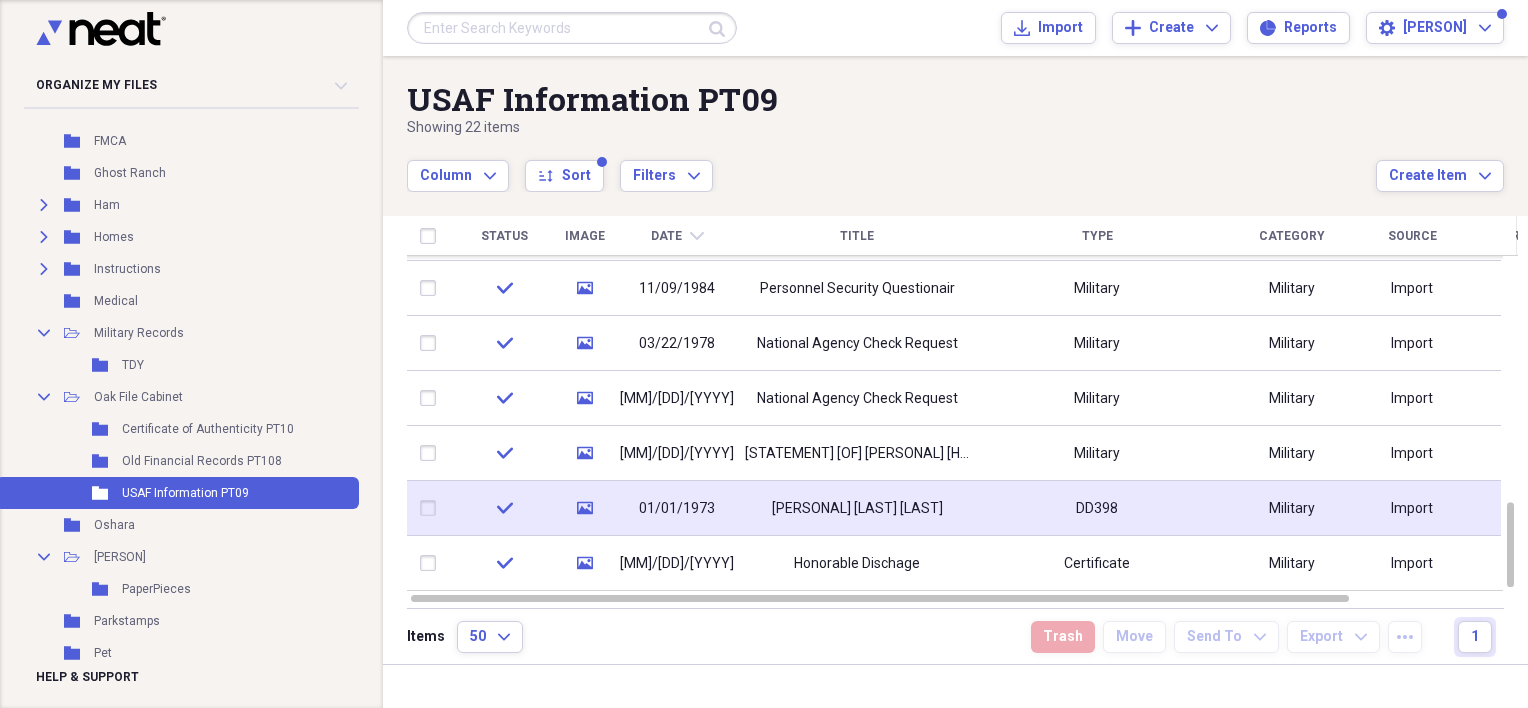 click at bounding box center [432, 508] 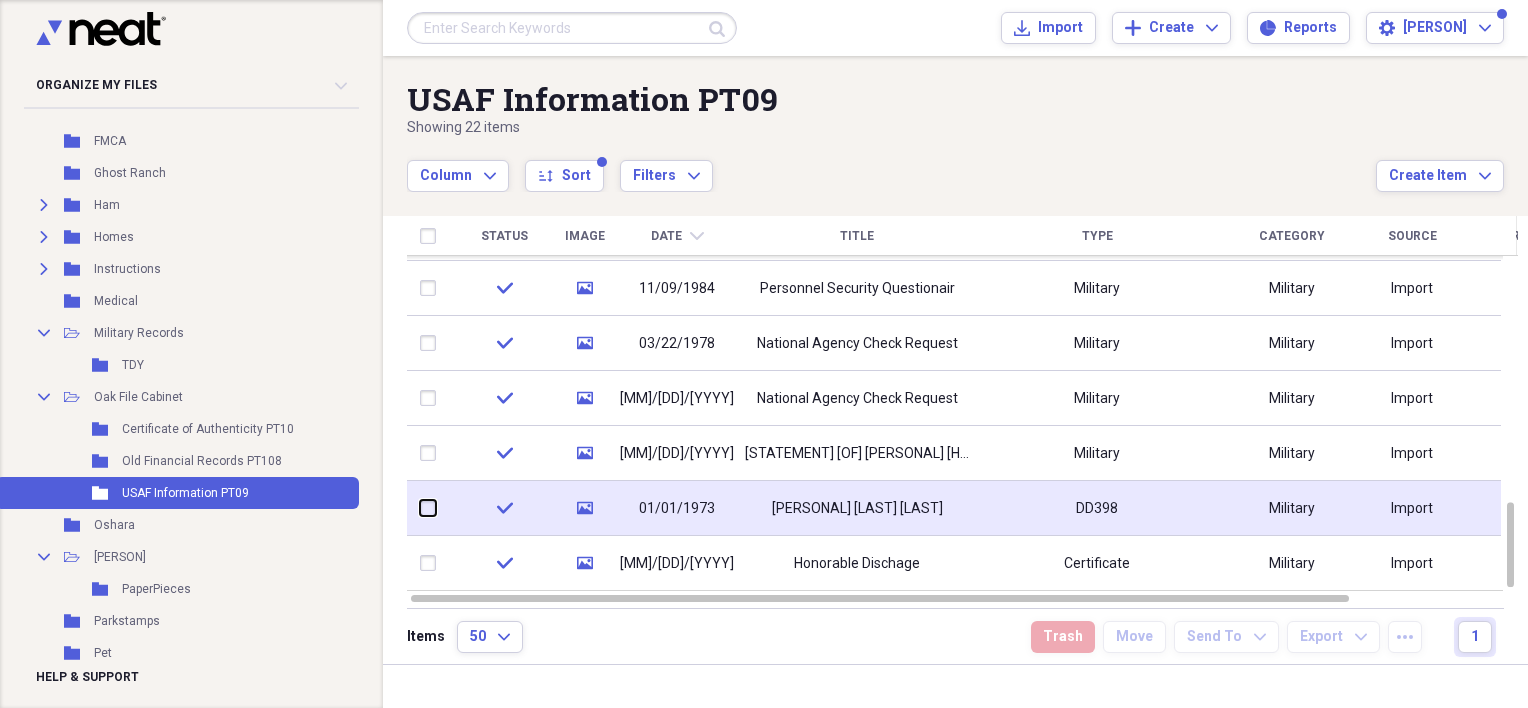 click at bounding box center [420, 508] 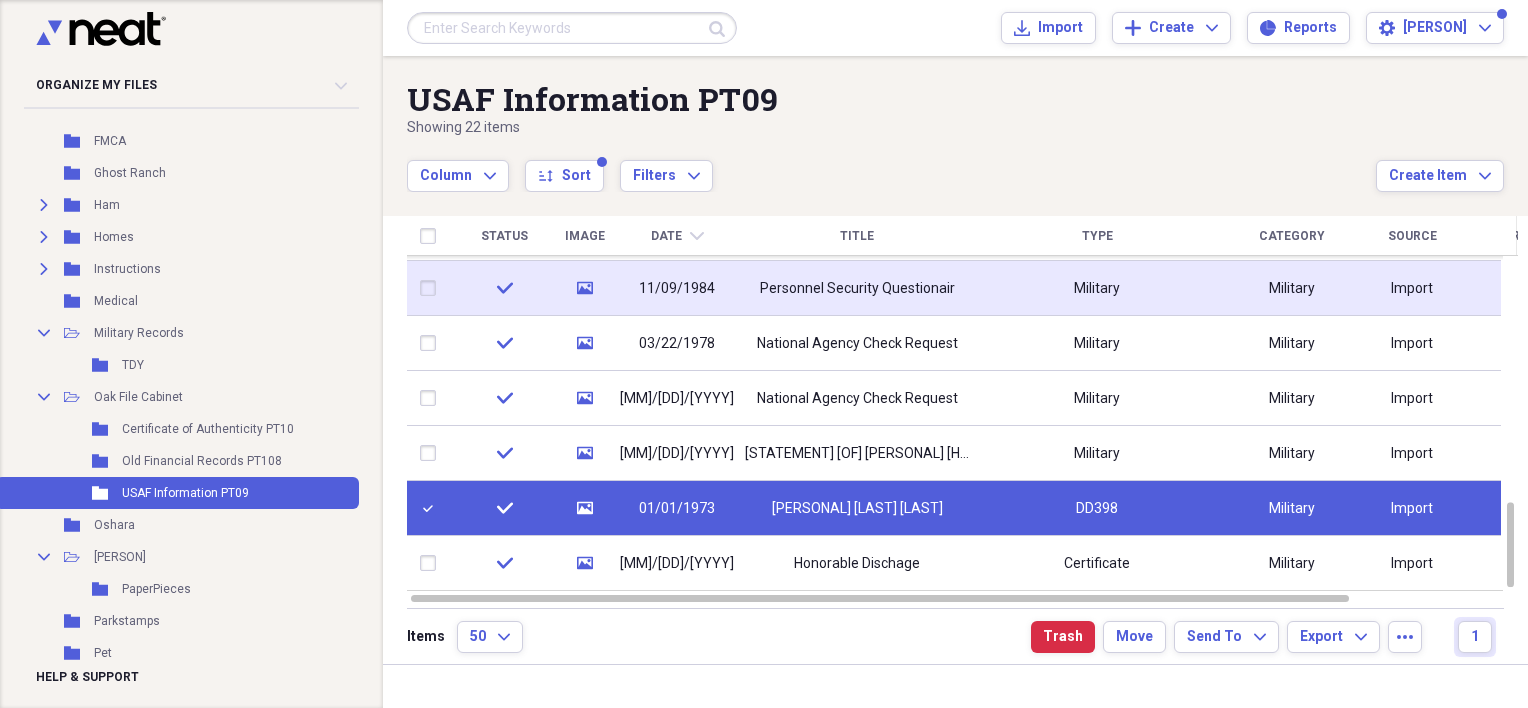 click at bounding box center [432, 288] 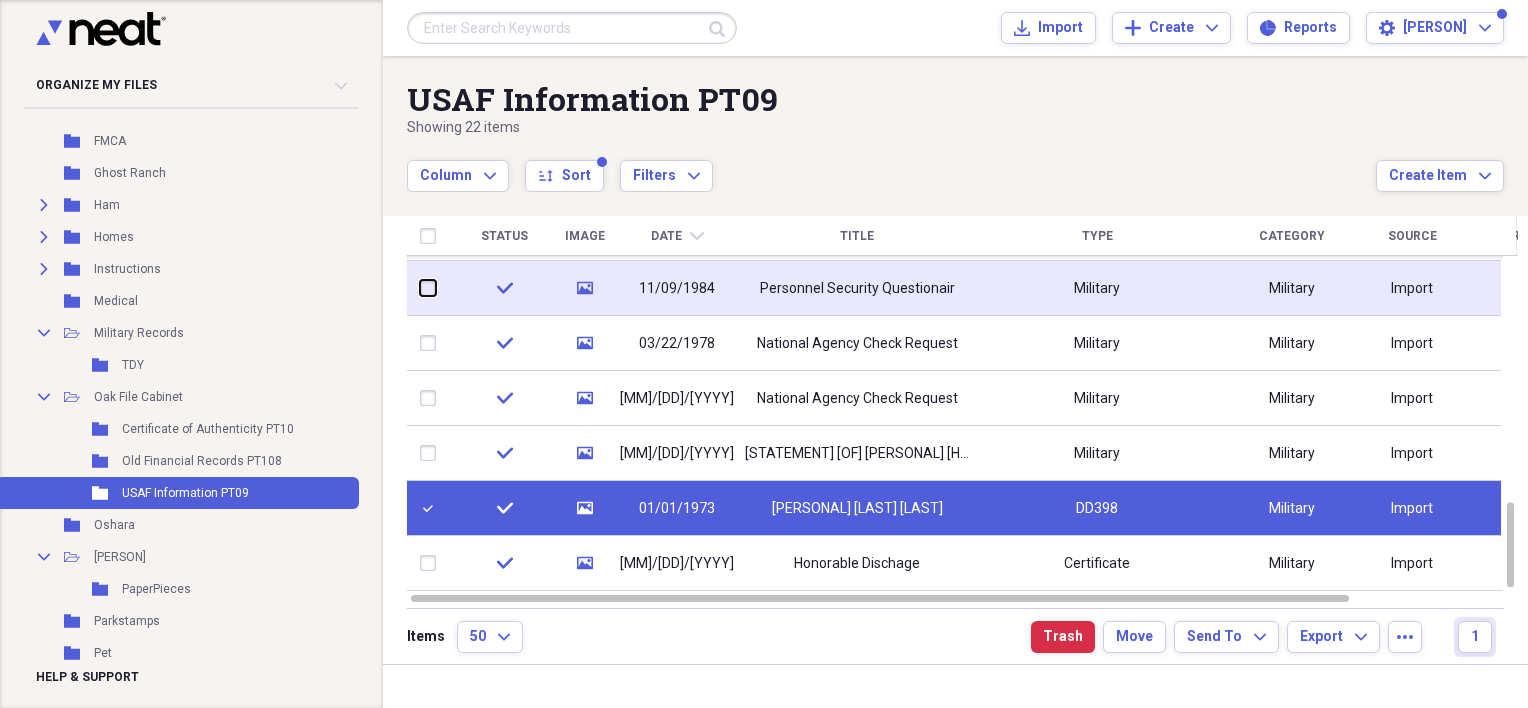 click at bounding box center (420, 288) 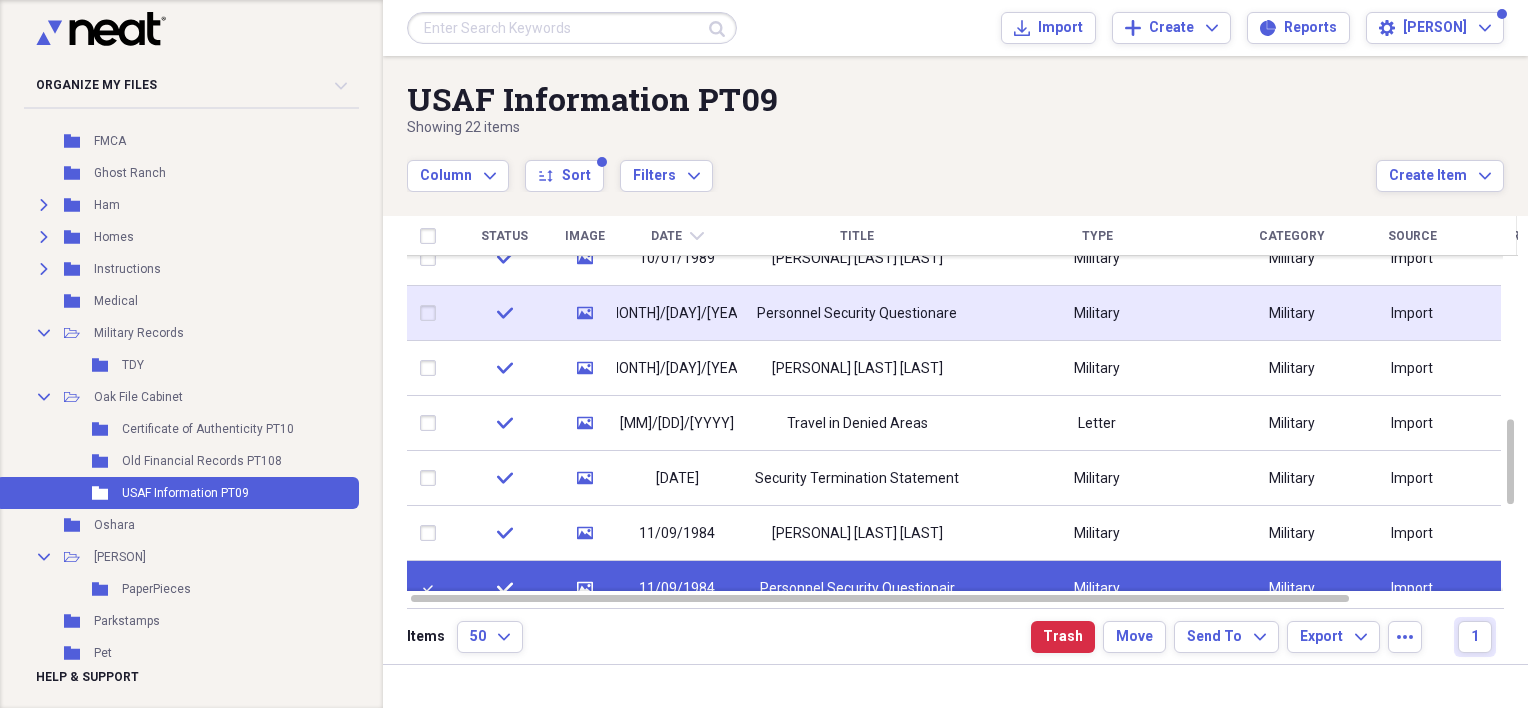 click at bounding box center (432, 313) 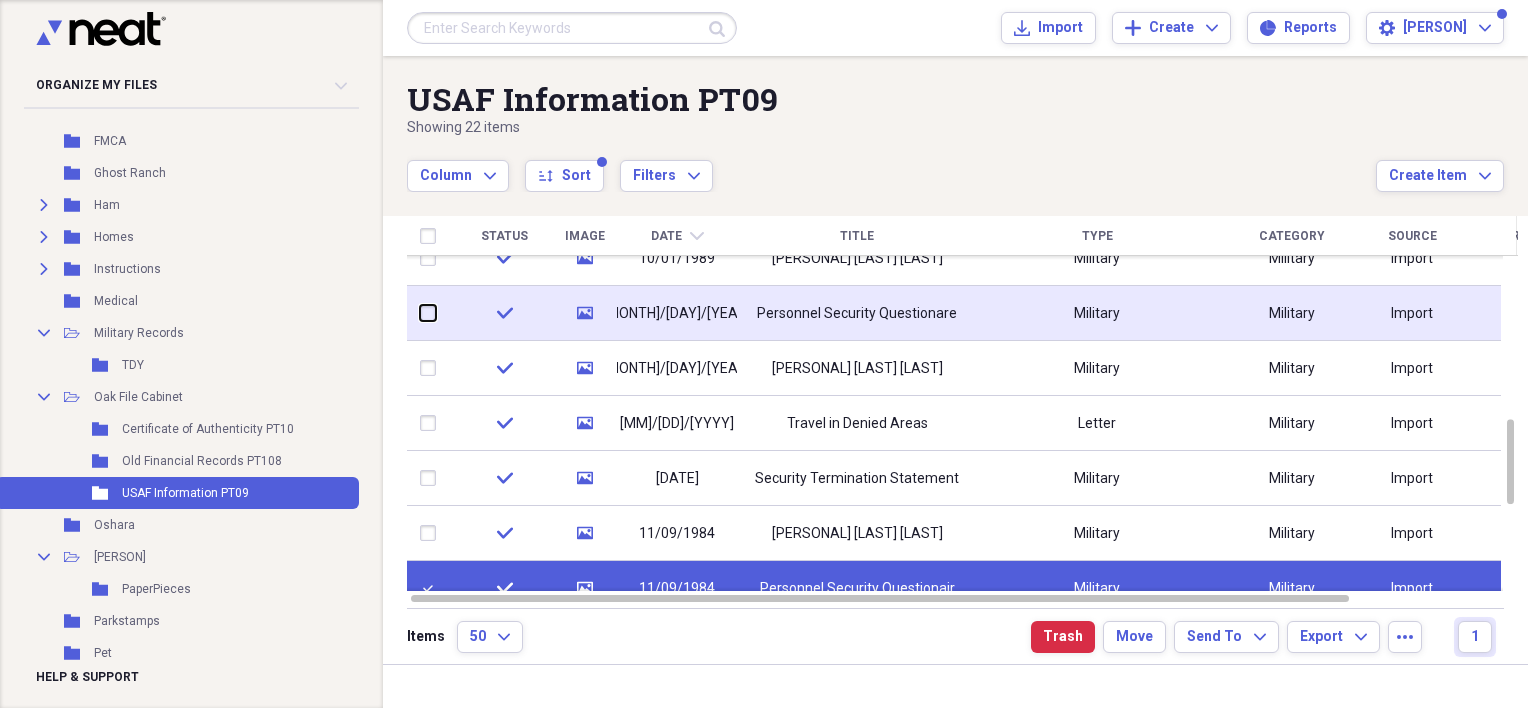click at bounding box center (420, 313) 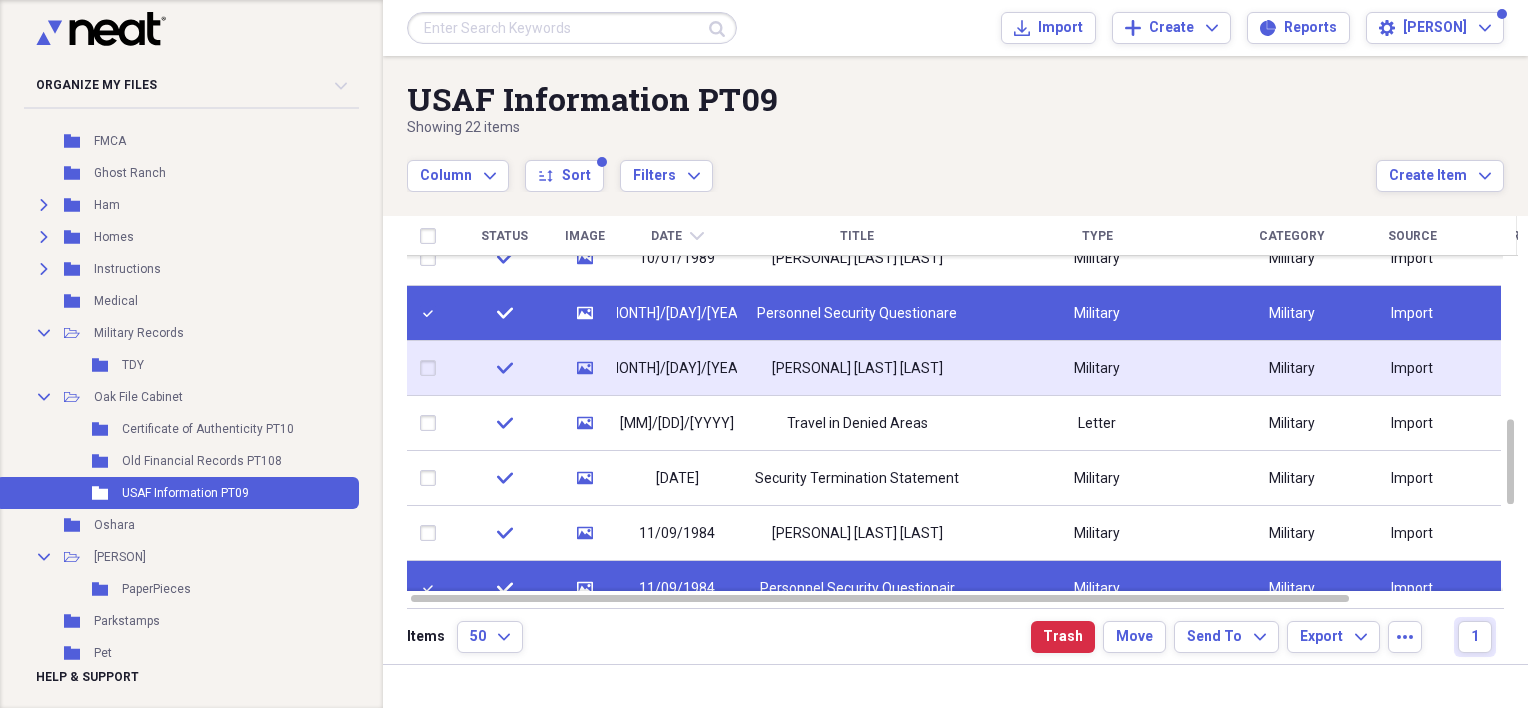 click at bounding box center [432, 368] 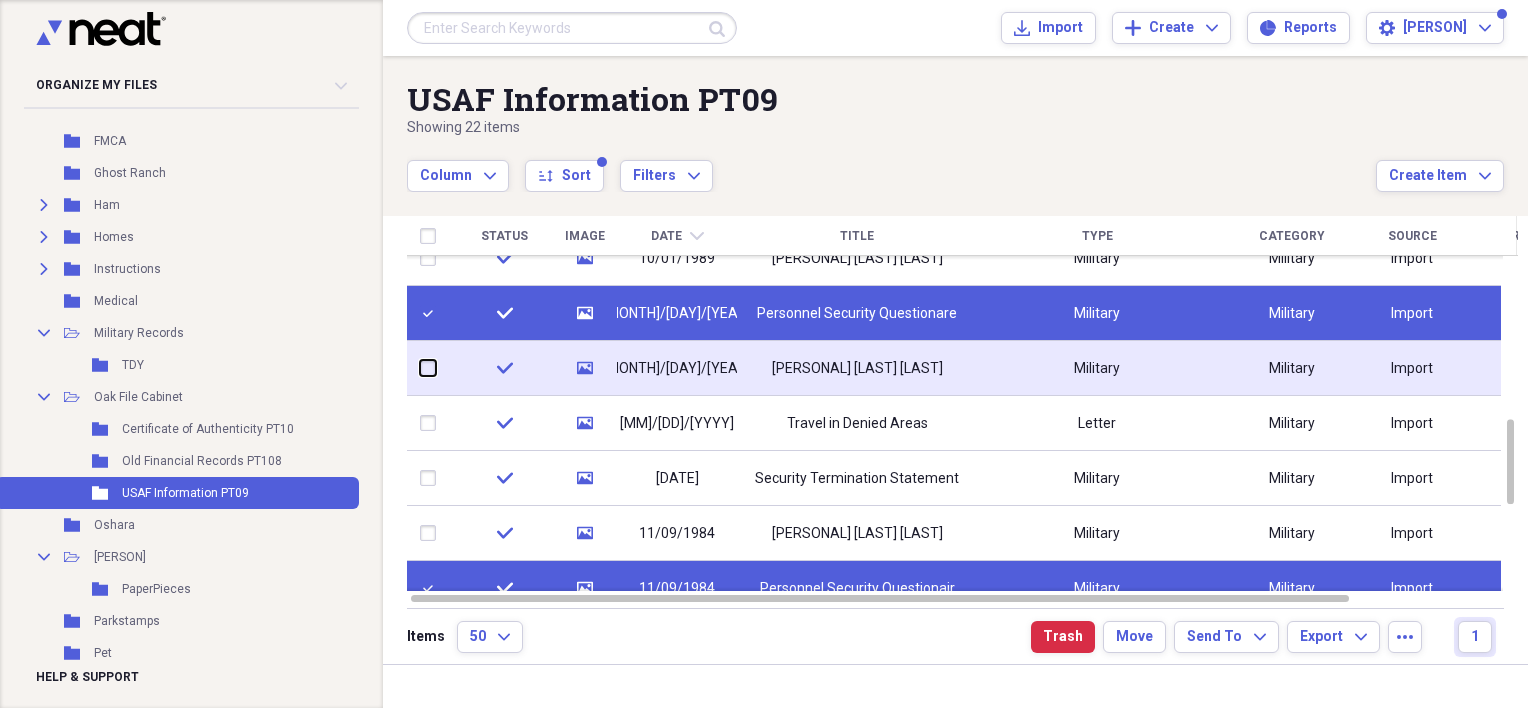 click at bounding box center (420, 368) 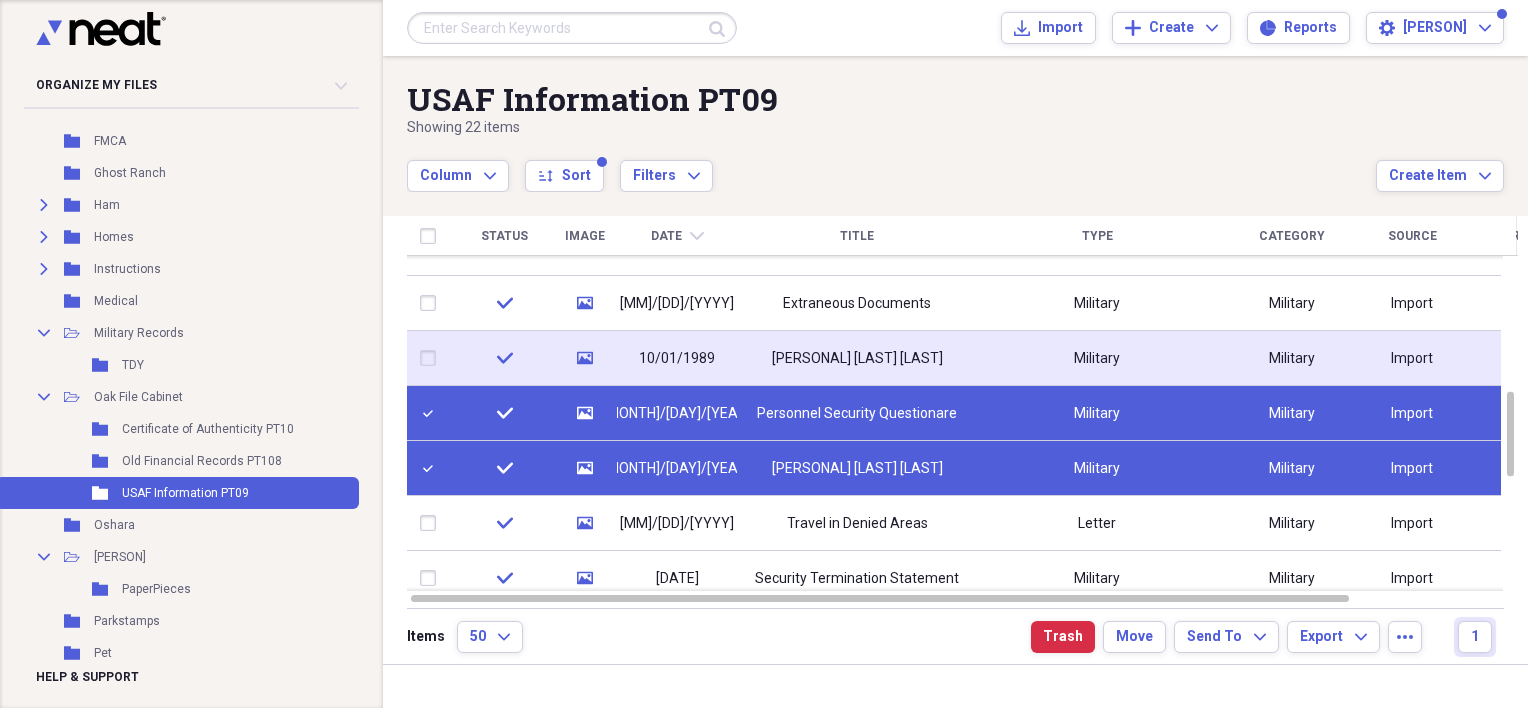 click at bounding box center (432, 358) 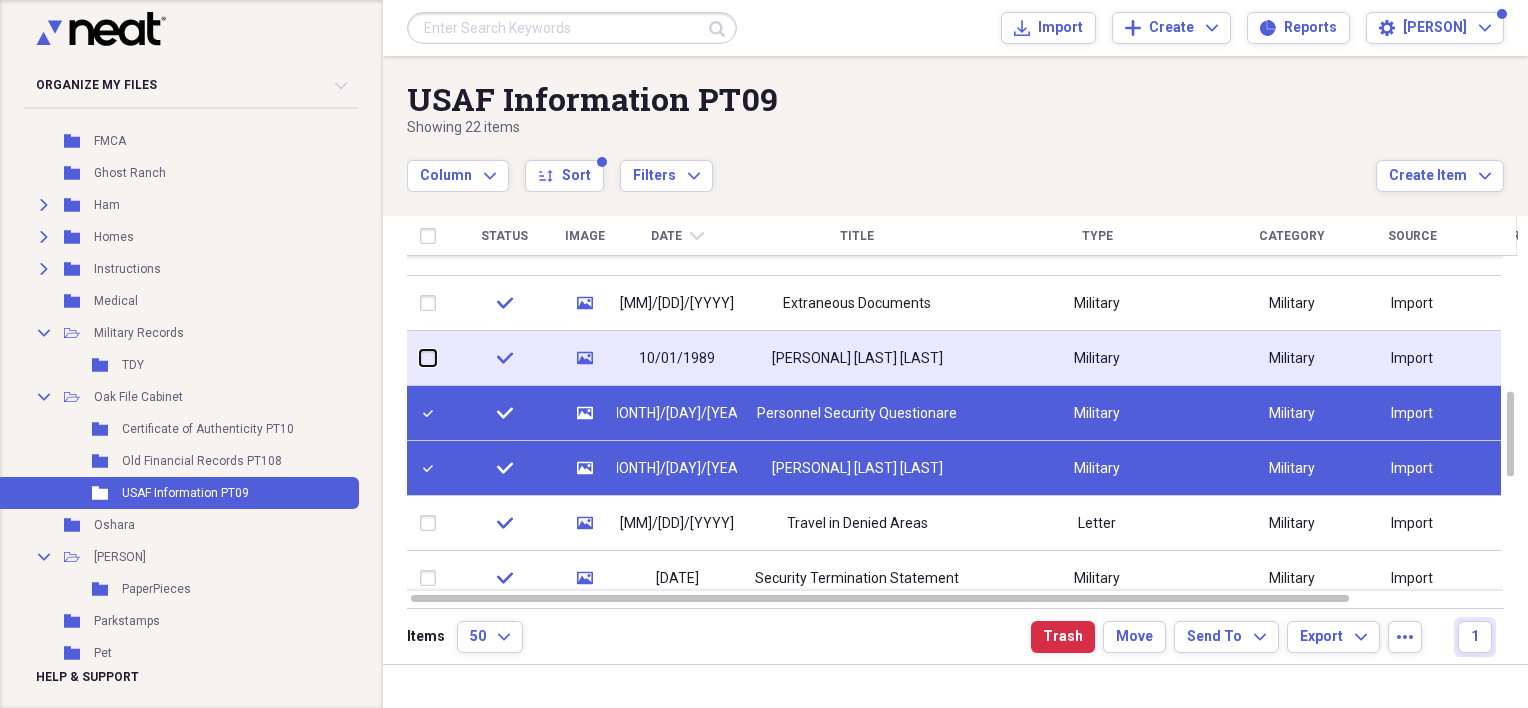 click at bounding box center (420, 358) 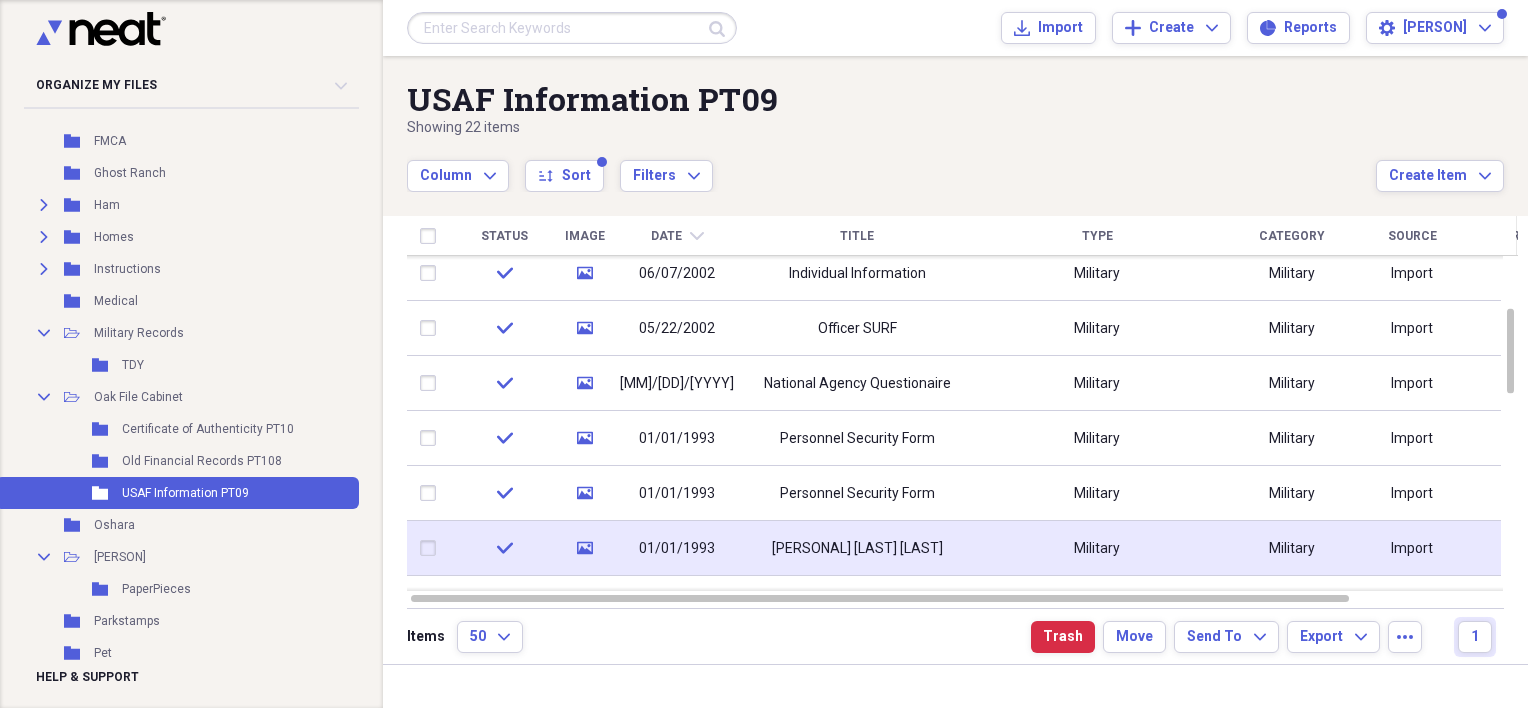 click at bounding box center [432, 548] 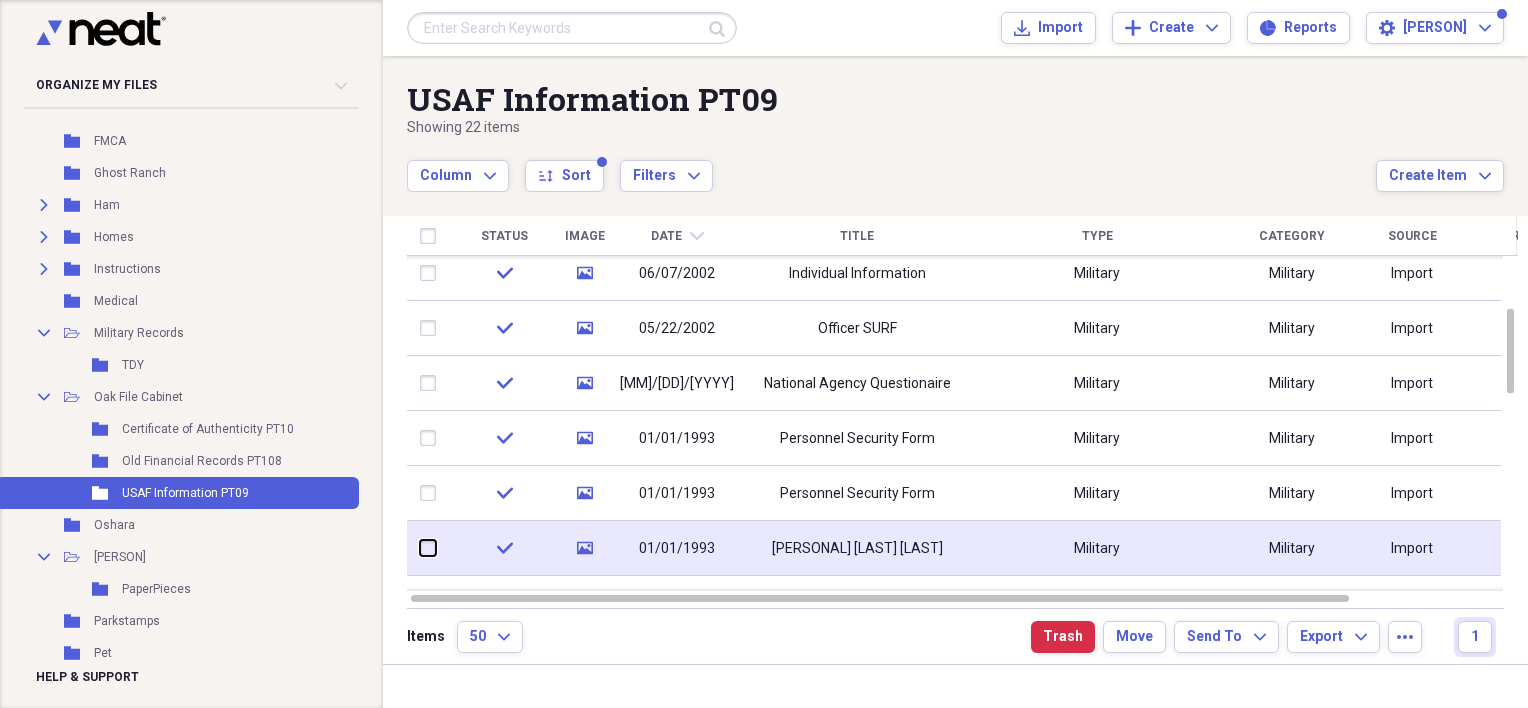 click at bounding box center (420, 548) 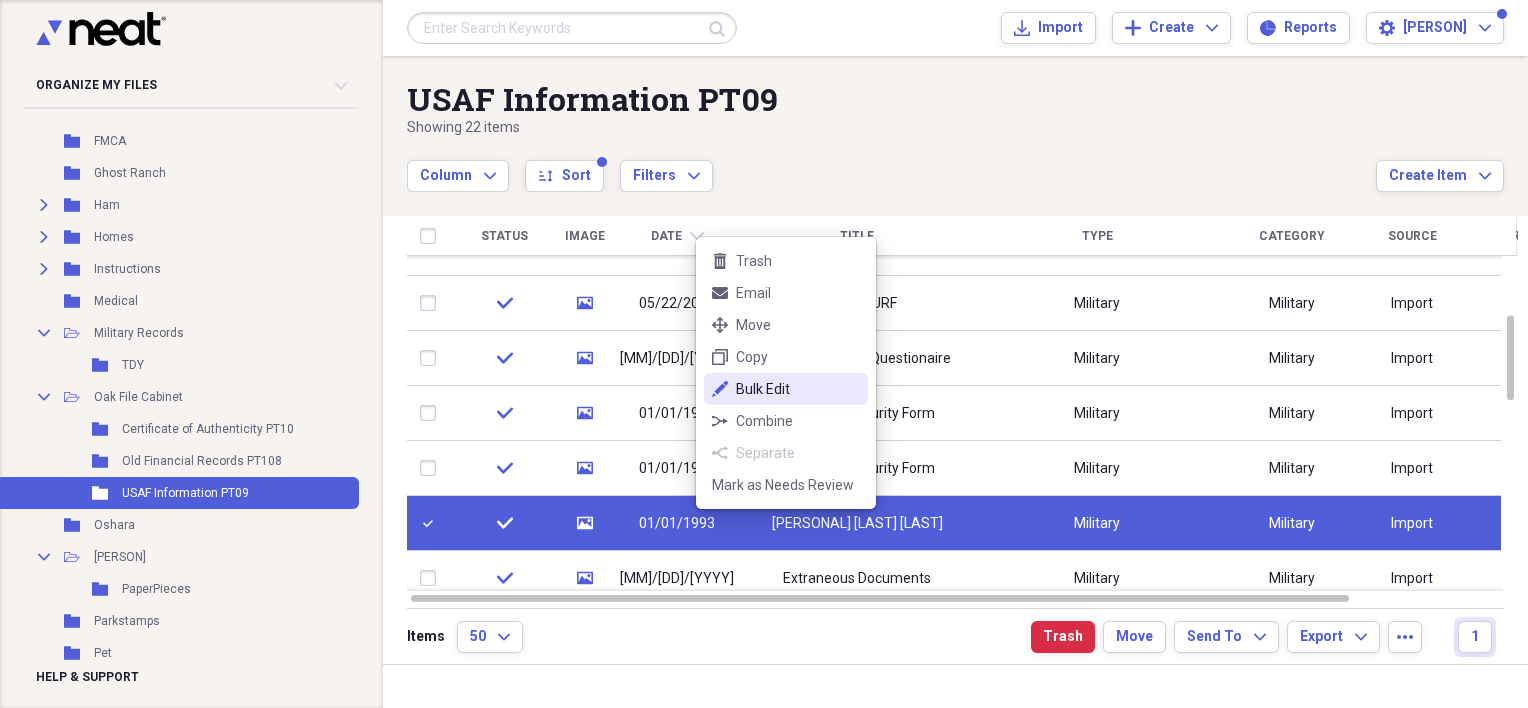 click on "Bulk Edit" at bounding box center [798, 389] 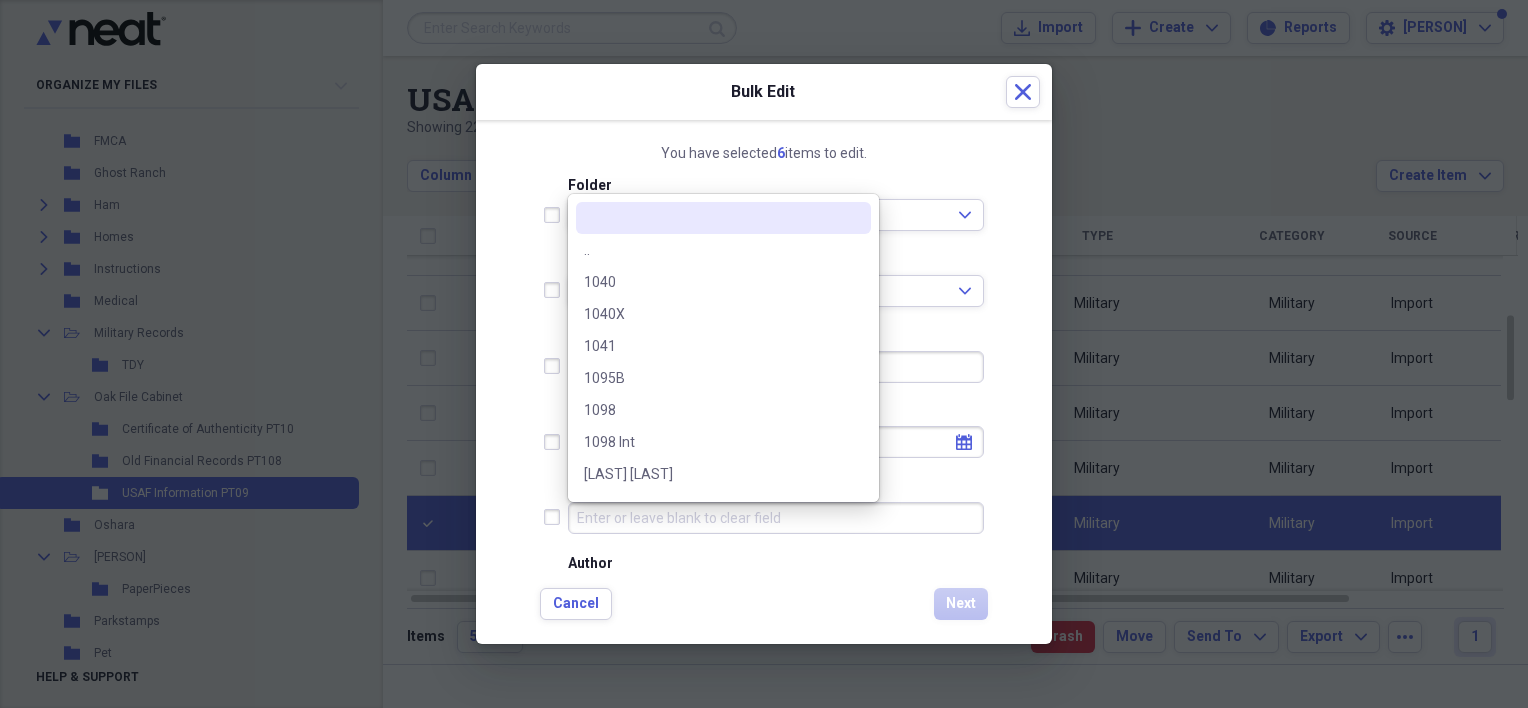 click on "Type" at bounding box center [776, 518] 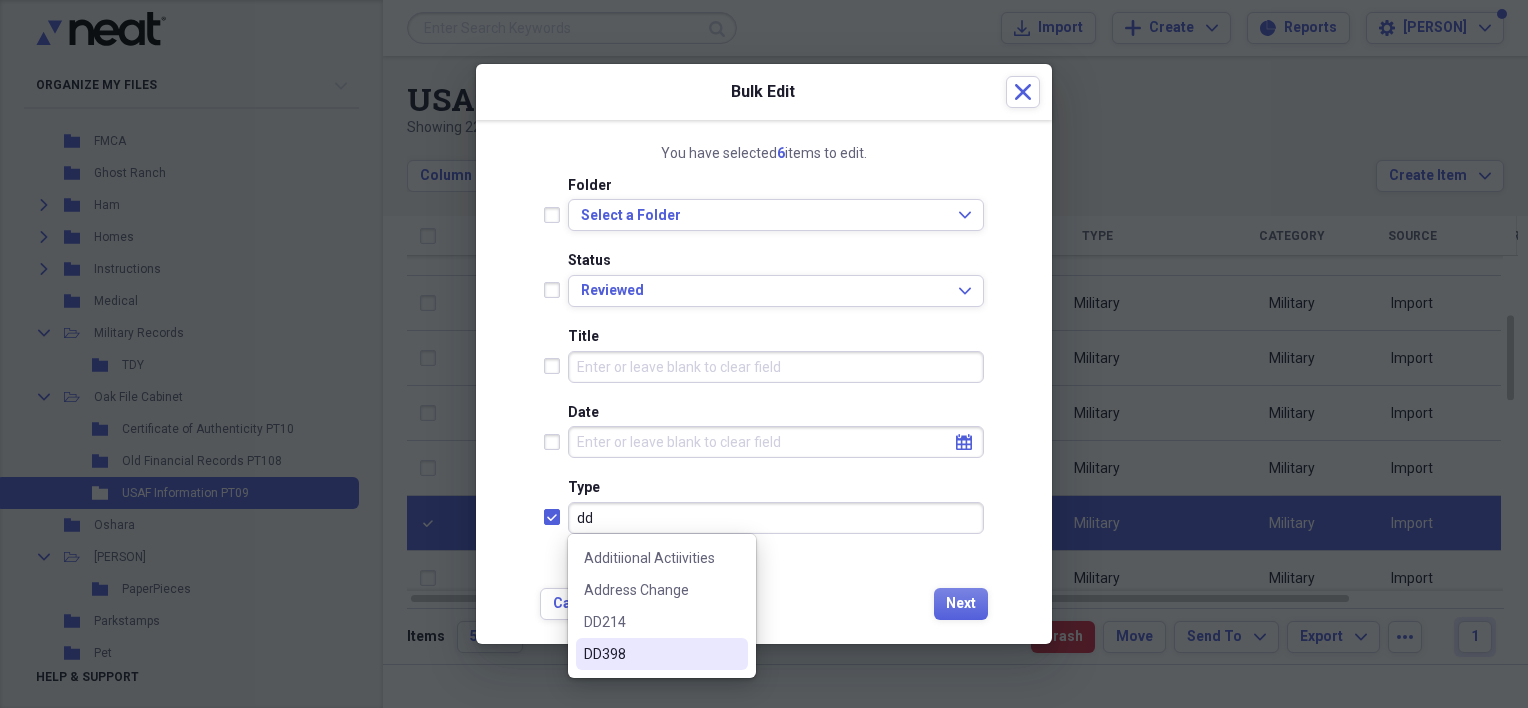 click on "DD398" at bounding box center [662, 654] 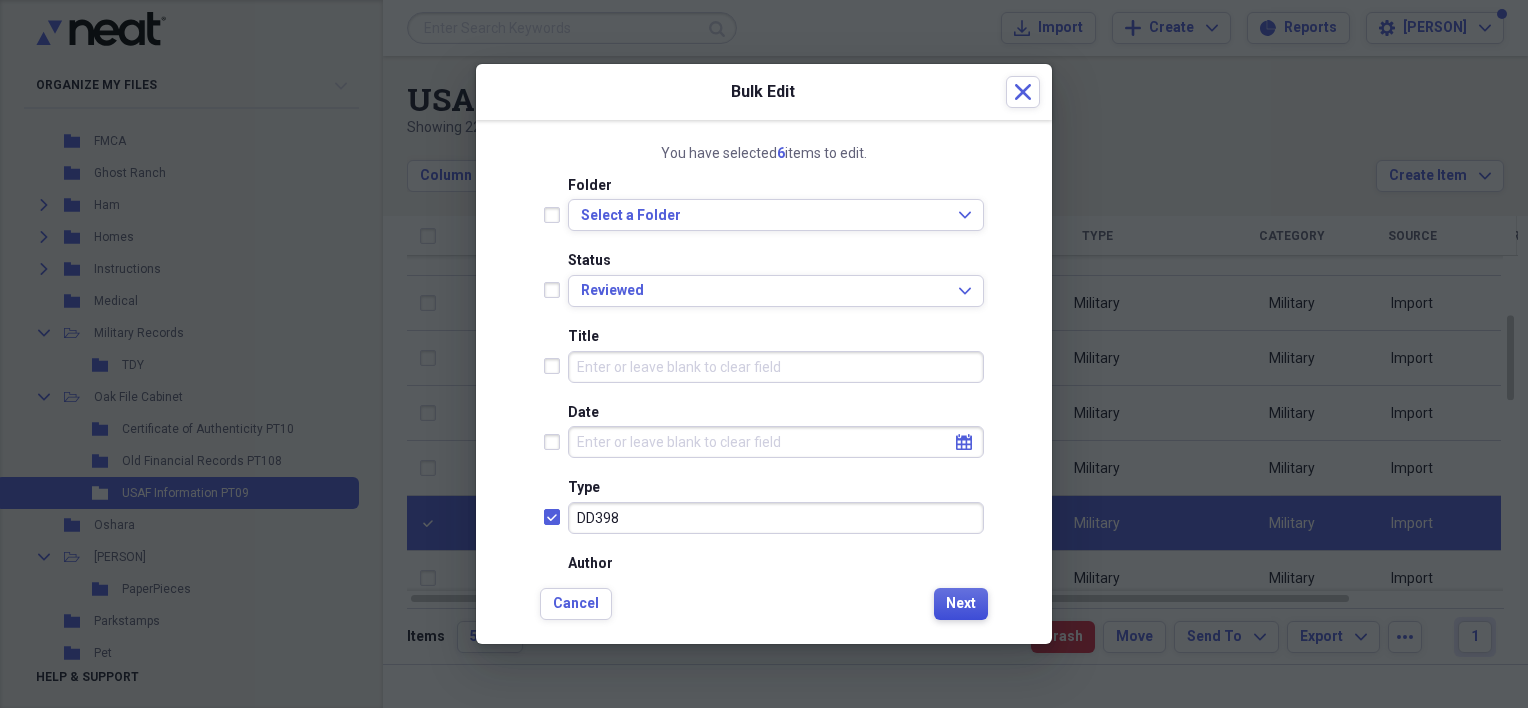click on "Next" at bounding box center [961, 604] 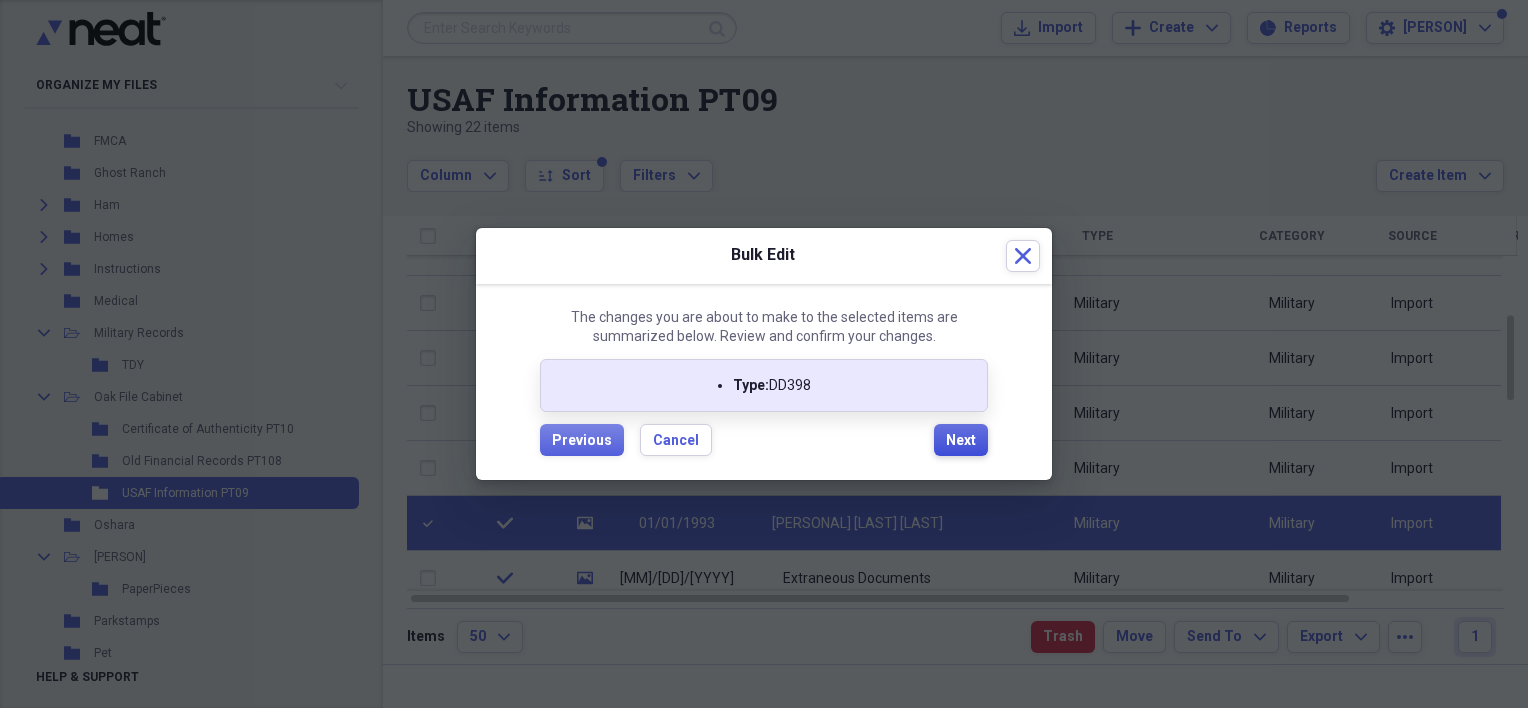 click on "Next" at bounding box center (961, 441) 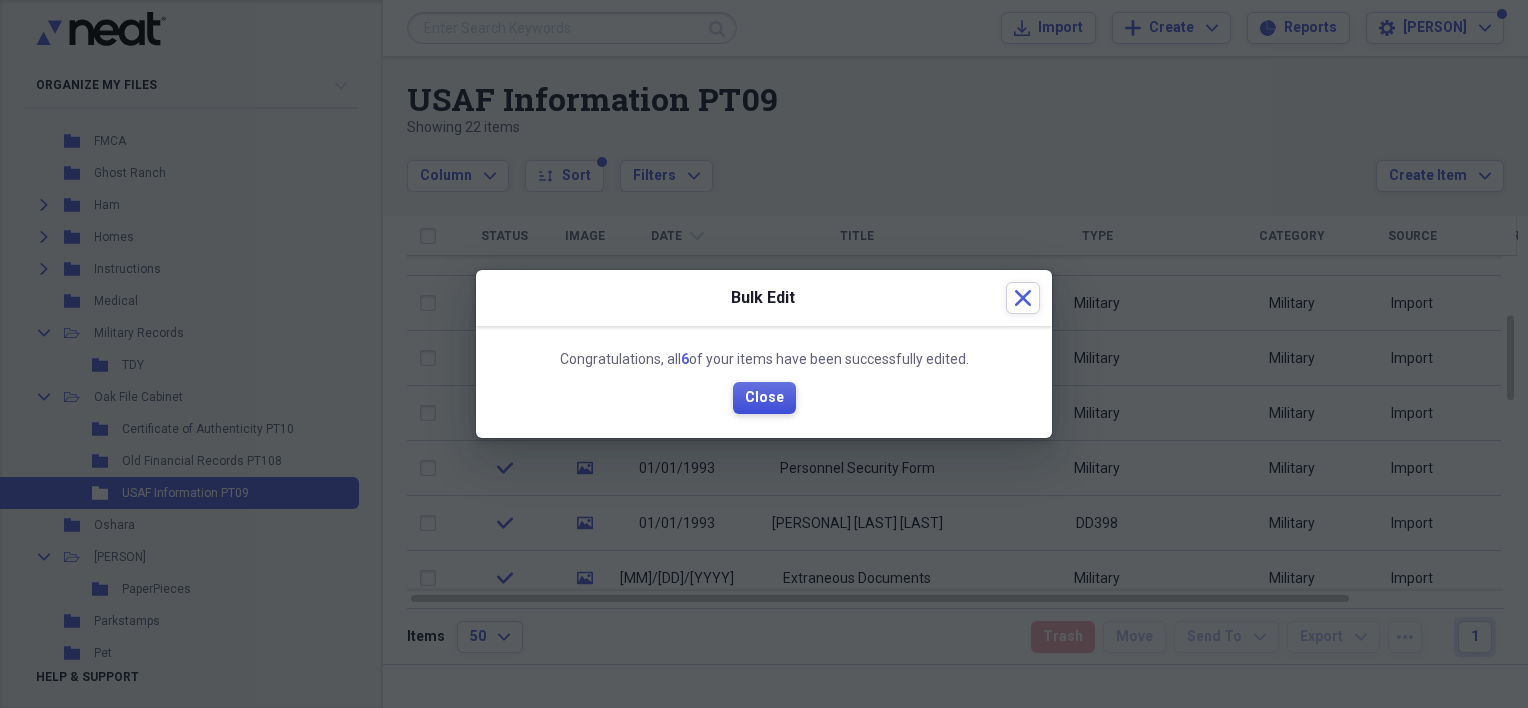 click on "Close" at bounding box center [764, 398] 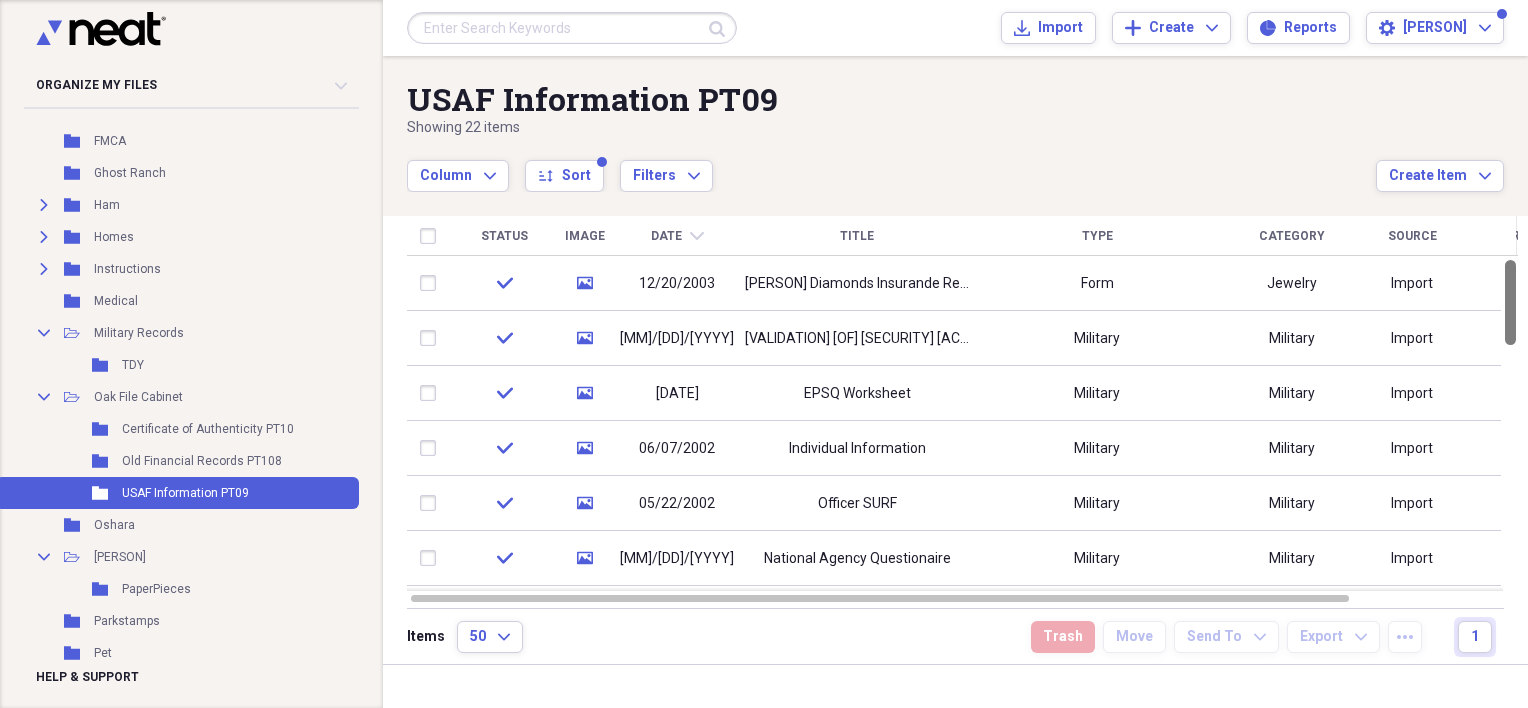 drag, startPoint x: 1522, startPoint y: 350, endPoint x: 1531, endPoint y: 268, distance: 82.492424 